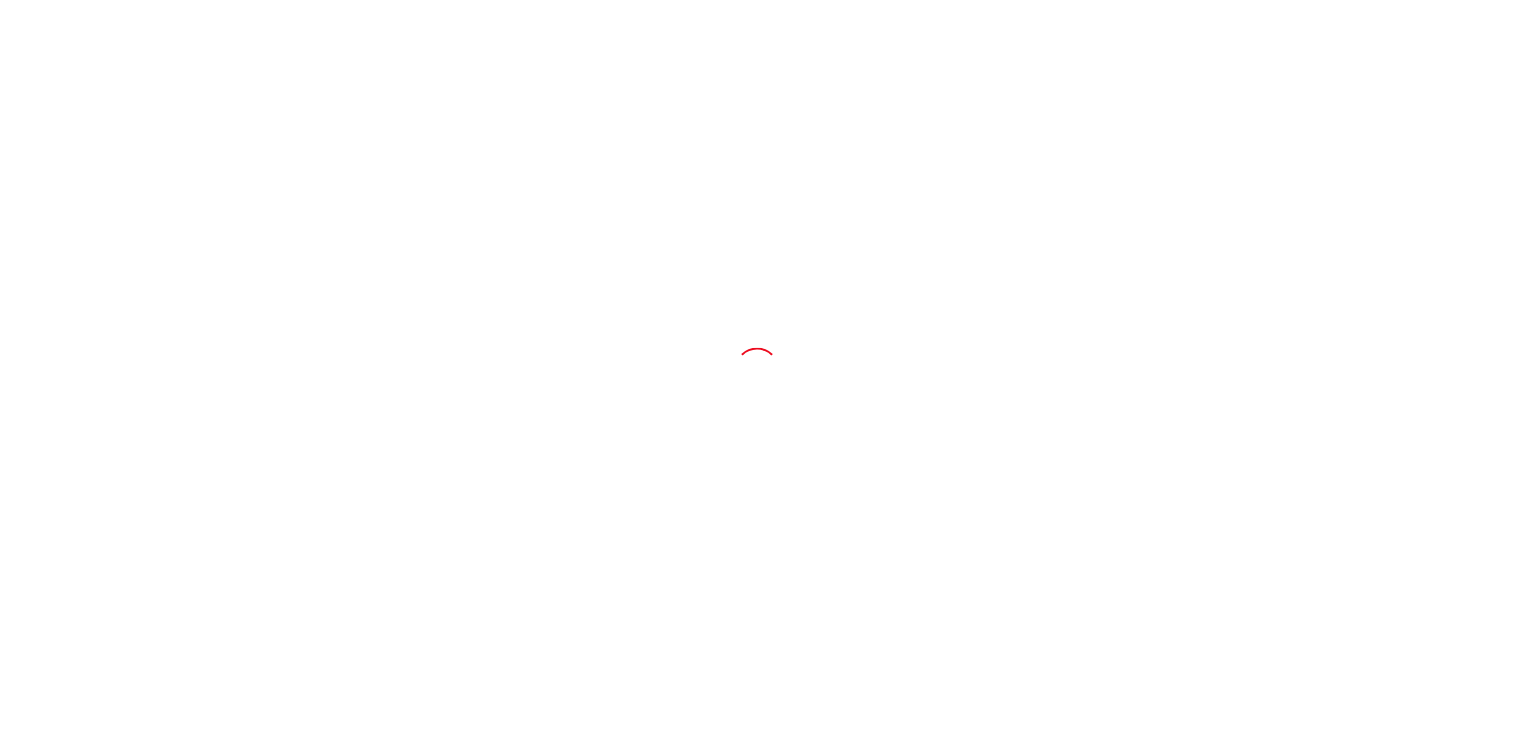 scroll, scrollTop: 0, scrollLeft: 0, axis: both 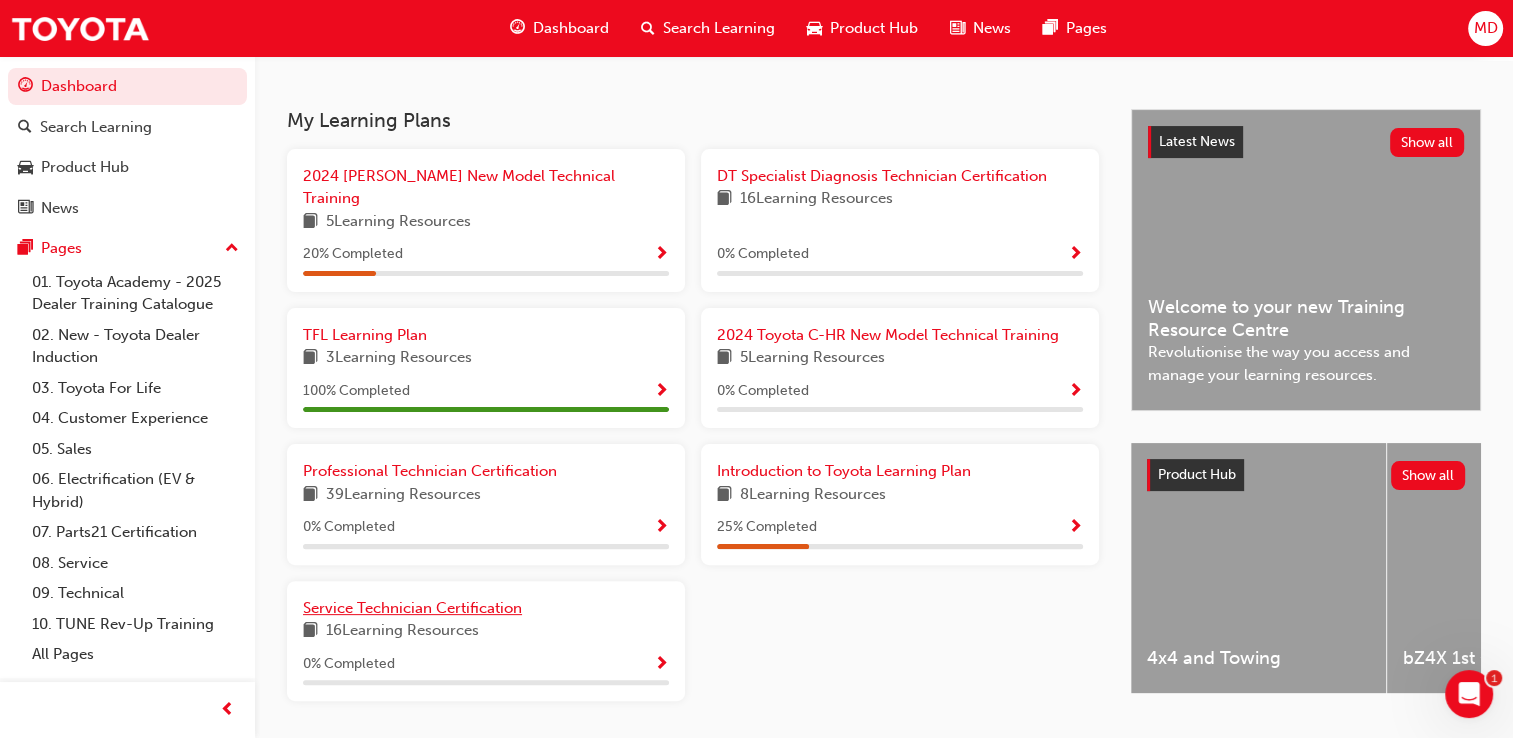 click on "Service Technician Certification" at bounding box center (412, 608) 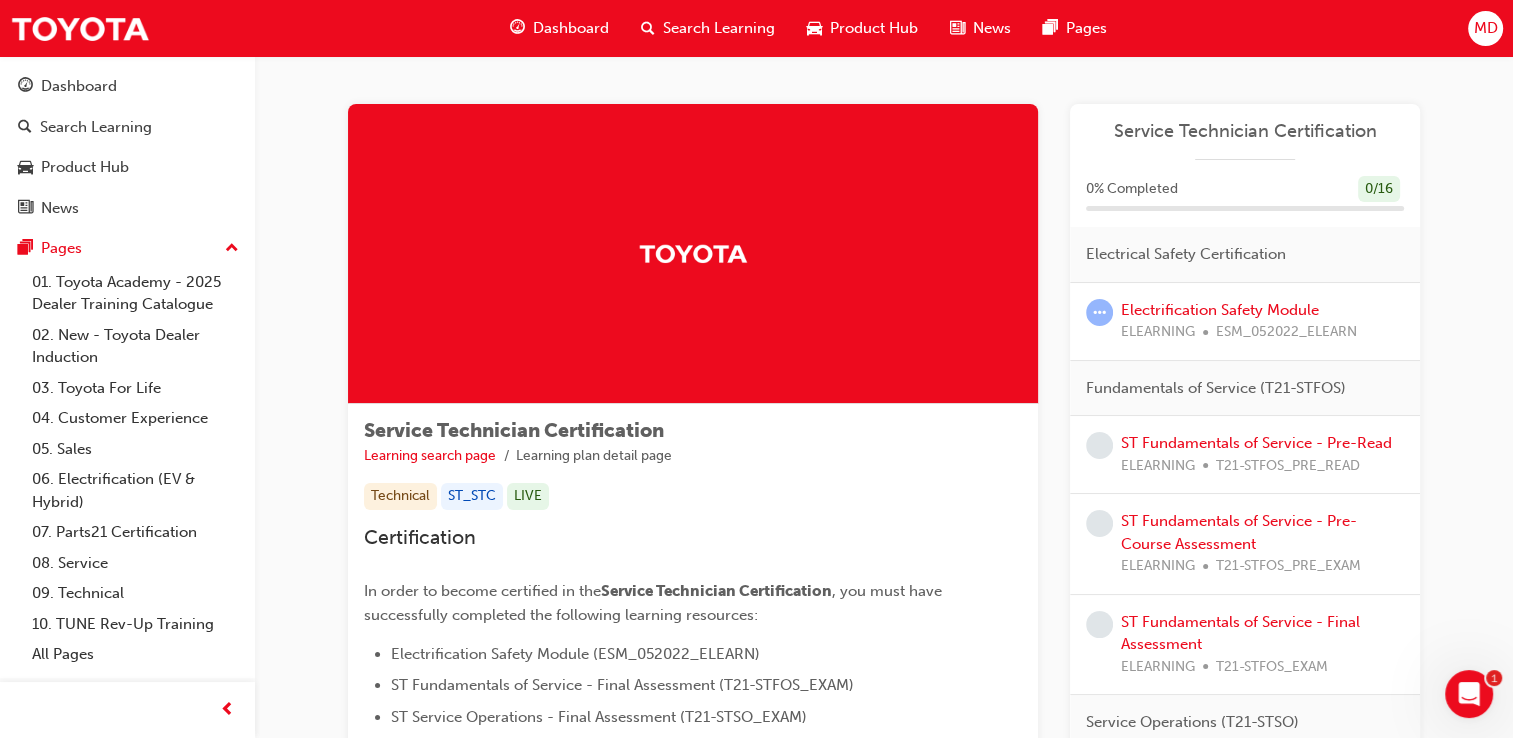 click at bounding box center [693, 253] 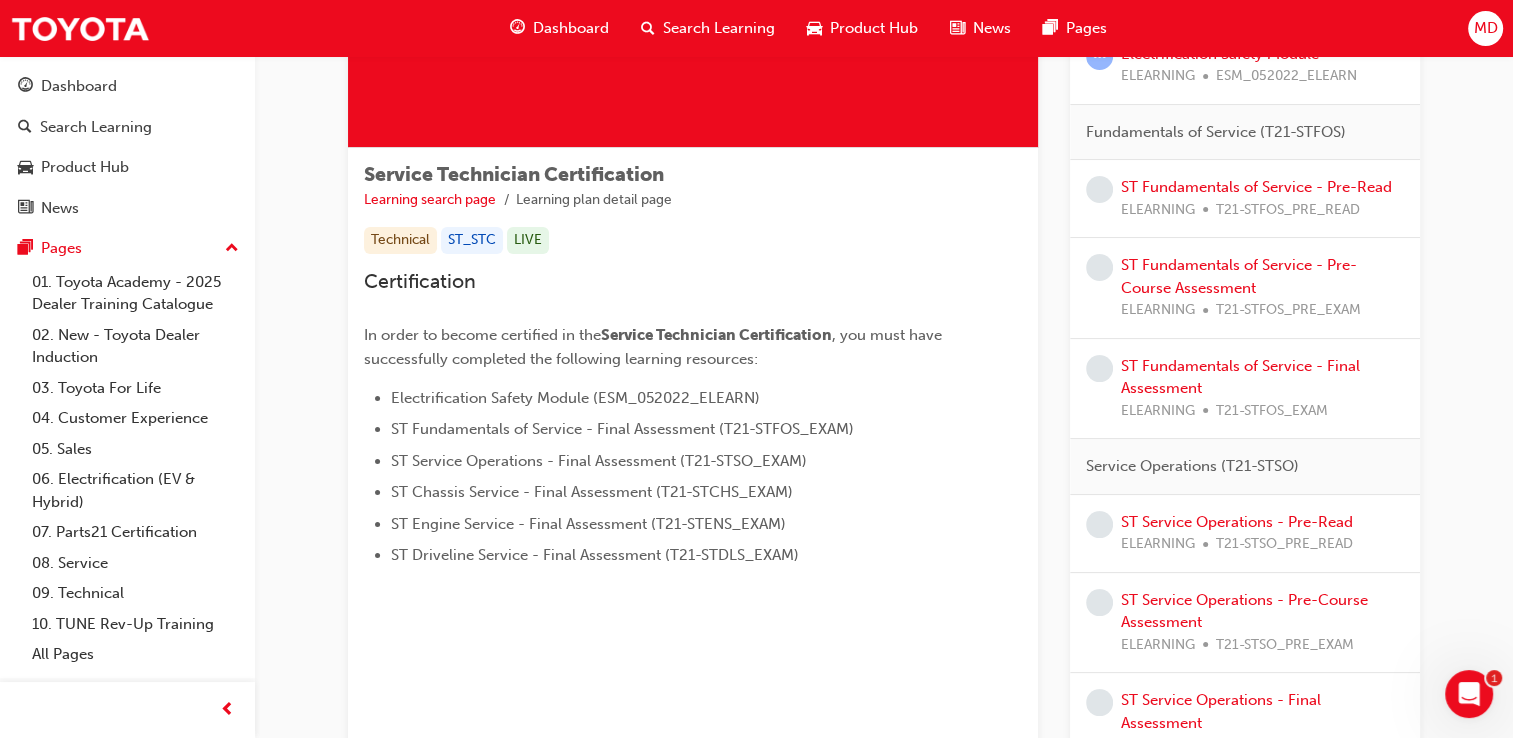 scroll, scrollTop: 100, scrollLeft: 0, axis: vertical 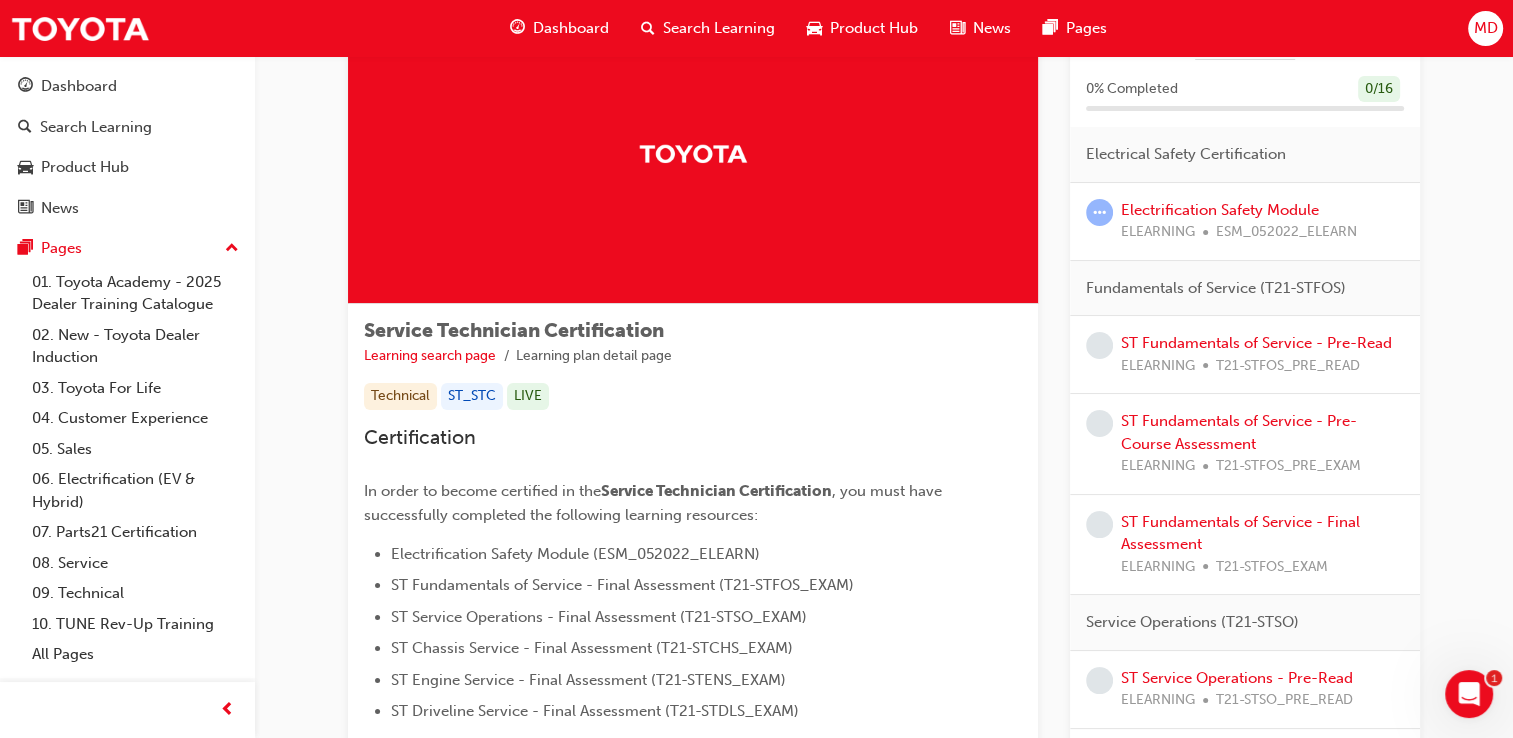 click on "ESM_052022_ELEARN" at bounding box center [1286, 232] 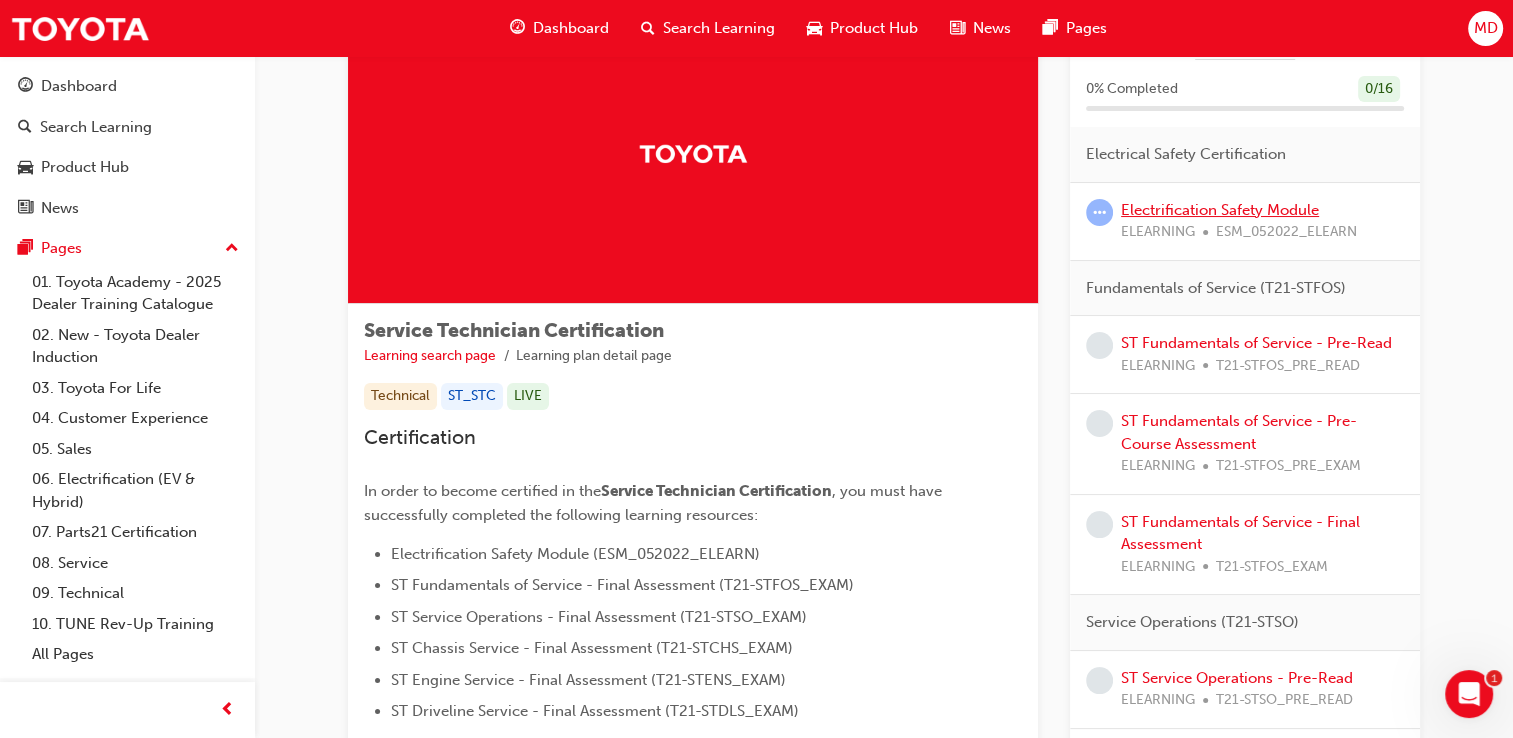 click on "Electrification Safety Module" at bounding box center (1220, 210) 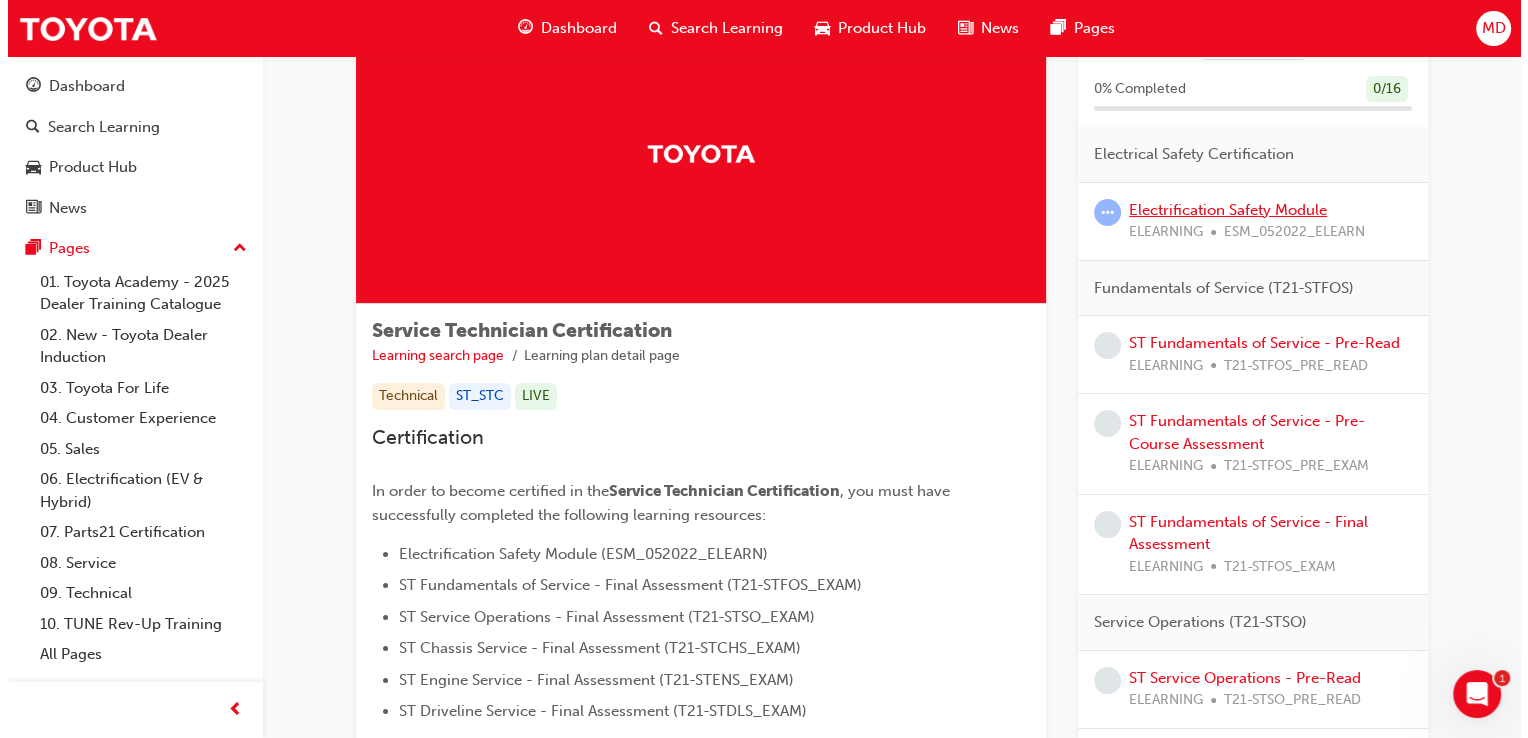 scroll, scrollTop: 0, scrollLeft: 0, axis: both 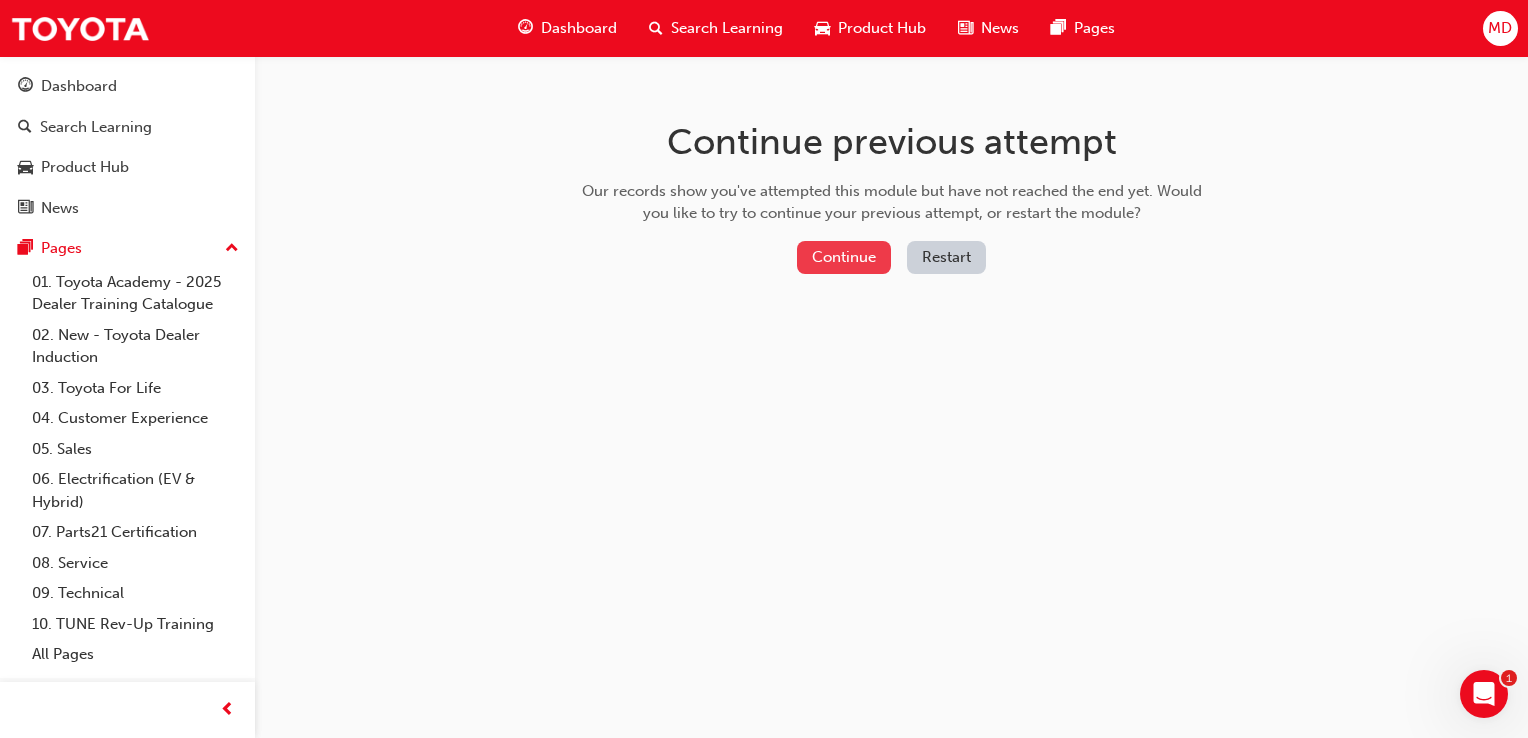 click on "Continue" at bounding box center [844, 257] 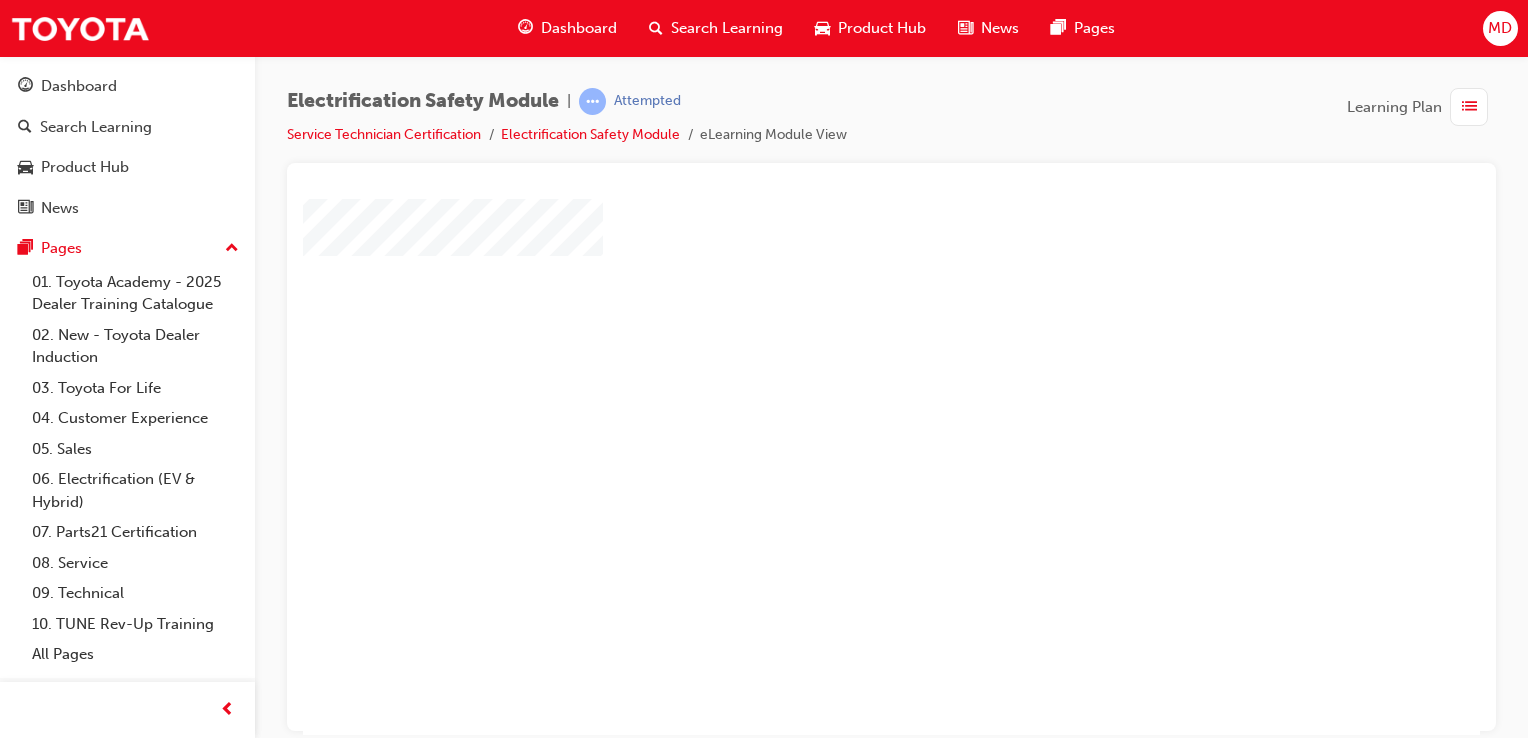 scroll, scrollTop: 100, scrollLeft: 0, axis: vertical 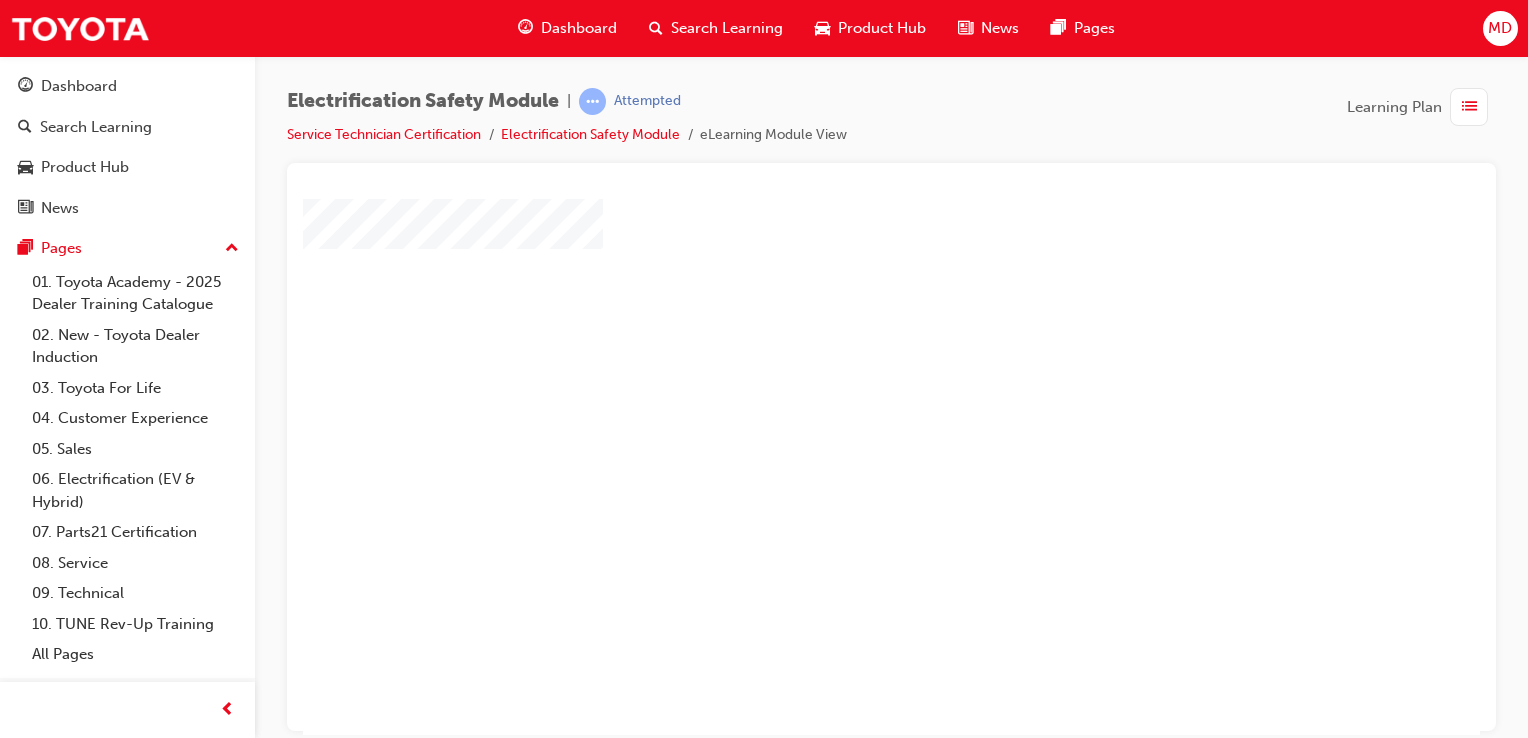 click at bounding box center (834, 309) 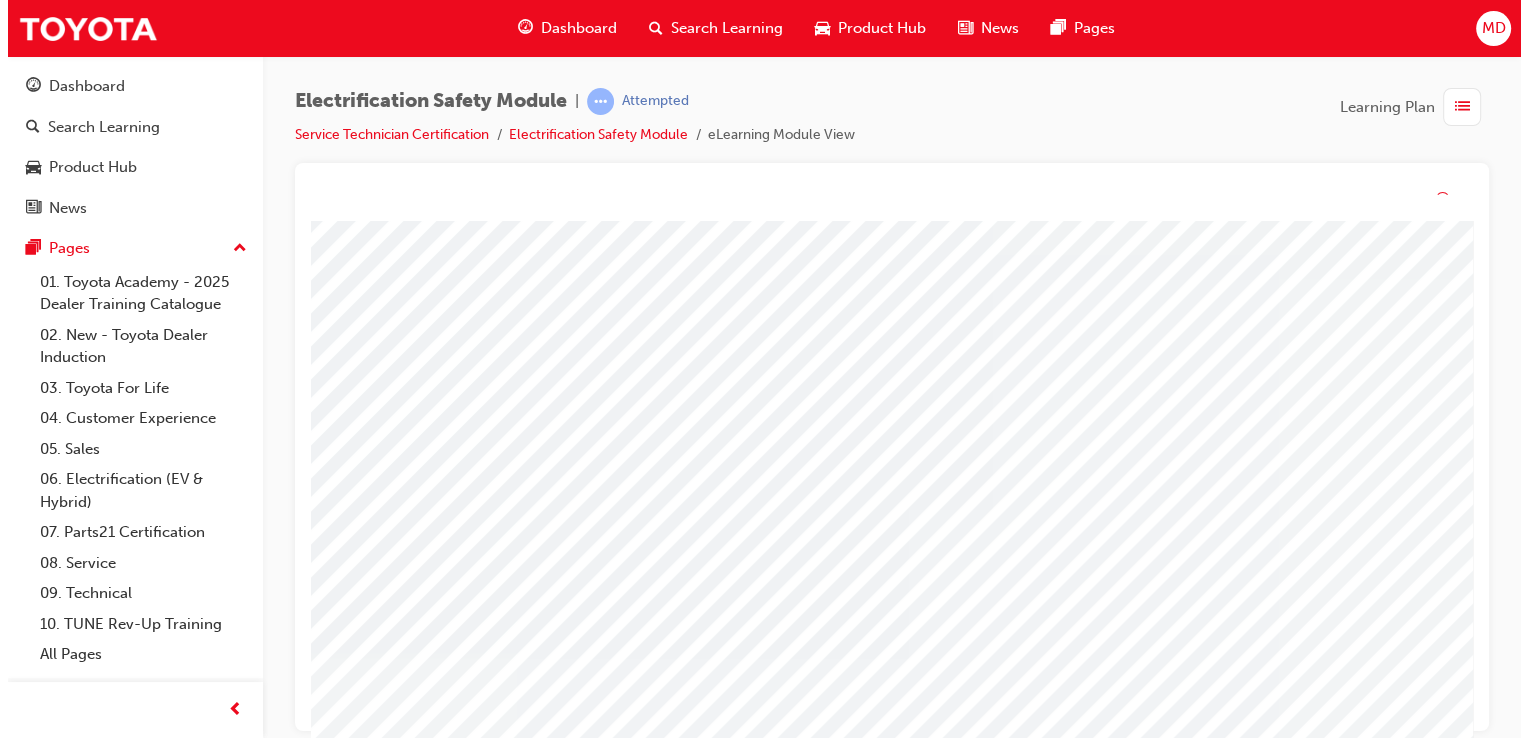 scroll, scrollTop: 0, scrollLeft: 0, axis: both 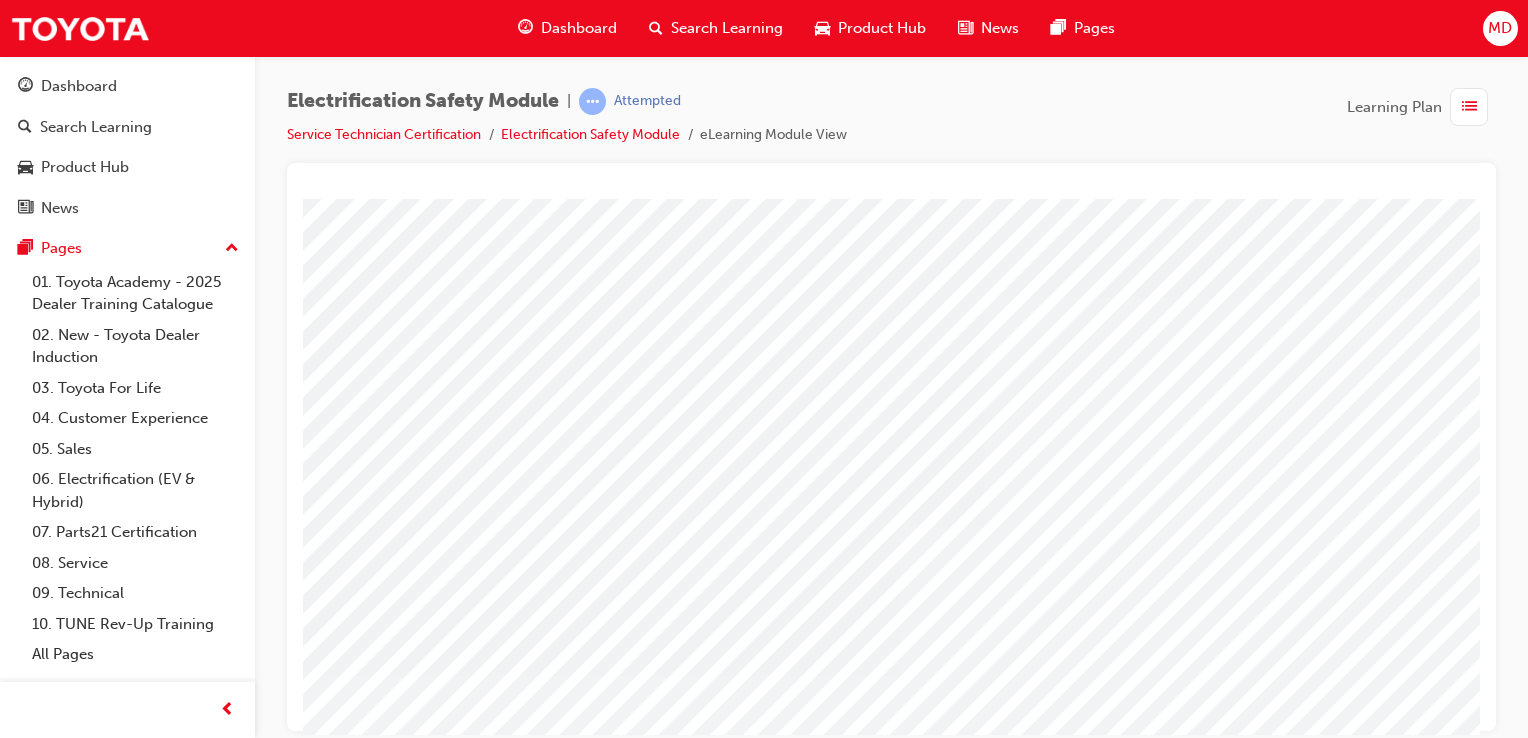 click at bounding box center (332, 3872) 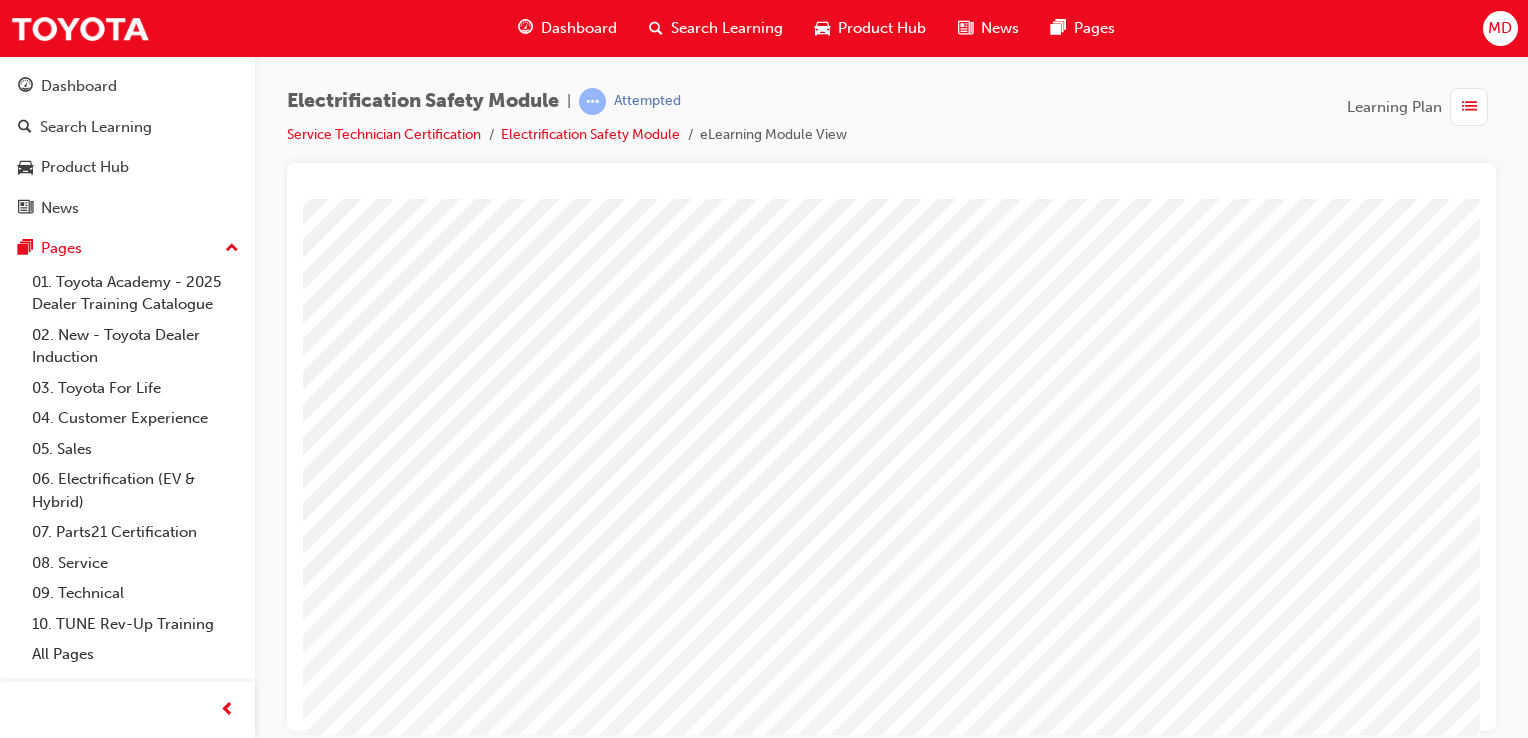 scroll, scrollTop: 100, scrollLeft: 0, axis: vertical 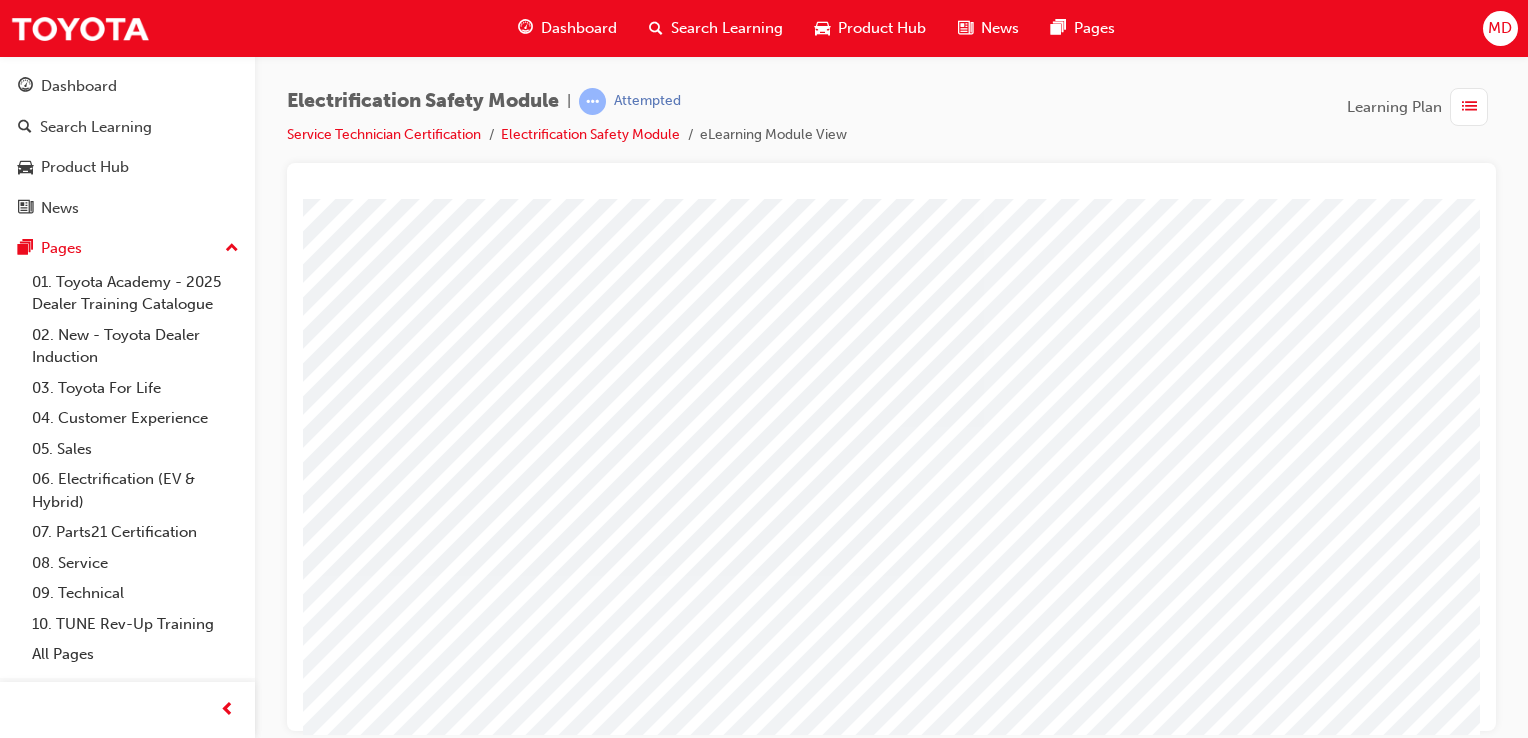 click at bounding box center [332, 3831] 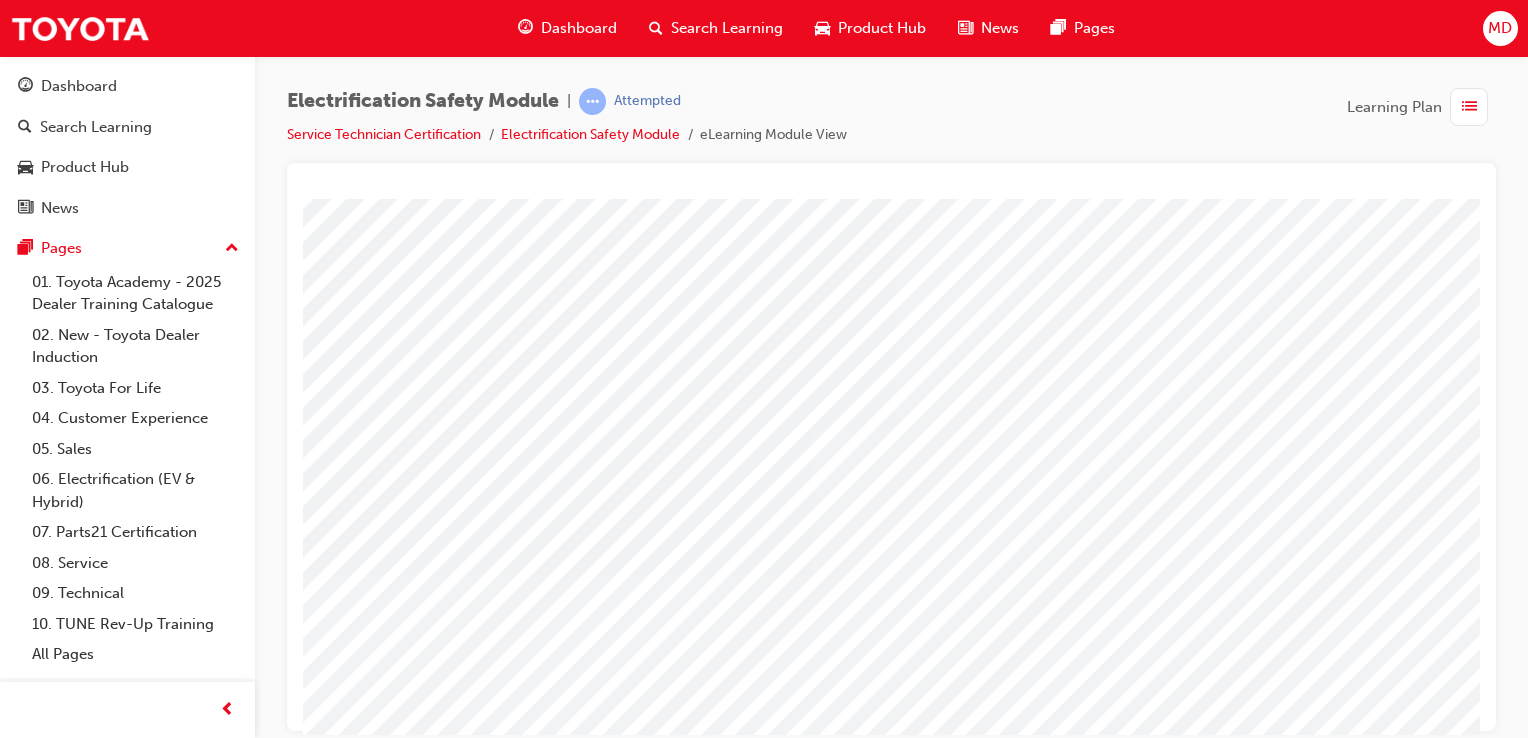scroll, scrollTop: 100, scrollLeft: 100, axis: both 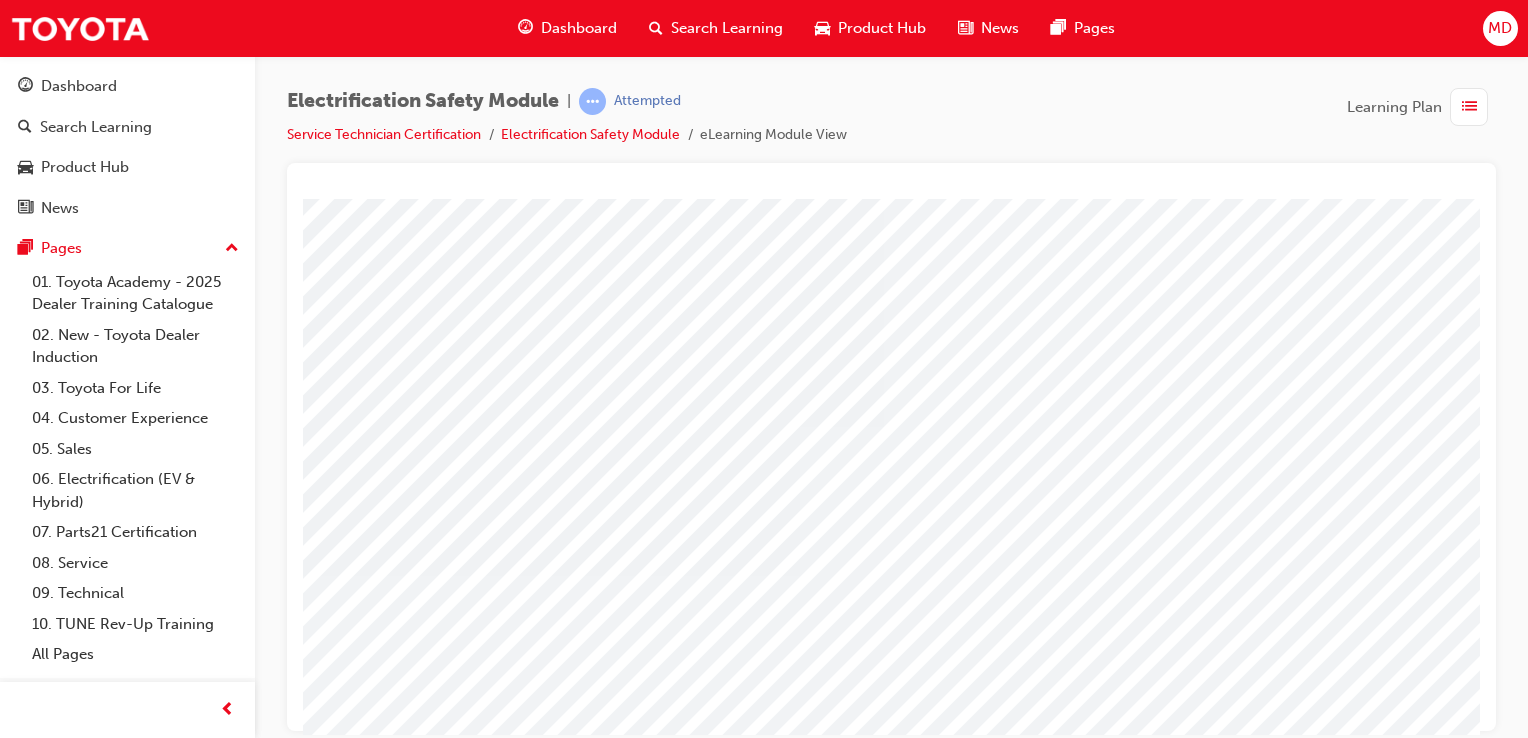 click at bounding box center [232, 3890] 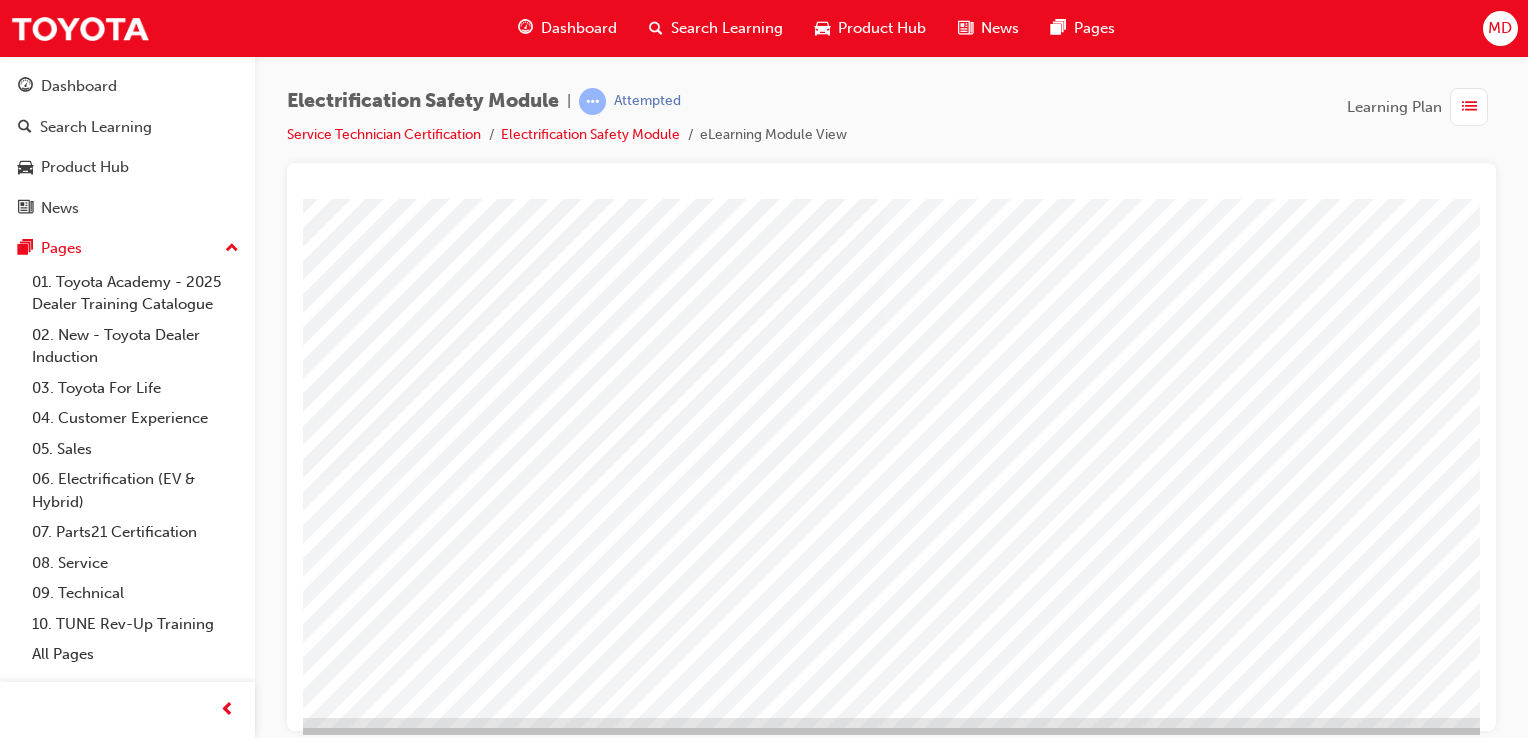 scroll, scrollTop: 228, scrollLeft: 100, axis: both 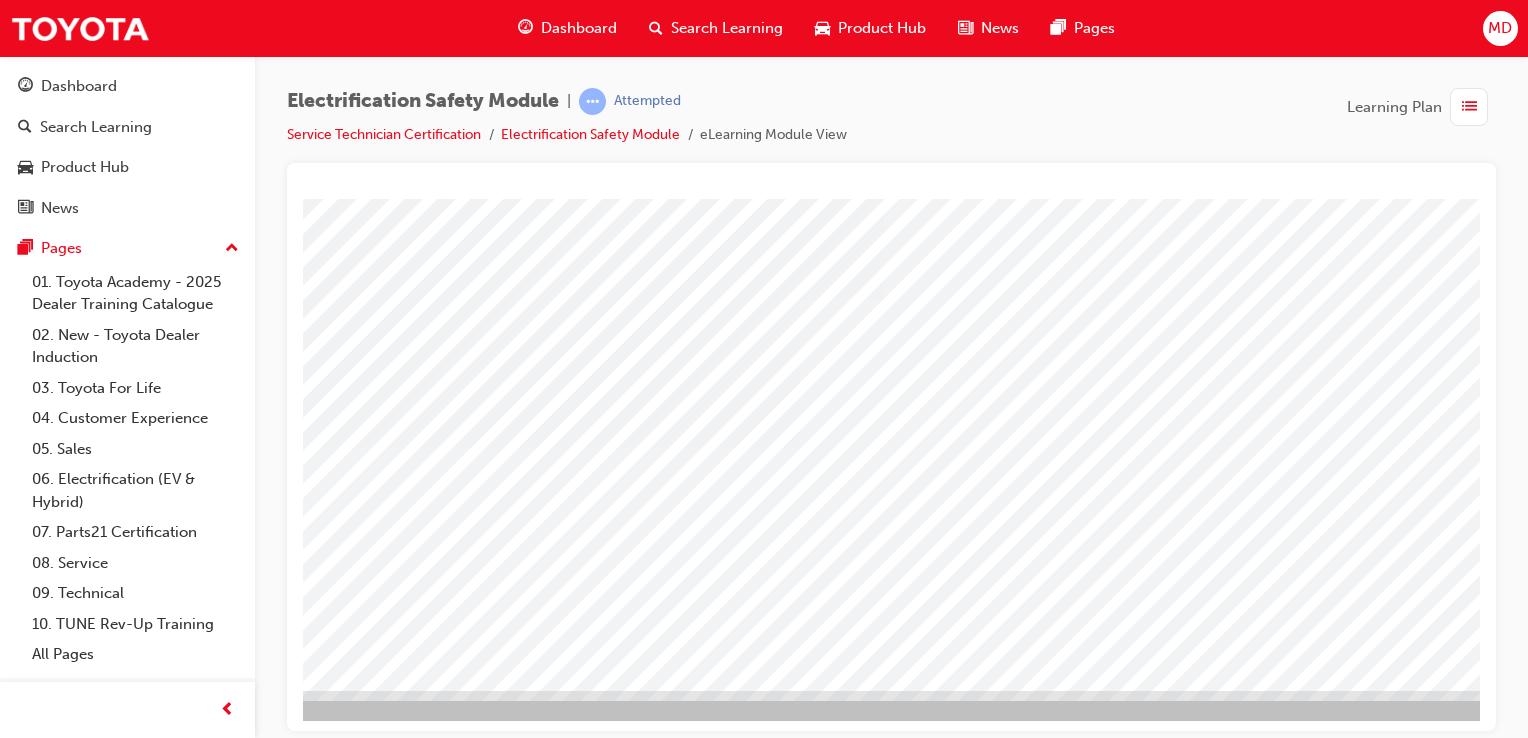 click at bounding box center (266, 2756) 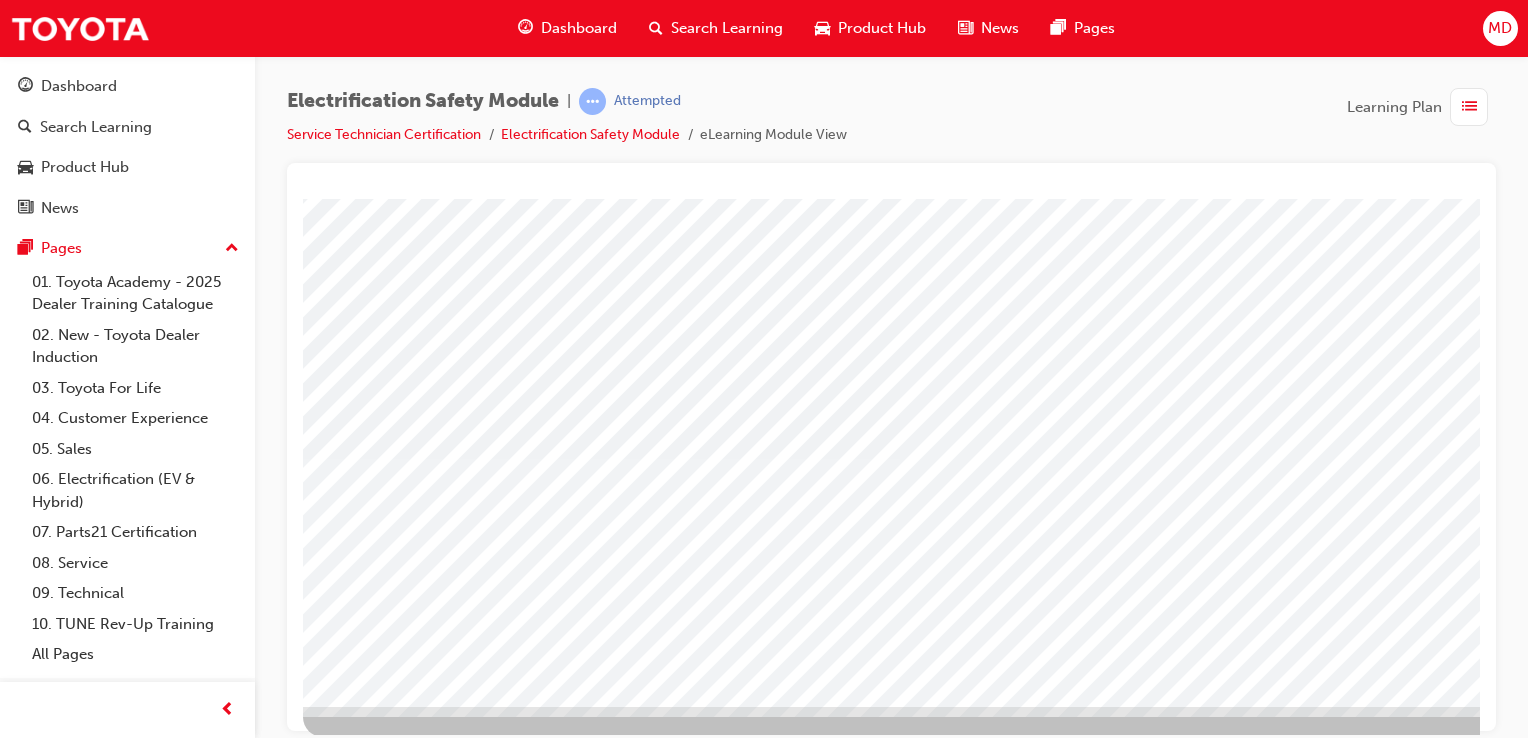 scroll, scrollTop: 228, scrollLeft: 0, axis: vertical 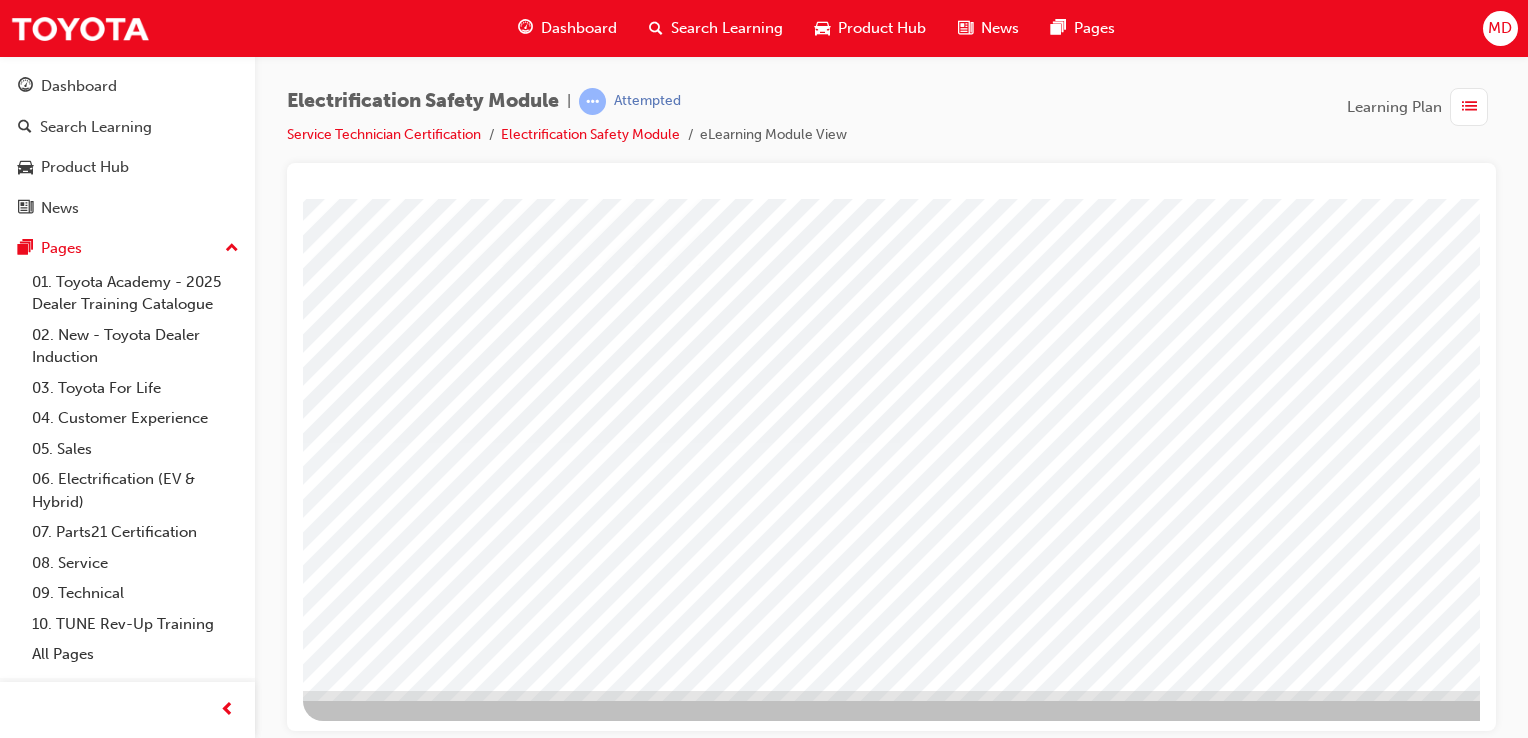 click at bounding box center [503, 2316] 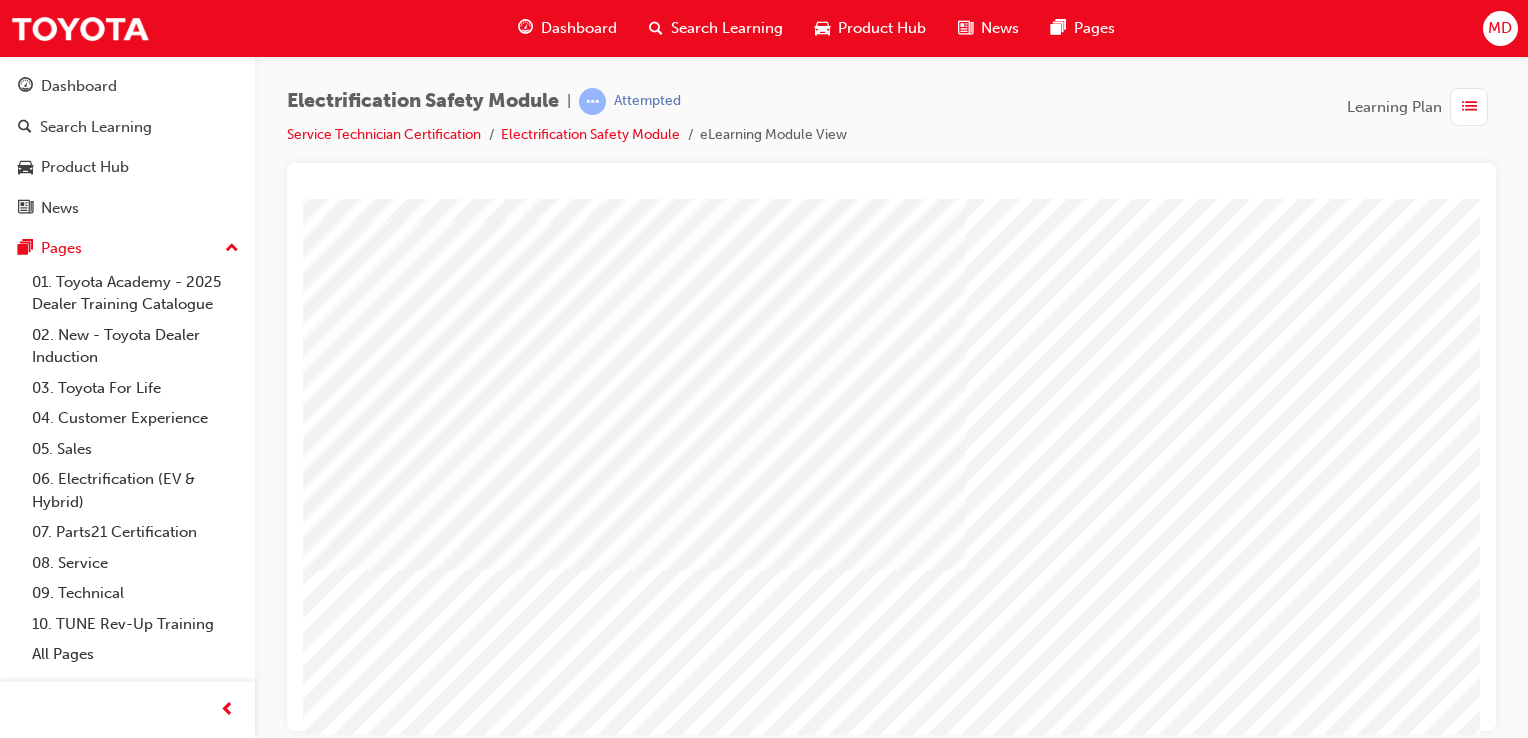 scroll, scrollTop: 228, scrollLeft: 0, axis: vertical 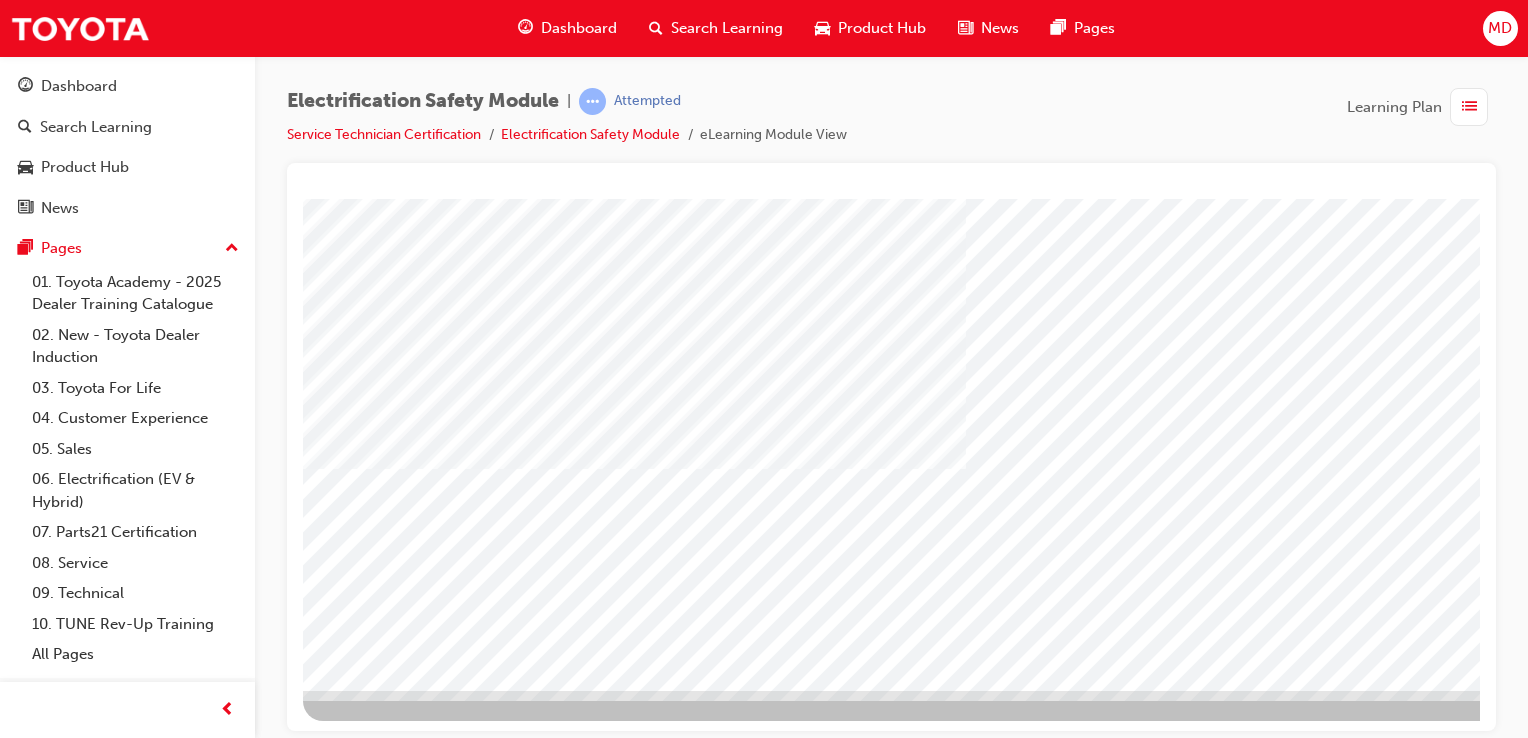 click at bounding box center [428, 3808] 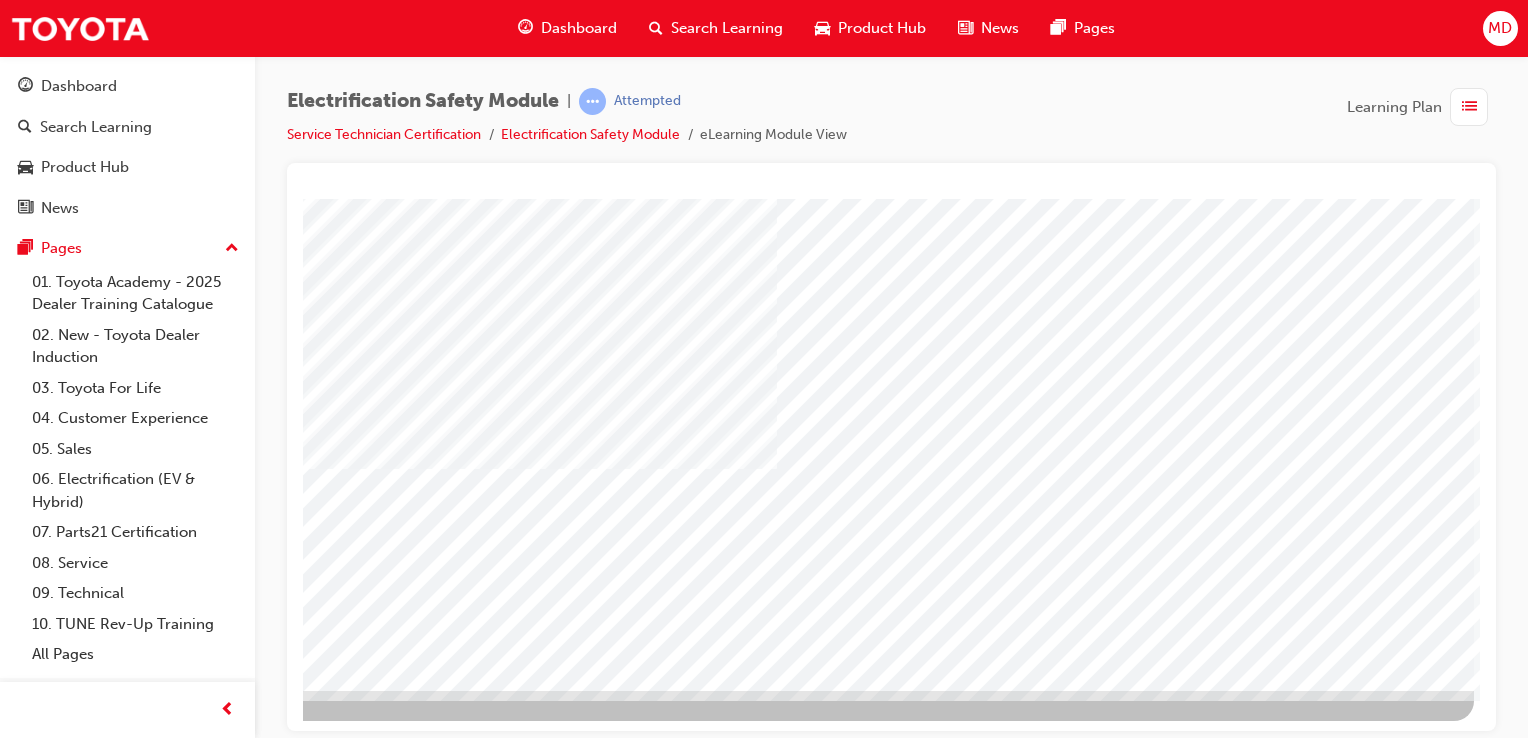 click at bounding box center (177, 3157) 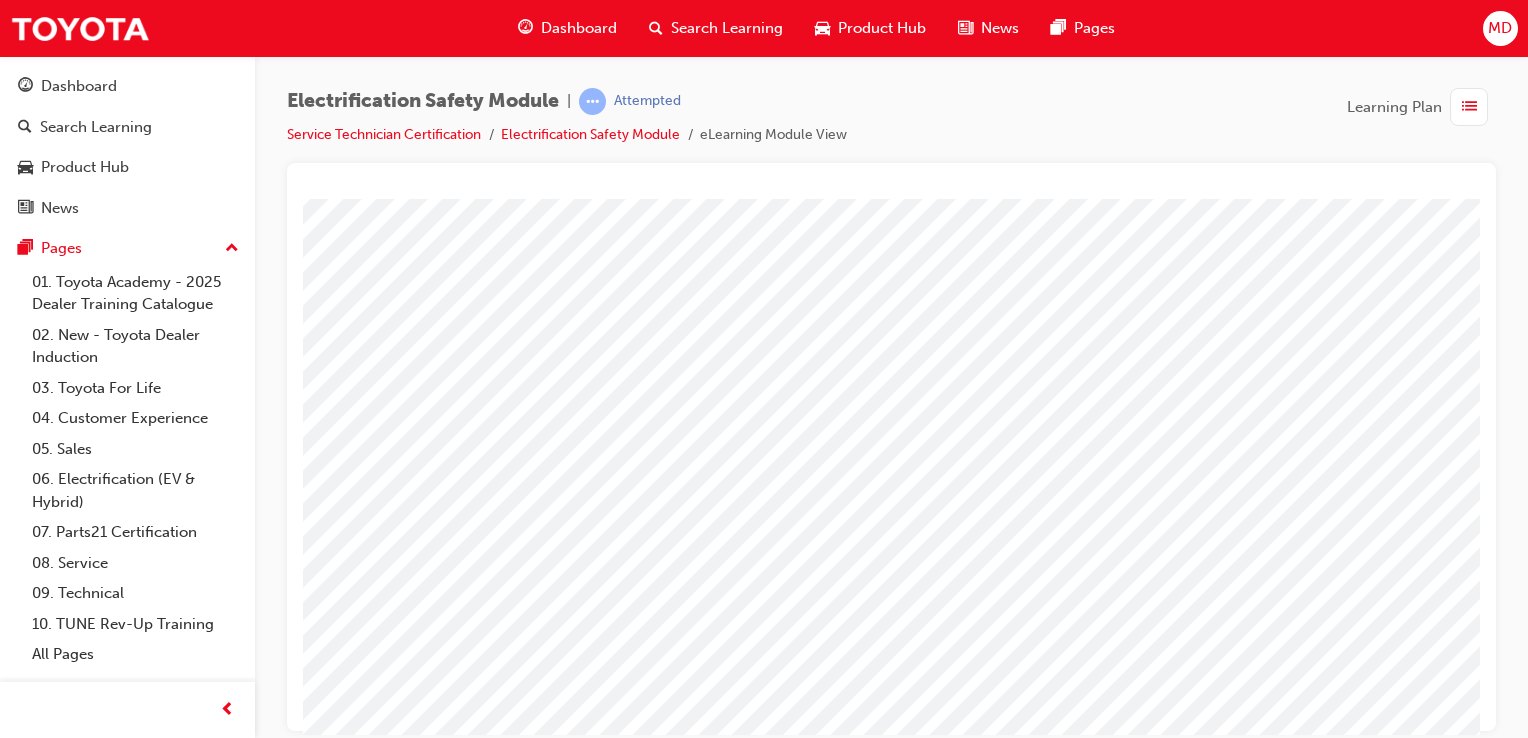 scroll, scrollTop: 100, scrollLeft: 0, axis: vertical 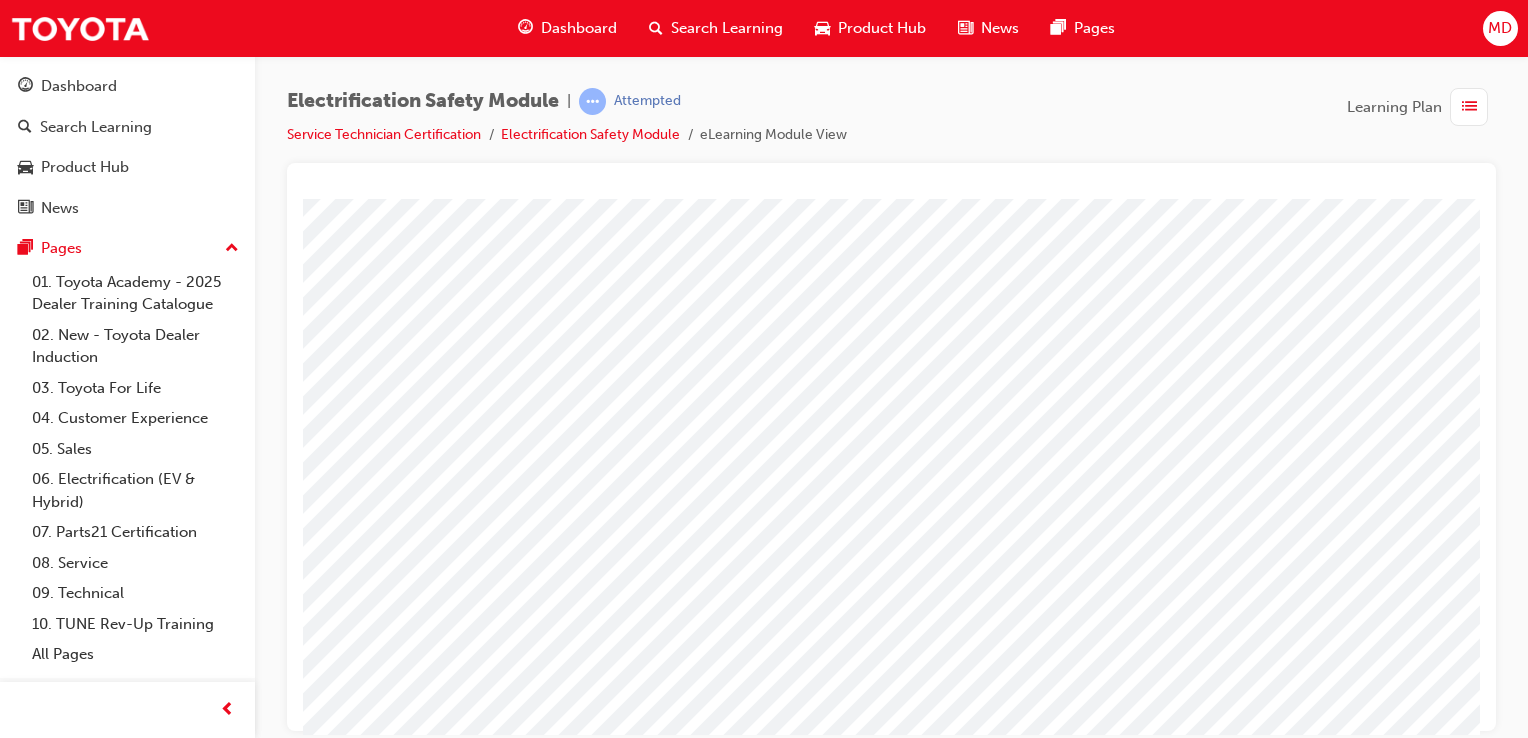 click at bounding box center (453, 5378) 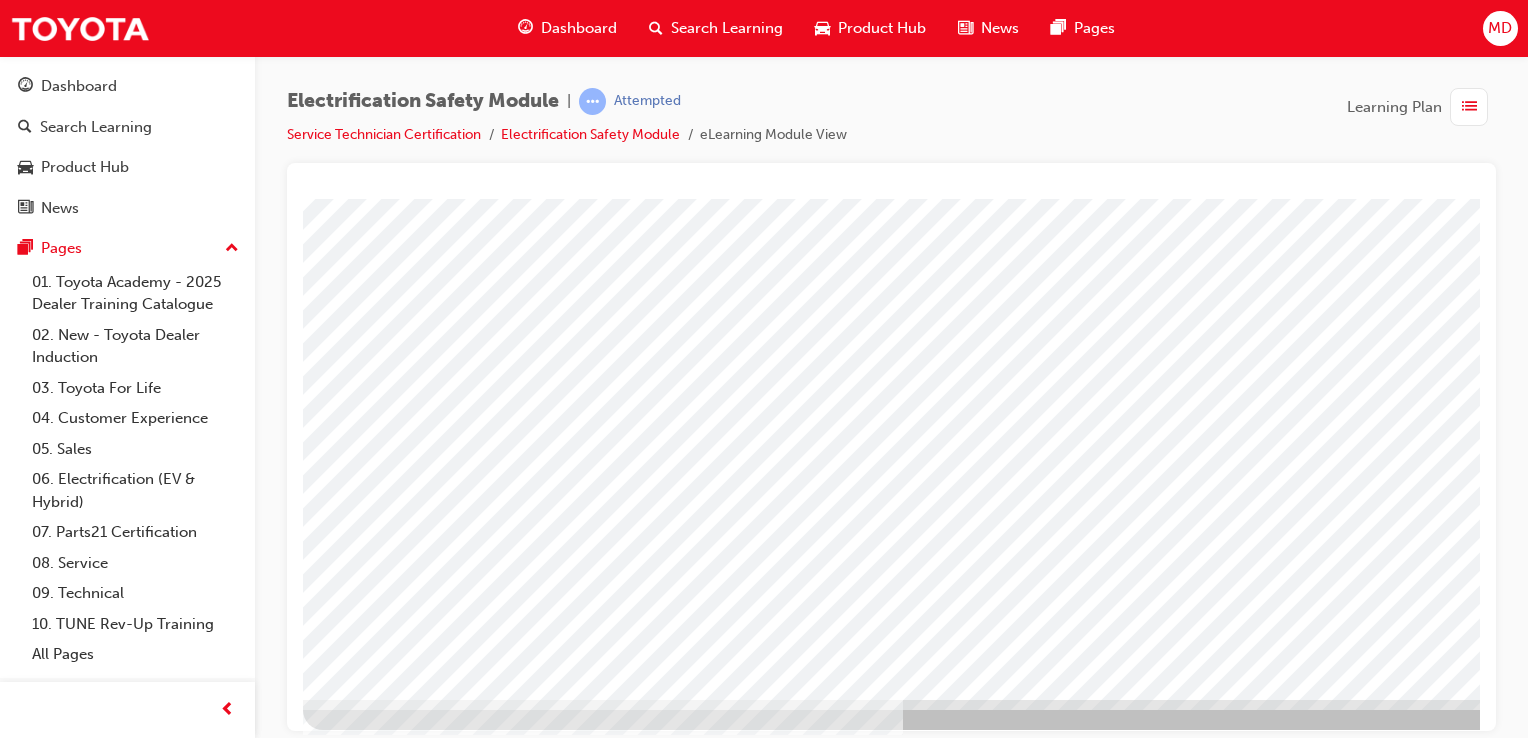 scroll, scrollTop: 228, scrollLeft: 0, axis: vertical 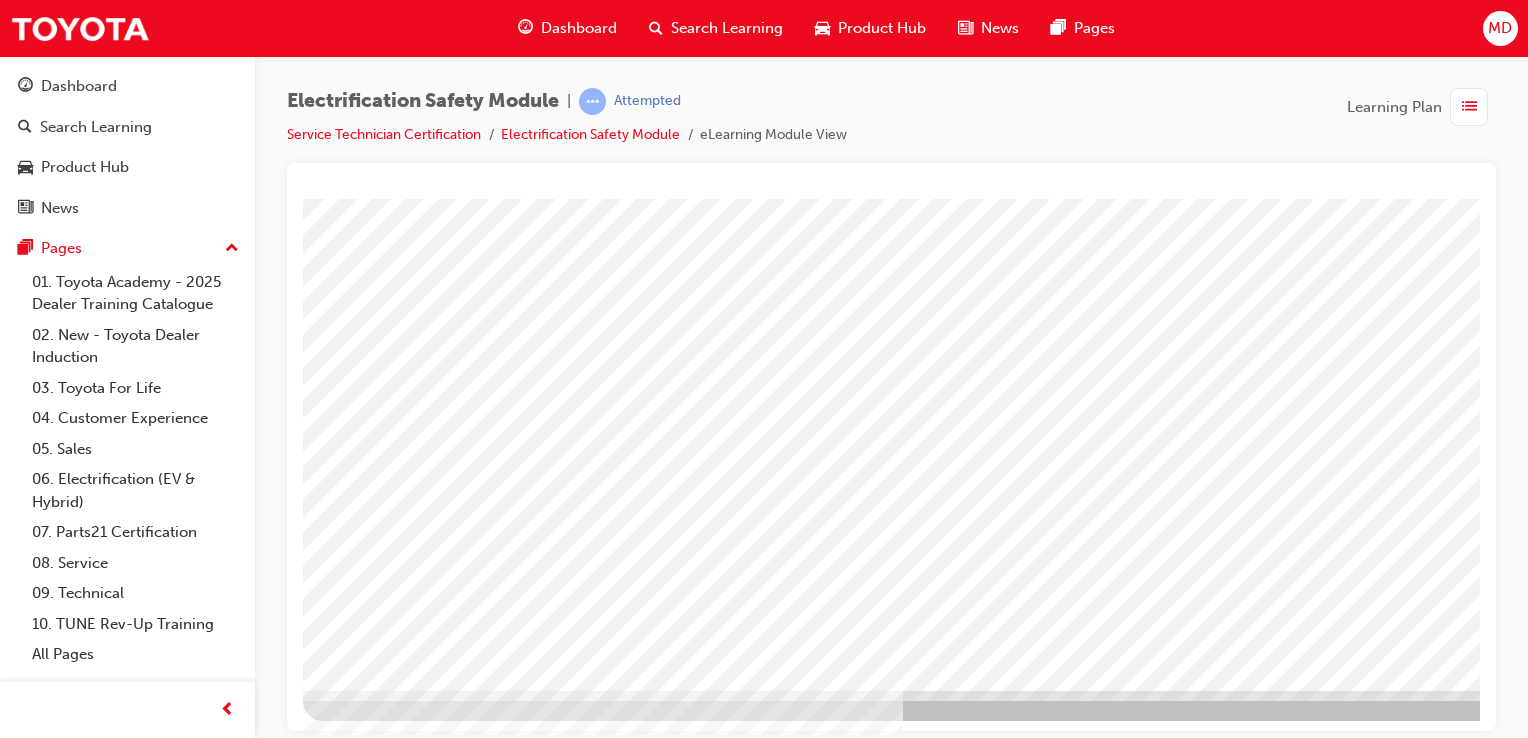 drag, startPoint x: 1286, startPoint y: 459, endPoint x: 1228, endPoint y: 414, distance: 73.409805 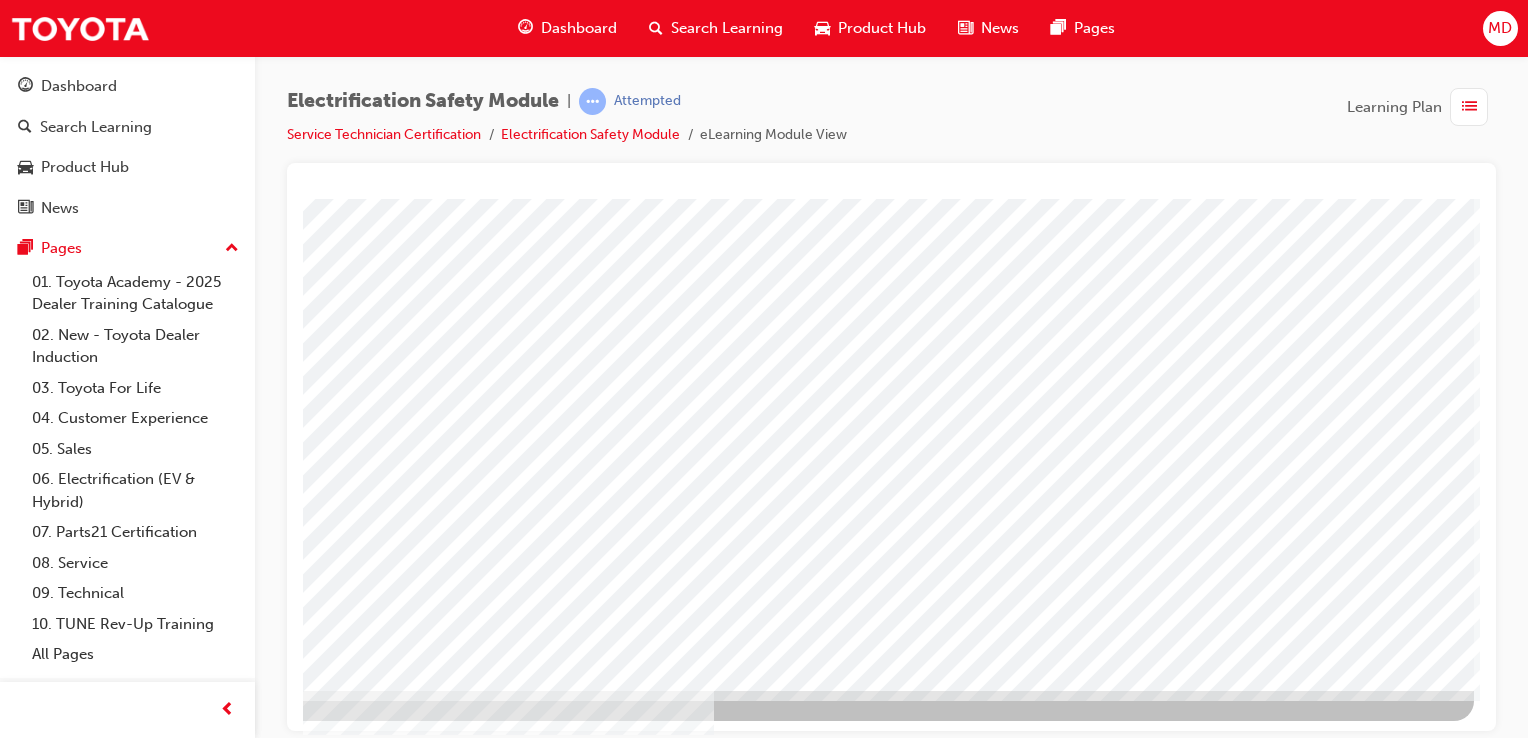 click at bounding box center (177, 3476) 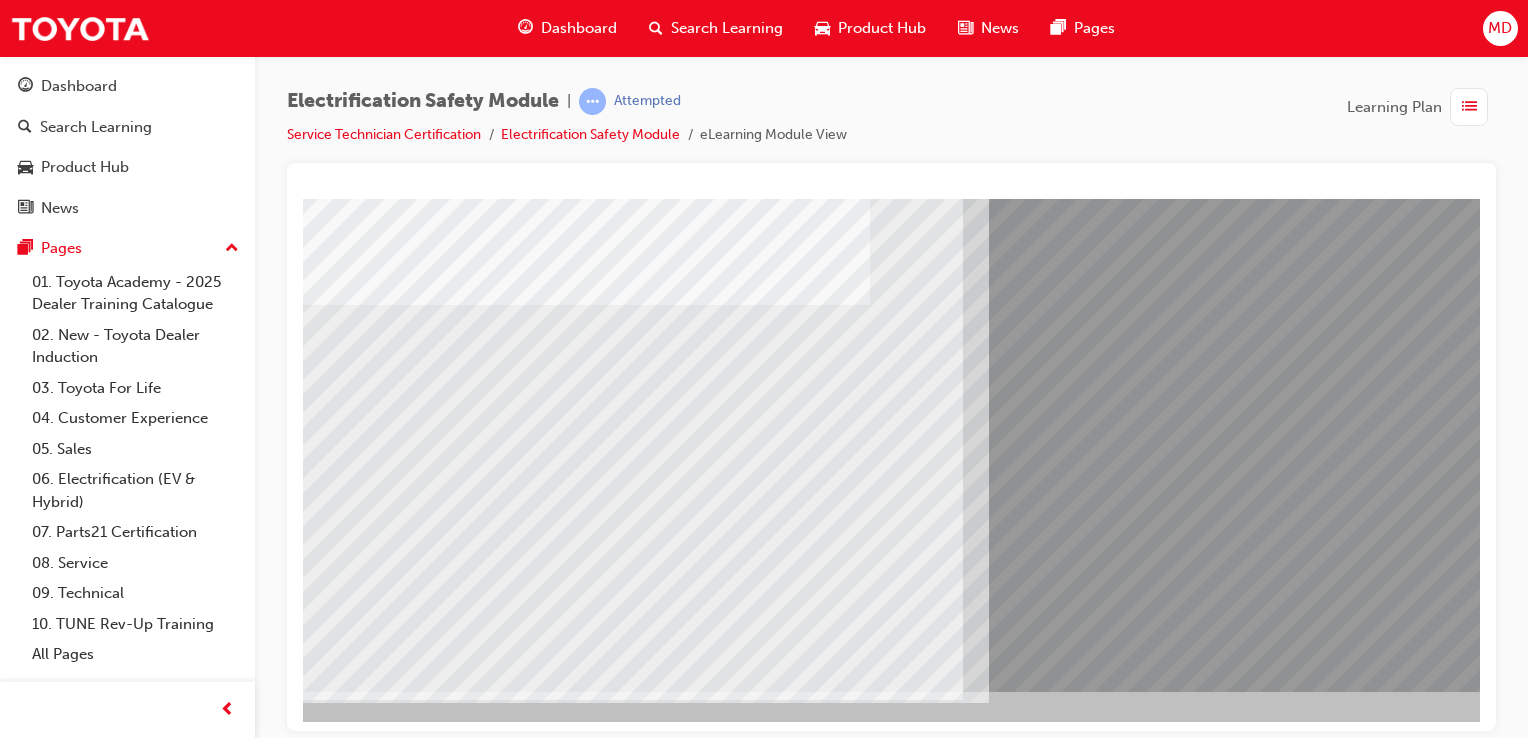 scroll, scrollTop: 228, scrollLeft: 40, axis: both 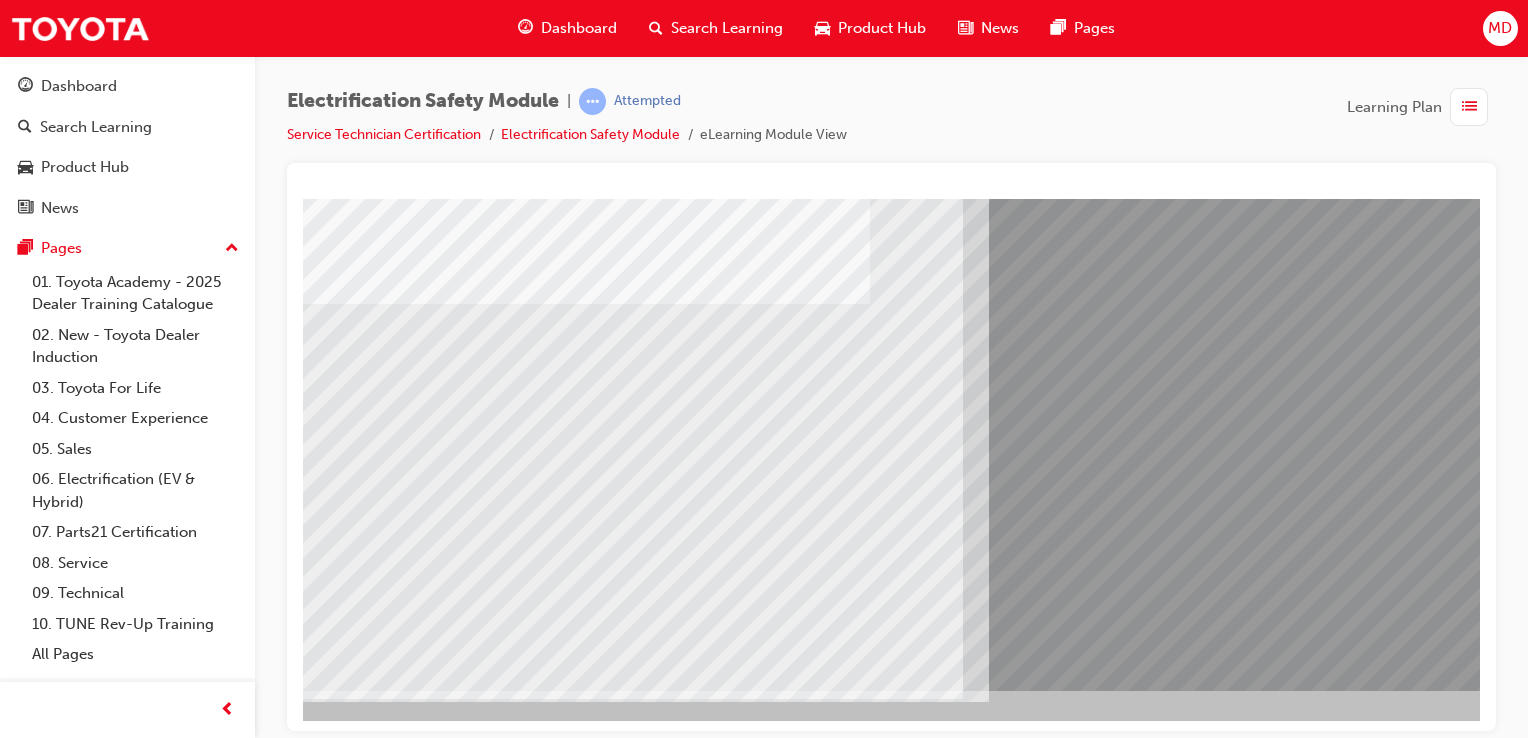 click at bounding box center [328, 8768] 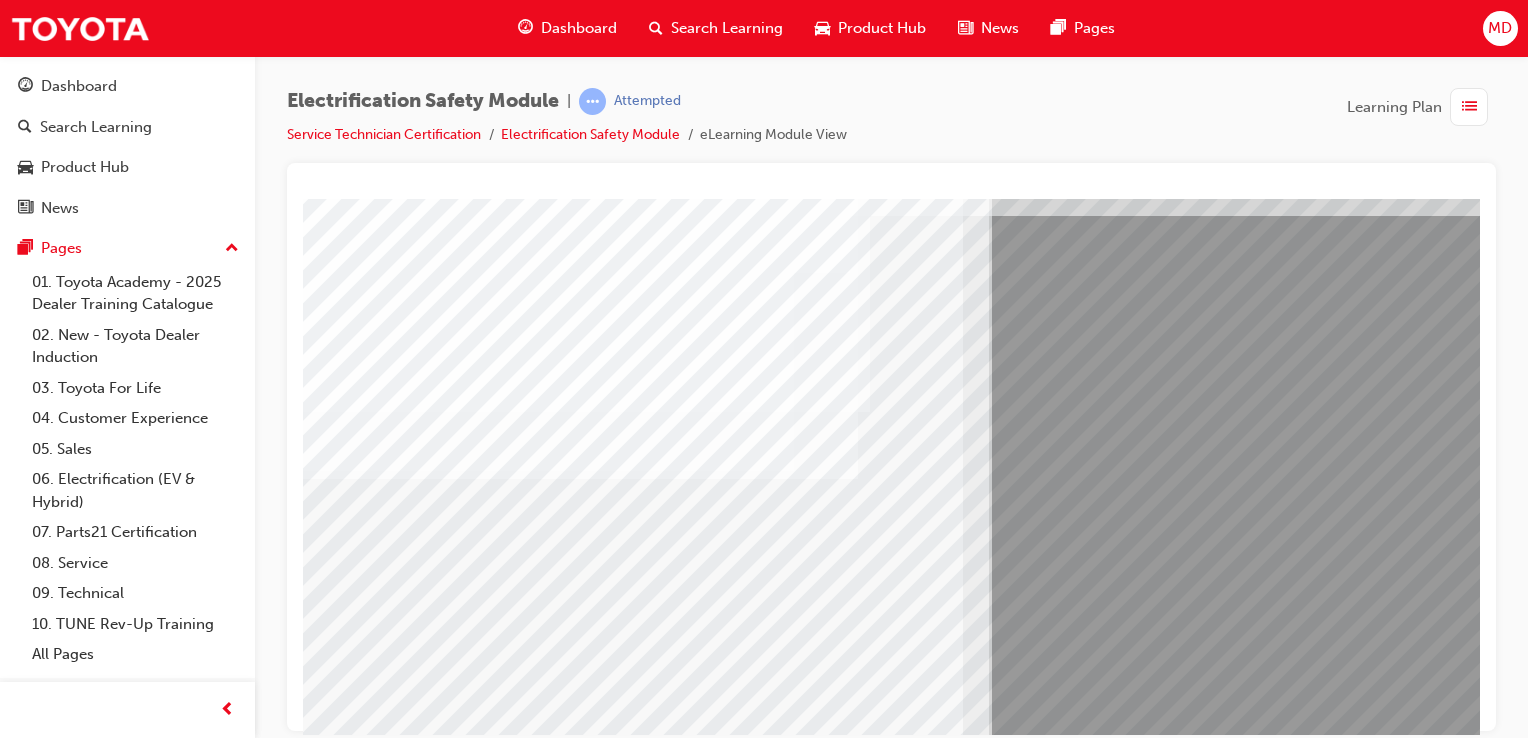 scroll, scrollTop: 128, scrollLeft: 40, axis: both 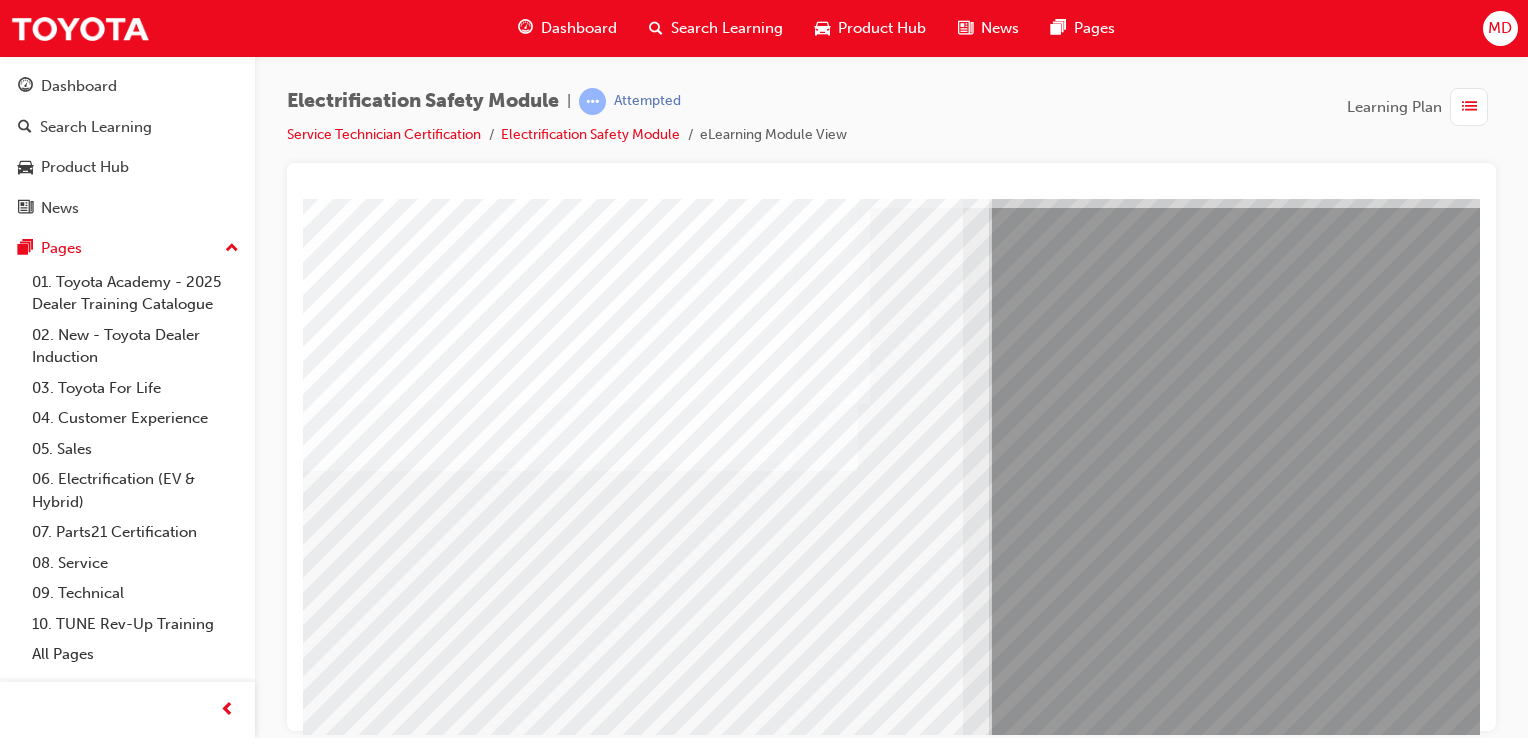 click at bounding box center [328, 8998] 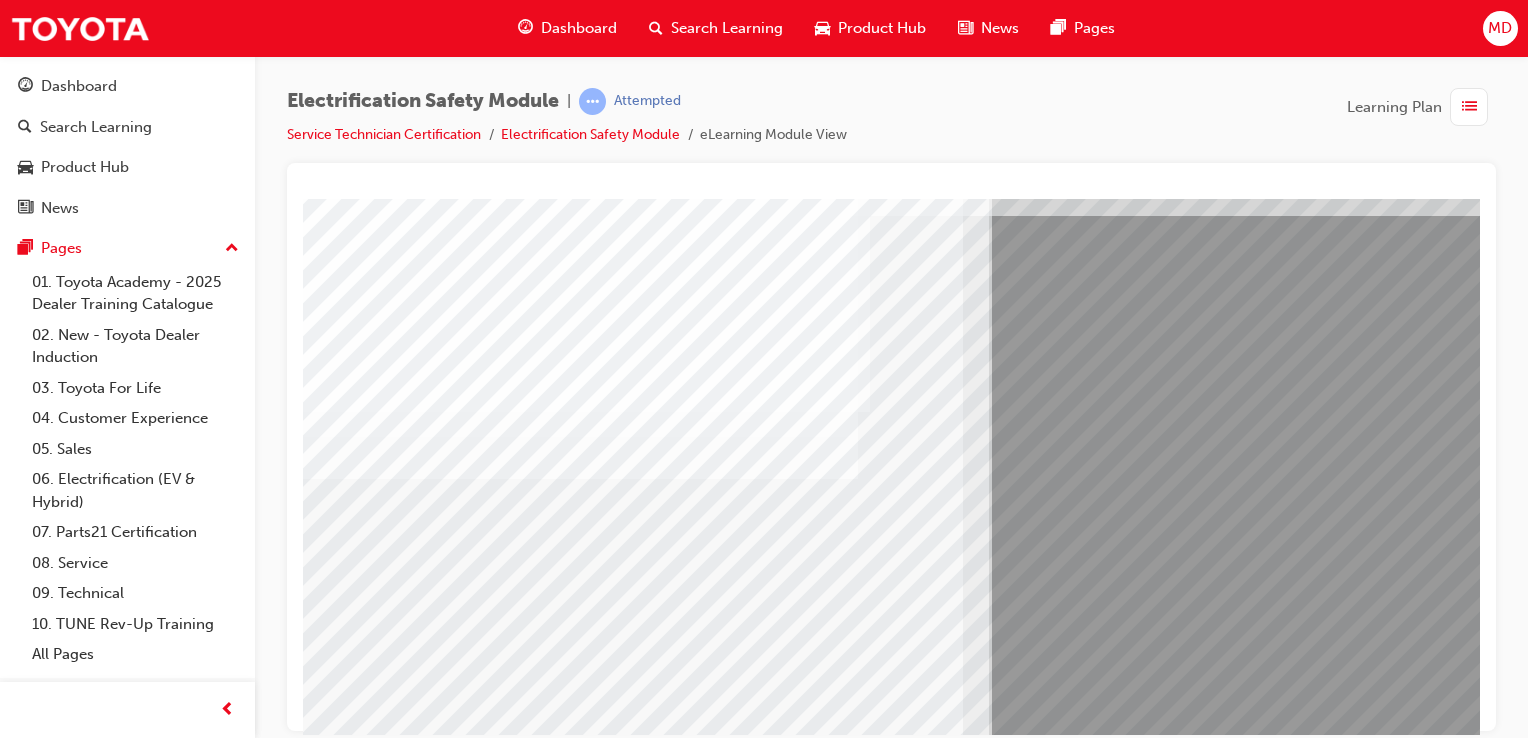 scroll, scrollTop: 128, scrollLeft: 40, axis: both 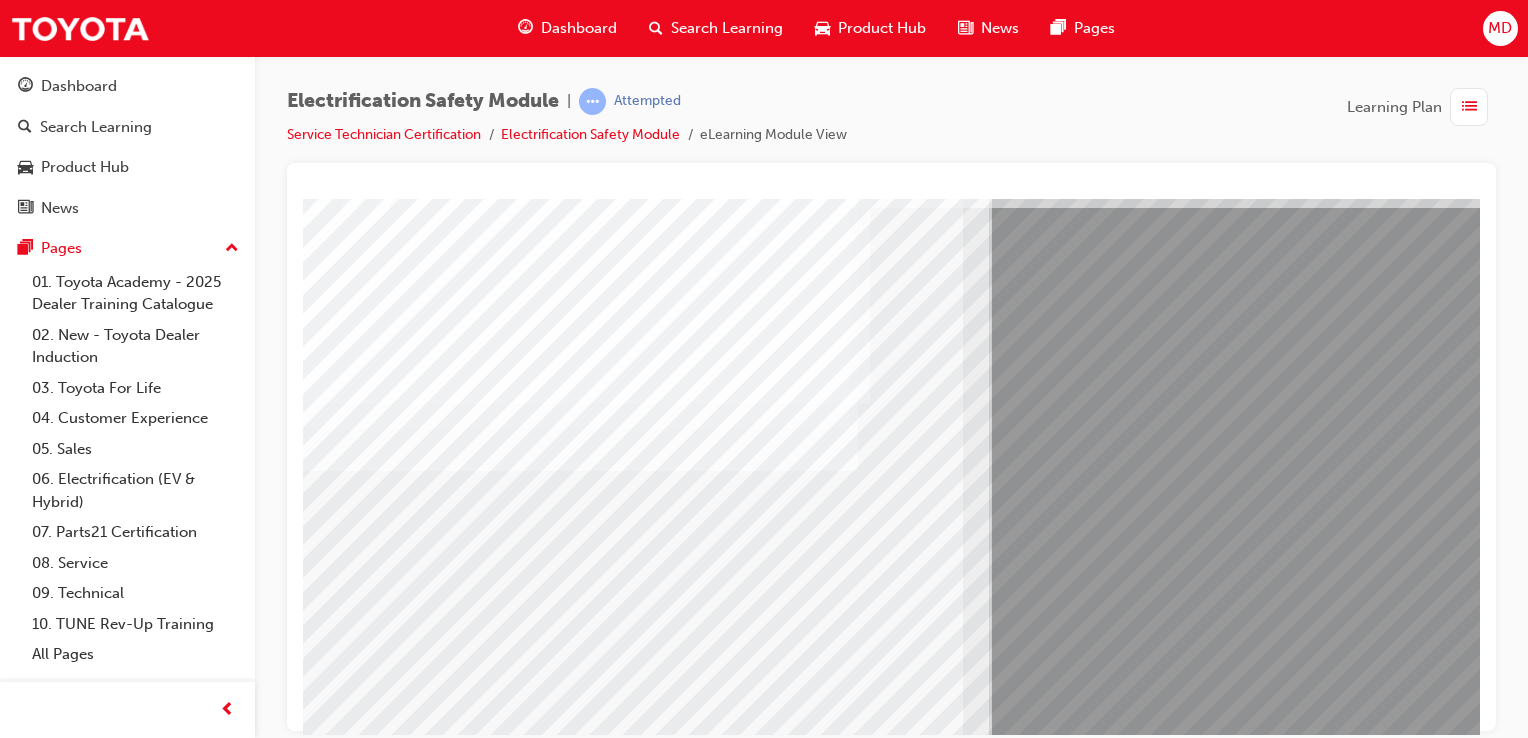 click at bounding box center [328, 9128] 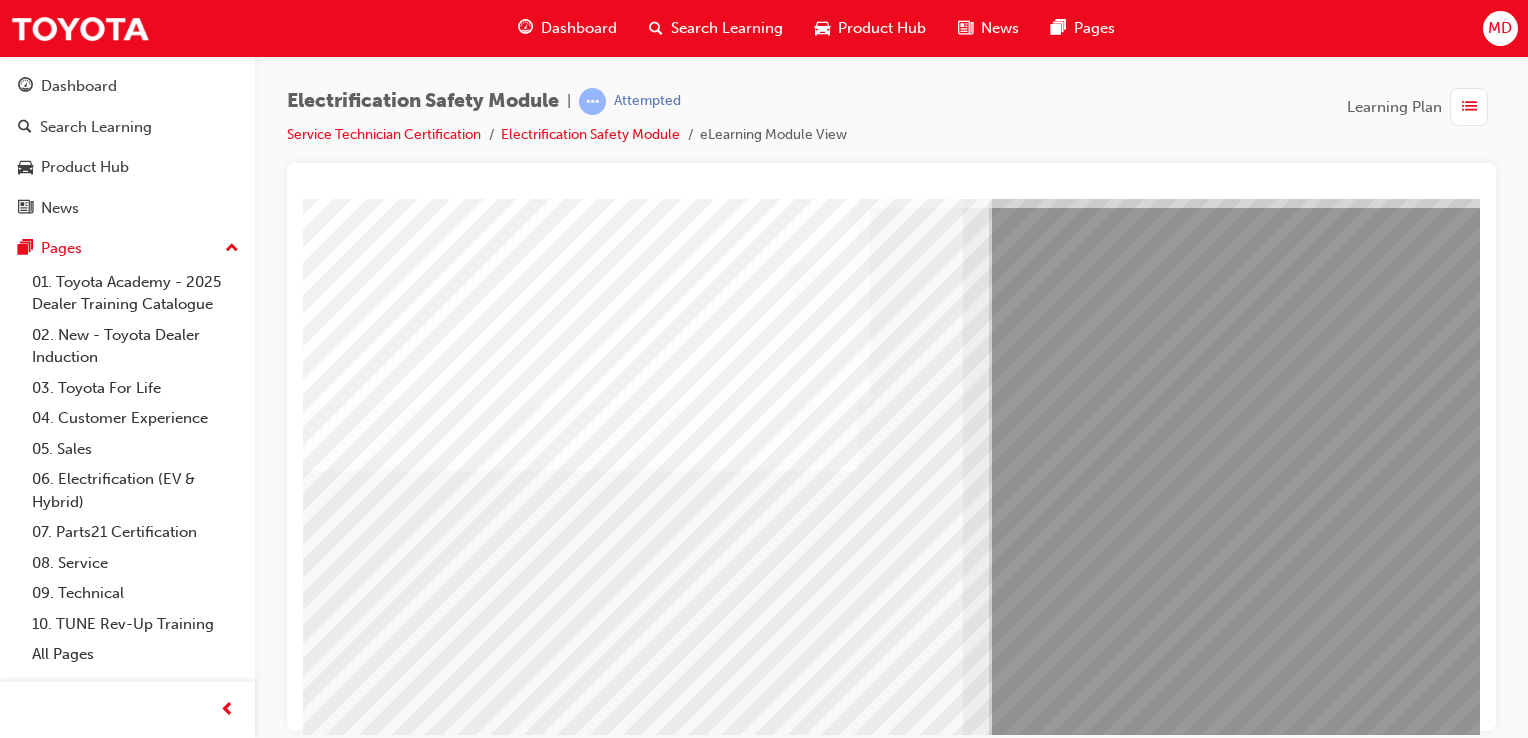 click at bounding box center (328, 8998) 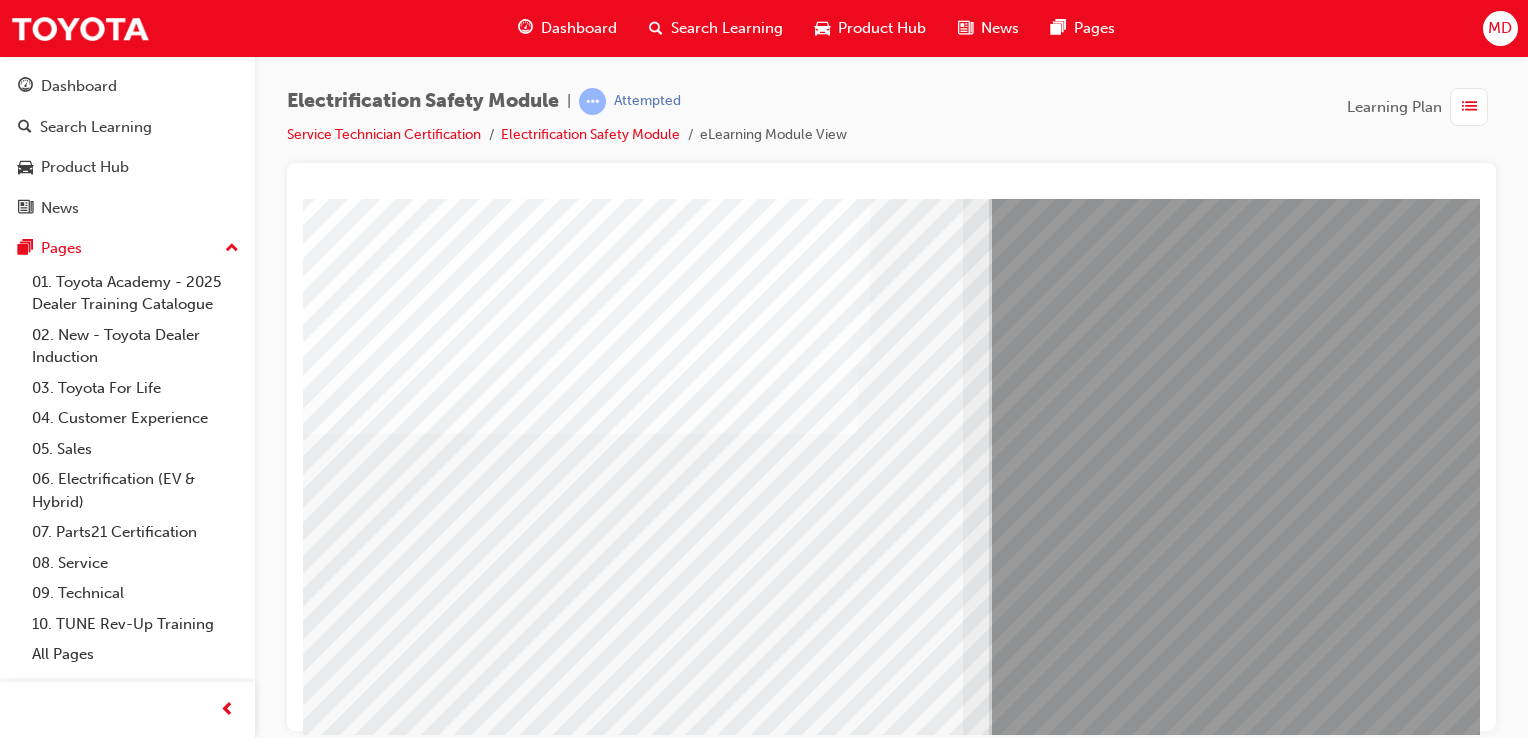 scroll, scrollTop: 228, scrollLeft: 40, axis: both 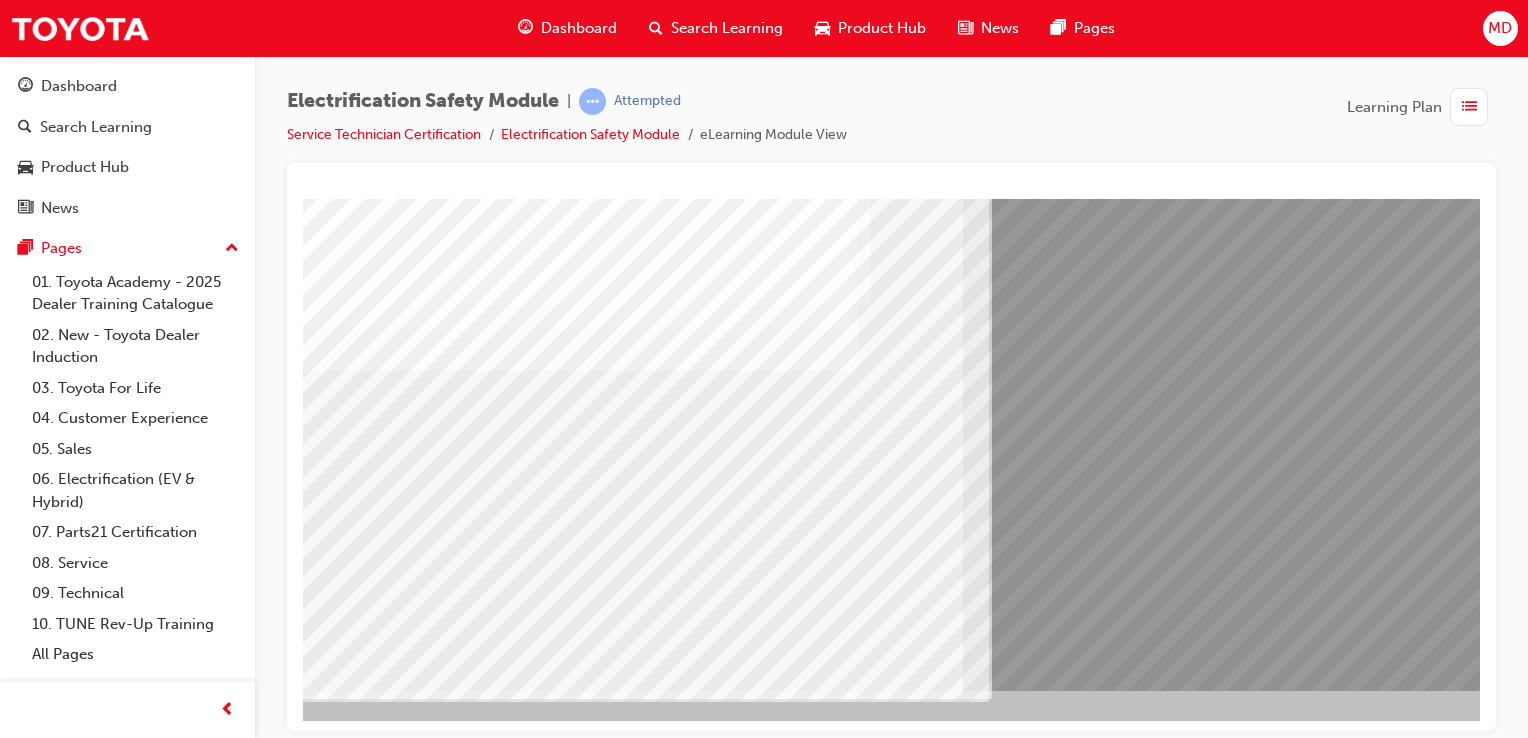 click at bounding box center [326, 8685] 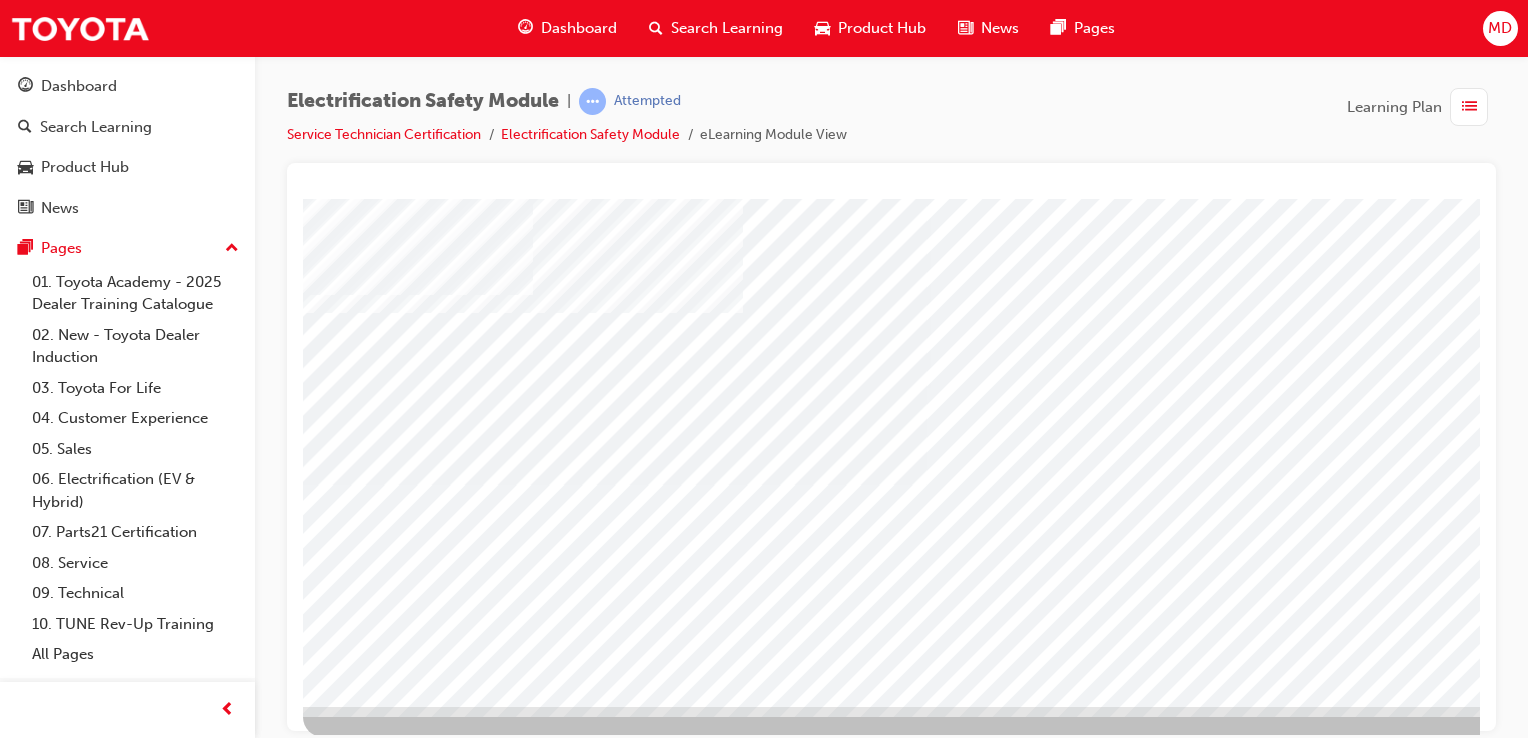 scroll, scrollTop: 228, scrollLeft: 0, axis: vertical 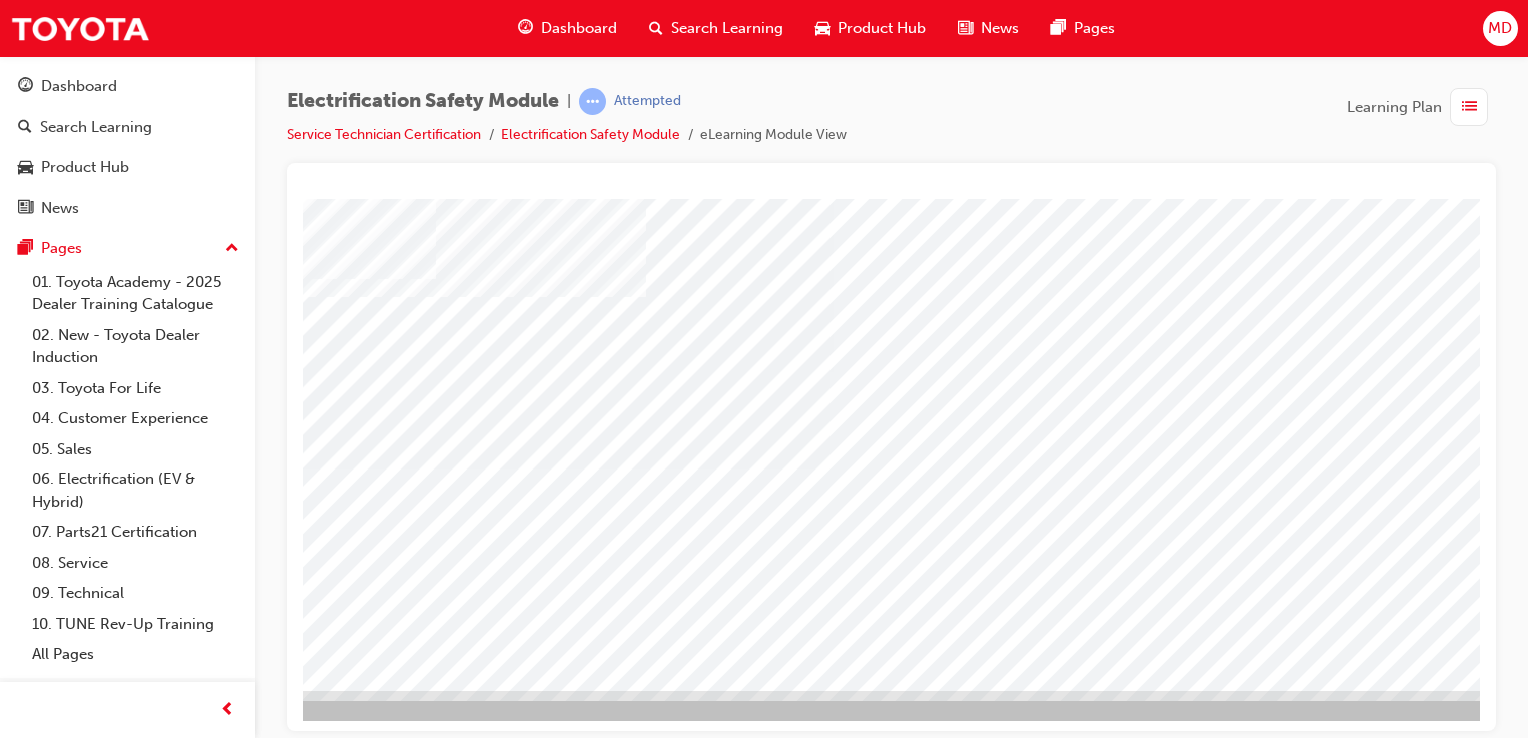click at bounding box center (269, 3157) 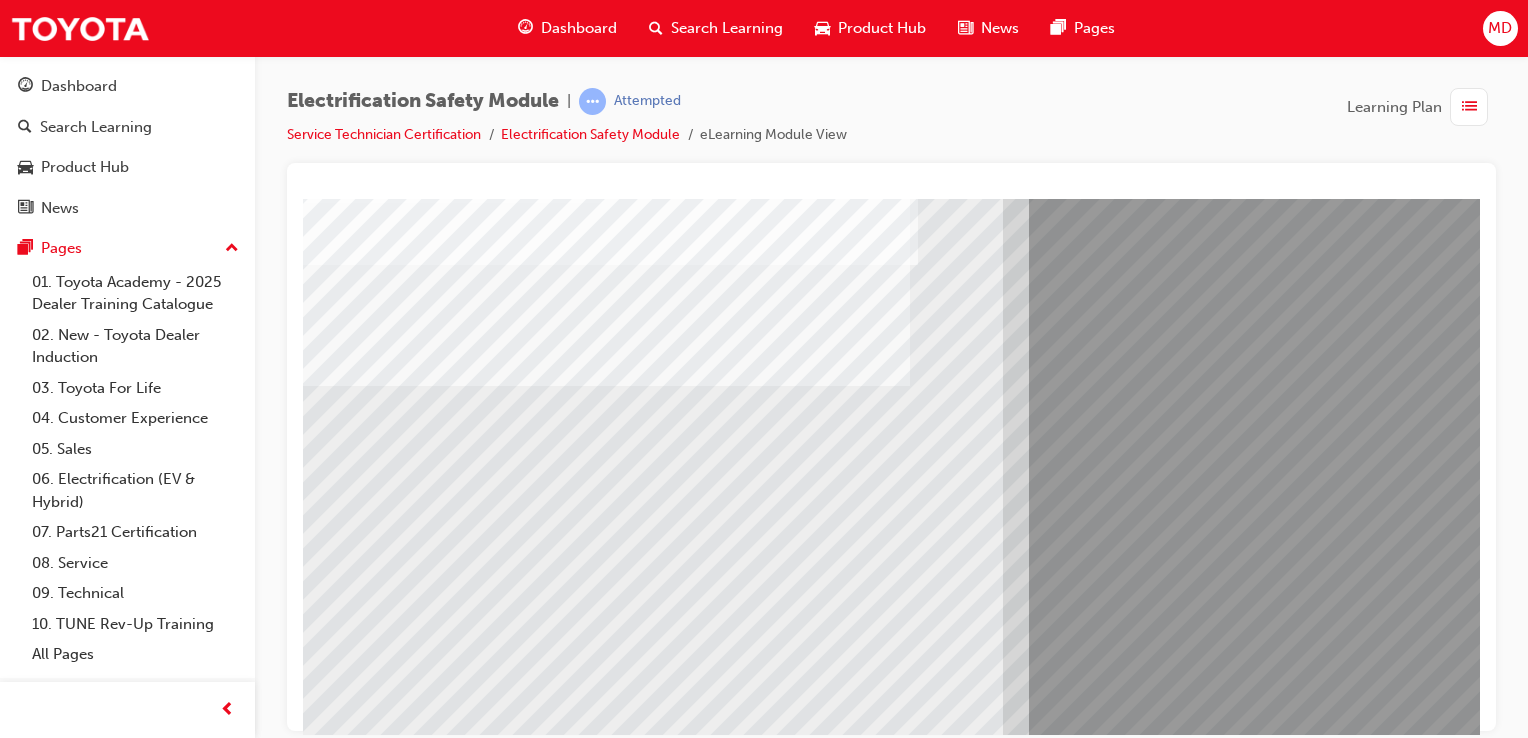 scroll, scrollTop: 200, scrollLeft: 0, axis: vertical 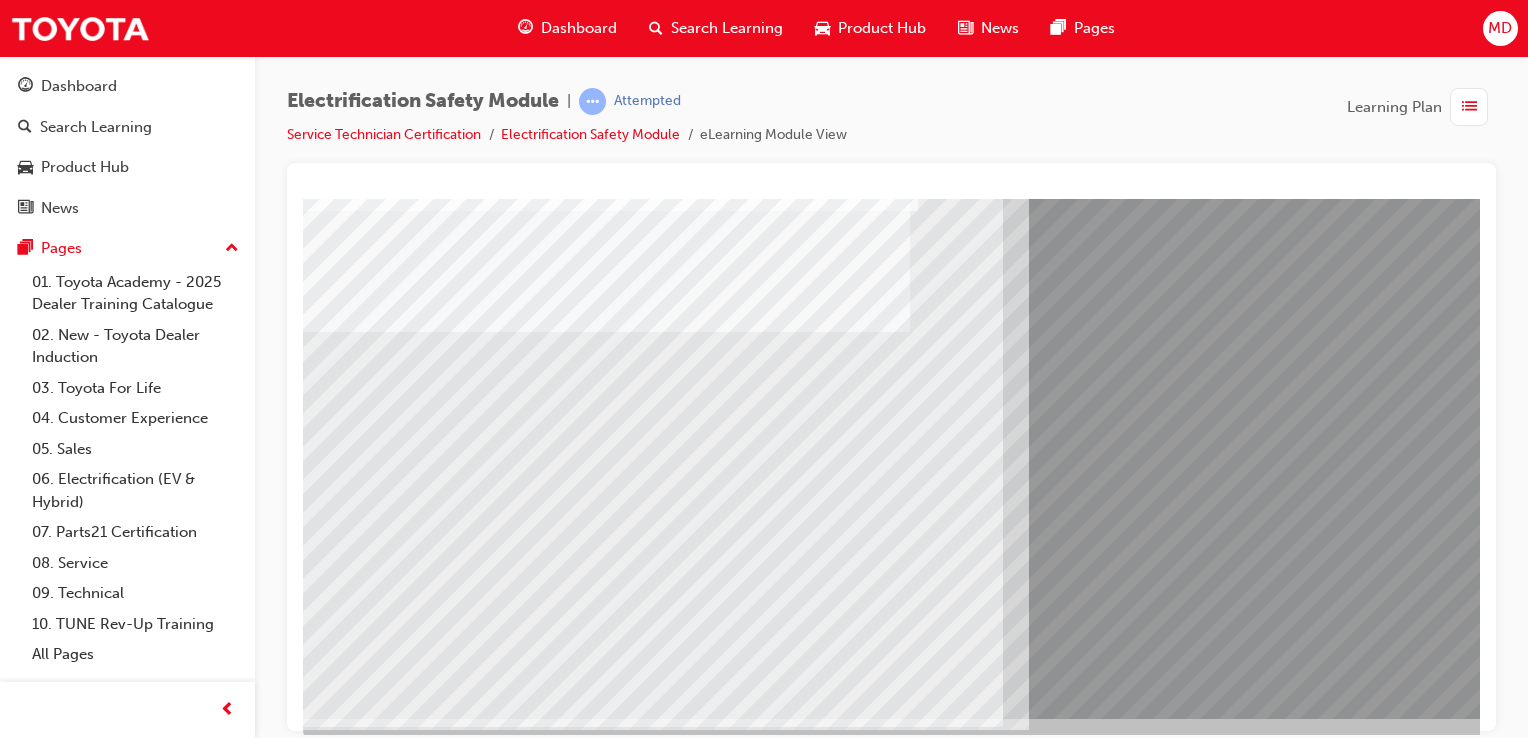 click at bounding box center [368, 7154] 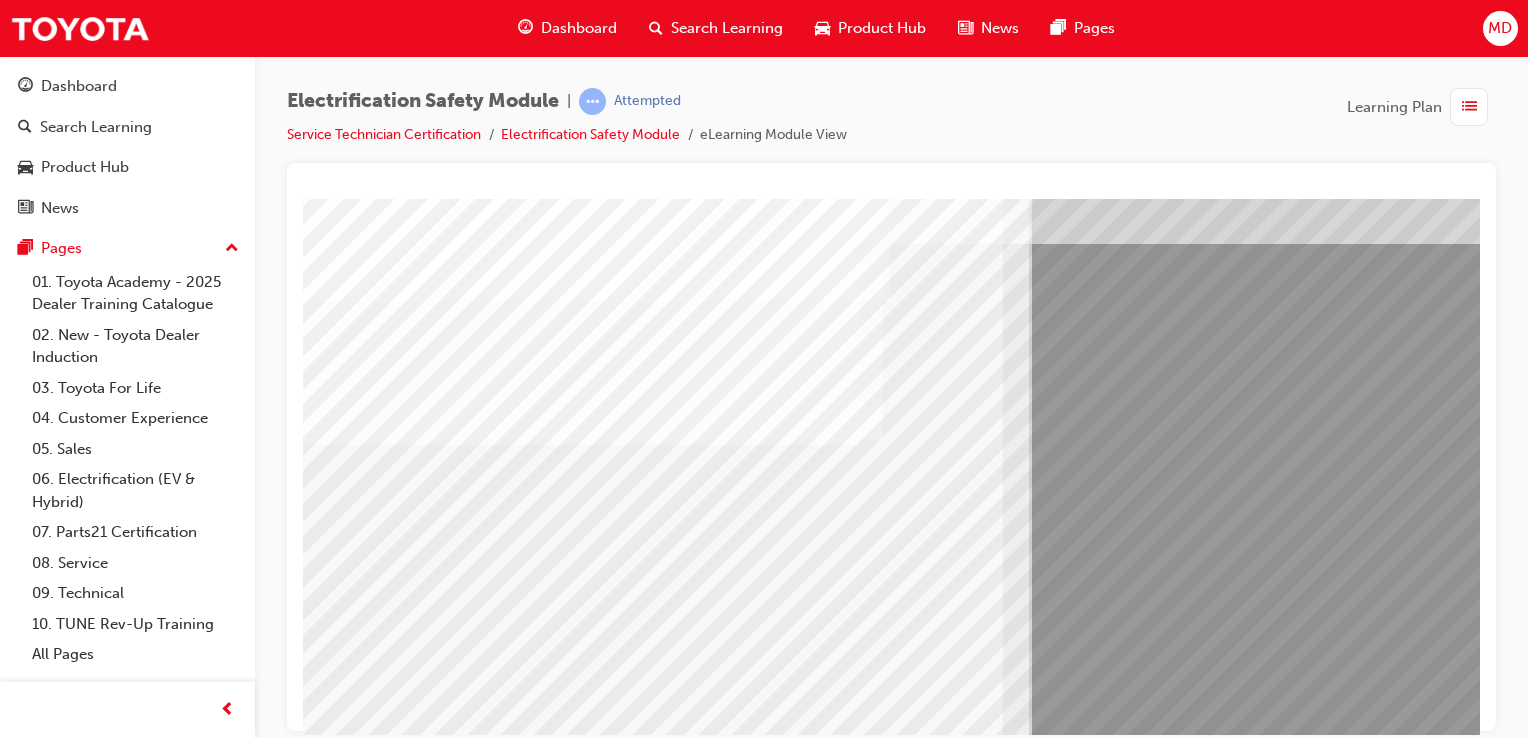 scroll, scrollTop: 100, scrollLeft: 0, axis: vertical 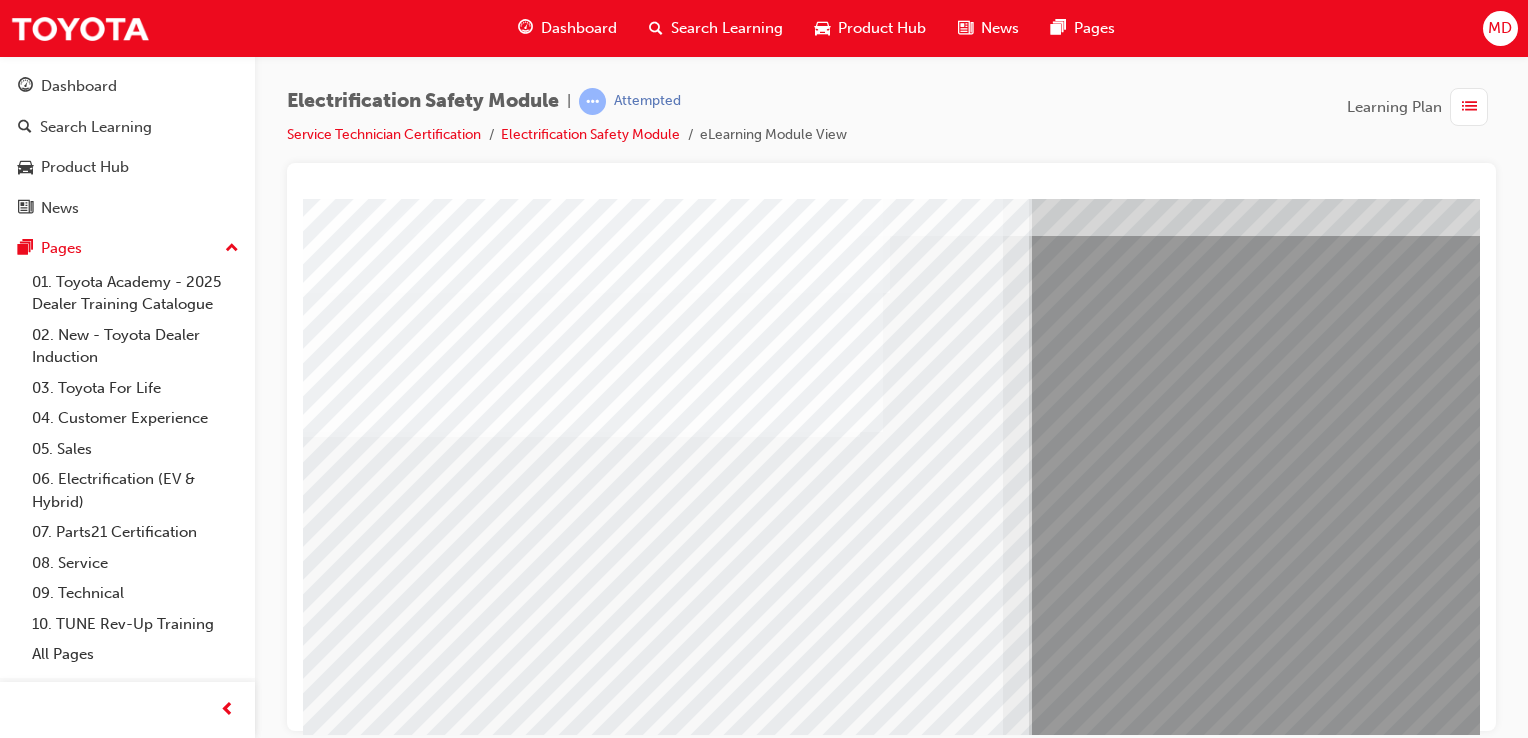 click at bounding box center [368, 7384] 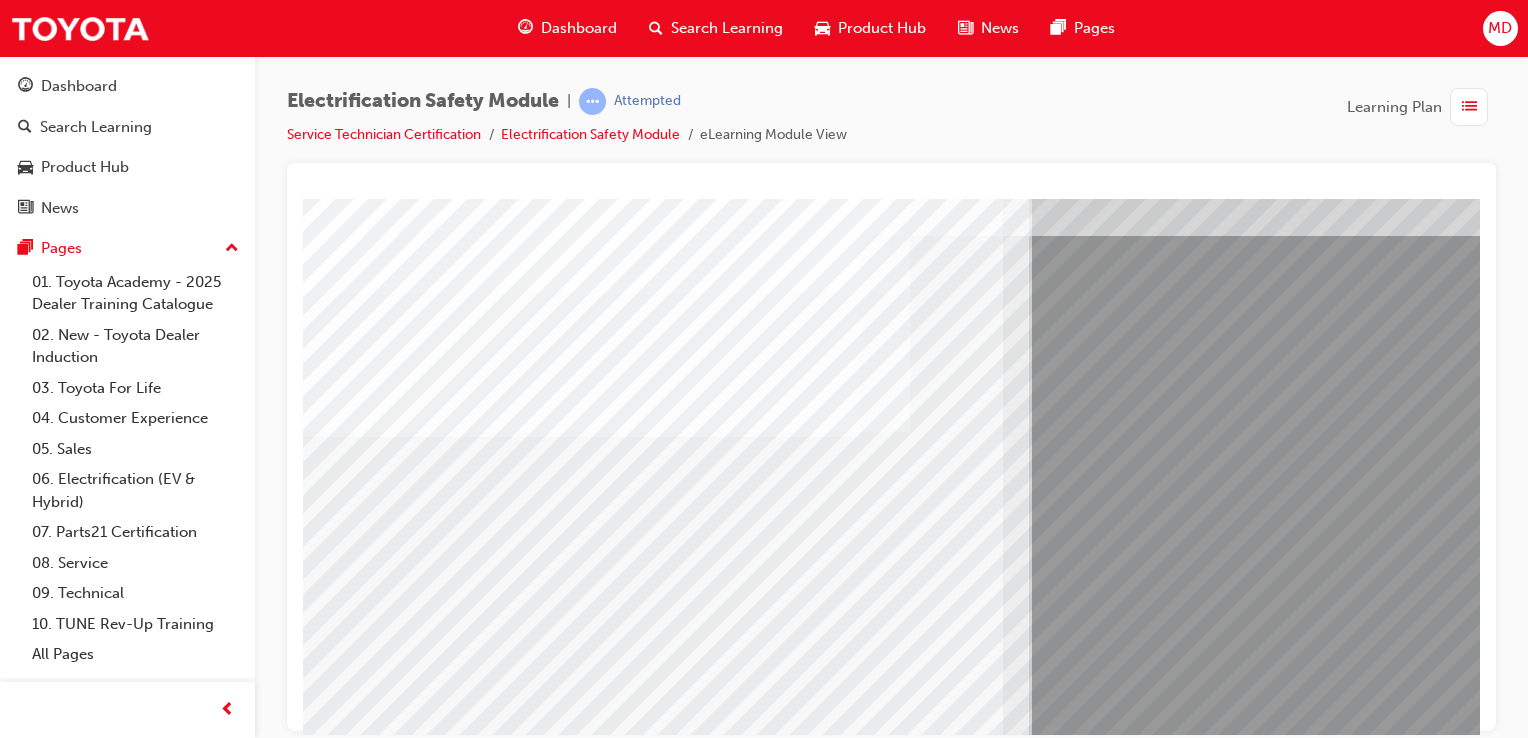 click at bounding box center [368, 7514] 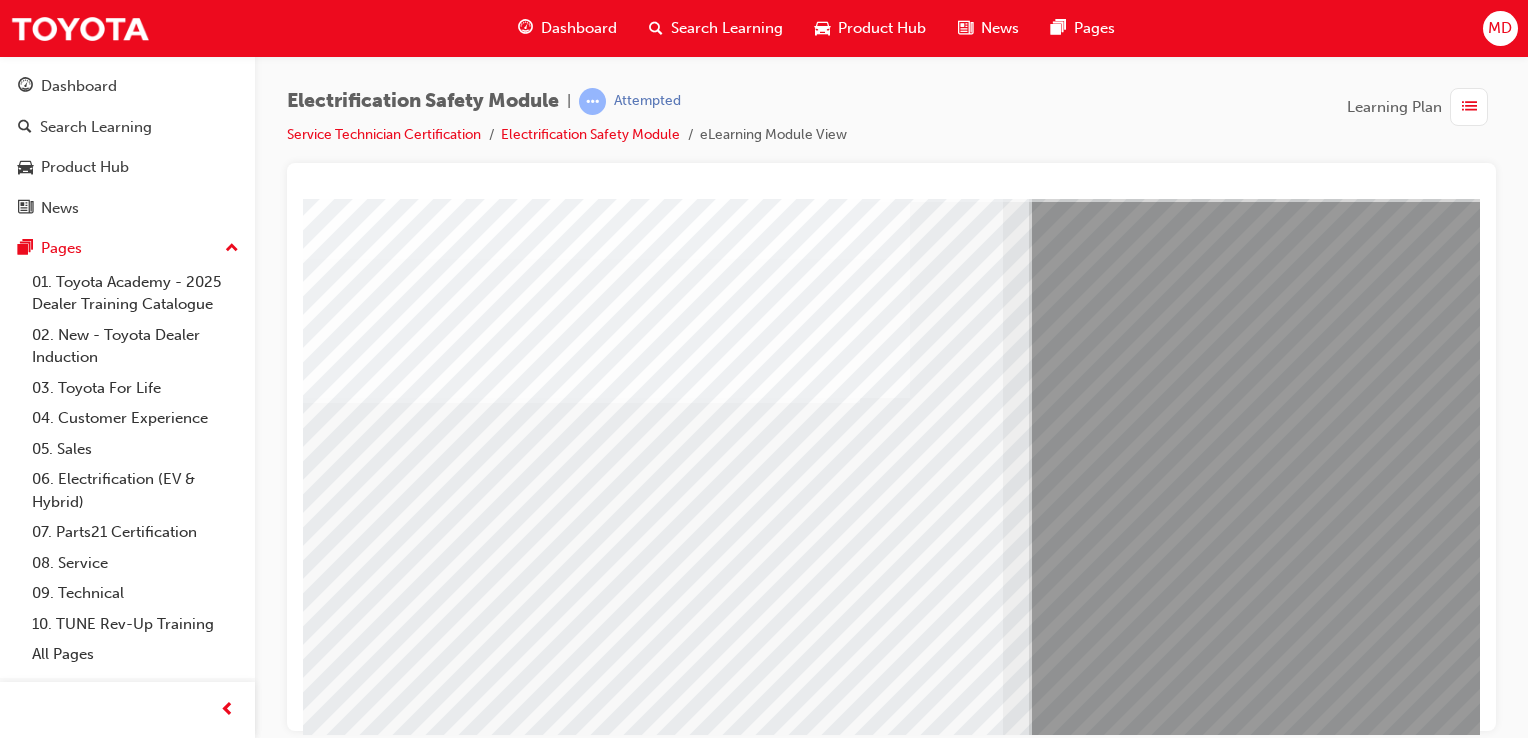 scroll, scrollTop: 228, scrollLeft: 0, axis: vertical 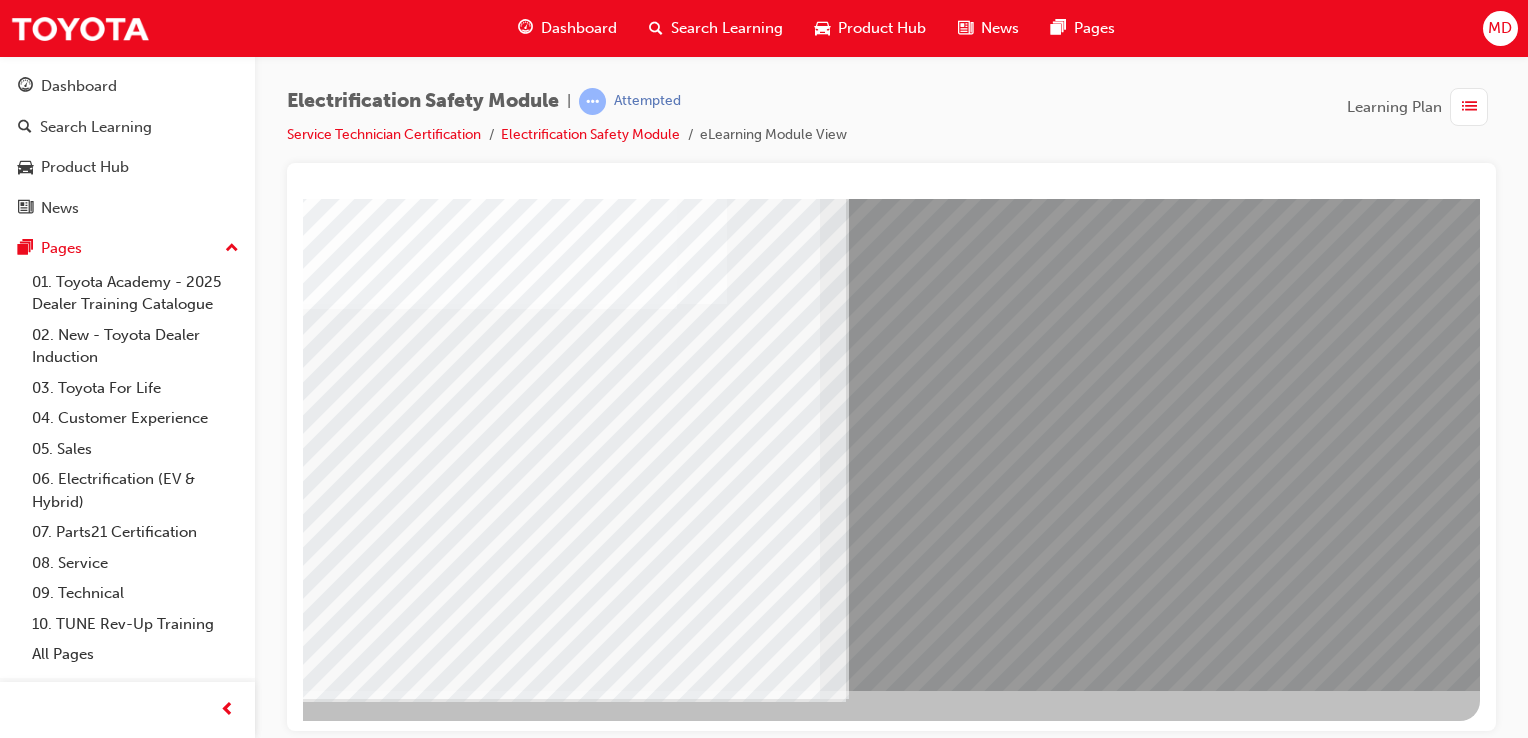 click at bounding box center [183, 7043] 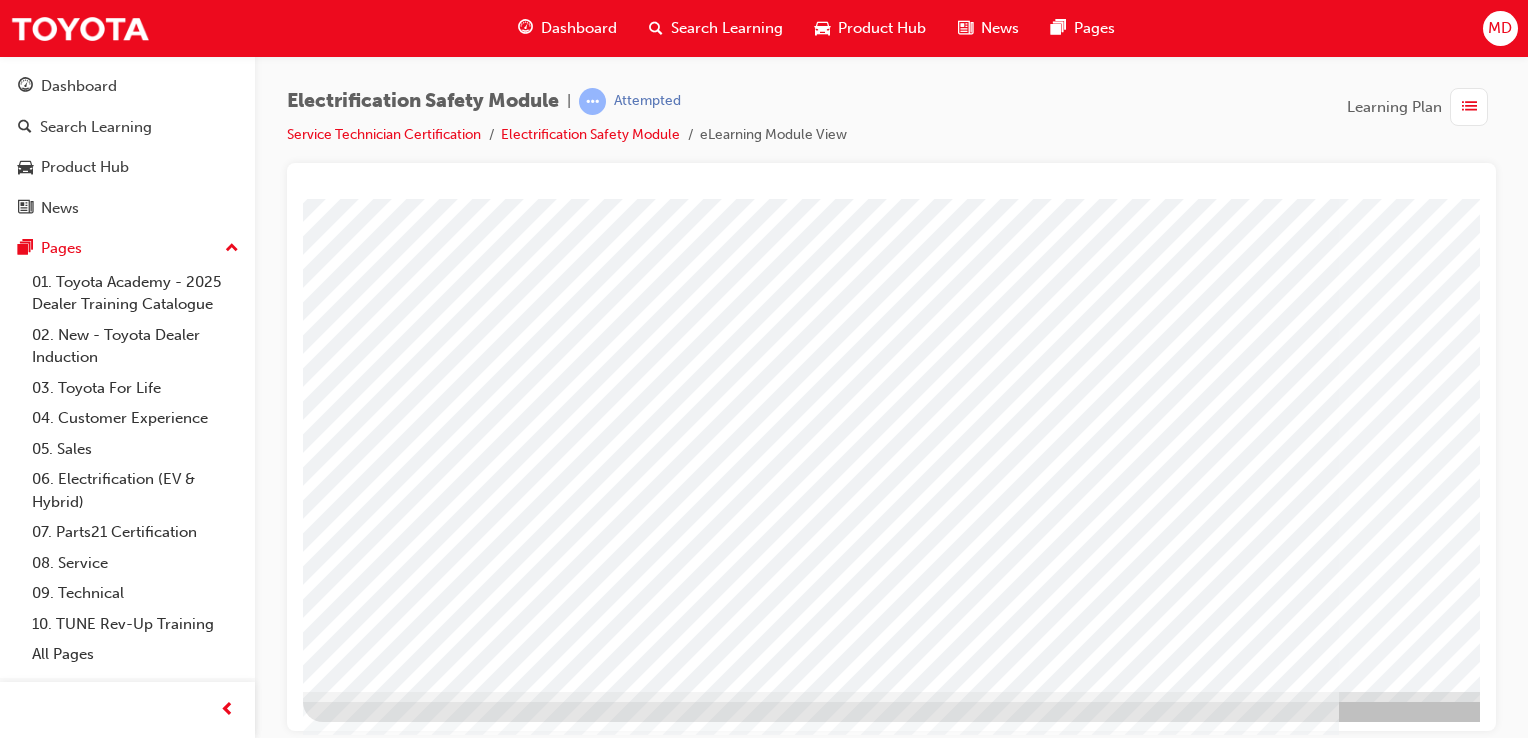 scroll, scrollTop: 228, scrollLeft: 0, axis: vertical 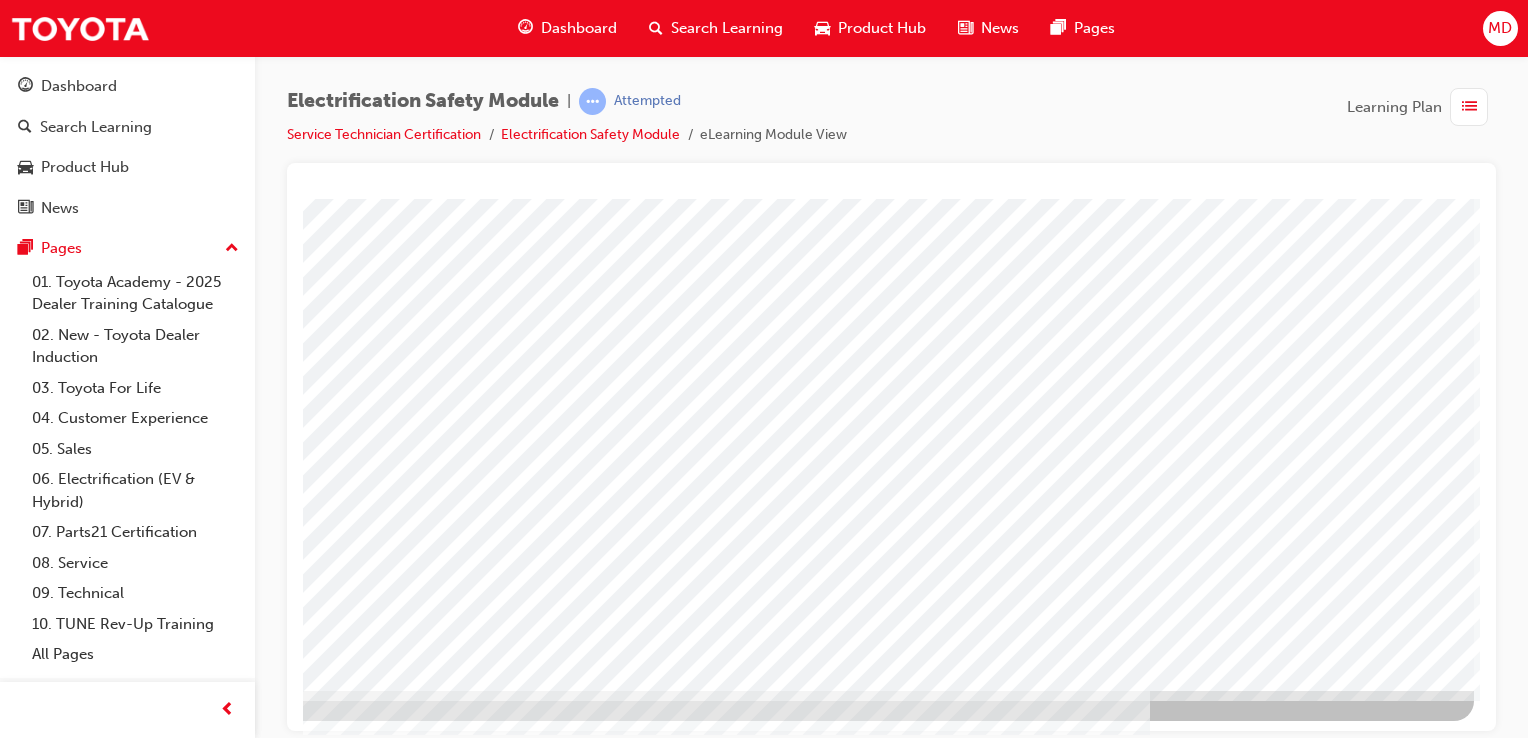 click at bounding box center [177, 3129] 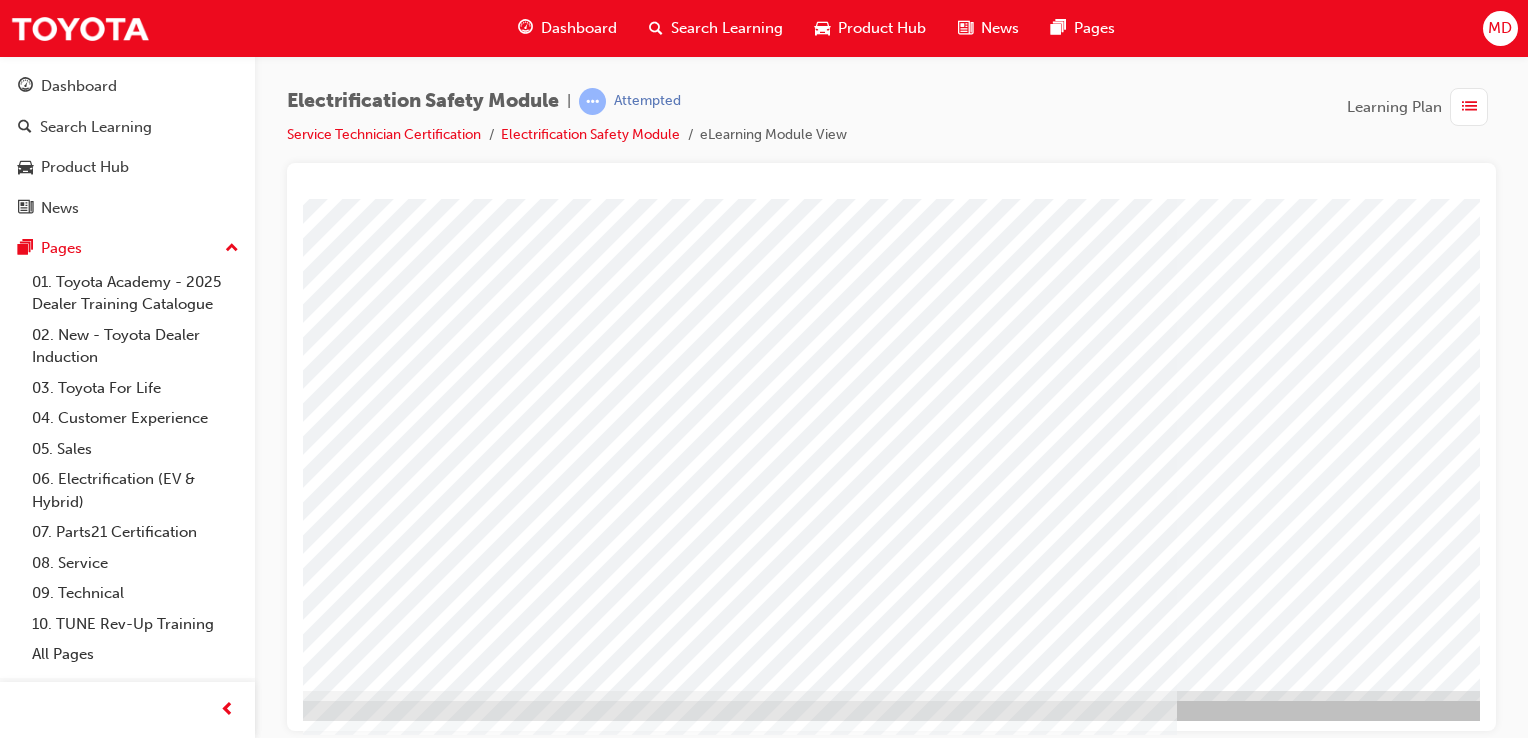 scroll, scrollTop: 228, scrollLeft: 198, axis: both 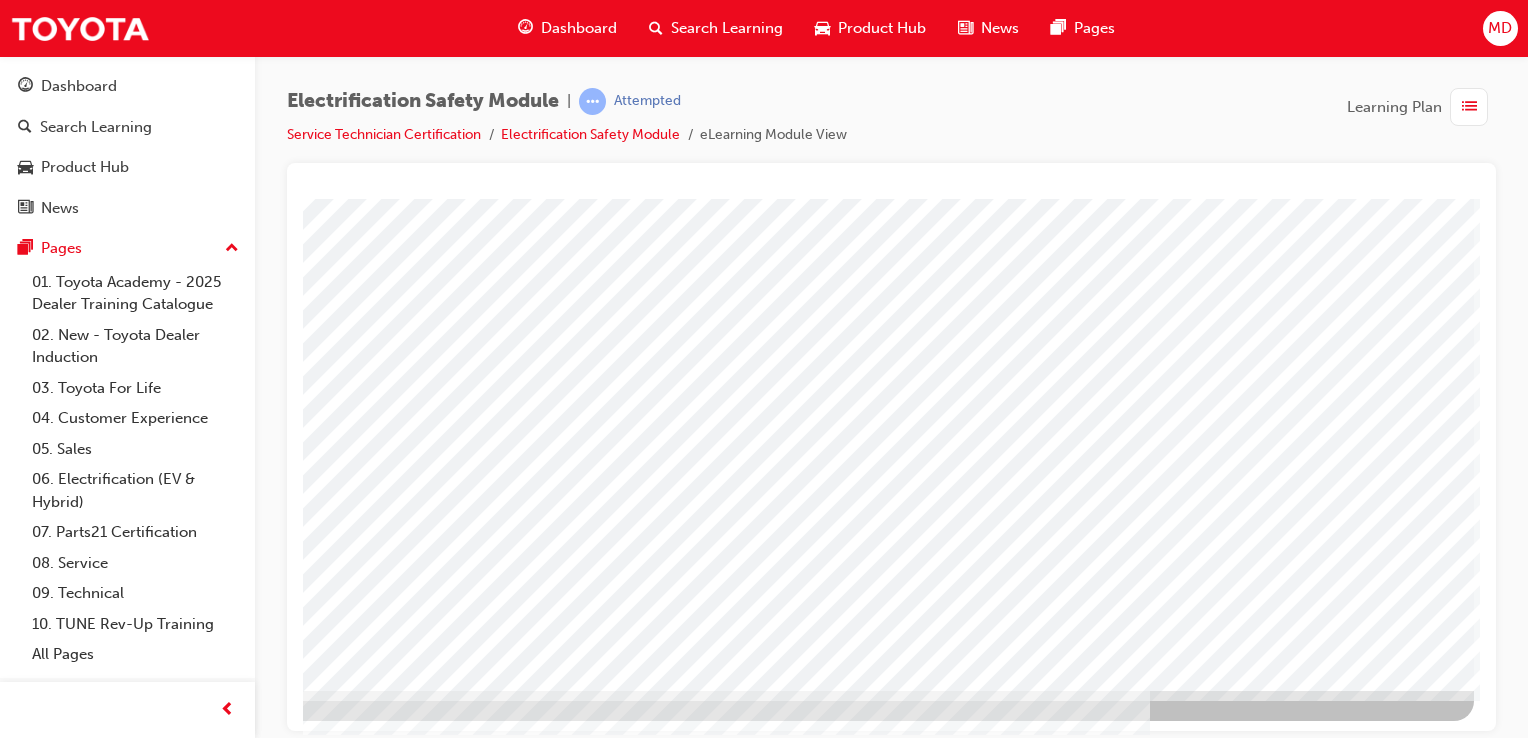 click at bounding box center [177, 3663] 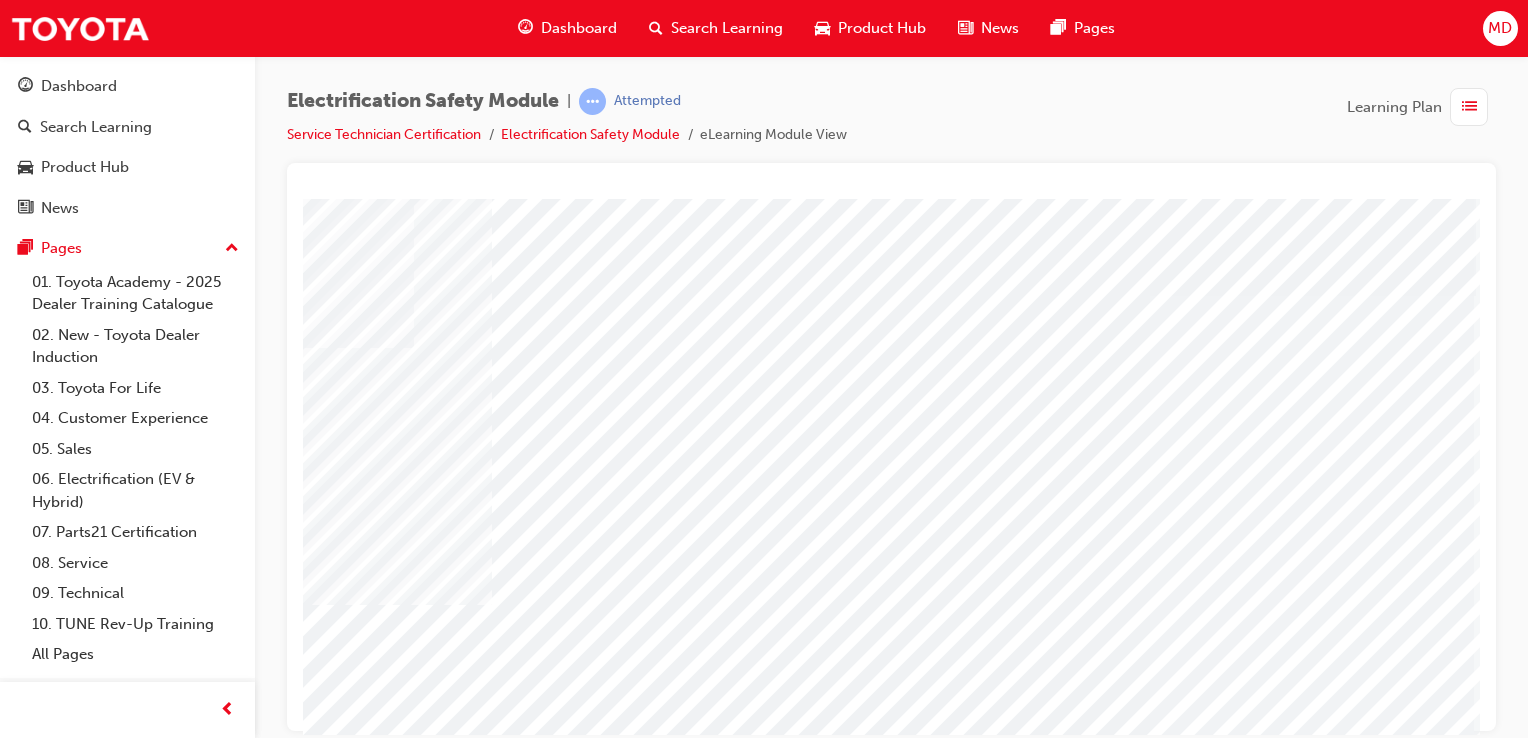 scroll, scrollTop: 0, scrollLeft: 198, axis: horizontal 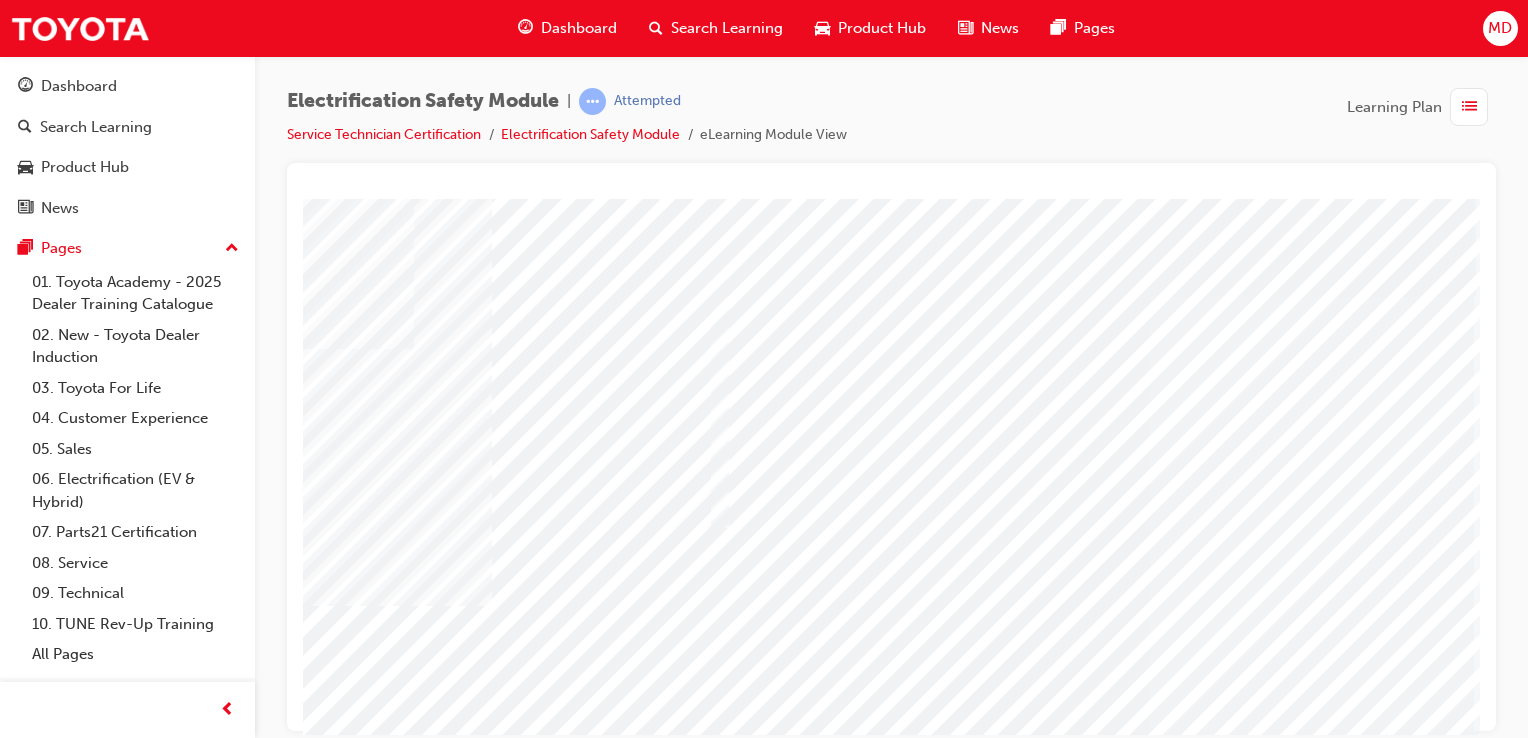 click at bounding box center [422, 3095] 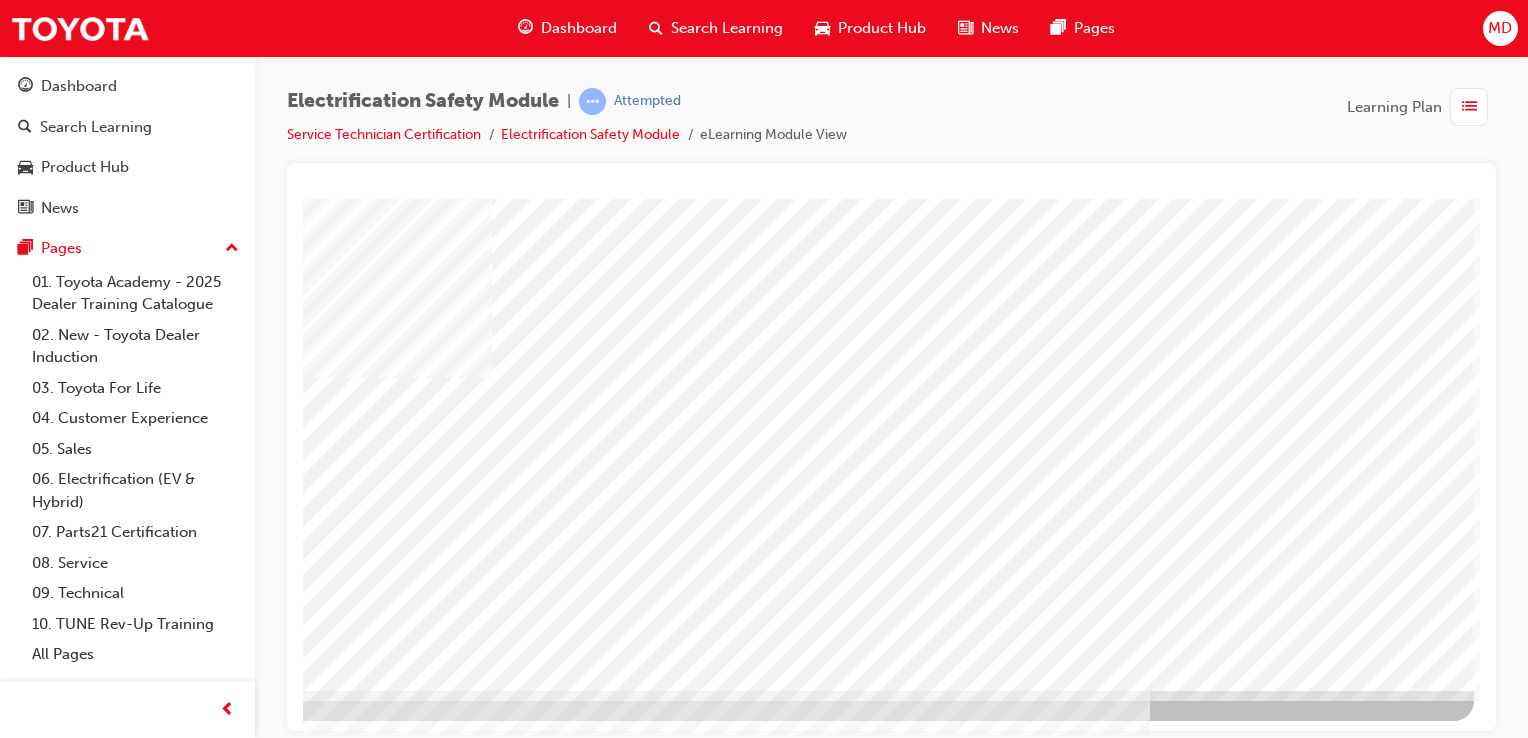 click at bounding box center (177, 3621) 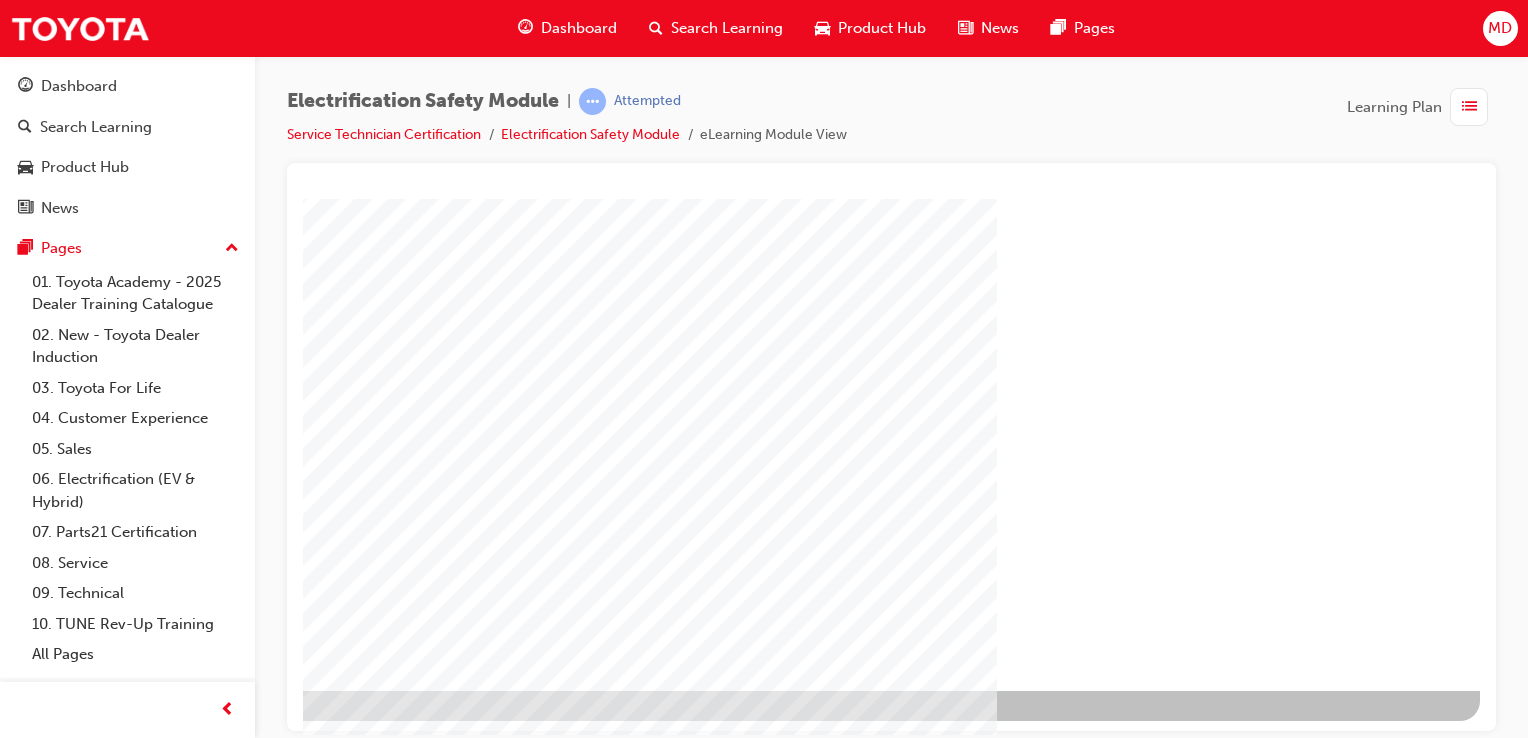 click at bounding box center (183, 1322) 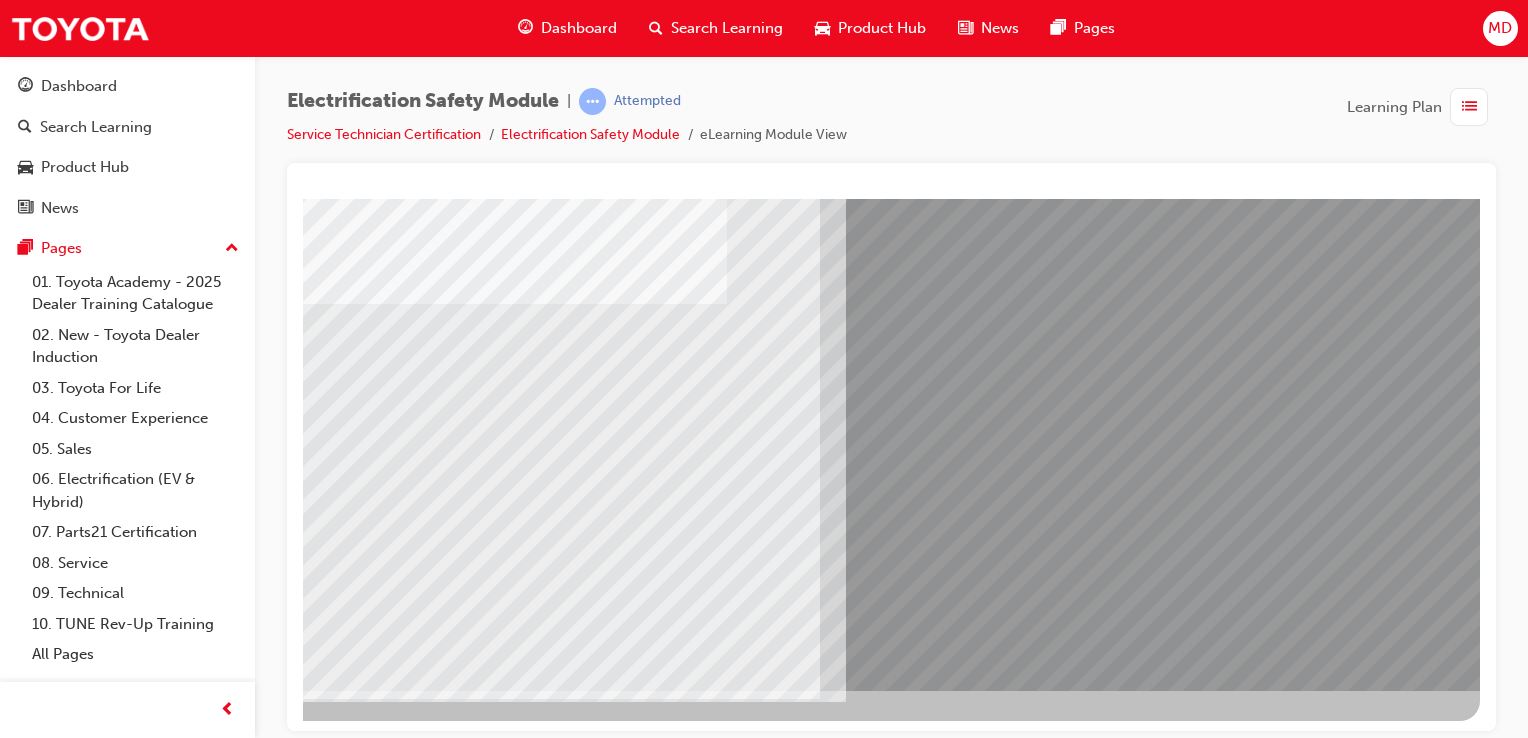 scroll, scrollTop: 0, scrollLeft: 0, axis: both 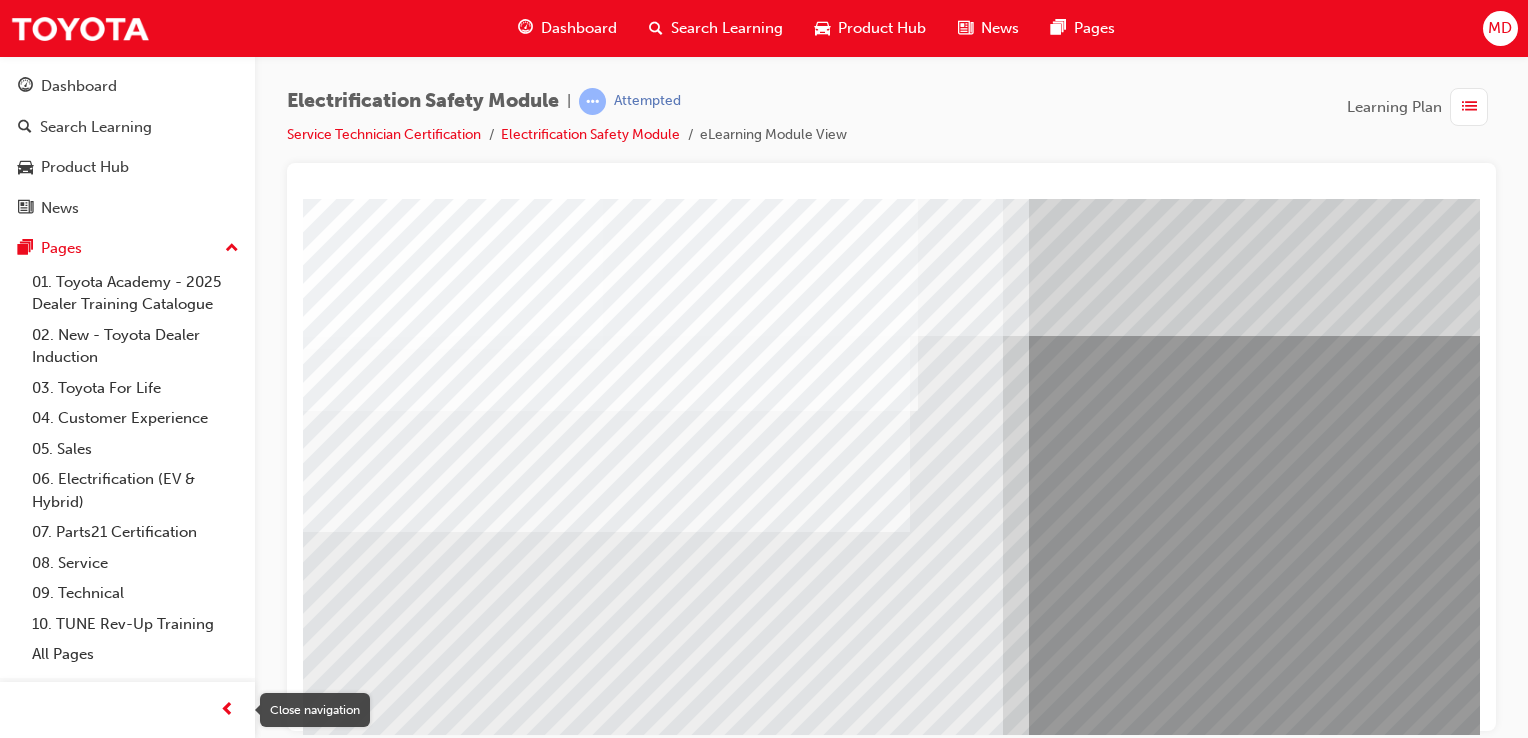 click at bounding box center (227, 710) 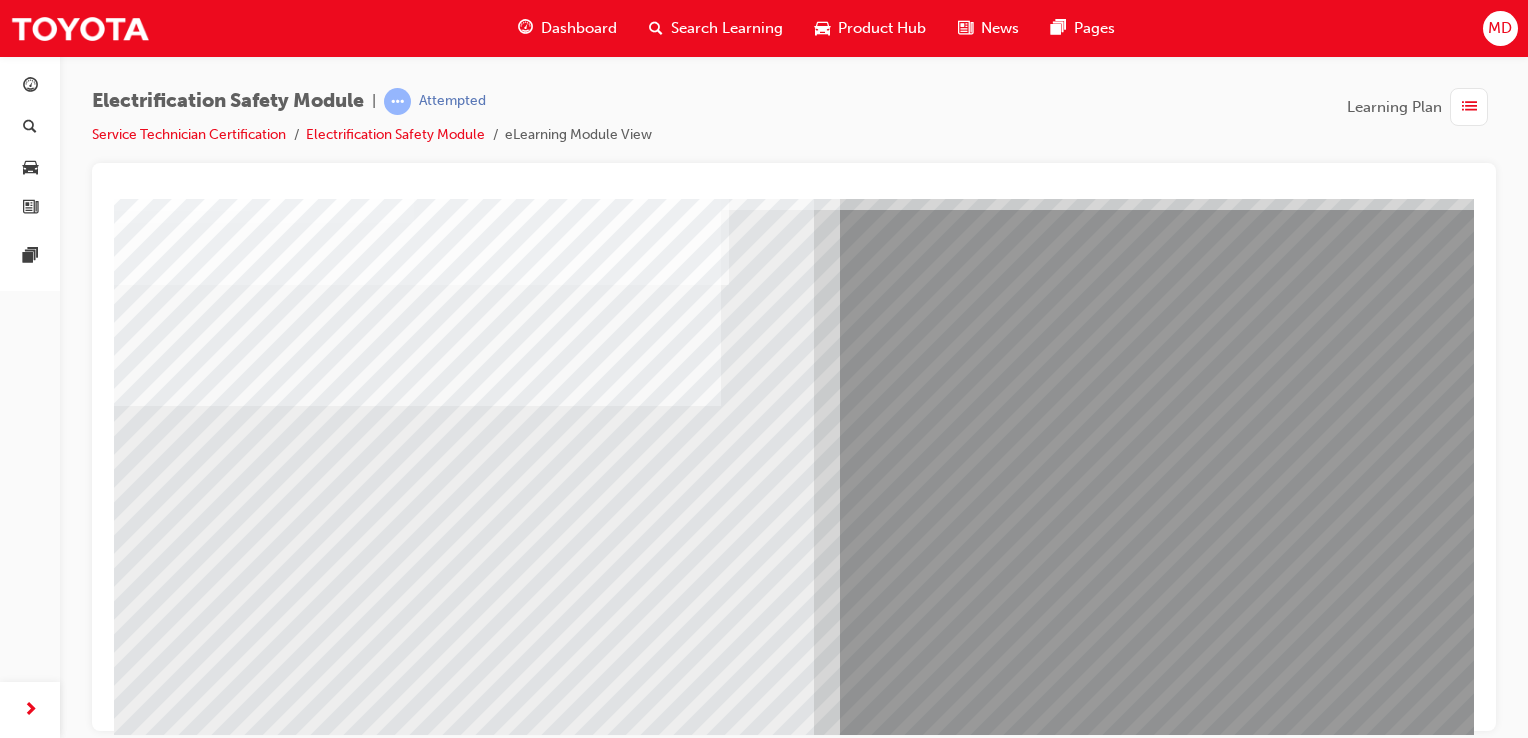 scroll, scrollTop: 228, scrollLeft: 0, axis: vertical 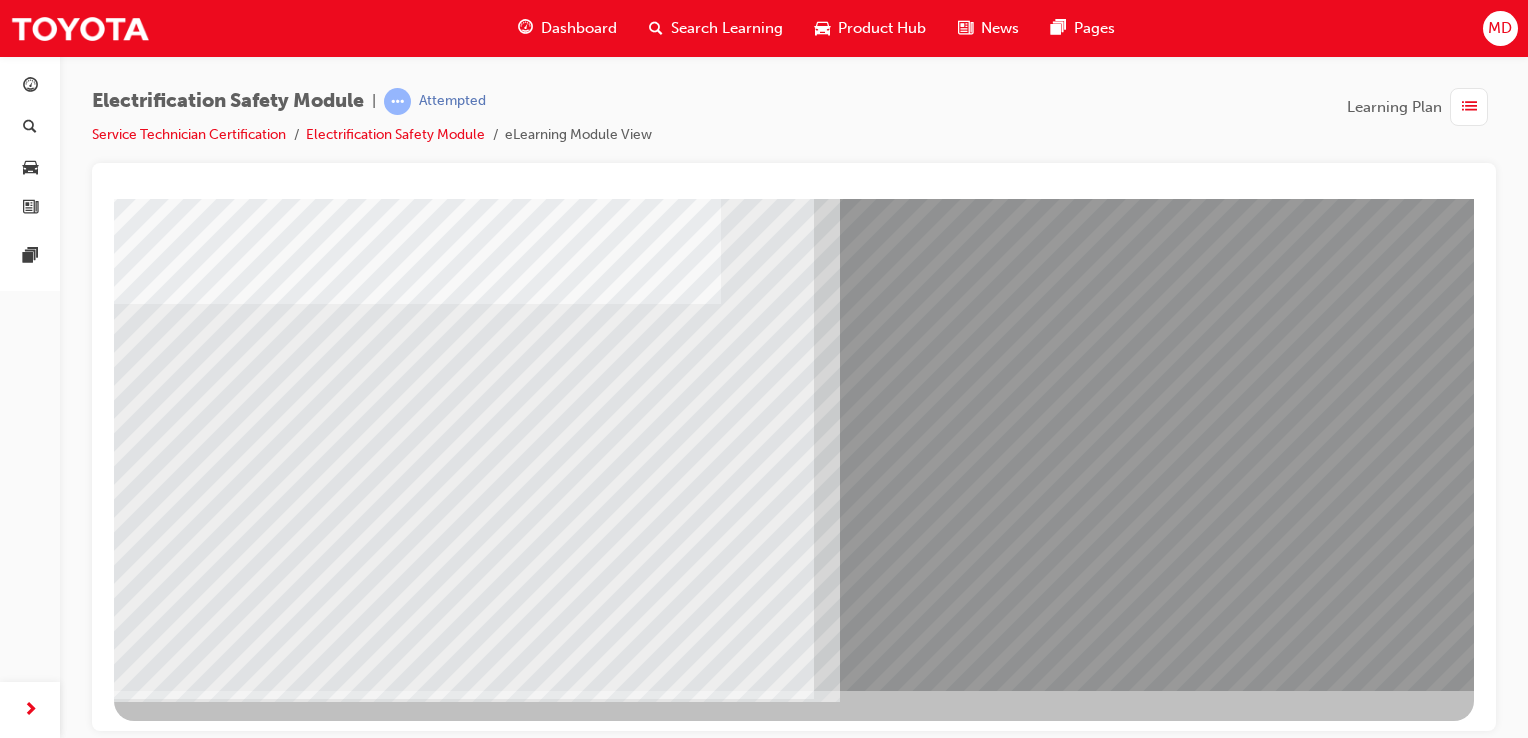 click at bounding box center [179, 7898] 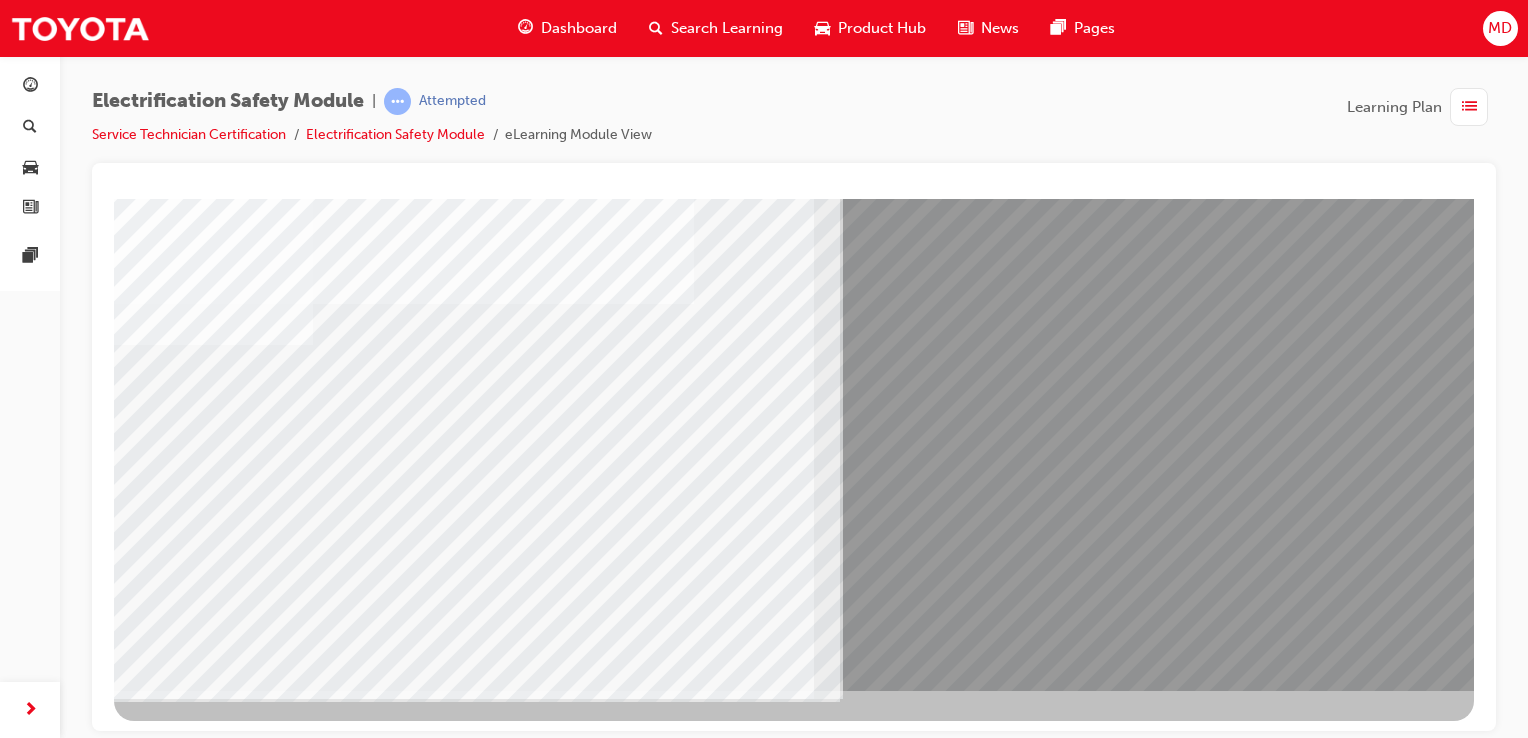 click at bounding box center (179, 8028) 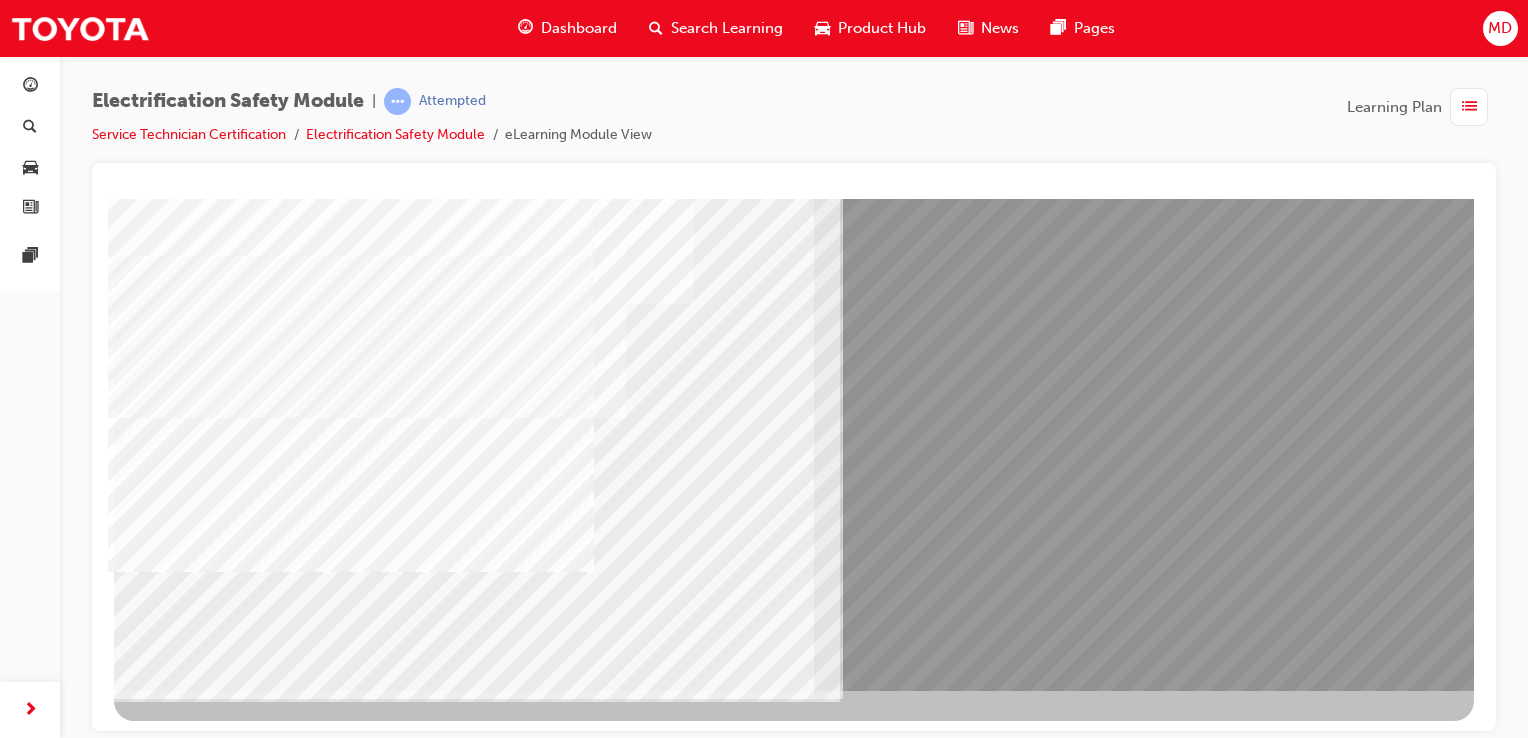 click at bounding box center [179, 8158] 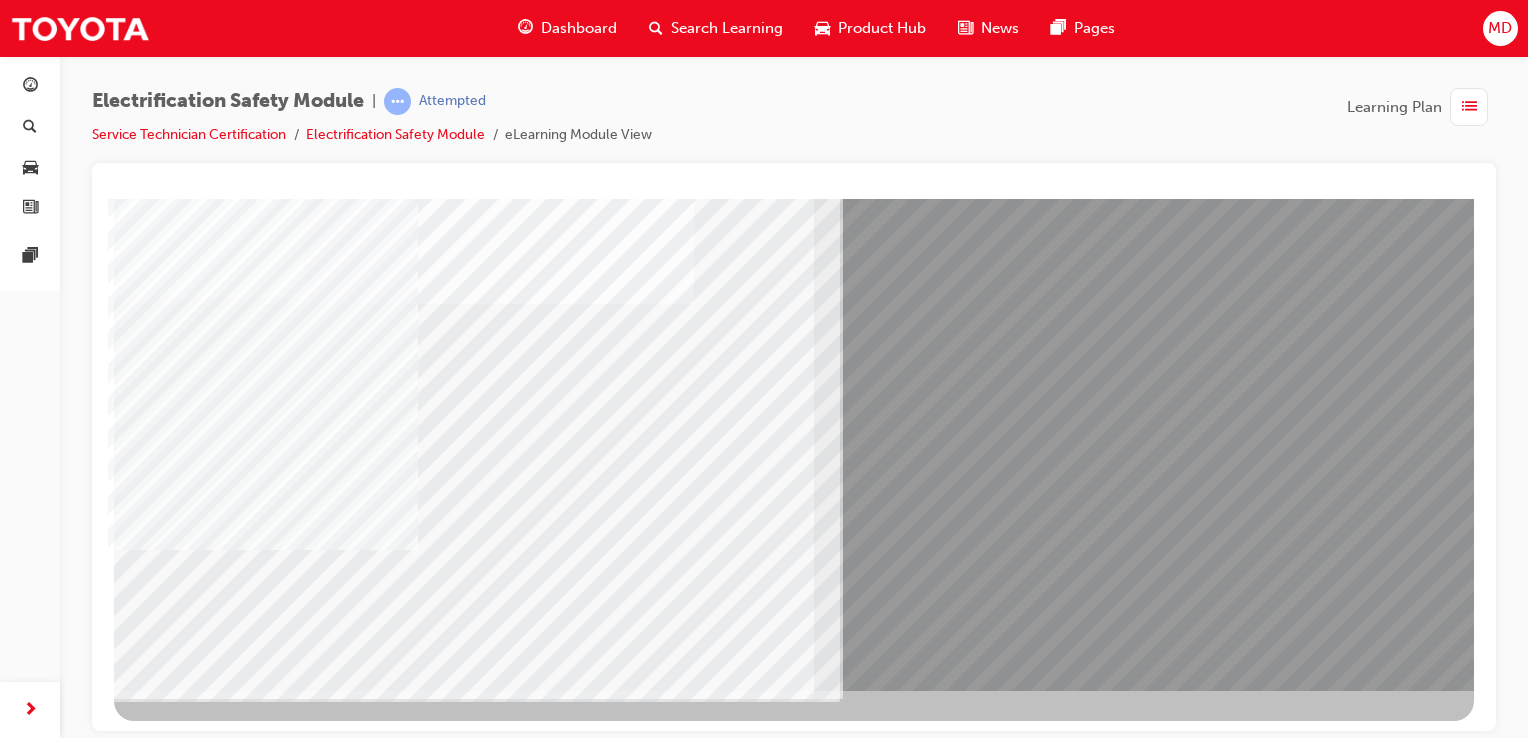 click at bounding box center [177, 7815] 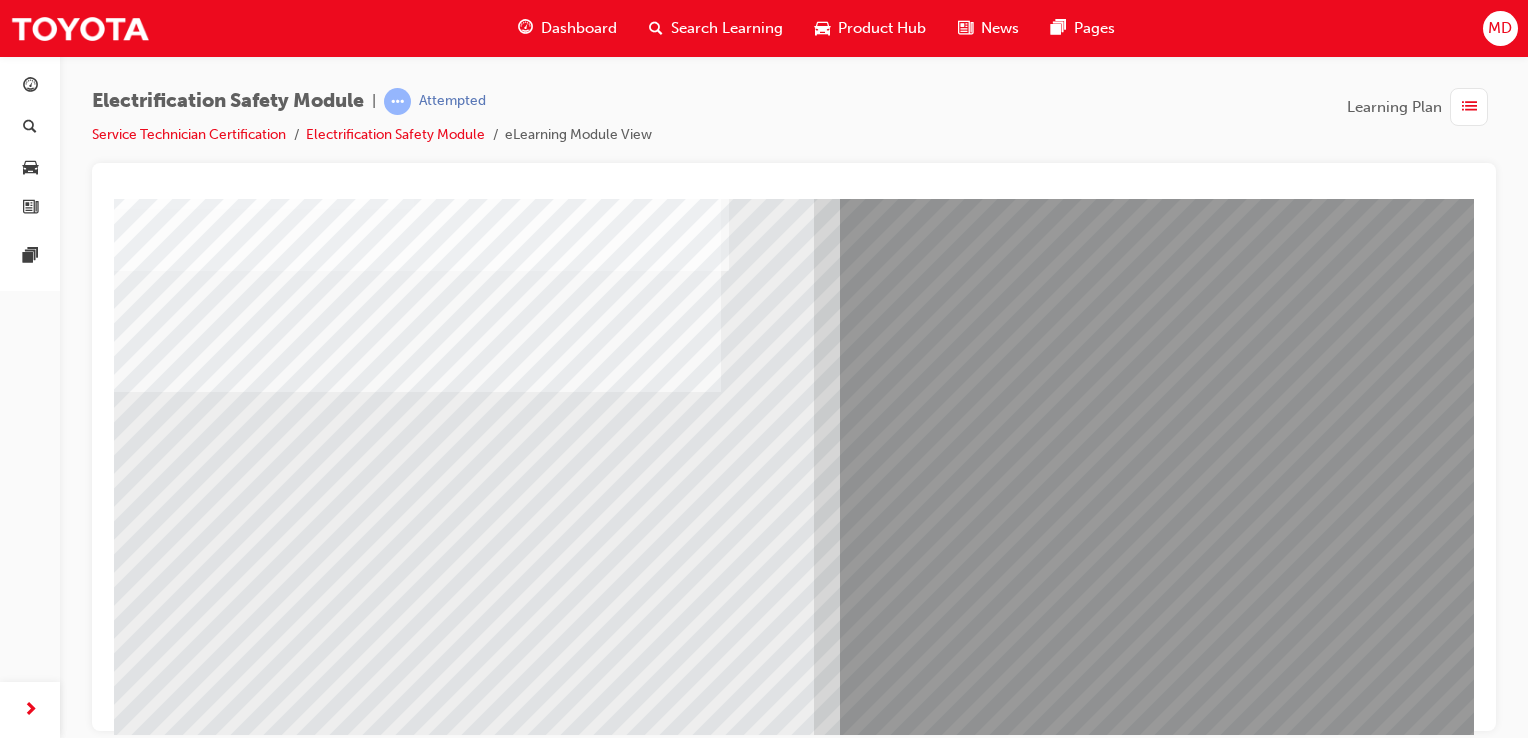 scroll, scrollTop: 200, scrollLeft: 0, axis: vertical 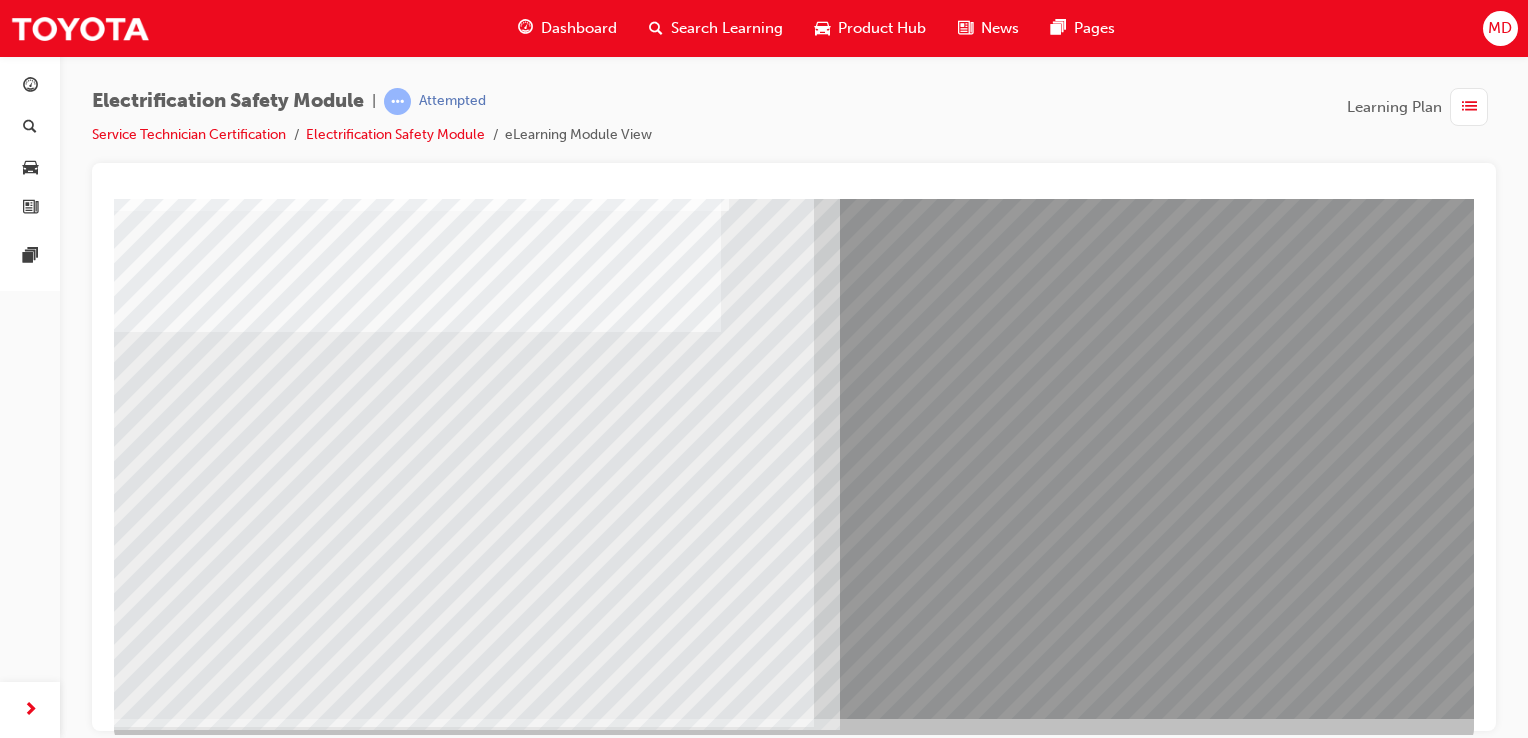 click at bounding box center [179, 7511] 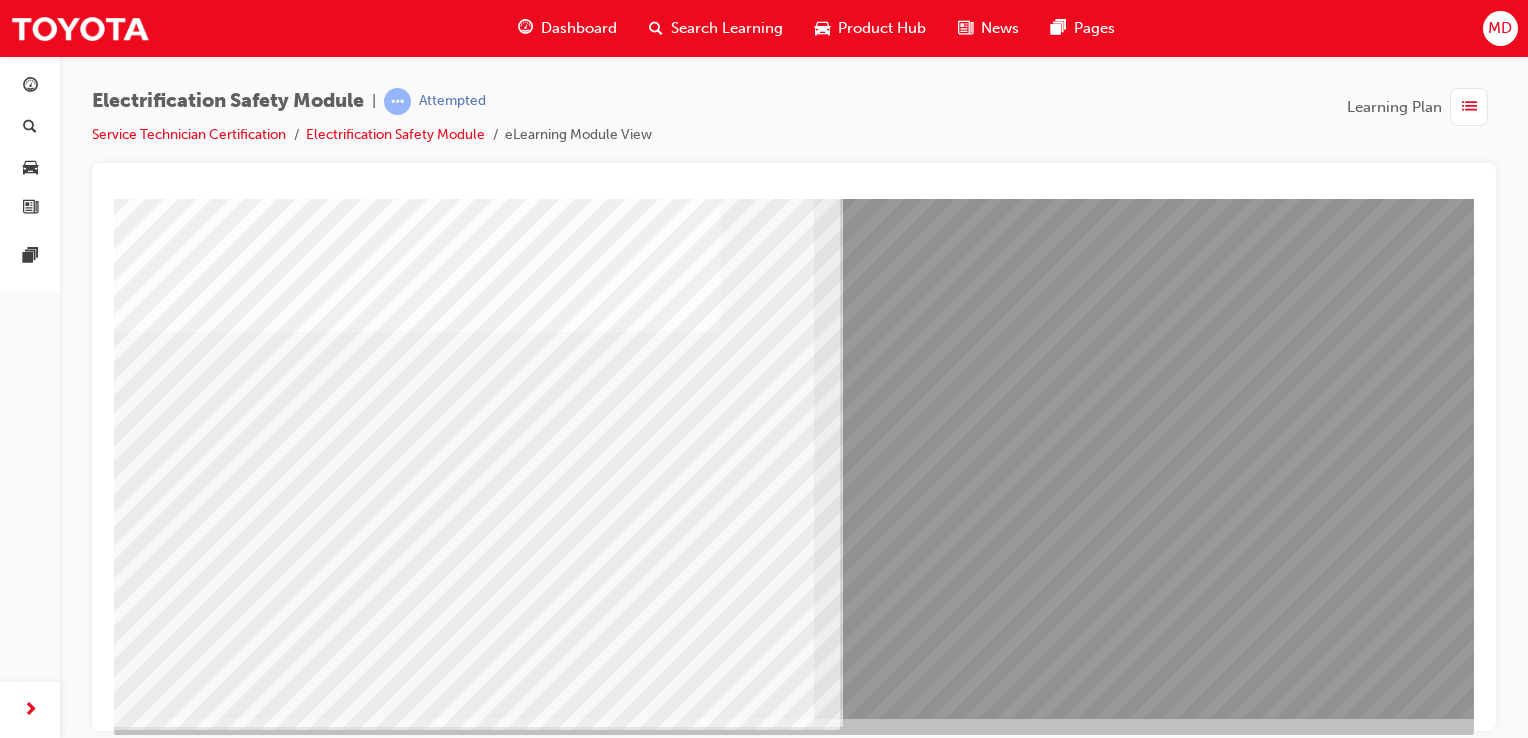 click at bounding box center (179, 7641) 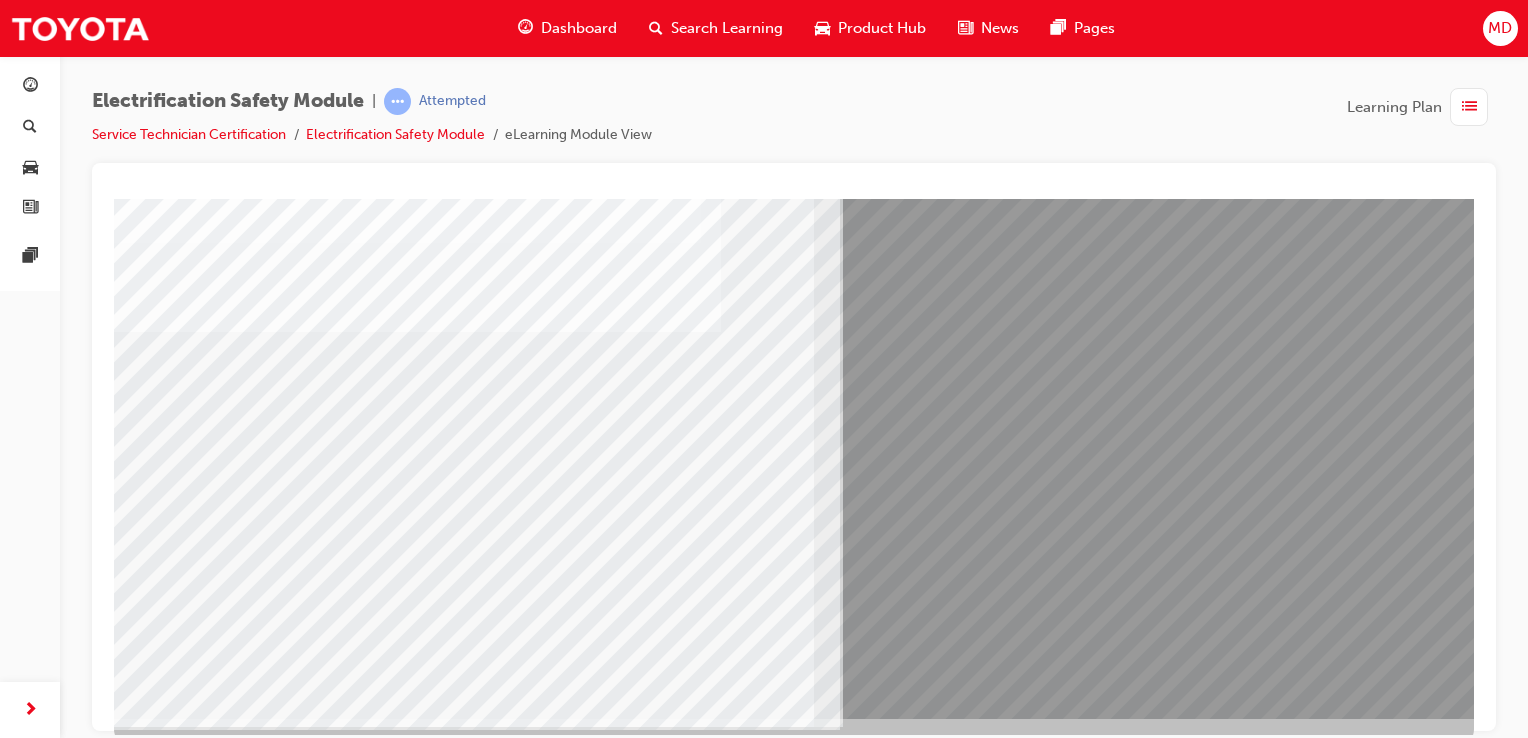click at bounding box center (179, 7771) 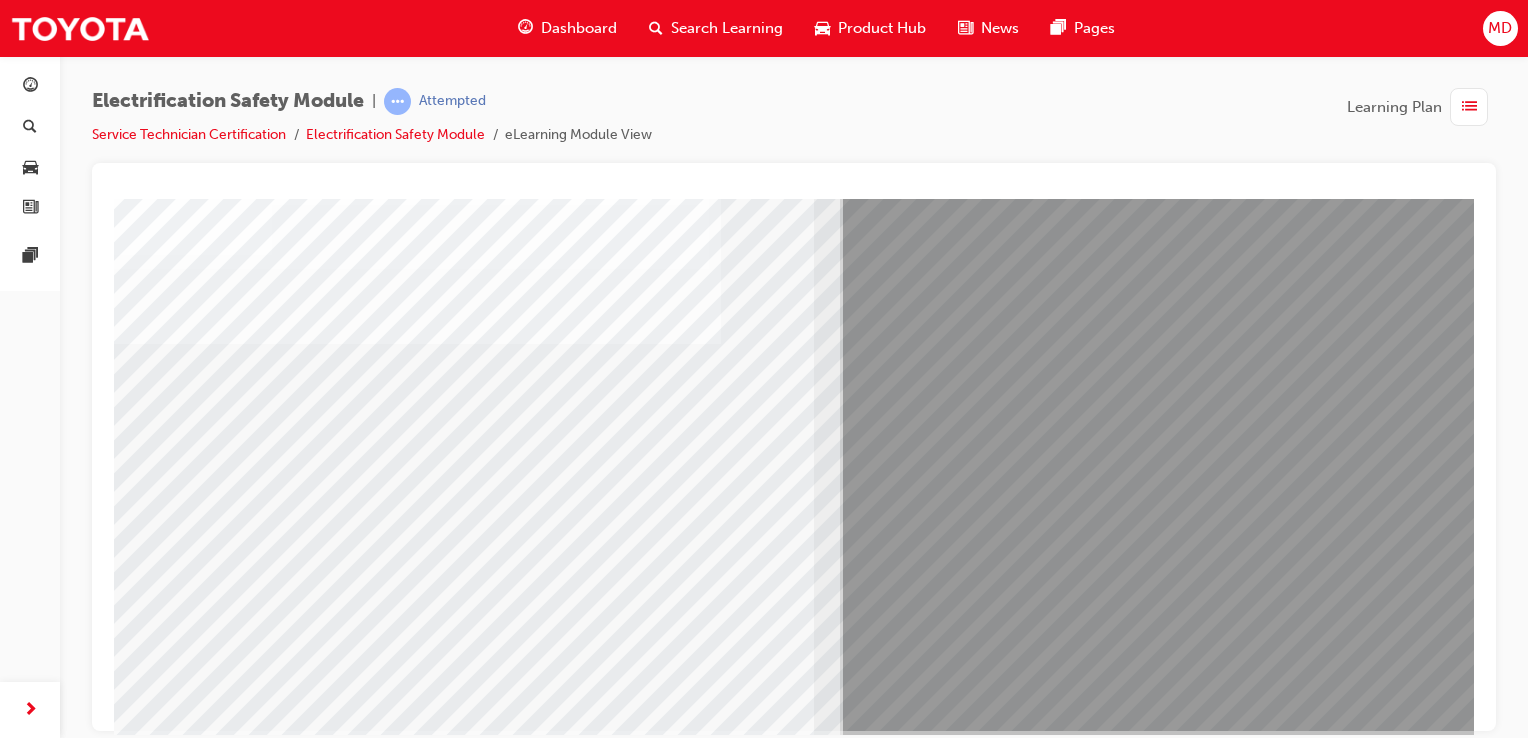 scroll, scrollTop: 228, scrollLeft: 0, axis: vertical 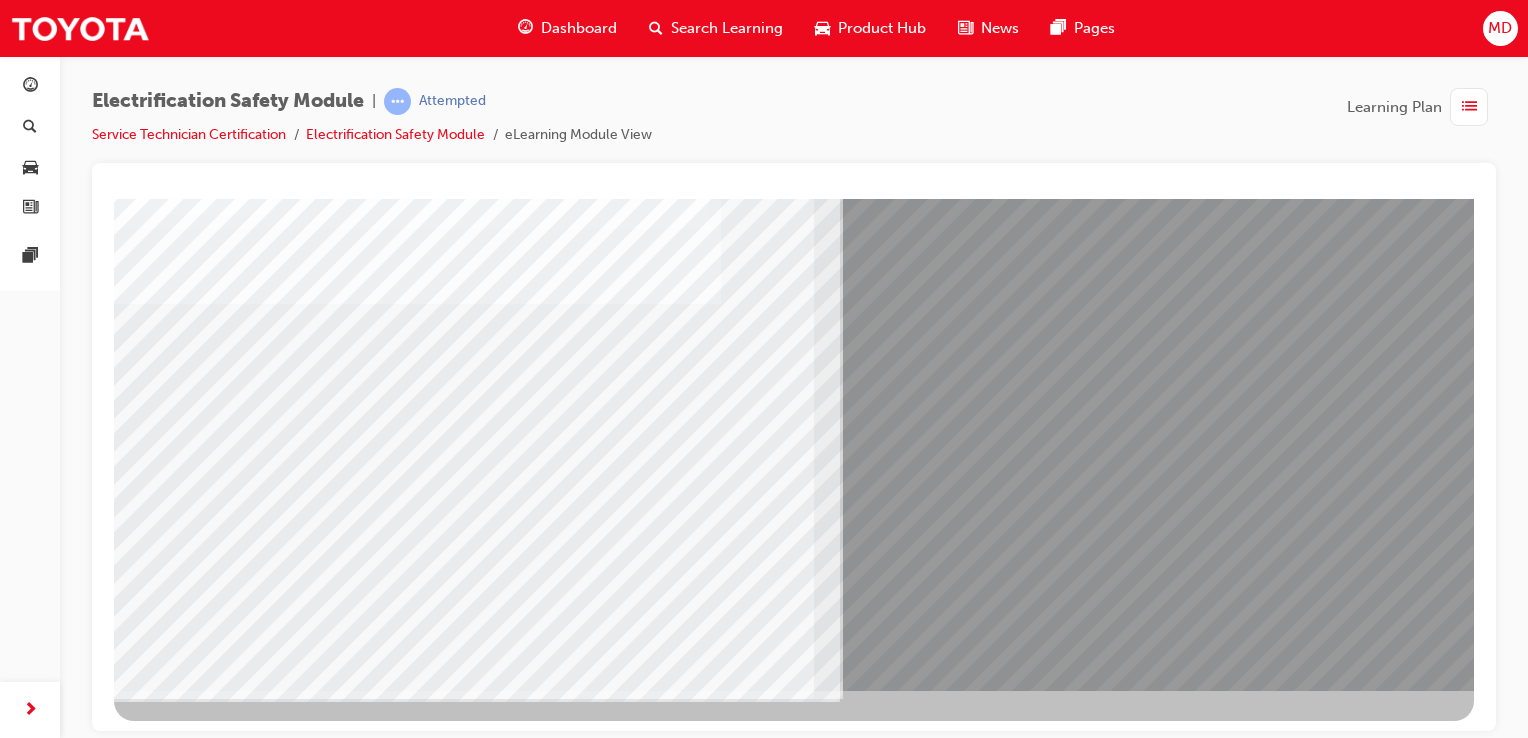click at bounding box center [177, 7400] 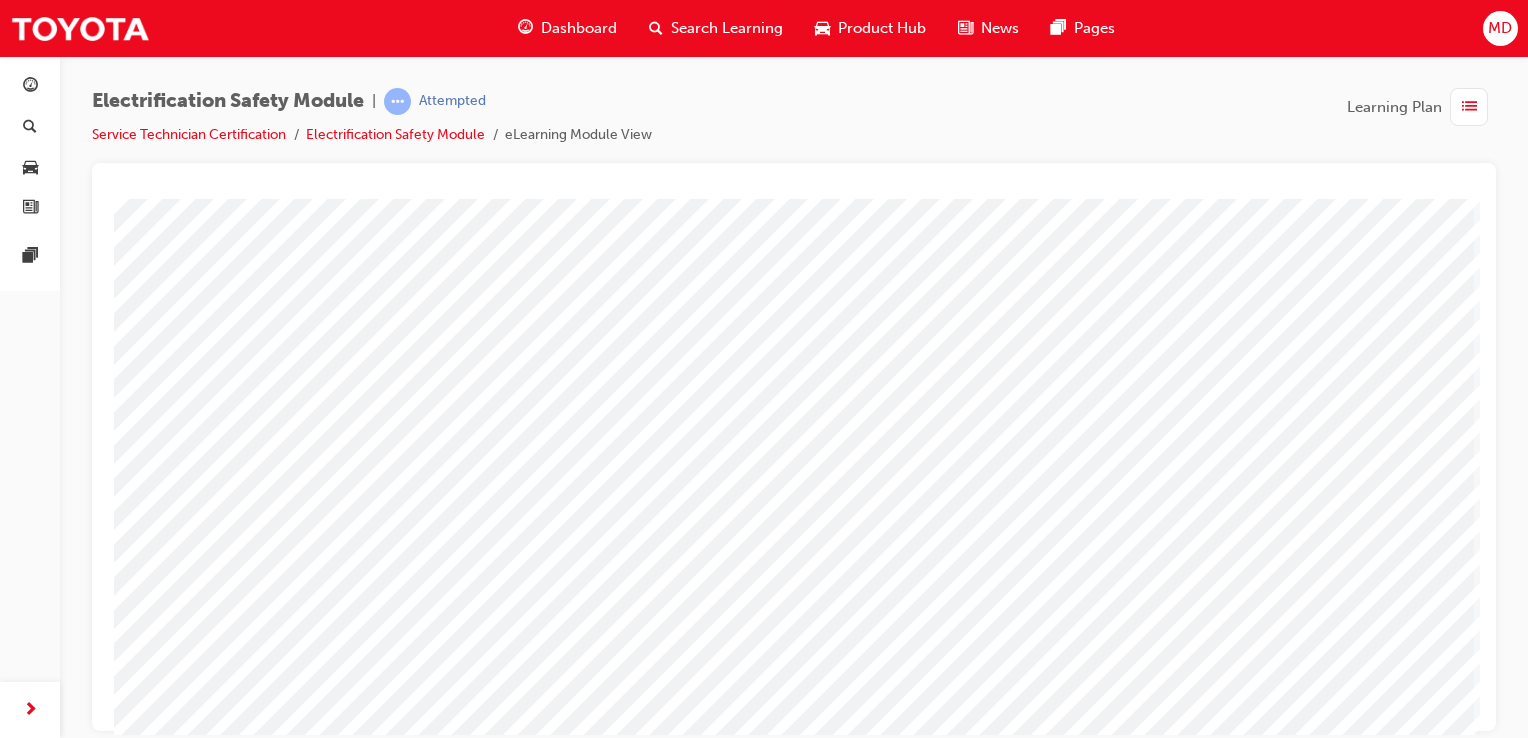 scroll, scrollTop: 200, scrollLeft: 0, axis: vertical 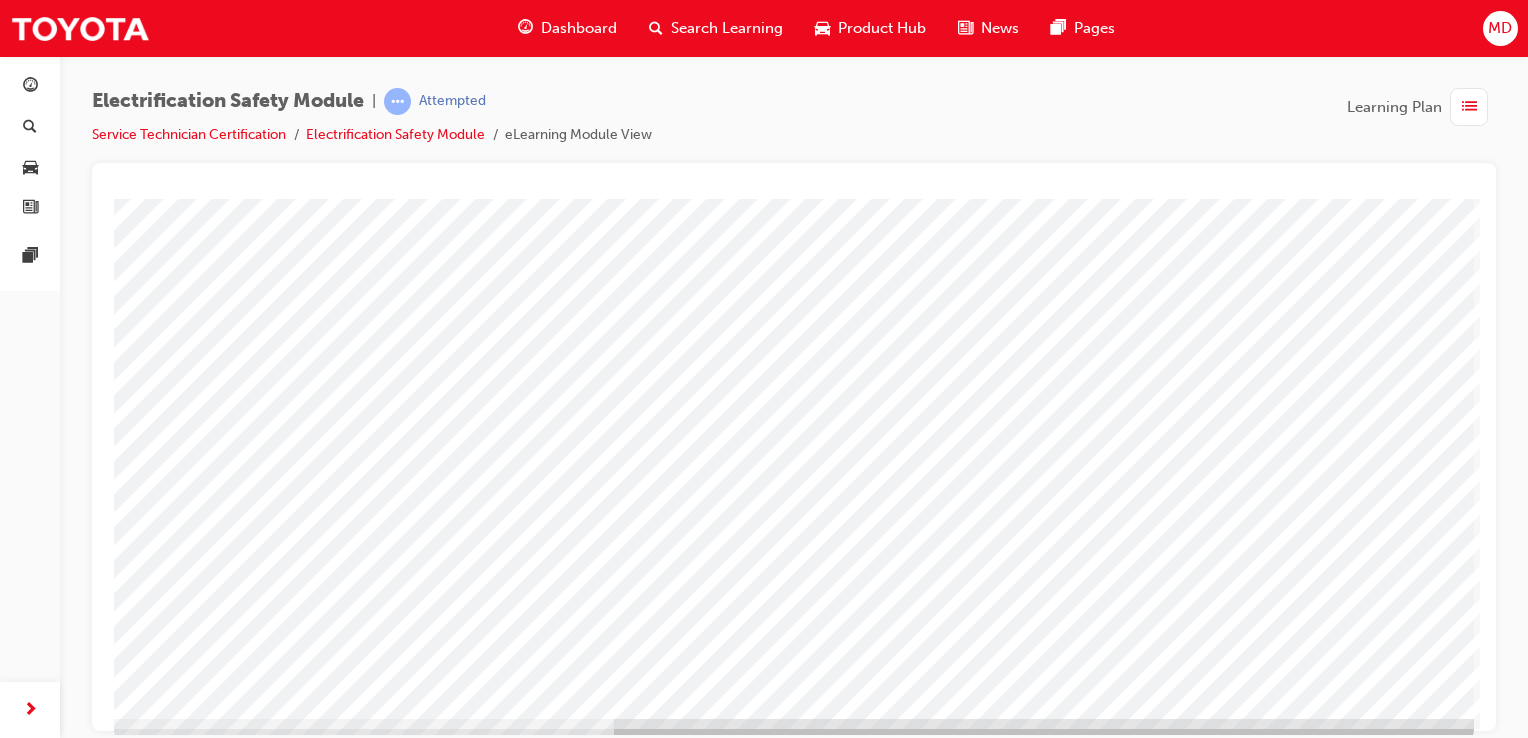 click at bounding box center [177, 3032] 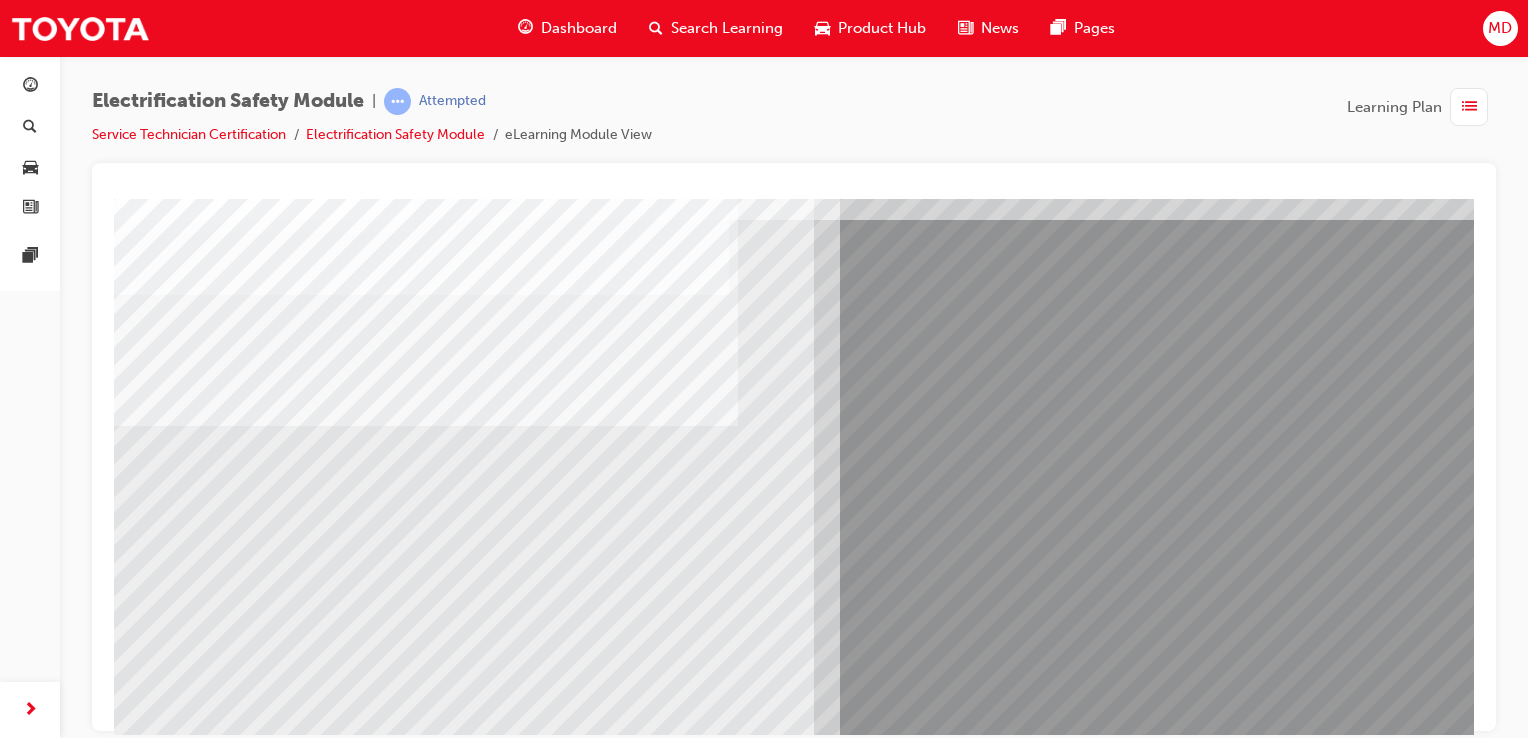 scroll, scrollTop: 200, scrollLeft: 0, axis: vertical 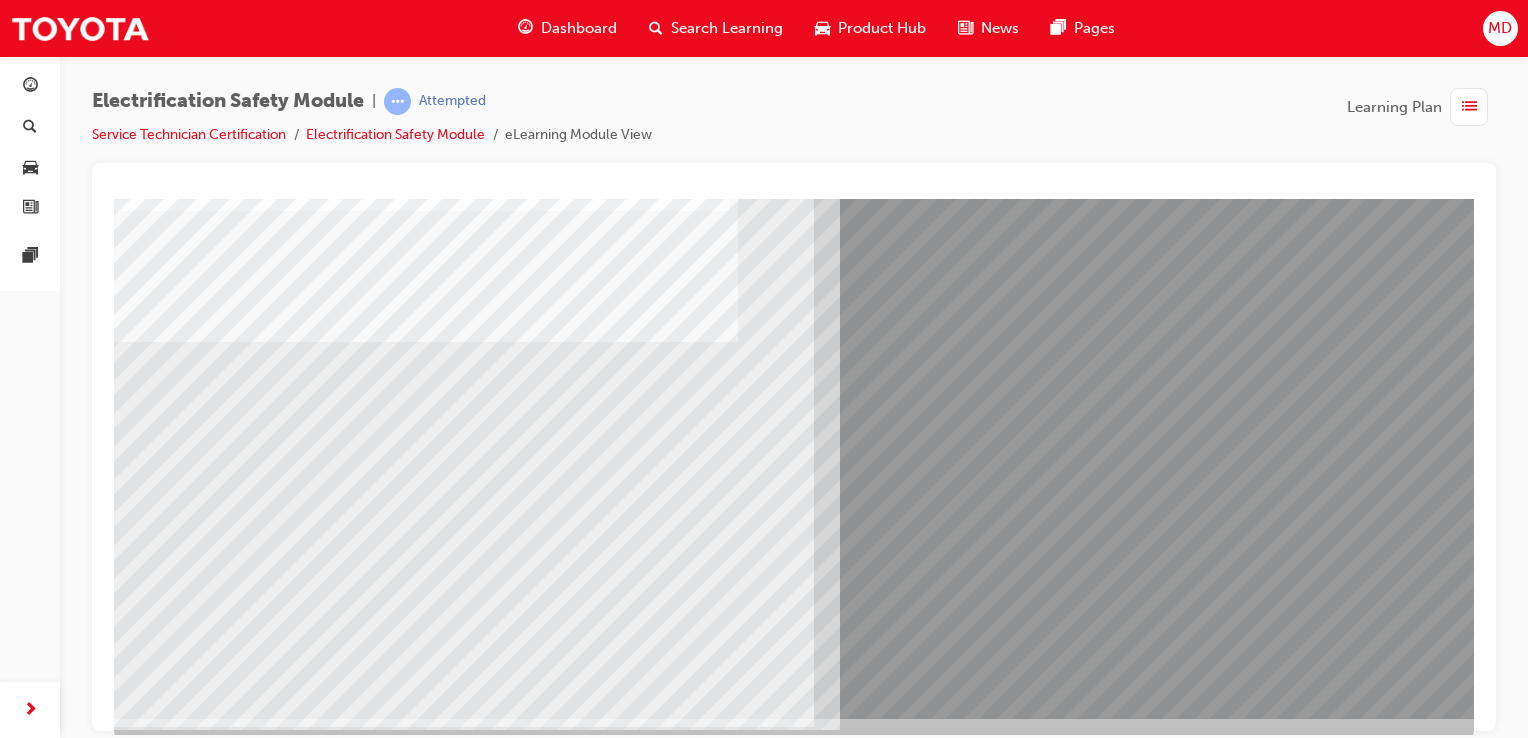 click at bounding box center [179, 6137] 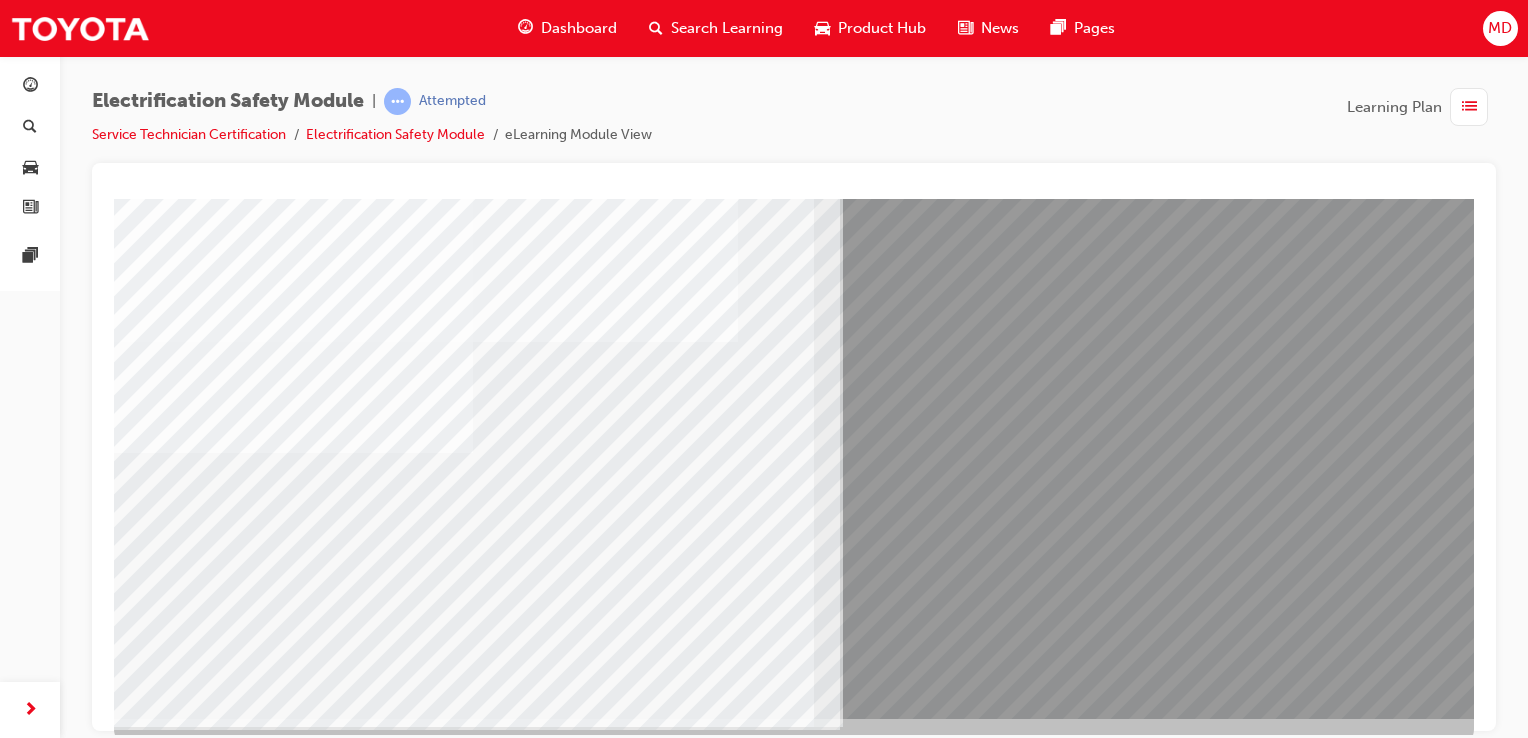 click at bounding box center (460, 1834) 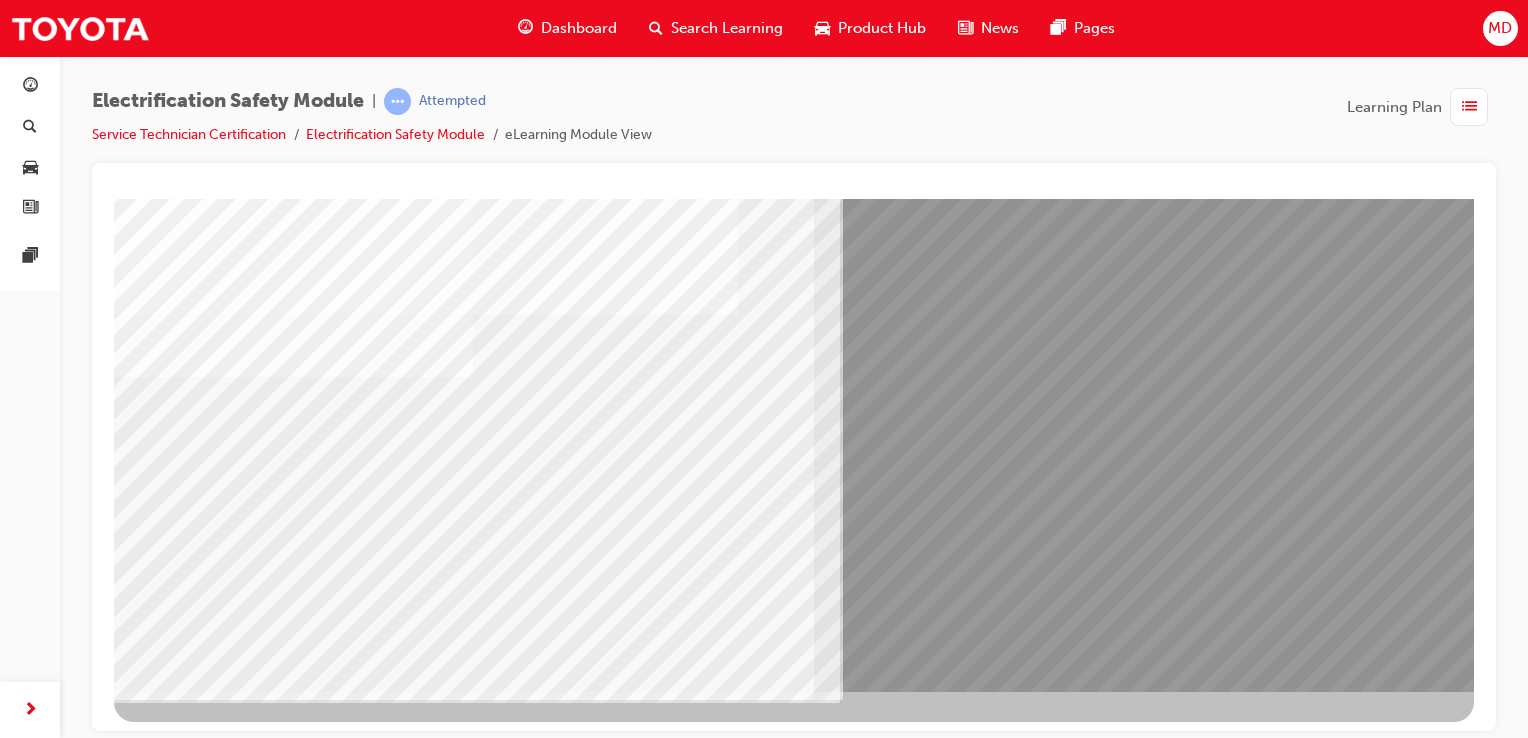 scroll, scrollTop: 228, scrollLeft: 0, axis: vertical 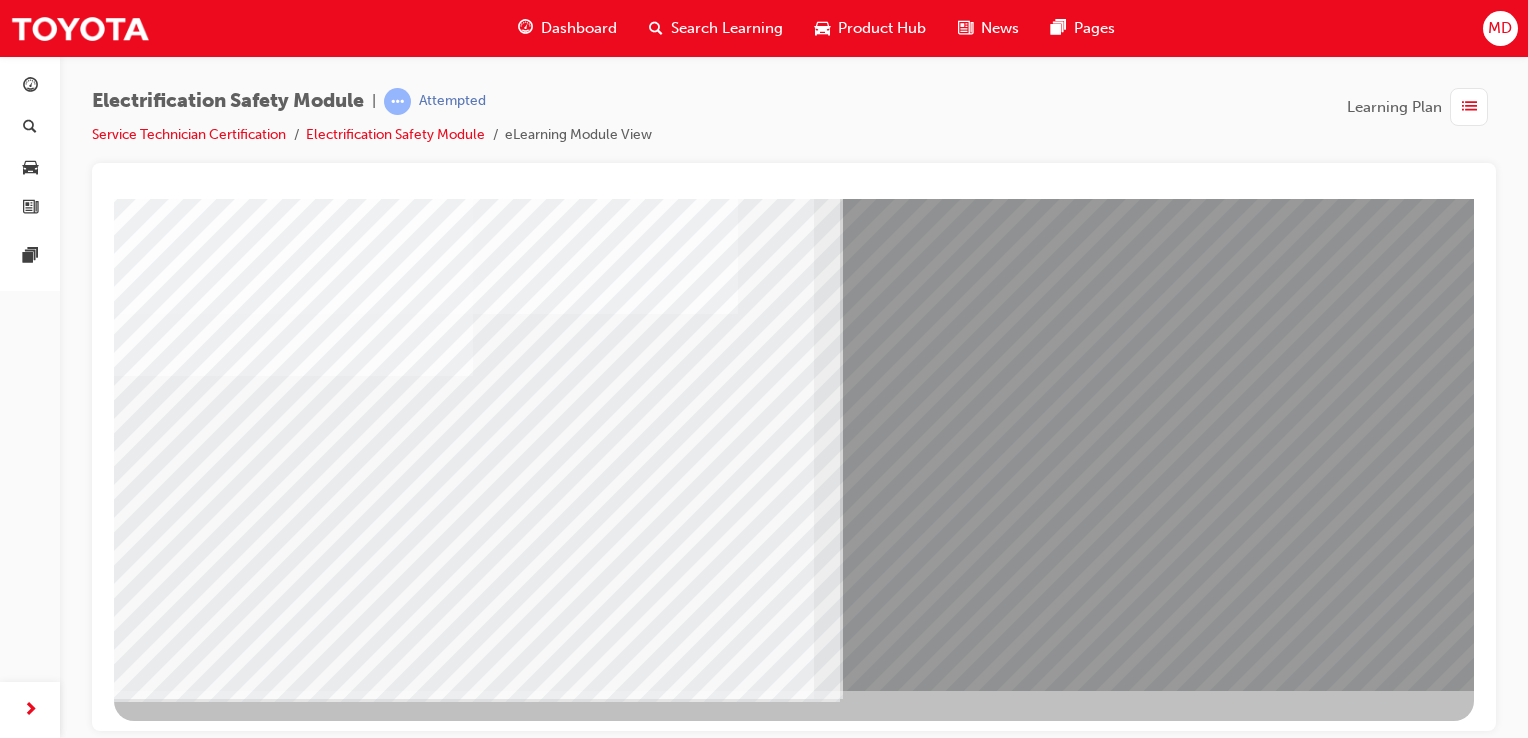 click at bounding box center [177, 6026] 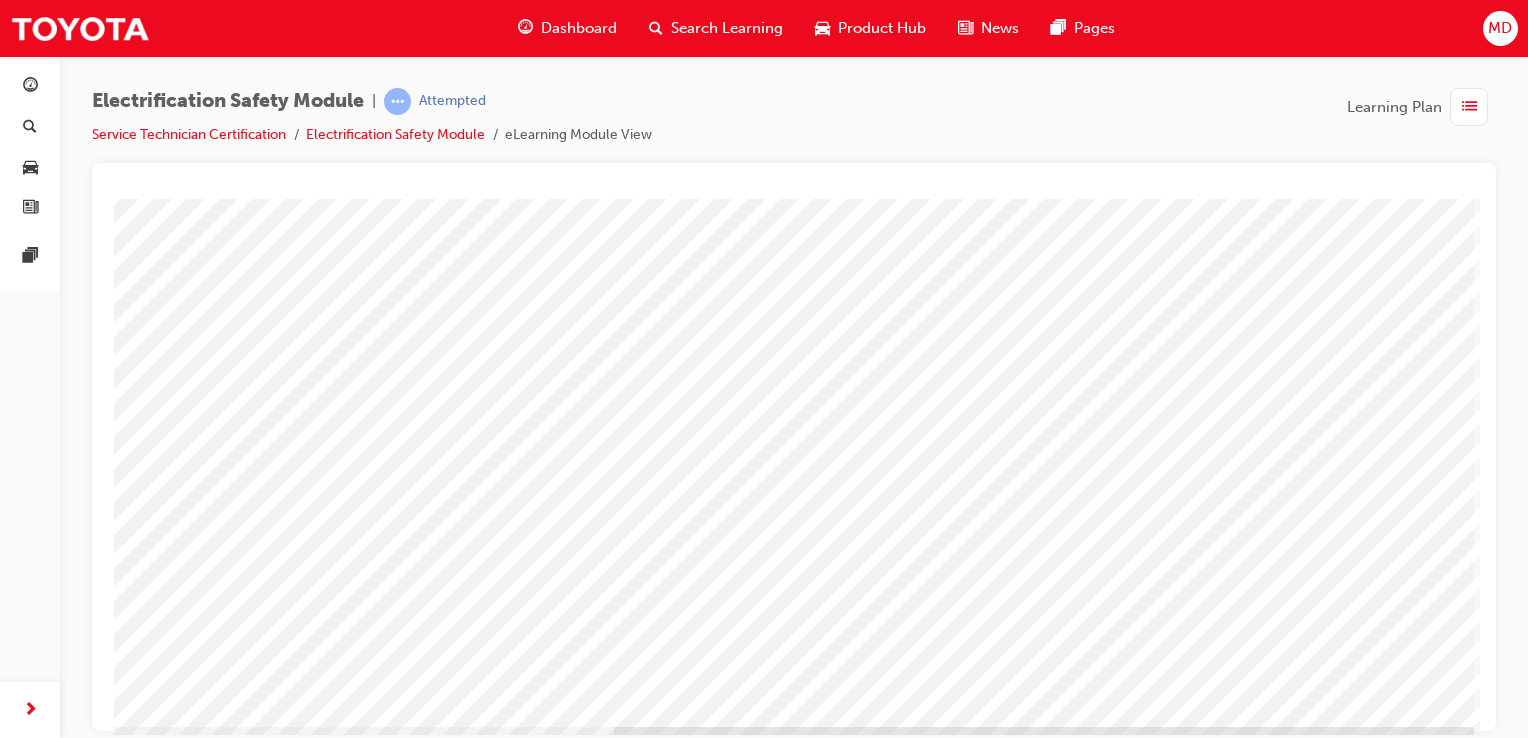 scroll, scrollTop: 200, scrollLeft: 0, axis: vertical 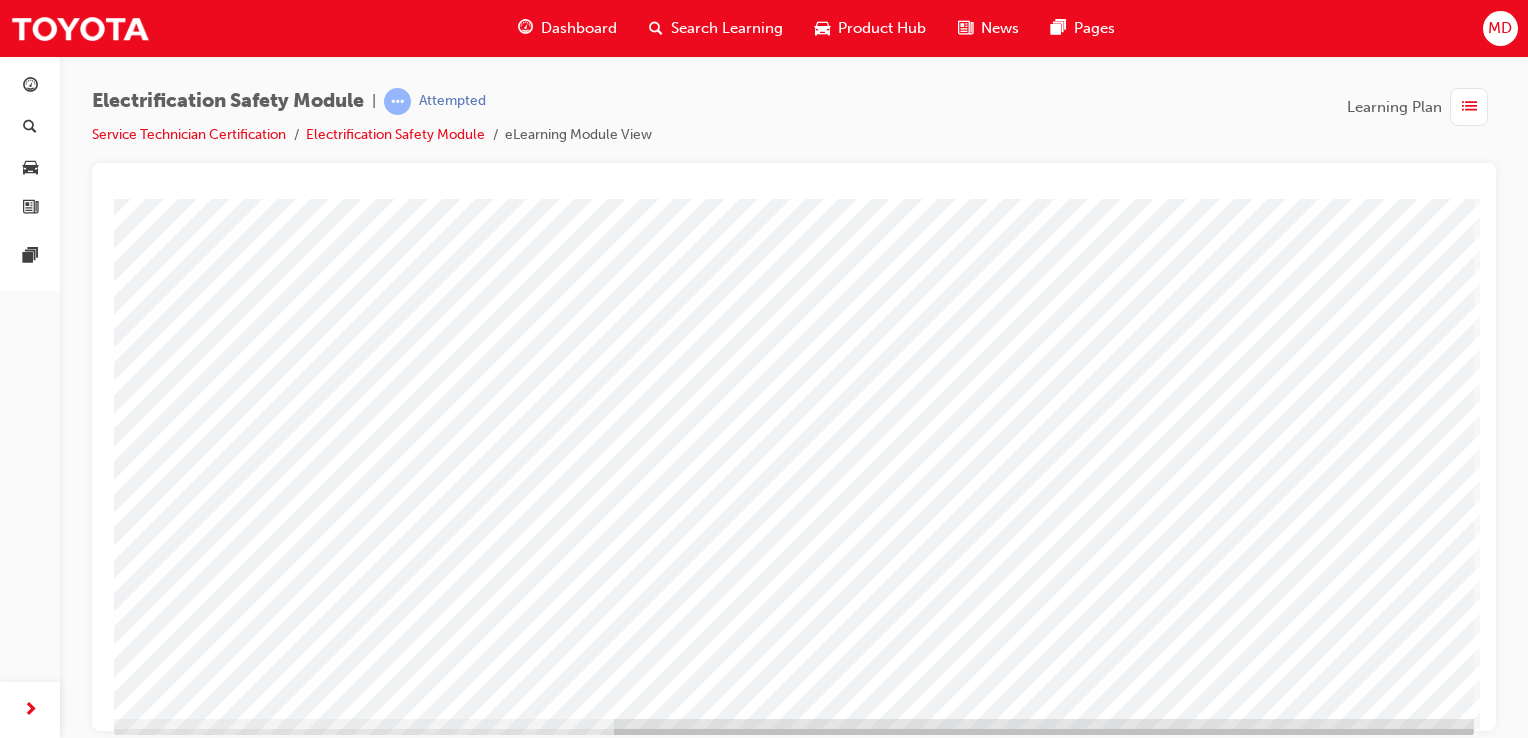 click at bounding box center (177, 3032) 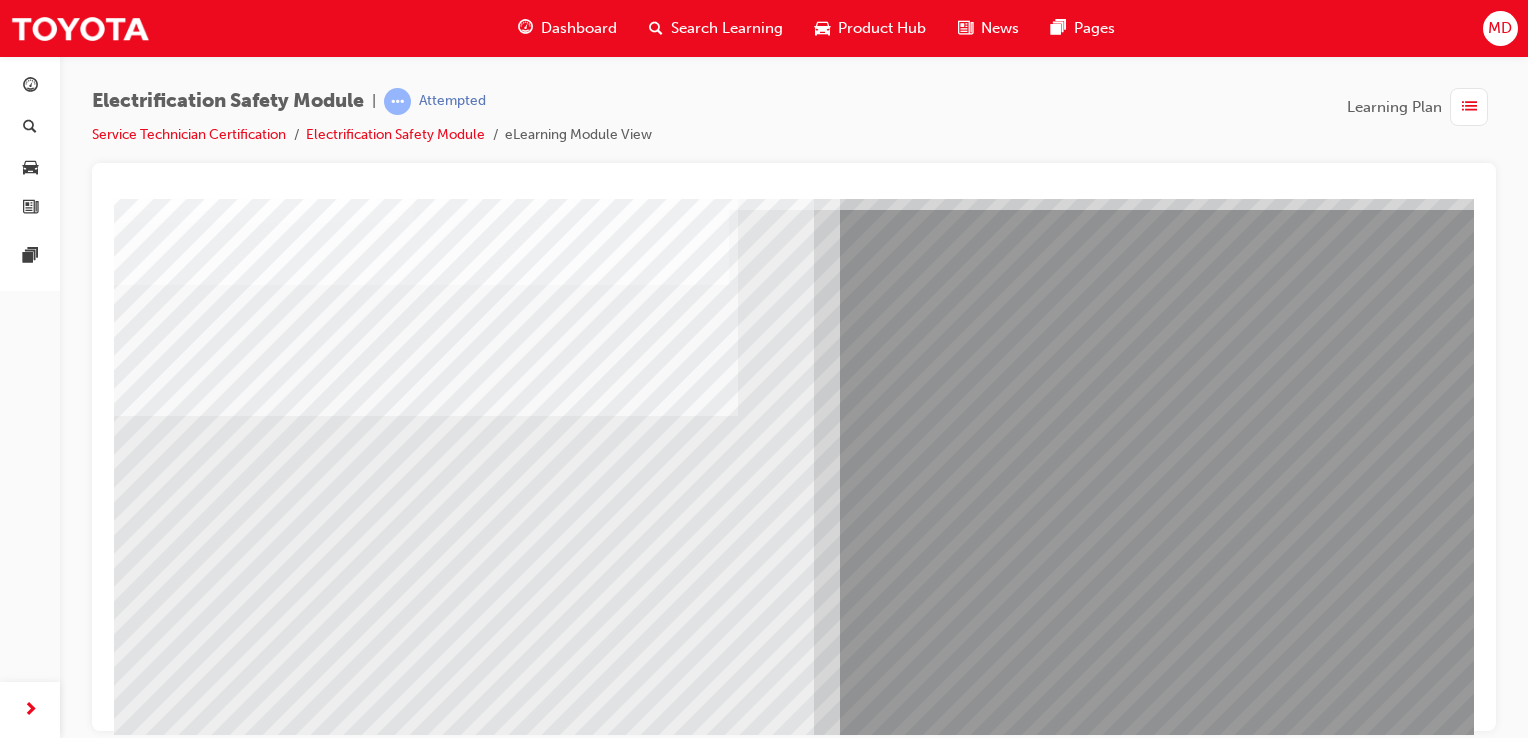scroll, scrollTop: 200, scrollLeft: 0, axis: vertical 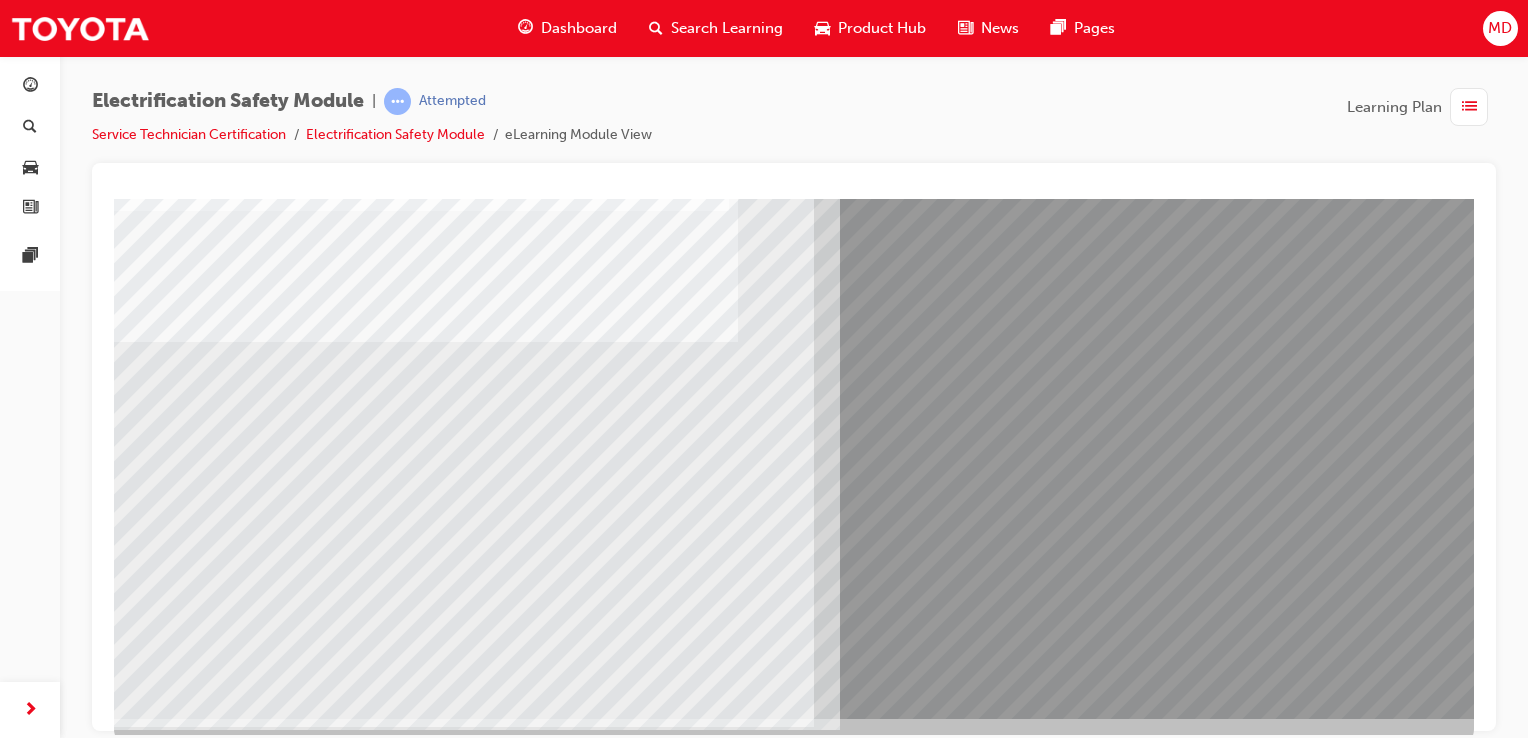 click at bounding box center [179, 6084] 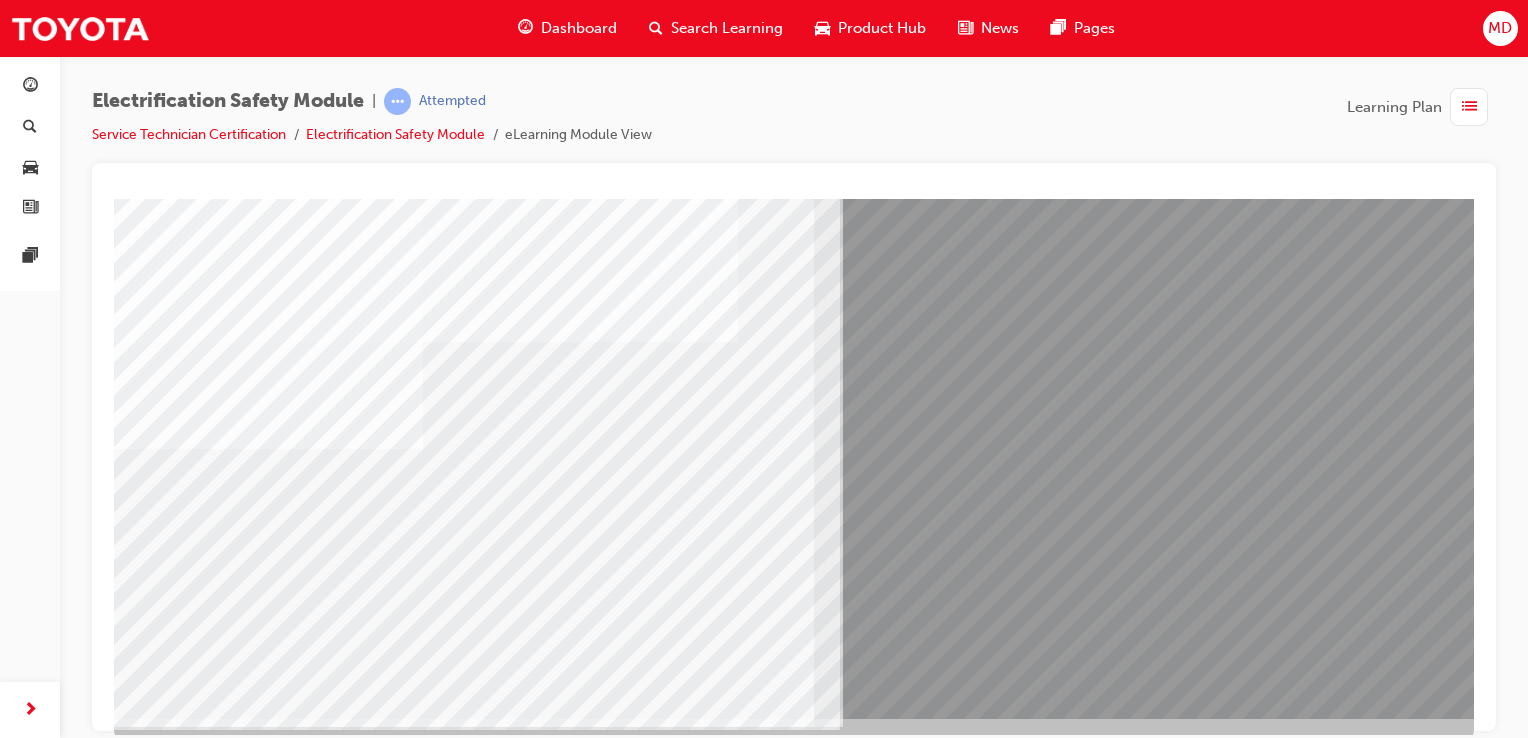 click at bounding box center [179, 6214] 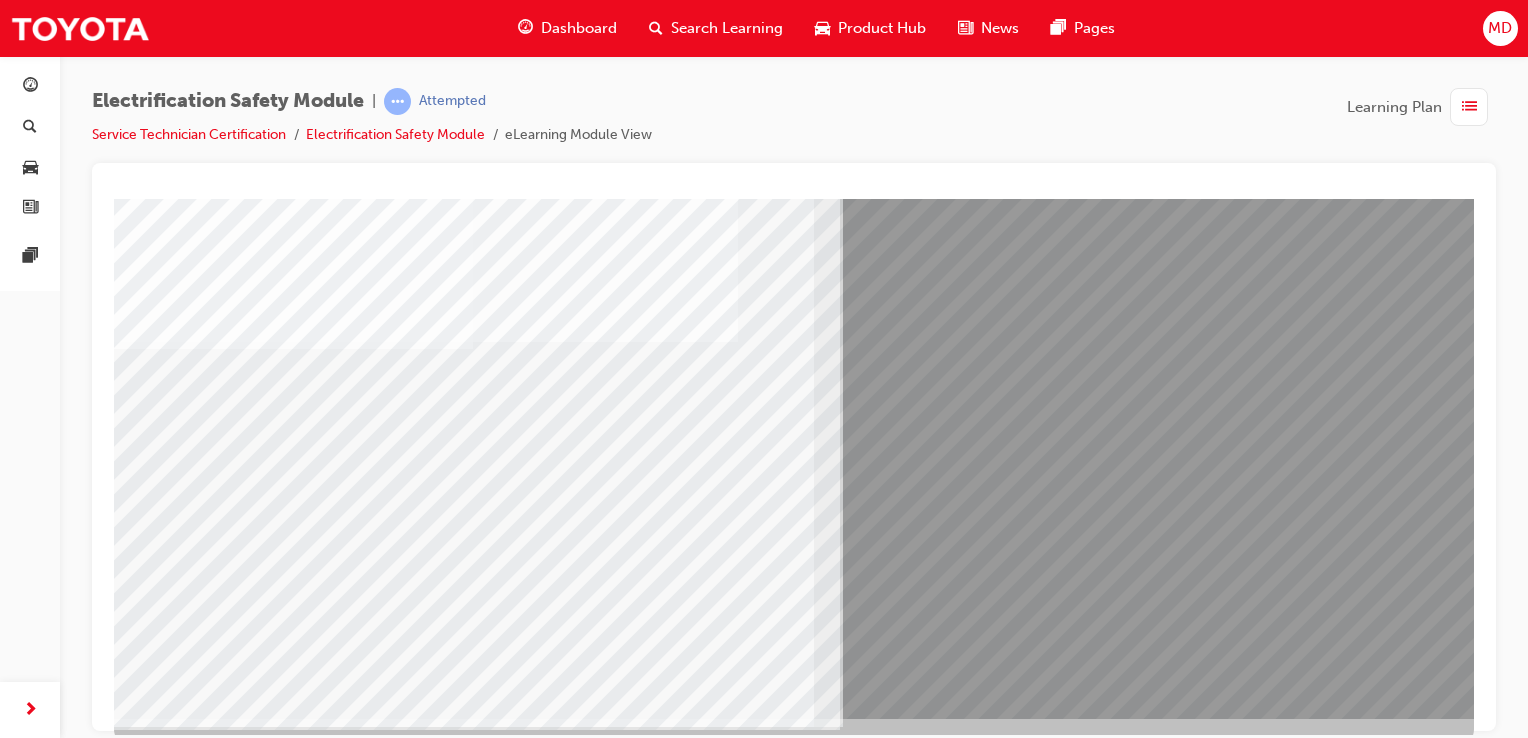 click at bounding box center (177, 6001) 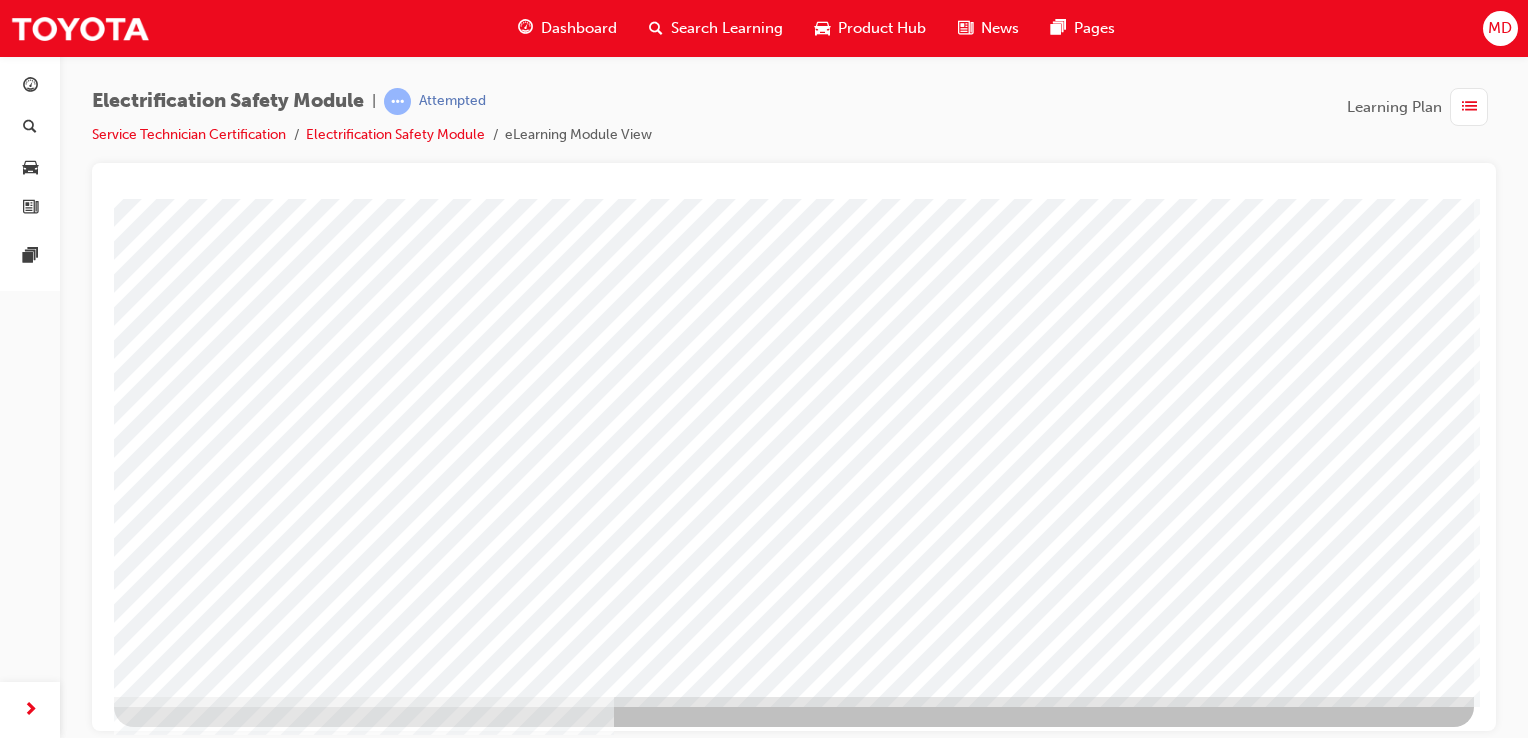 scroll, scrollTop: 228, scrollLeft: 0, axis: vertical 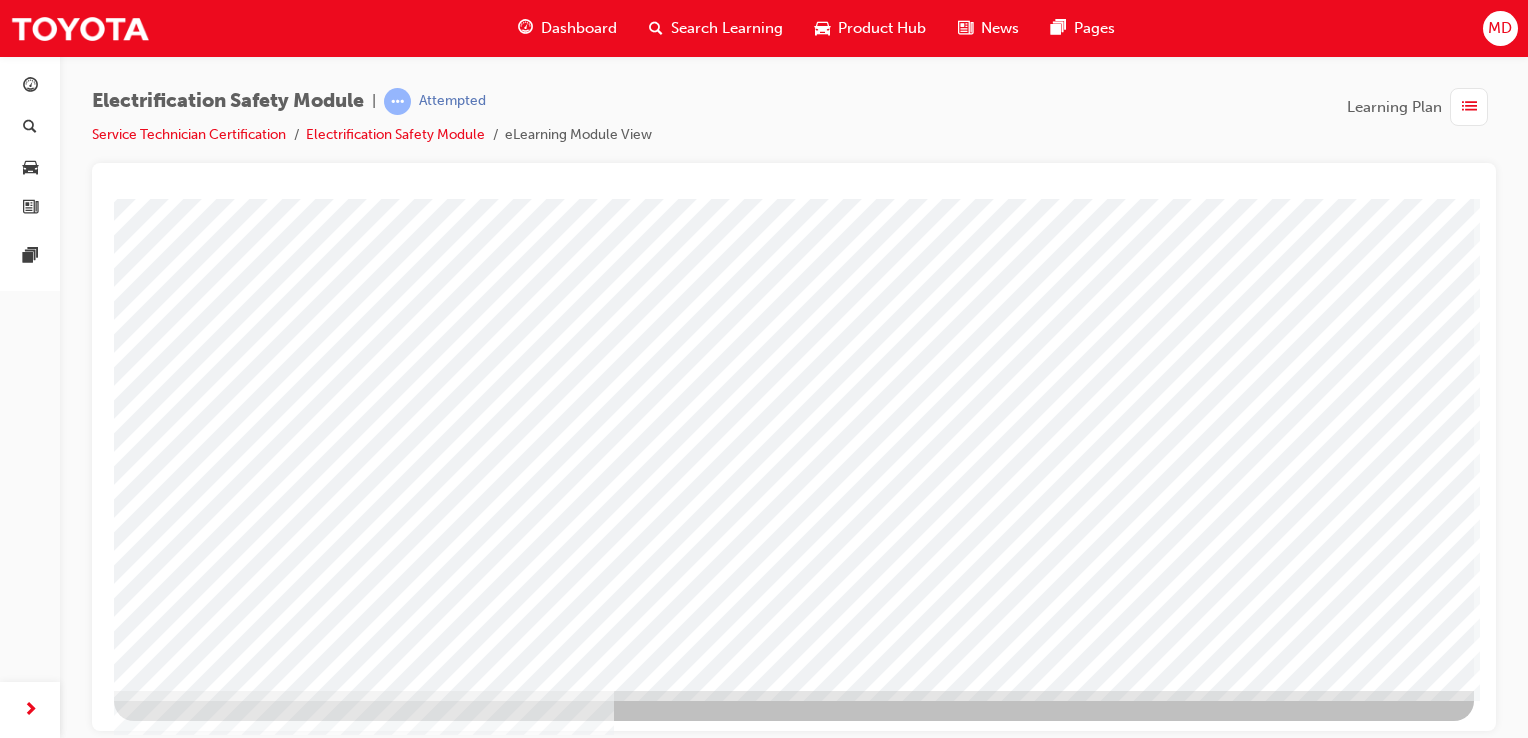 click at bounding box center (177, 3004) 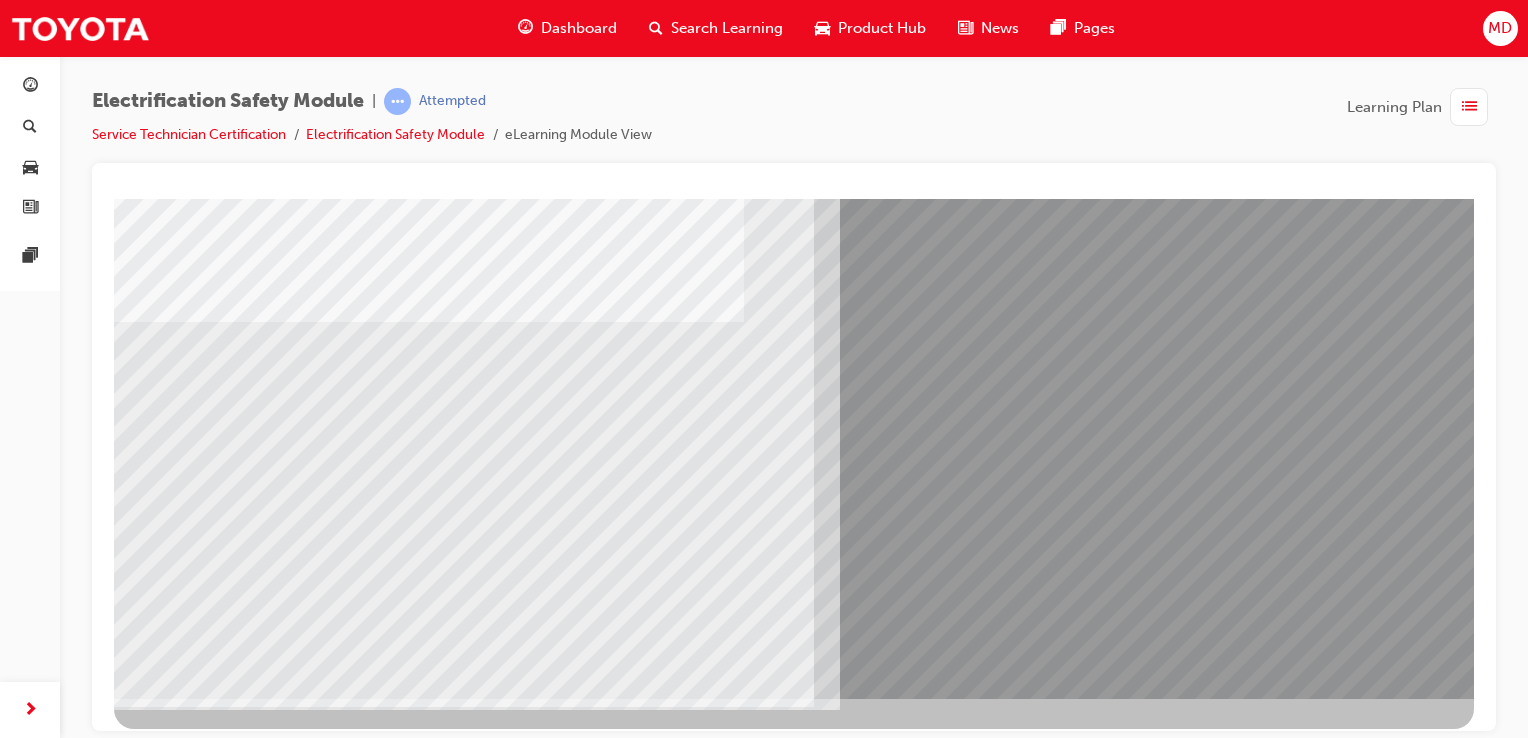 scroll, scrollTop: 228, scrollLeft: 0, axis: vertical 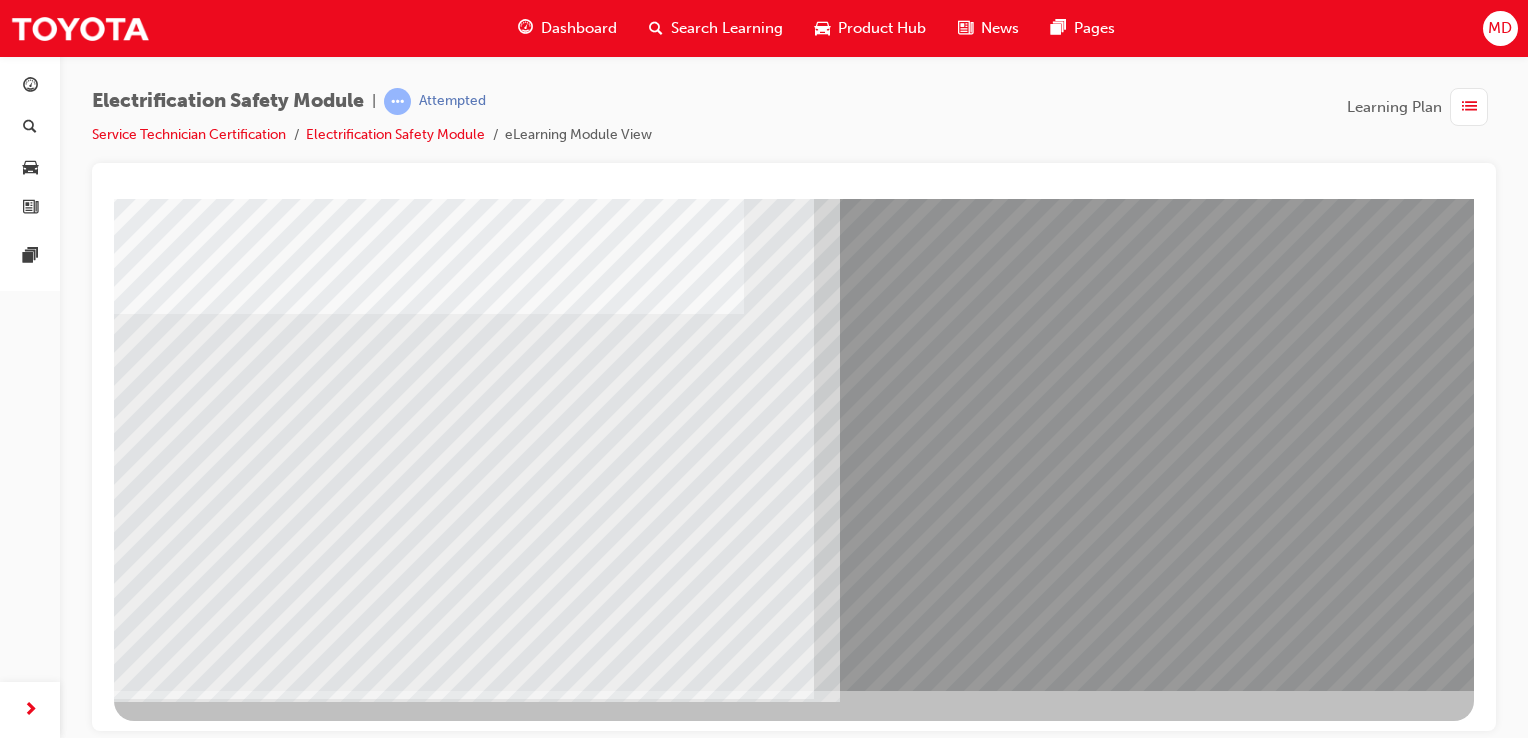click at bounding box center (179, 5978) 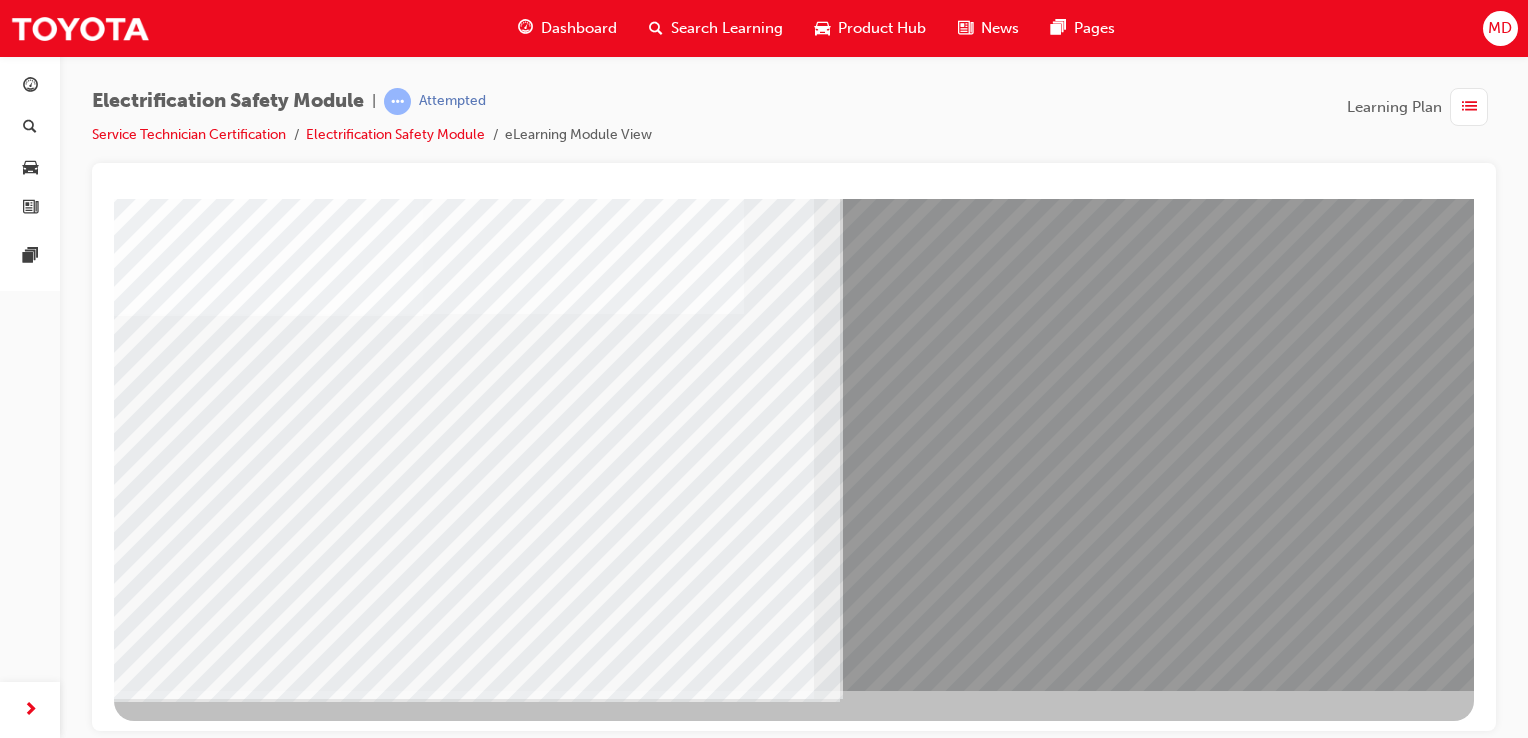 click at bounding box center [179, 6108] 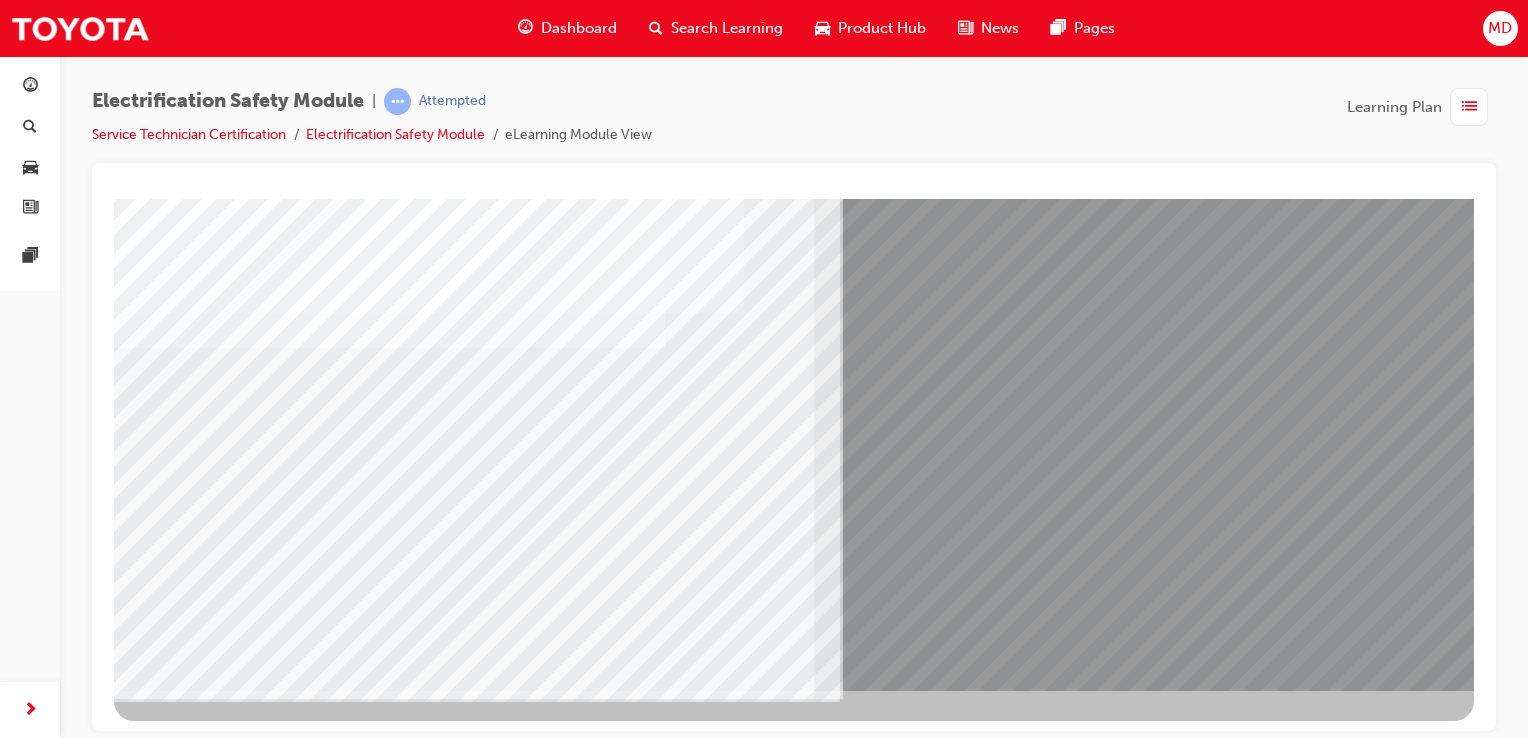 click at bounding box center [177, 5895] 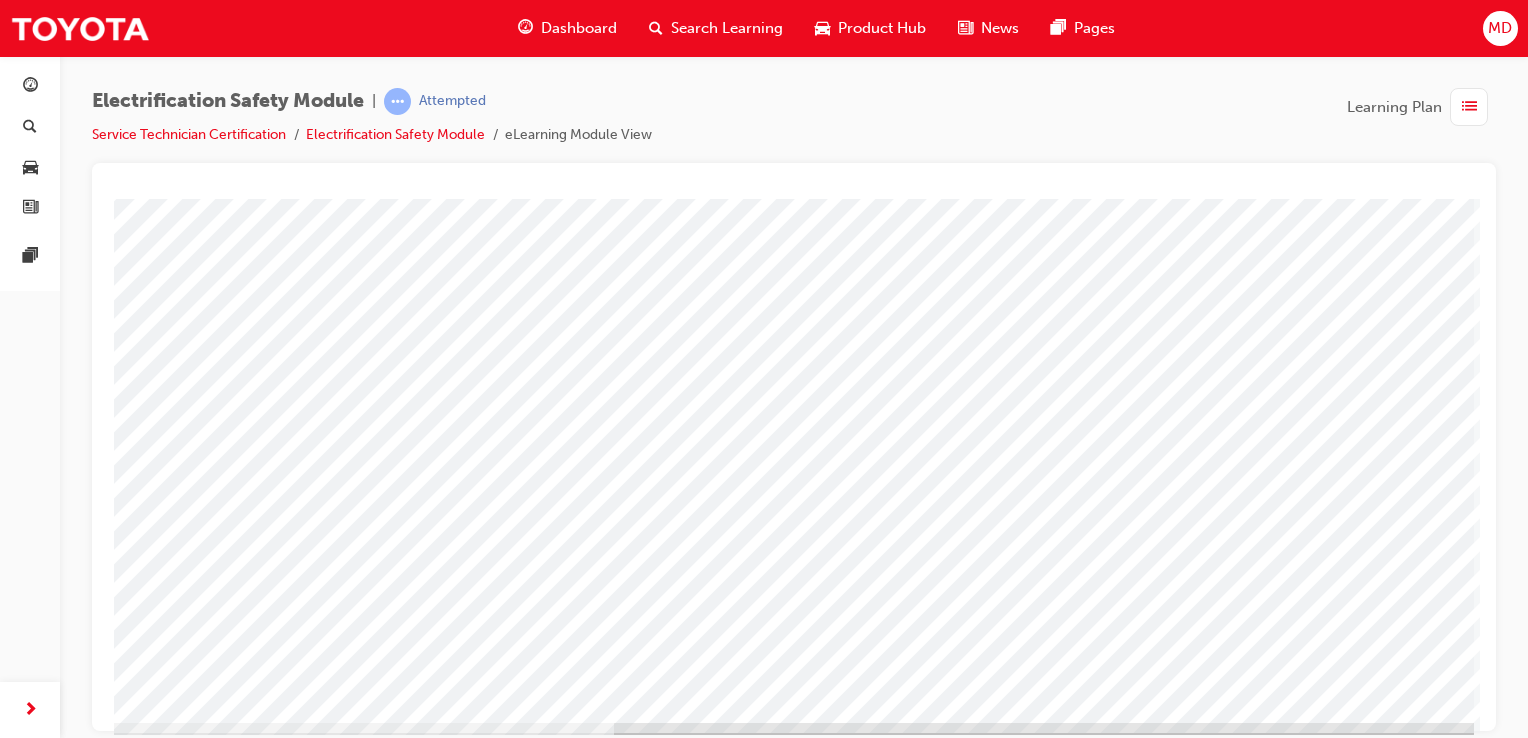 scroll, scrollTop: 228, scrollLeft: 0, axis: vertical 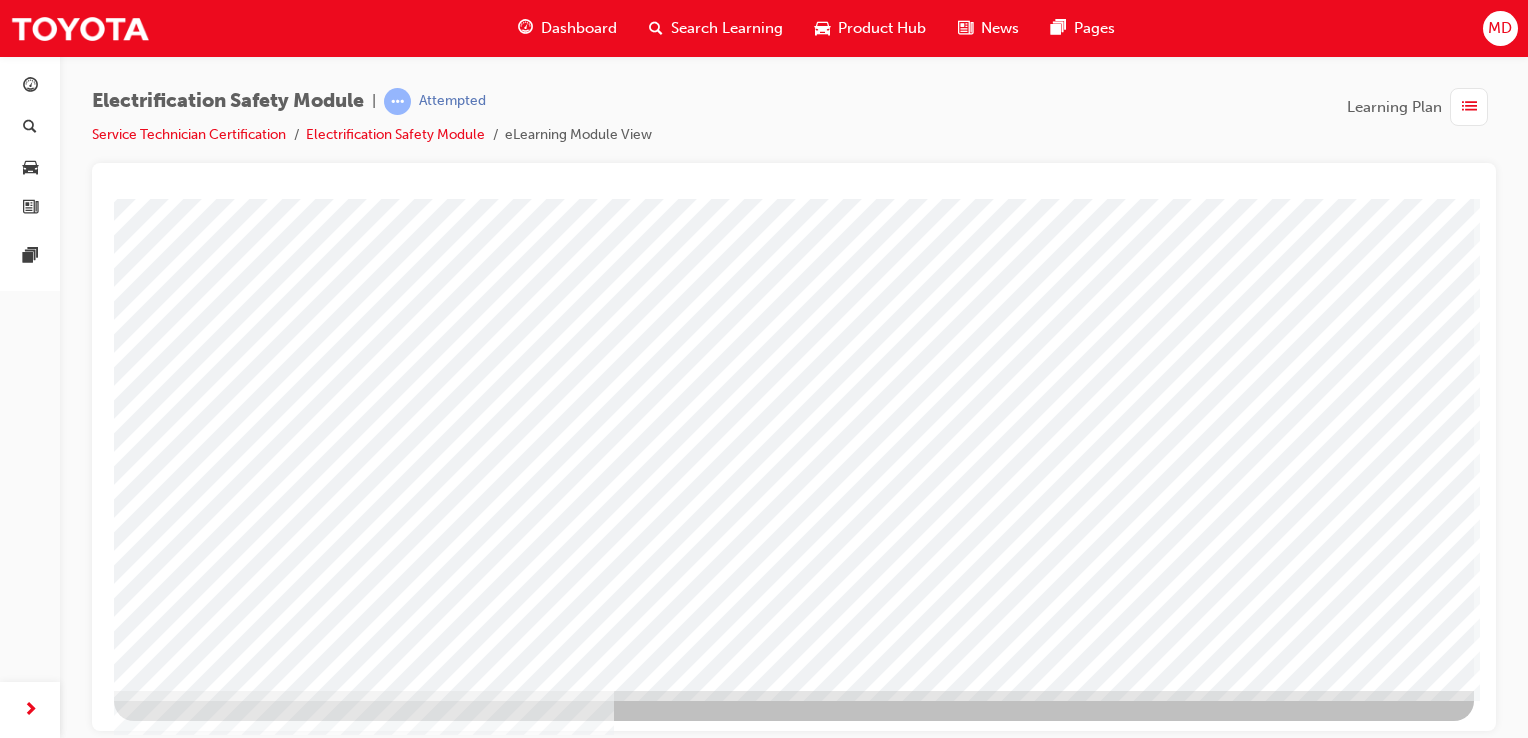 click at bounding box center [177, 3004] 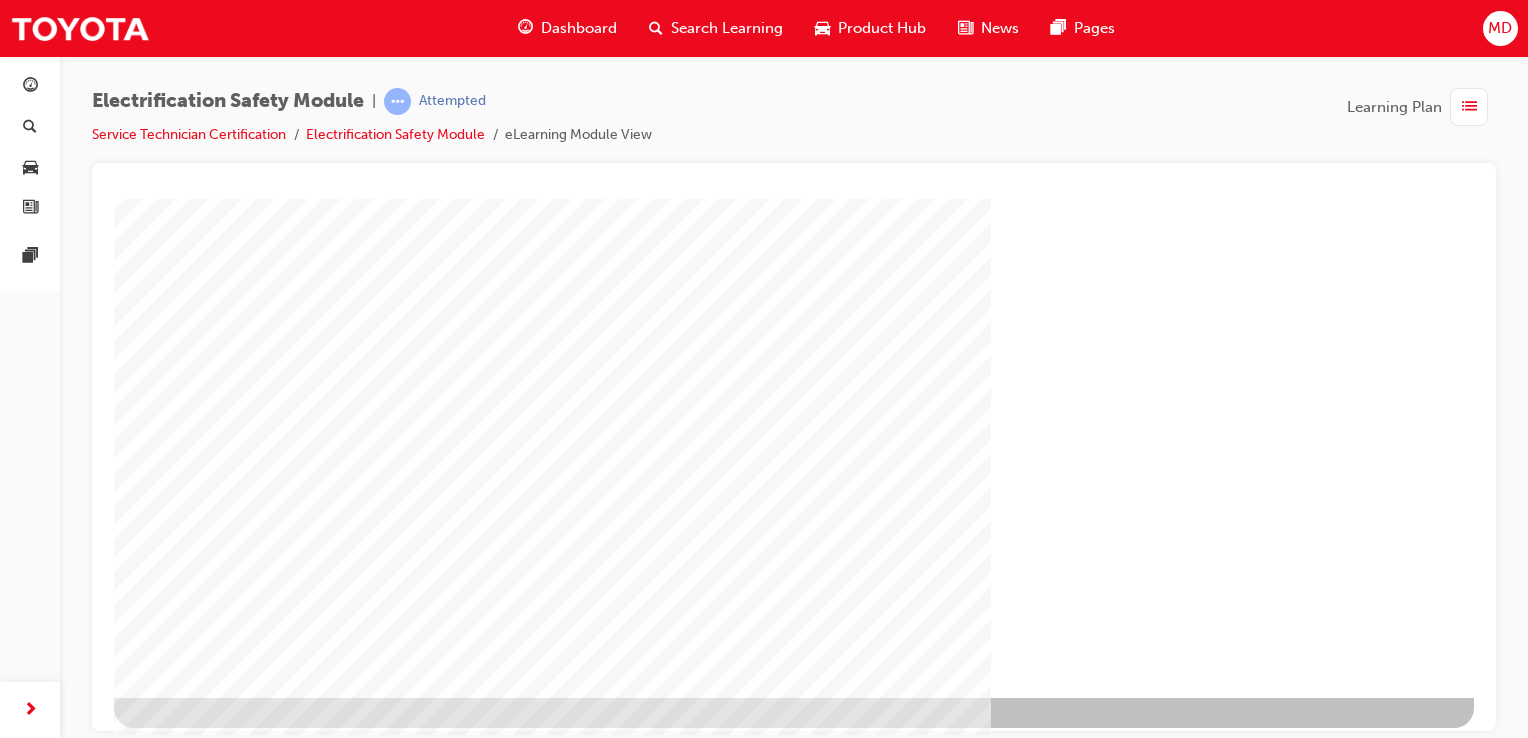 scroll, scrollTop: 228, scrollLeft: 0, axis: vertical 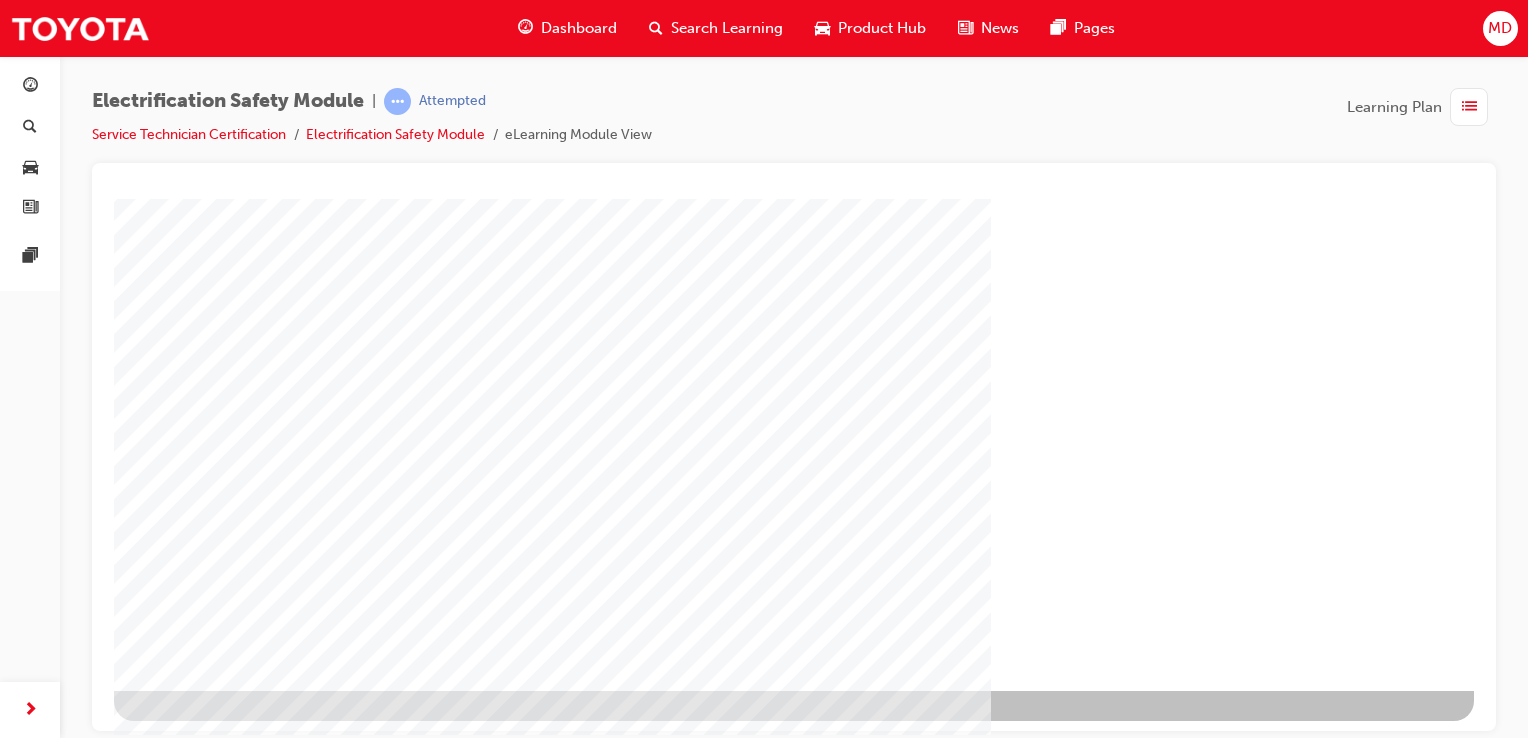click at bounding box center (177, 1322) 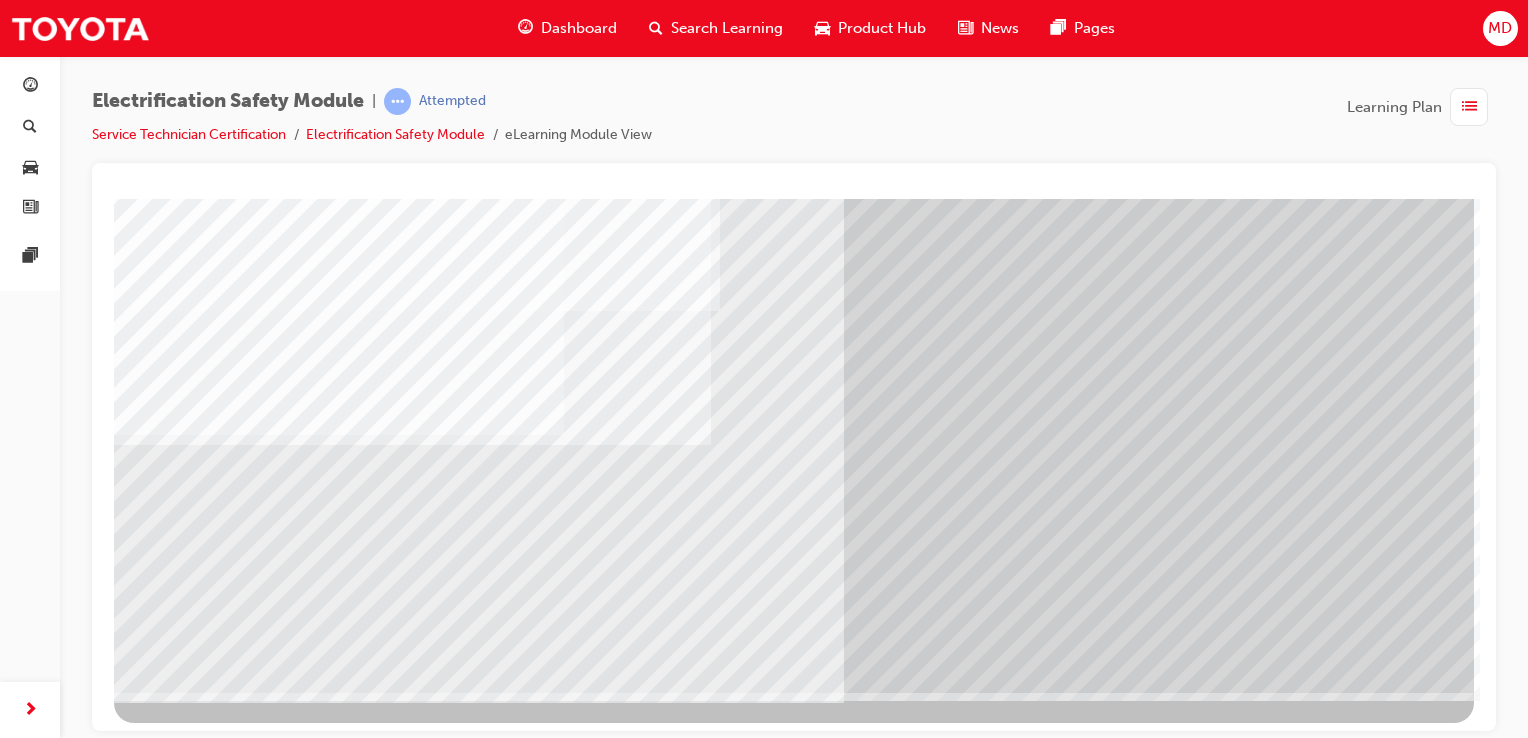 scroll, scrollTop: 228, scrollLeft: 0, axis: vertical 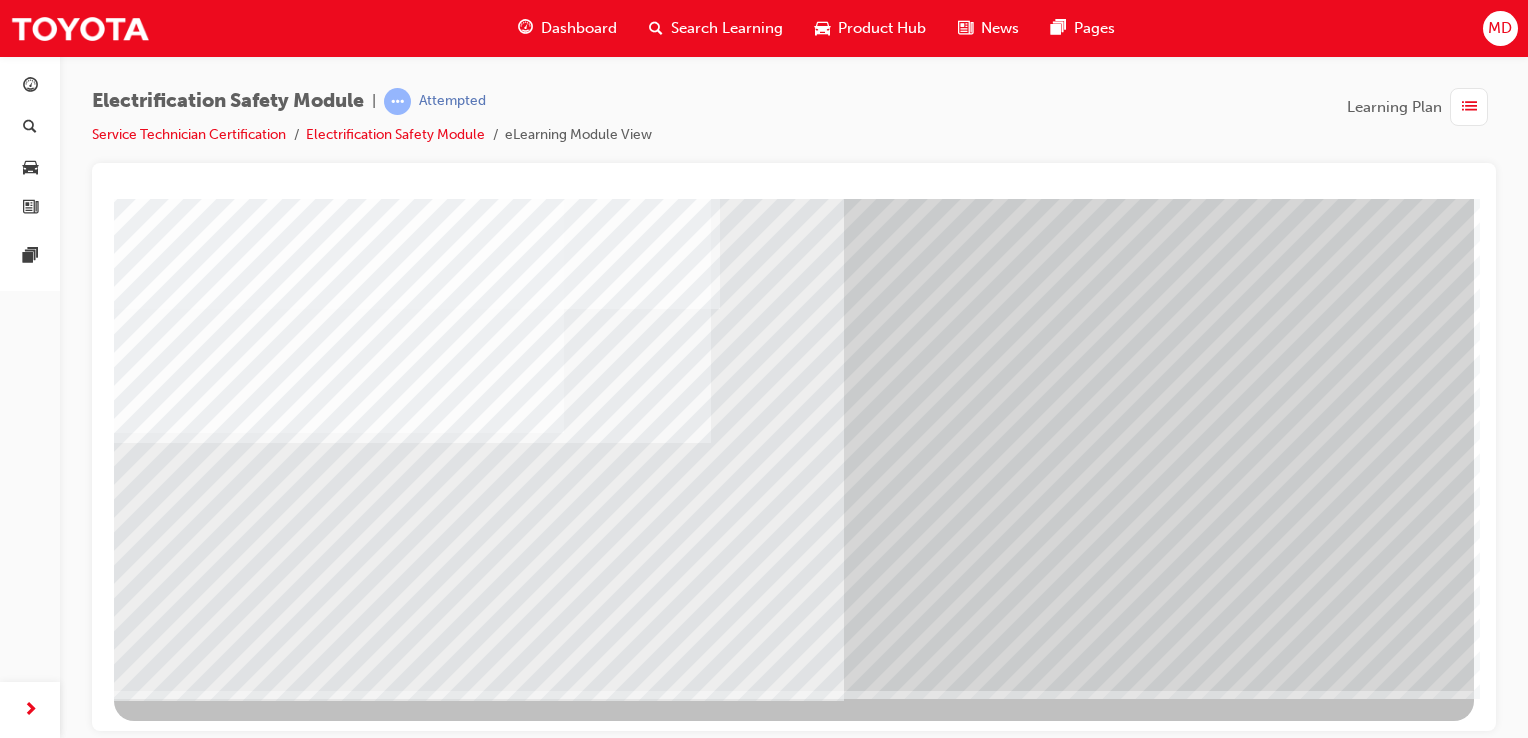 click at bounding box center (475, 2527) 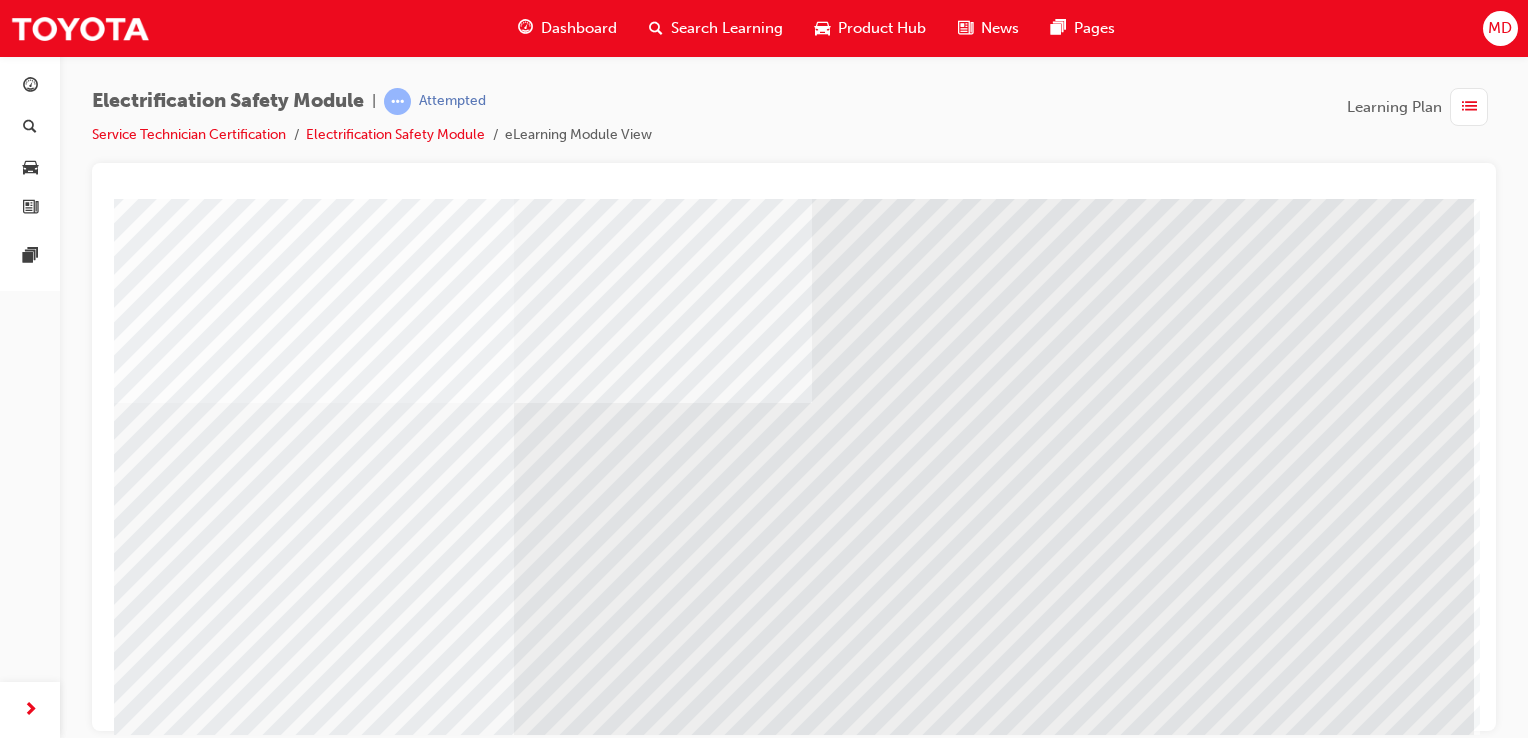 scroll, scrollTop: 228, scrollLeft: 0, axis: vertical 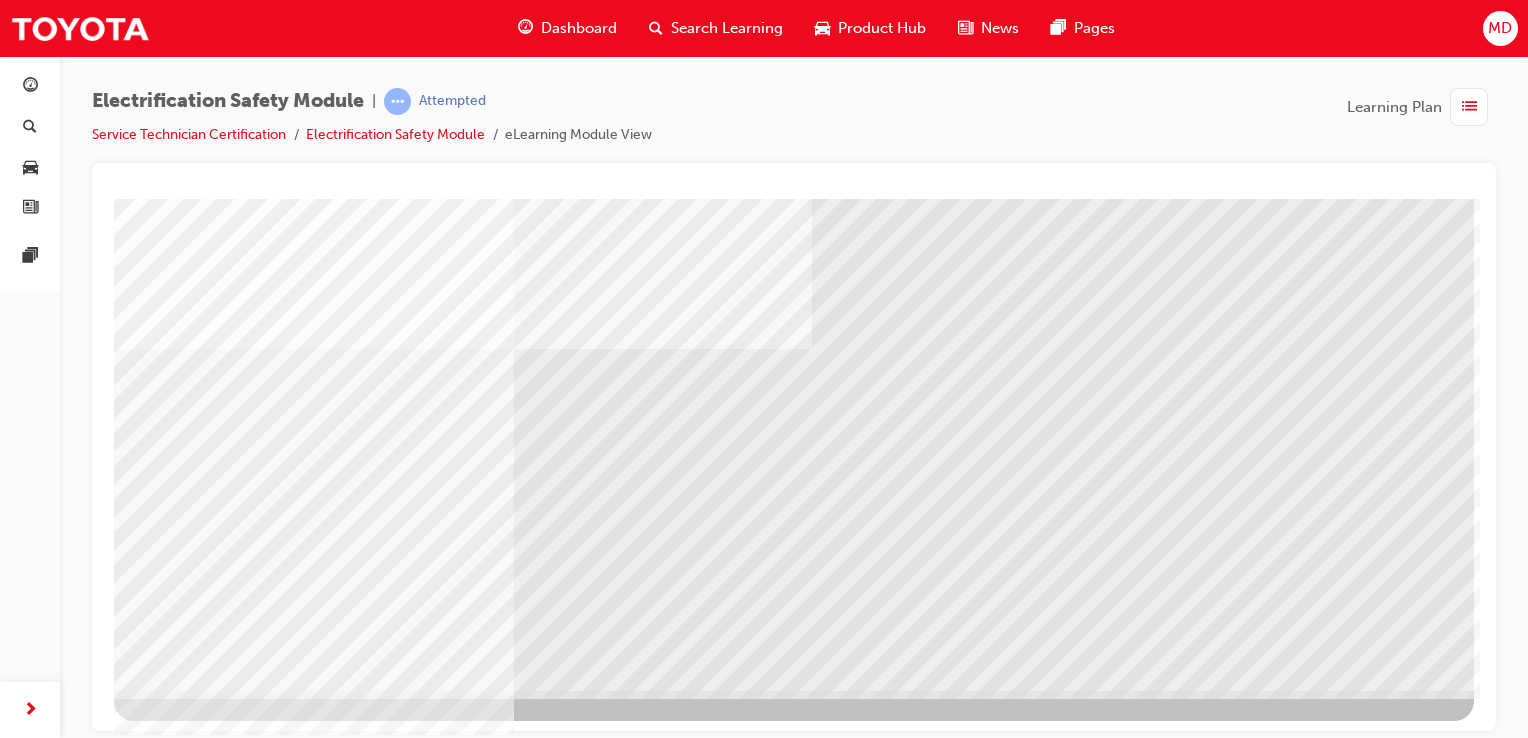 click at bounding box center (194, 5534) 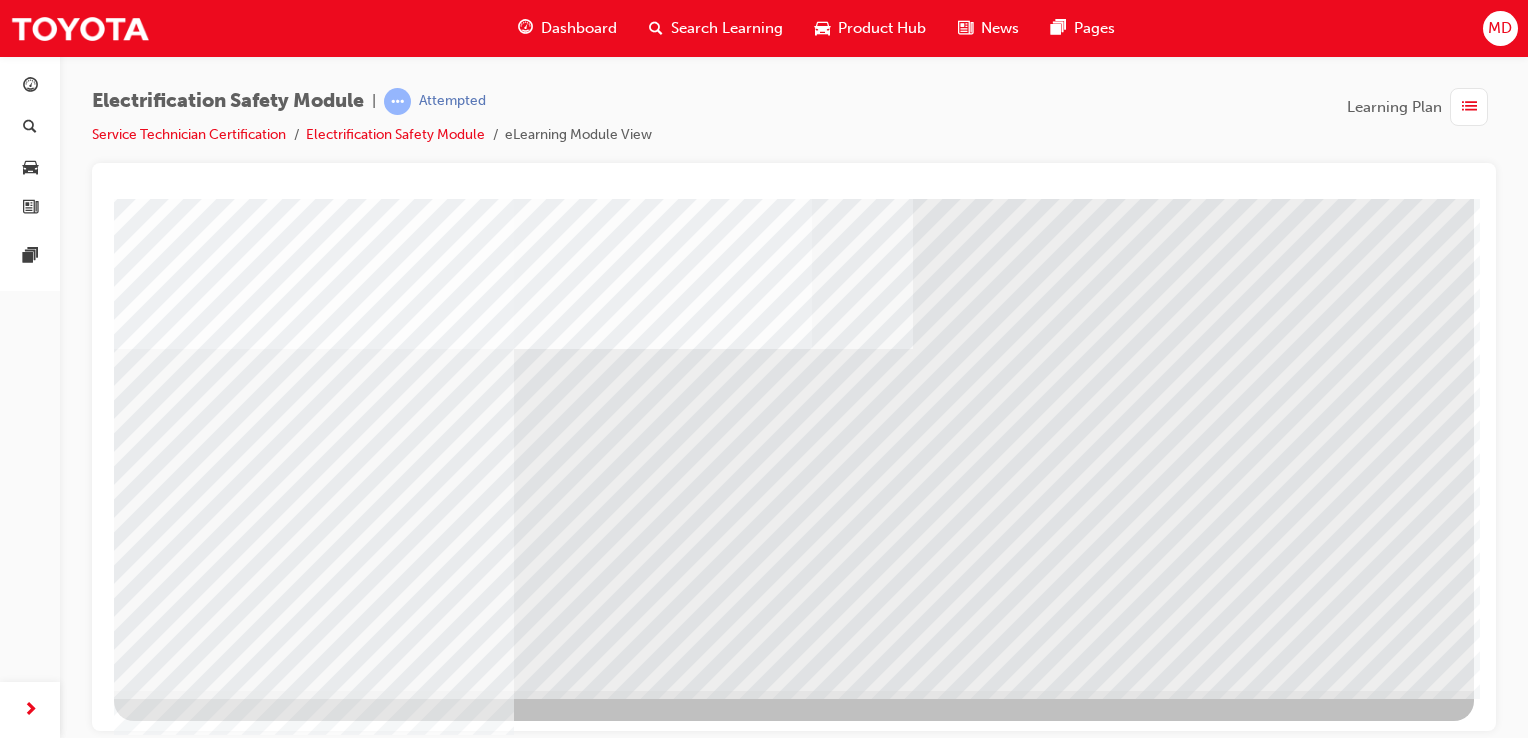 click at bounding box center [177, 5502] 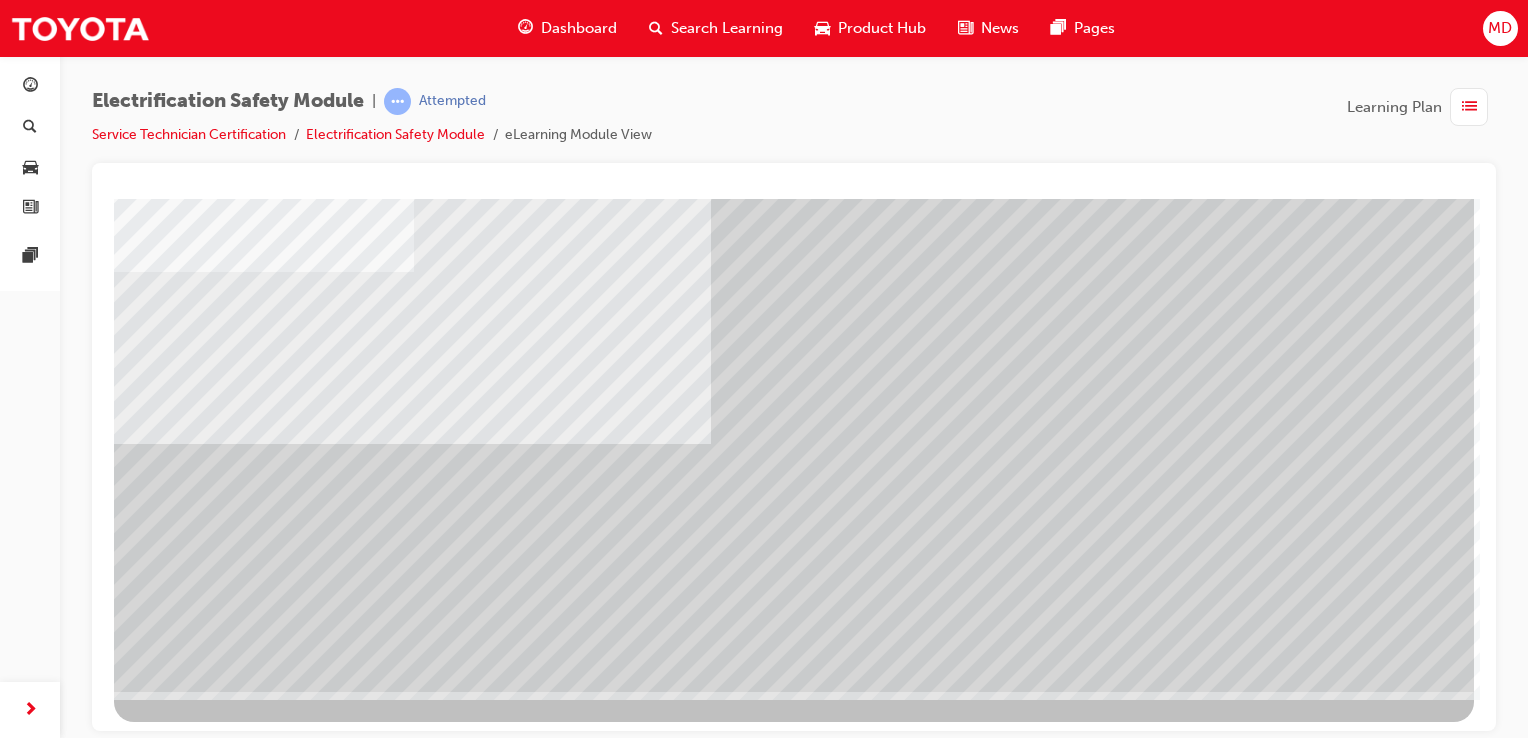 scroll, scrollTop: 228, scrollLeft: 0, axis: vertical 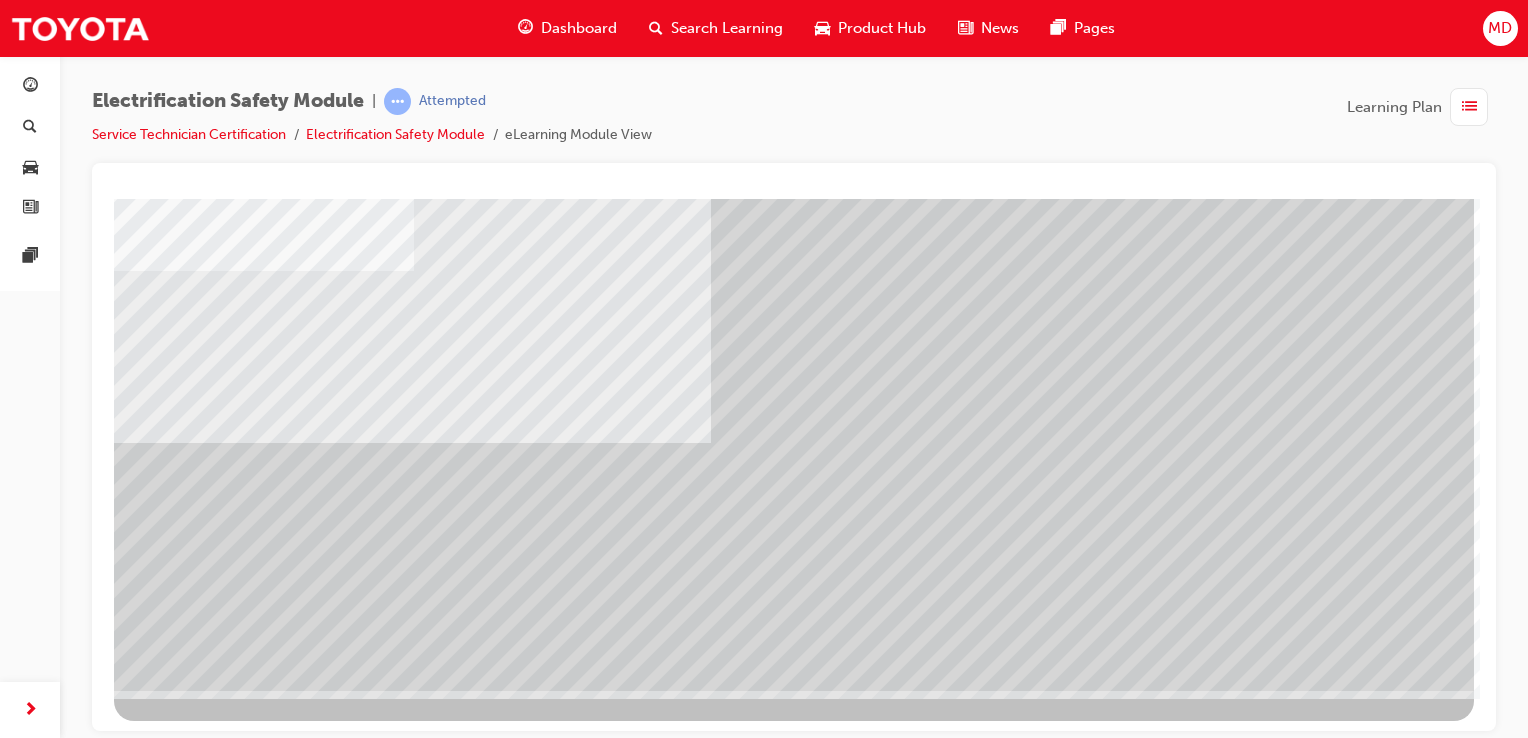 click at bounding box center [177, 2282] 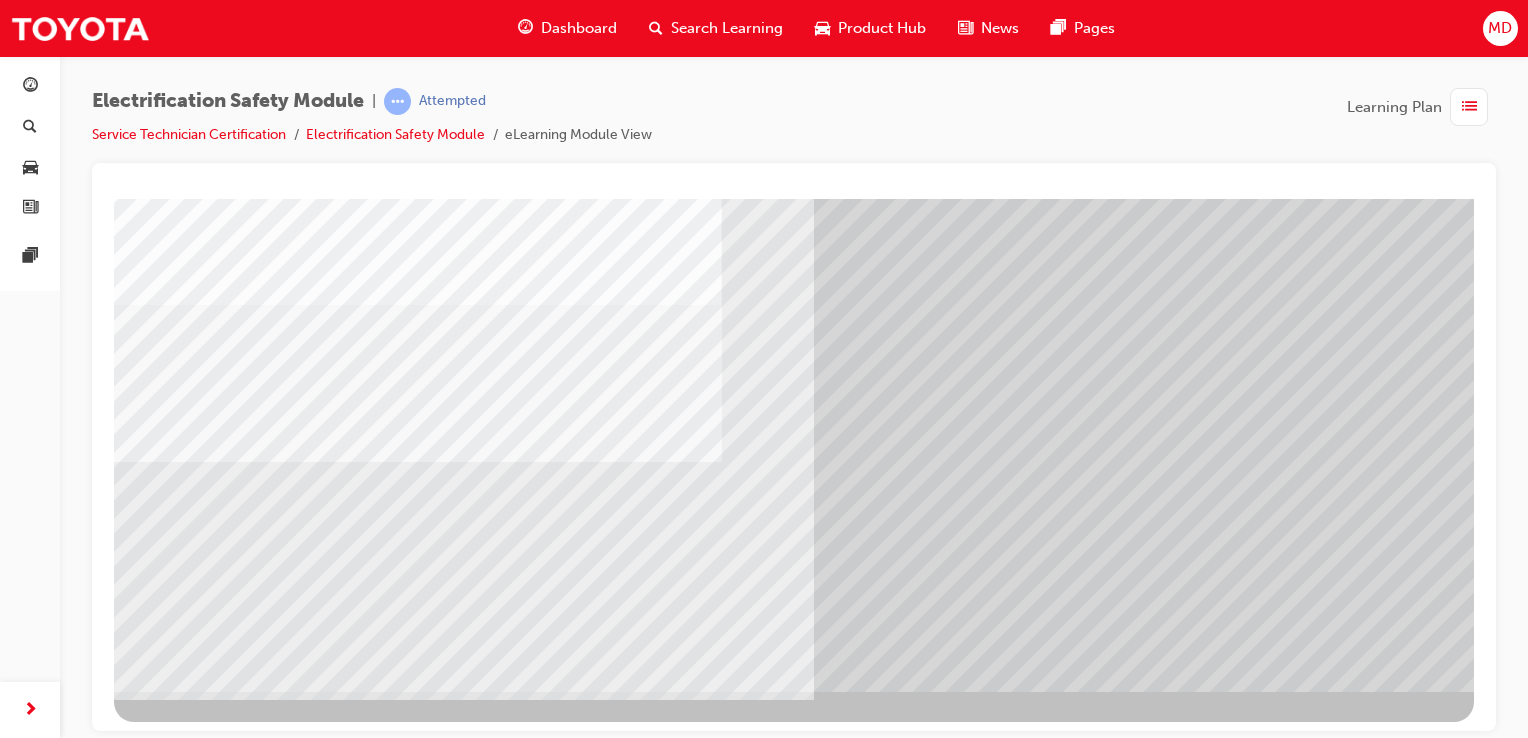 scroll, scrollTop: 228, scrollLeft: 0, axis: vertical 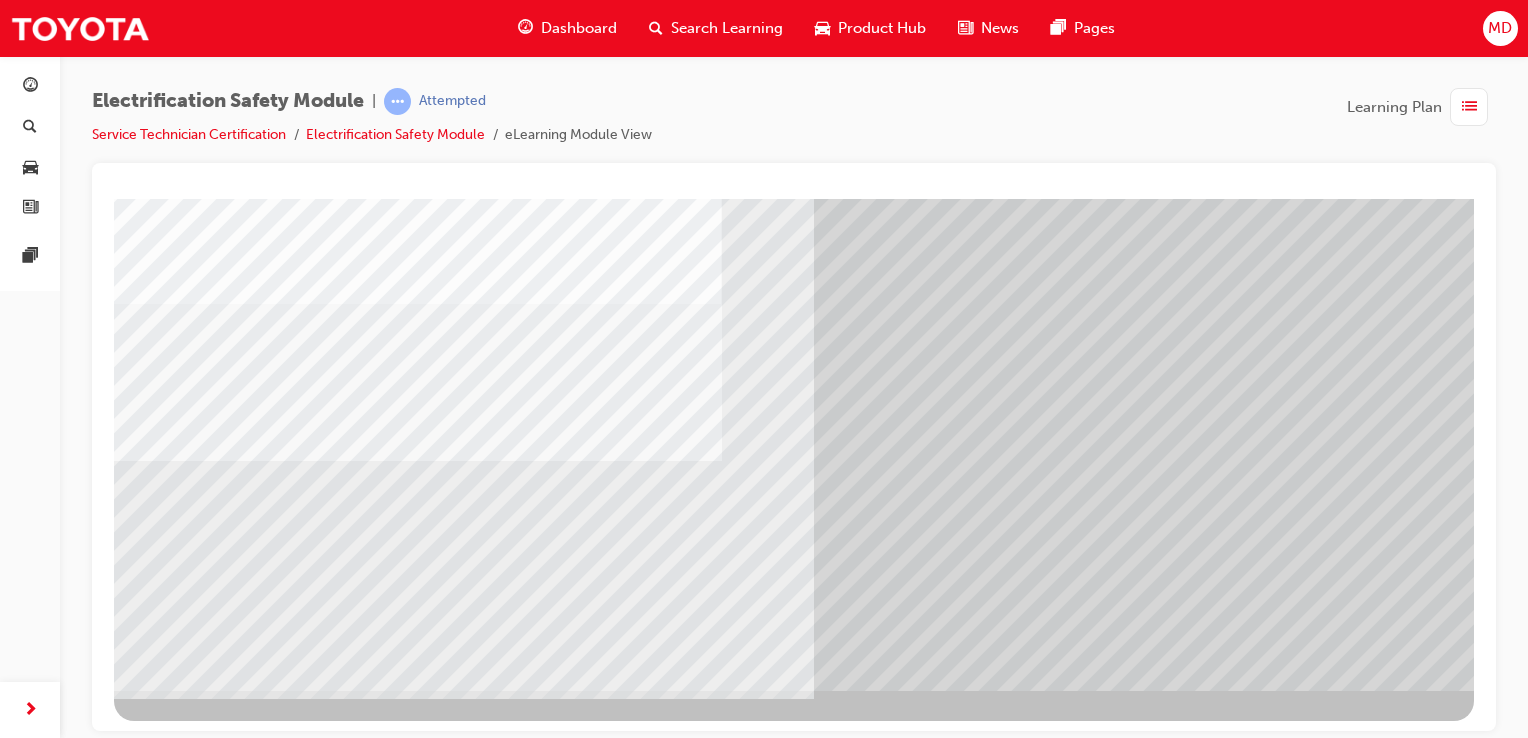 click at bounding box center (179, 6668) 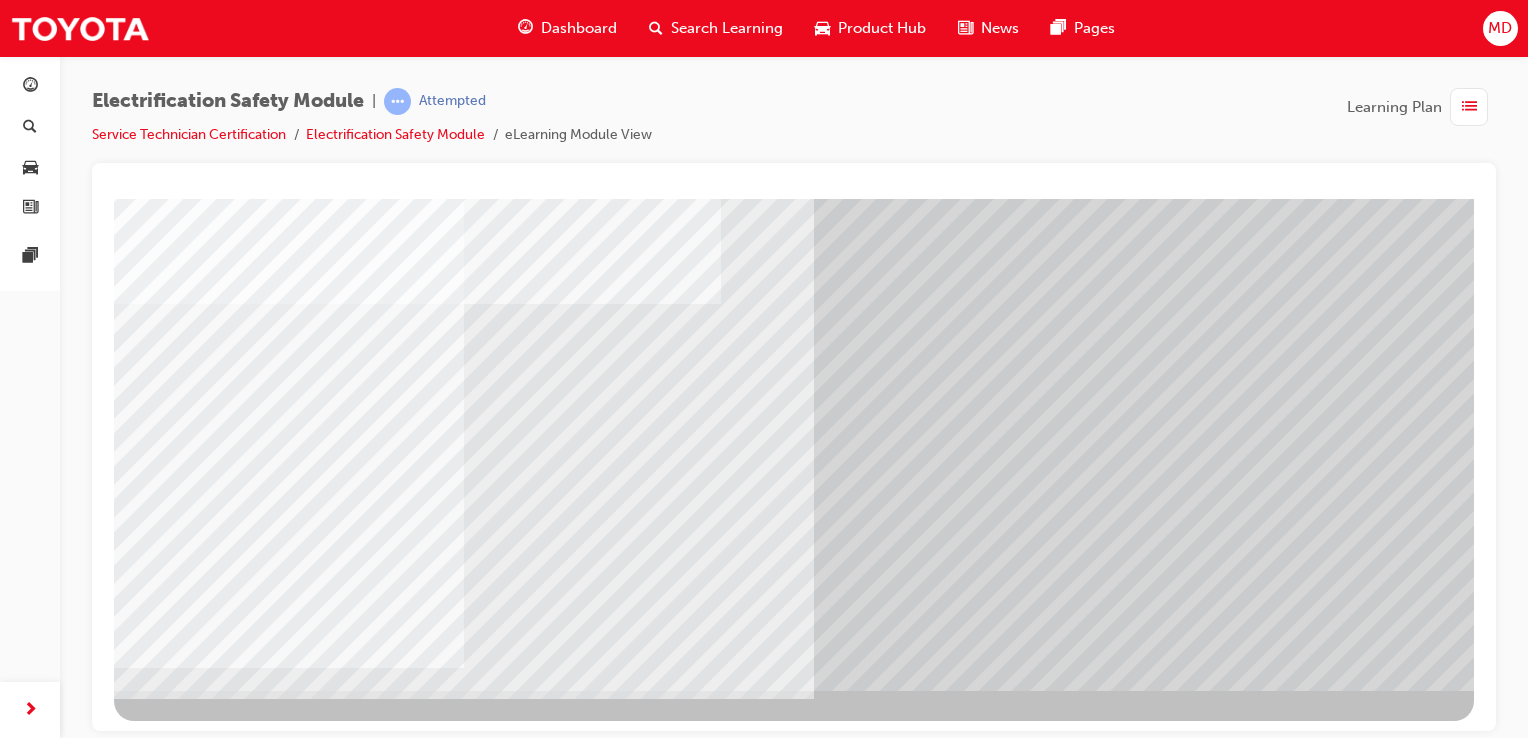 drag, startPoint x: 440, startPoint y: 524, endPoint x: 511, endPoint y: 508, distance: 72.780495 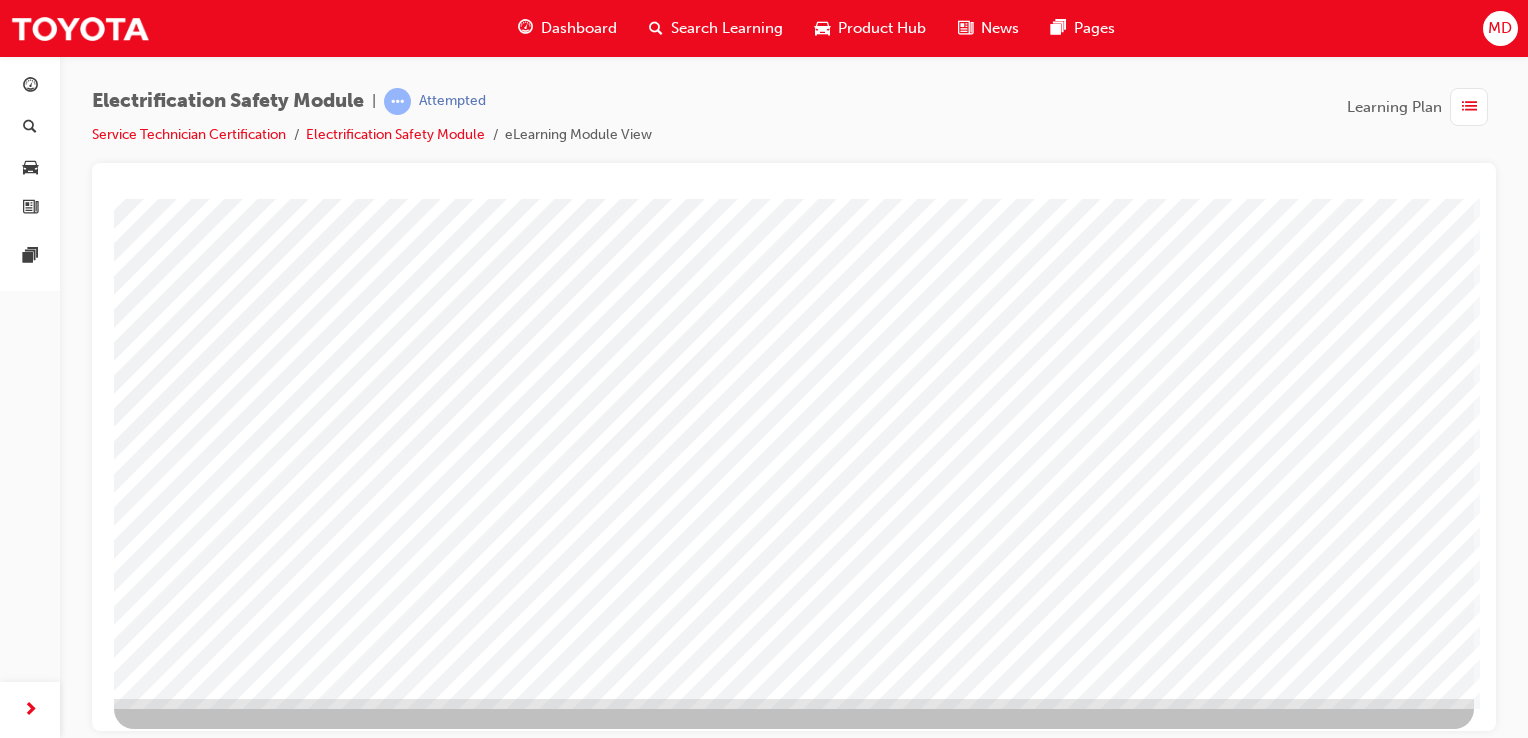 scroll, scrollTop: 228, scrollLeft: 0, axis: vertical 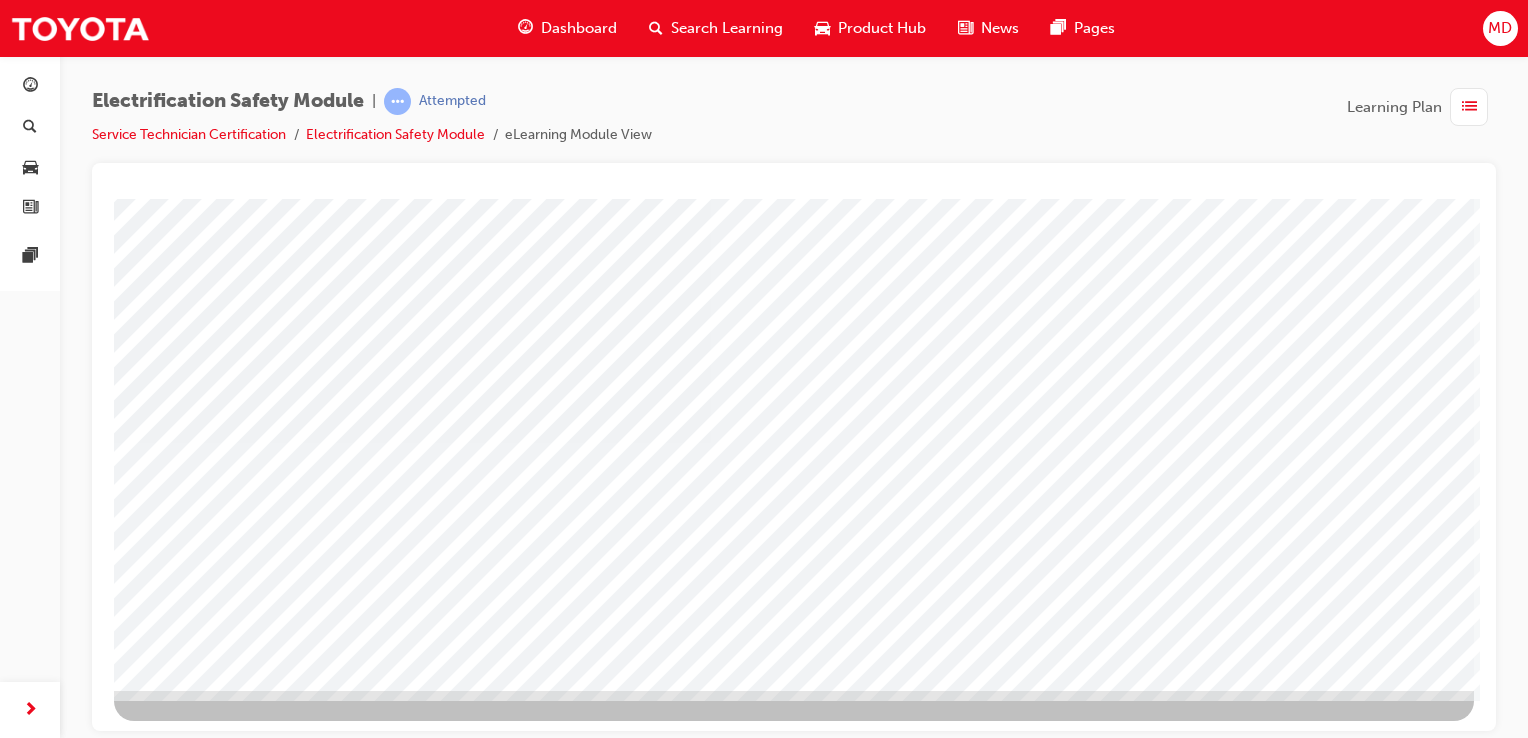click at bounding box center (177, 2756) 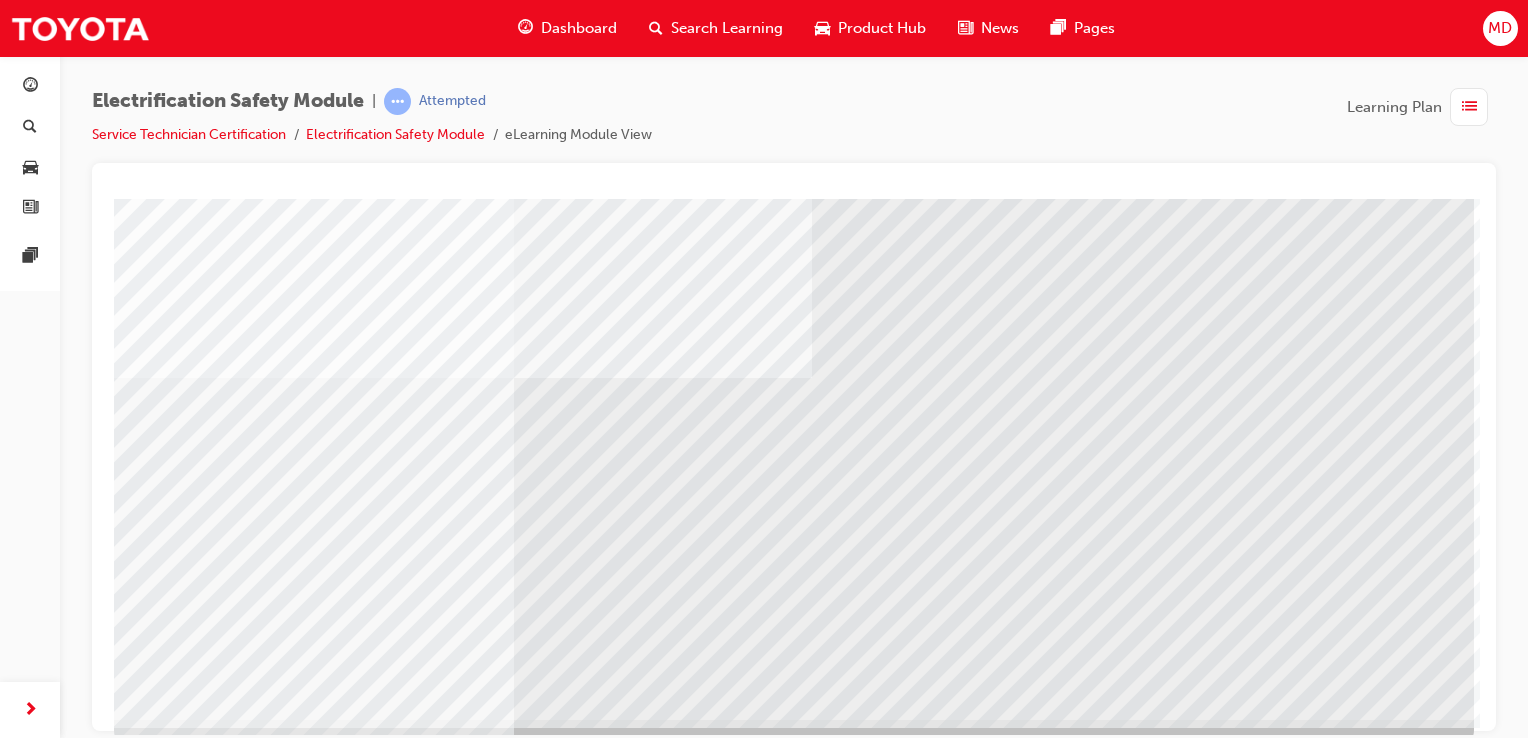 scroll, scrollTop: 200, scrollLeft: 0, axis: vertical 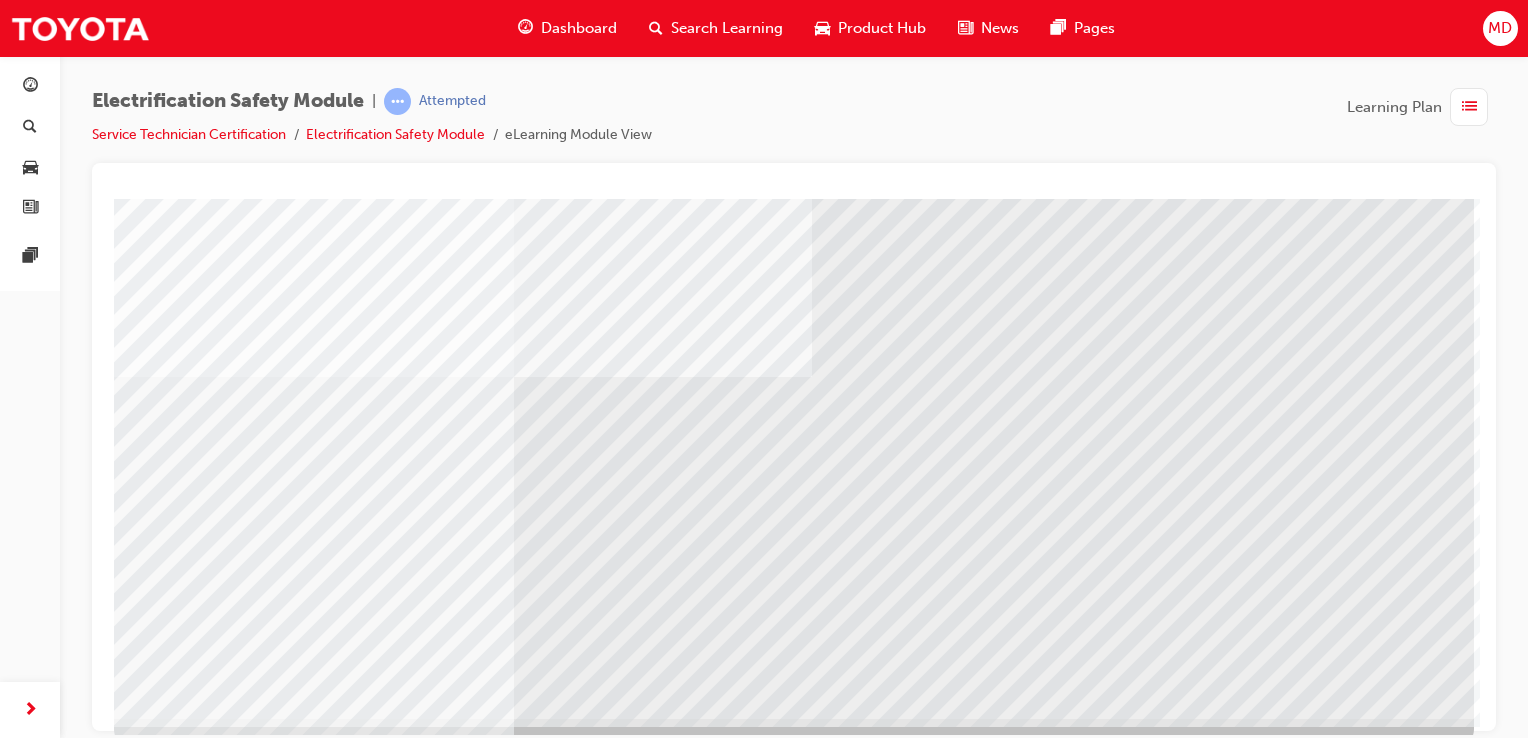 click at bounding box center (201, 5728) 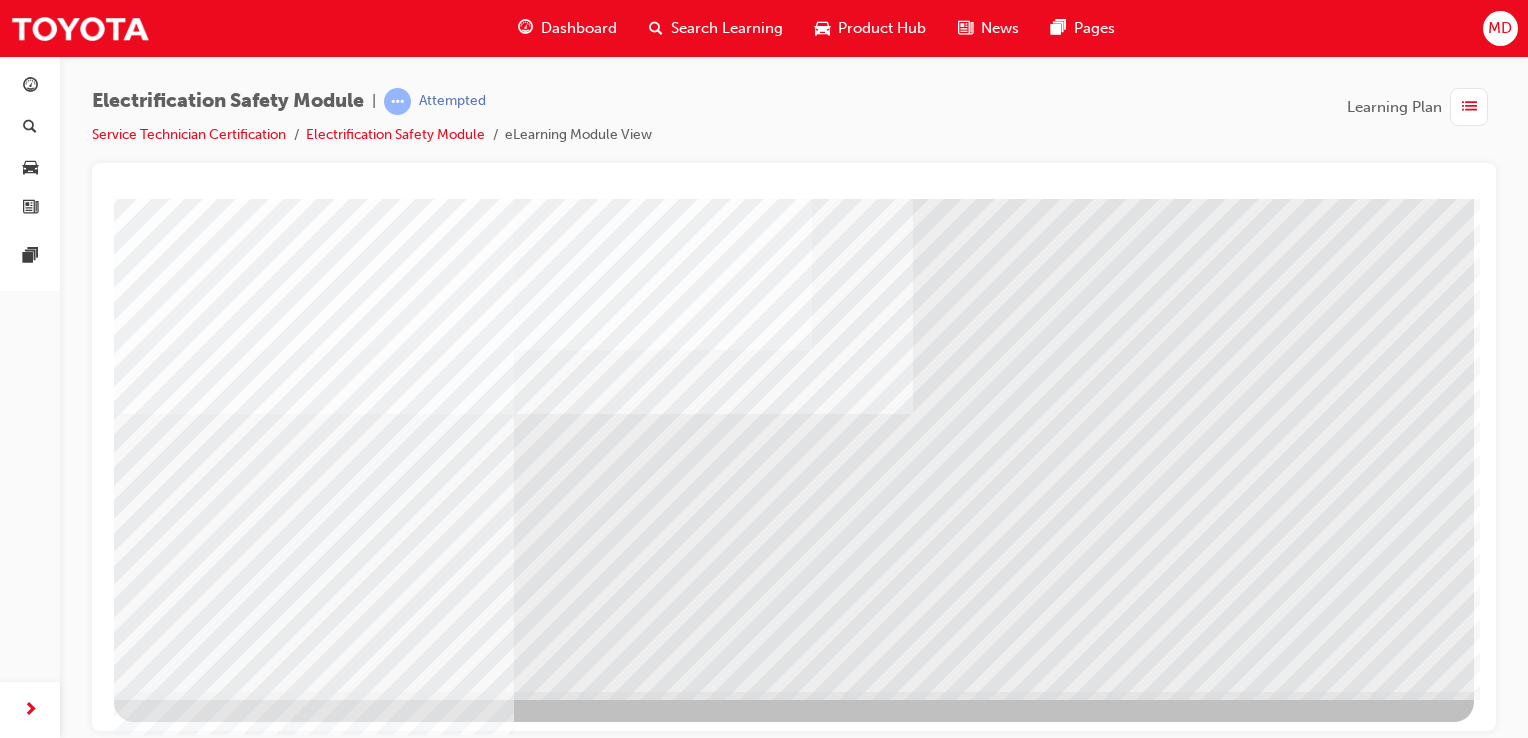 scroll, scrollTop: 228, scrollLeft: 0, axis: vertical 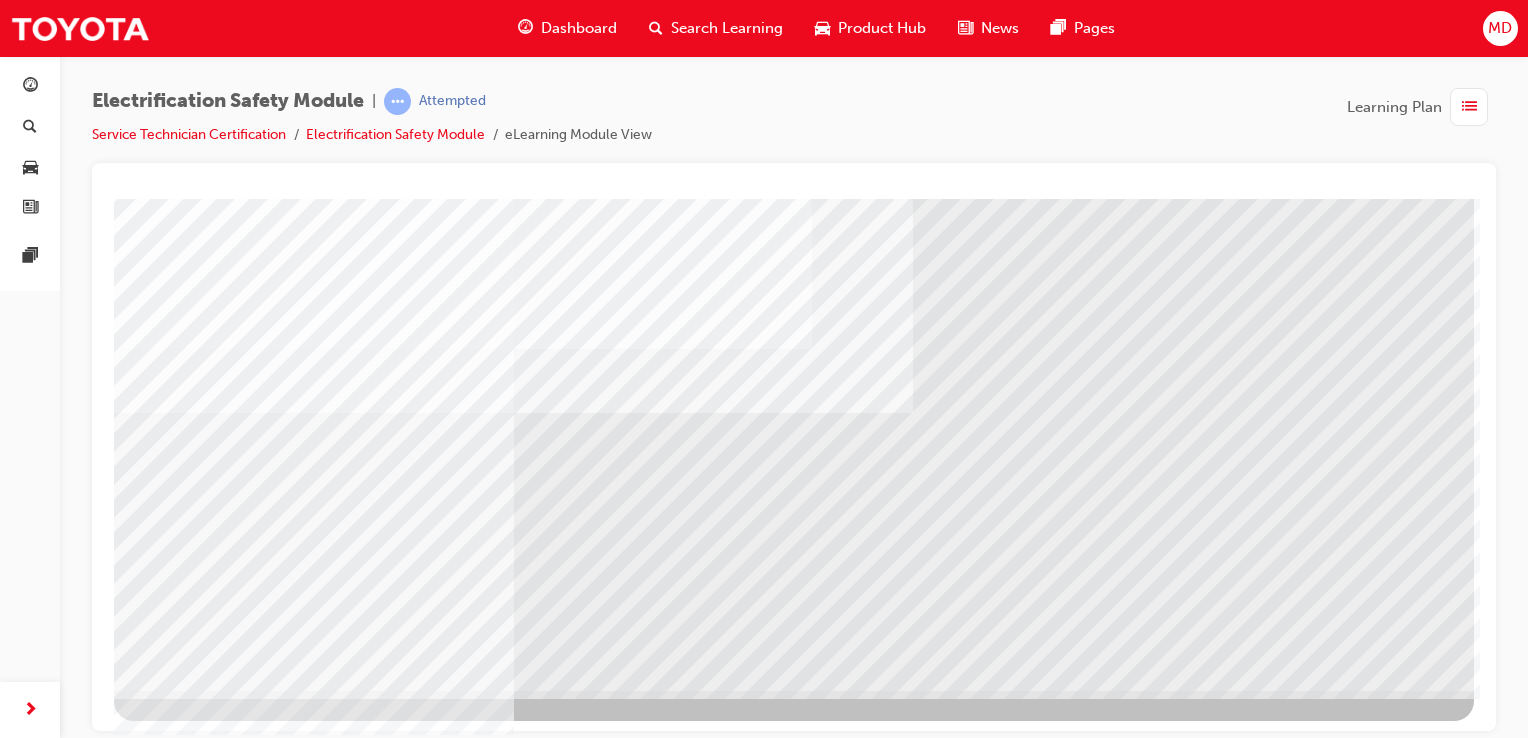 click at bounding box center (177, 5668) 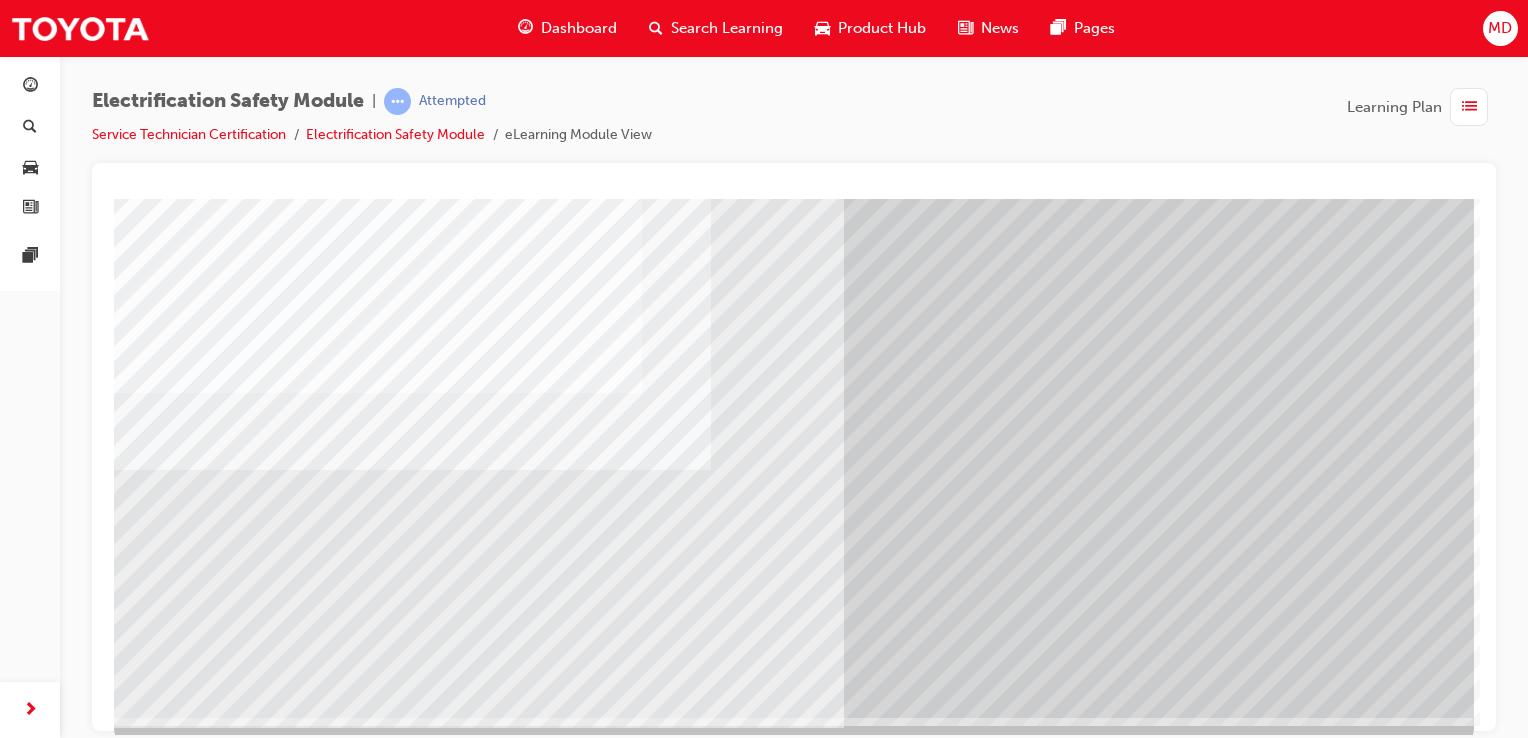 scroll, scrollTop: 228, scrollLeft: 0, axis: vertical 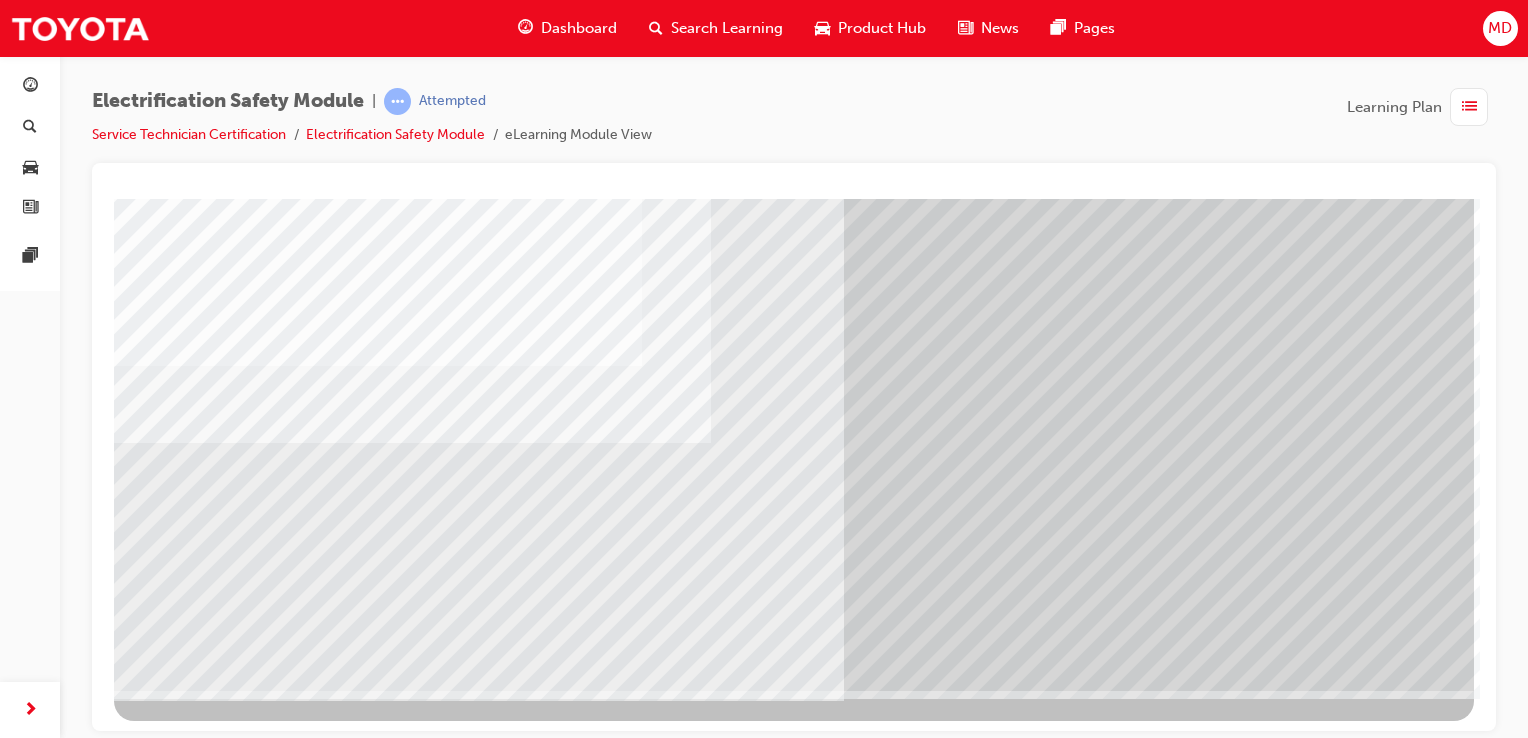 click at bounding box center [177, 3004] 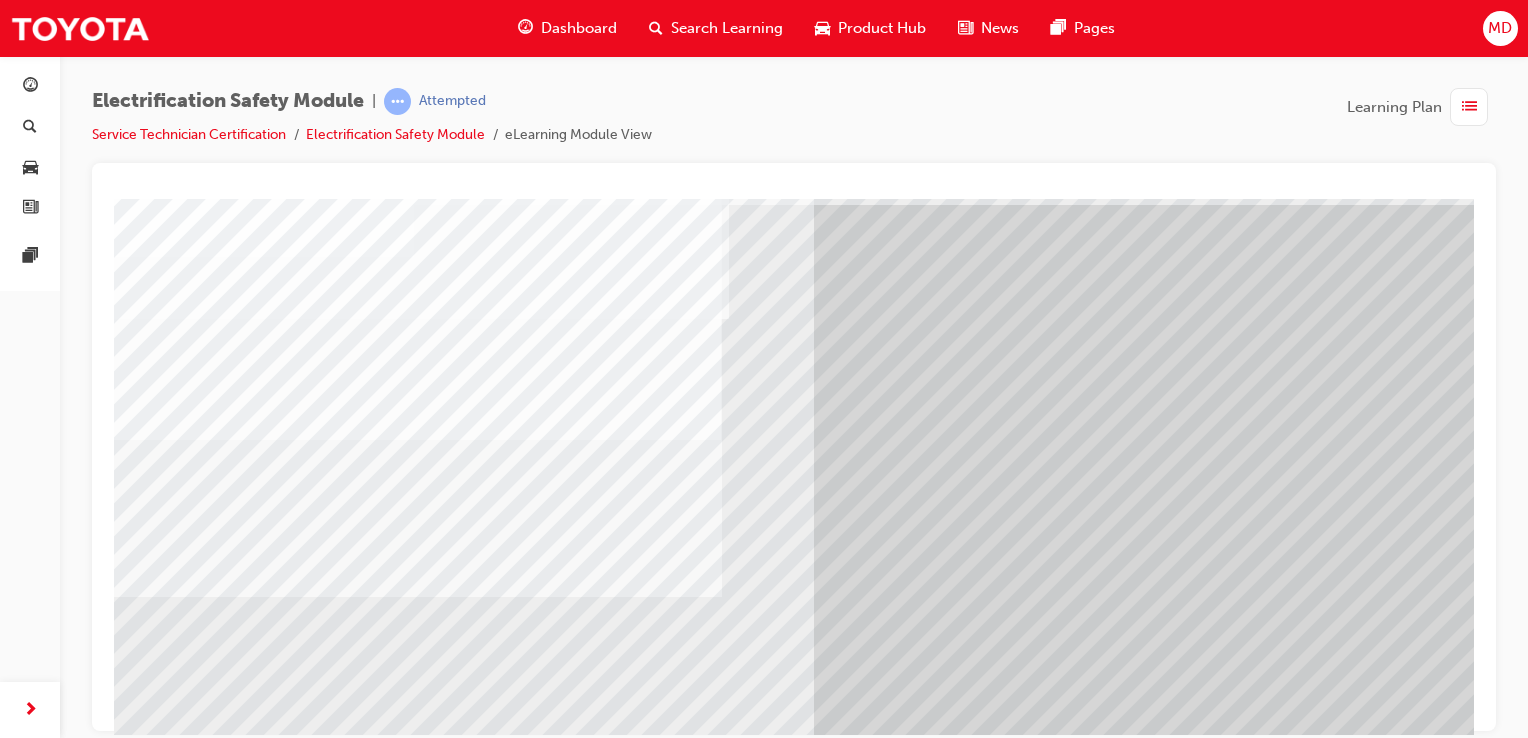 scroll, scrollTop: 100, scrollLeft: 0, axis: vertical 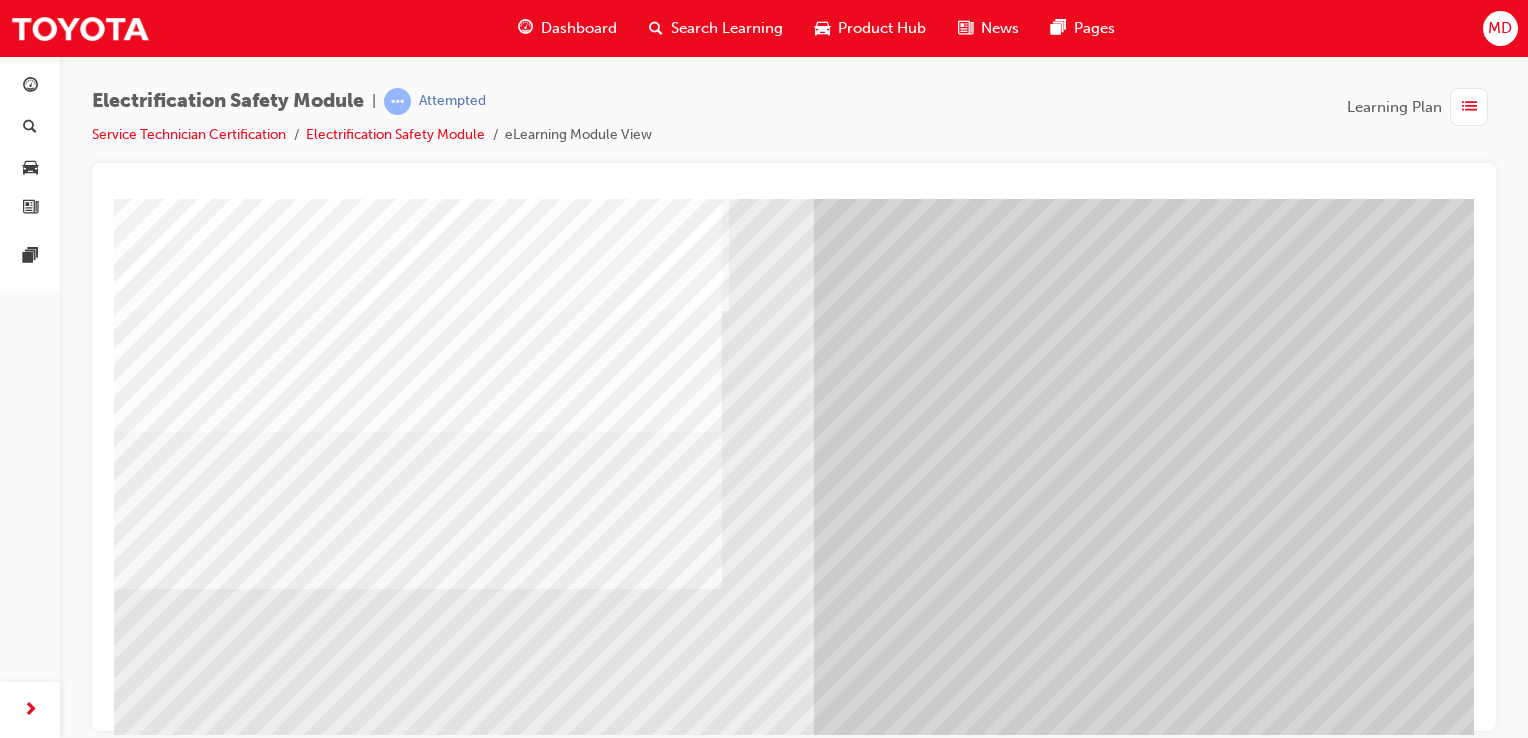 click at bounding box center (179, 6672) 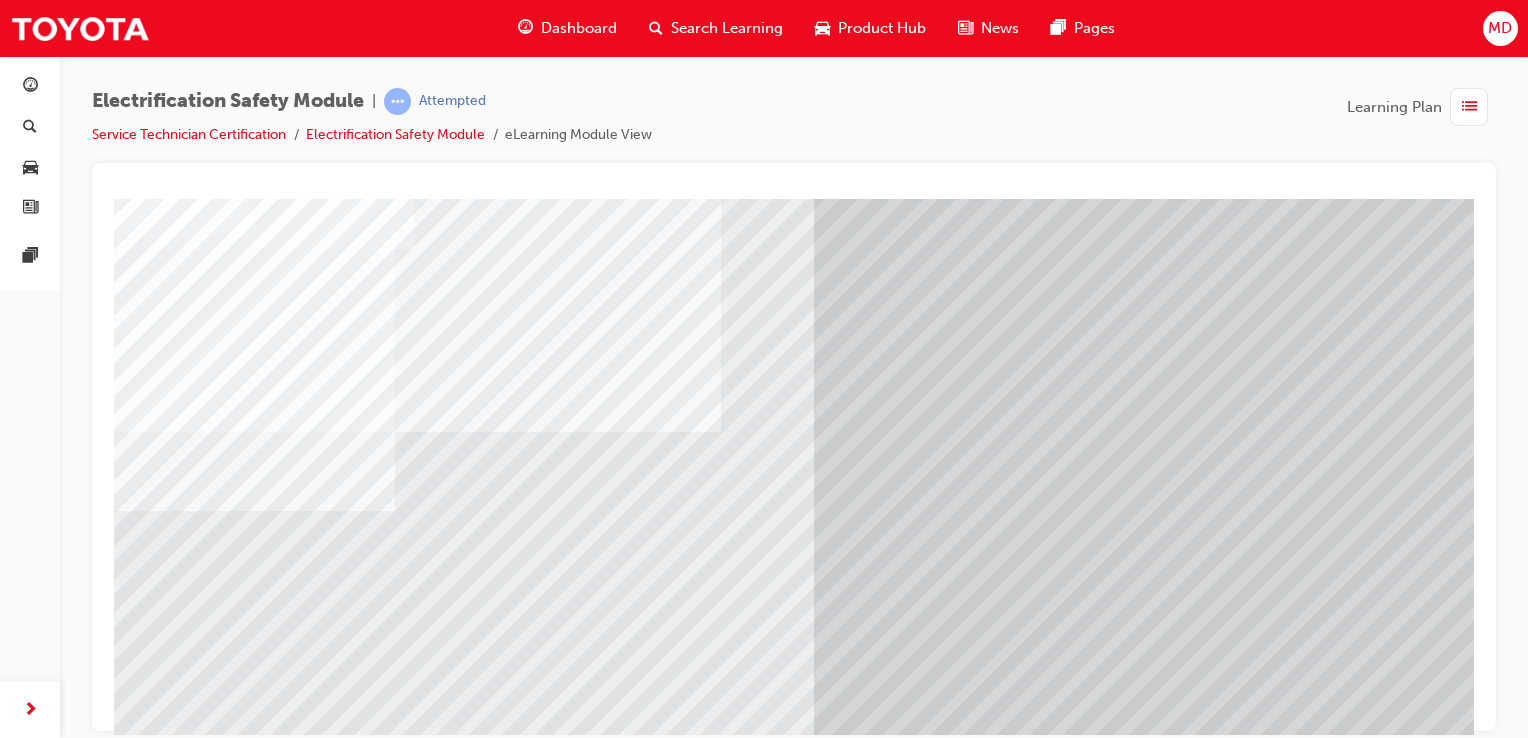 click at bounding box center (179, 6802) 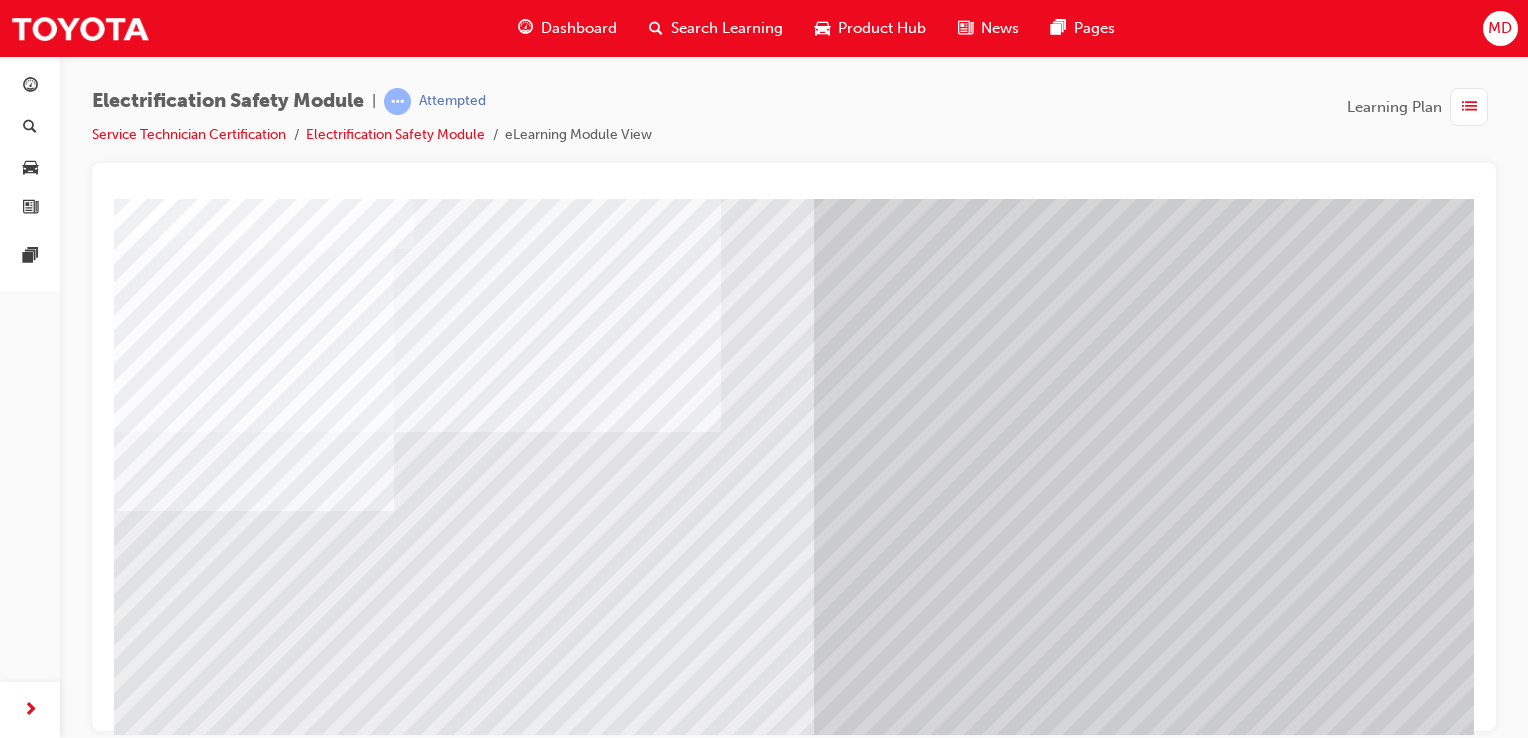 click at bounding box center [179, 7062] 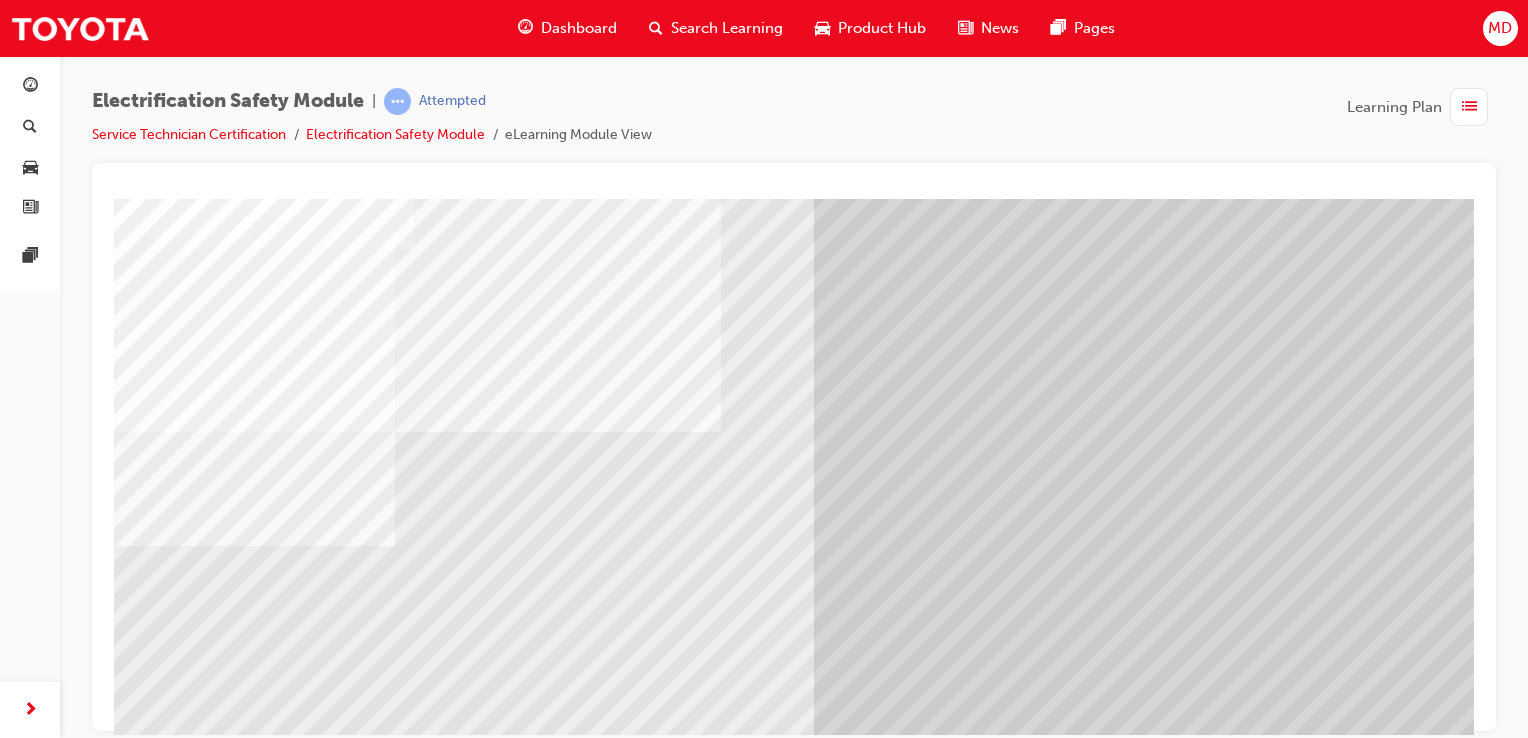 drag, startPoint x: 536, startPoint y: 632, endPoint x: 594, endPoint y: 628, distance: 58.137768 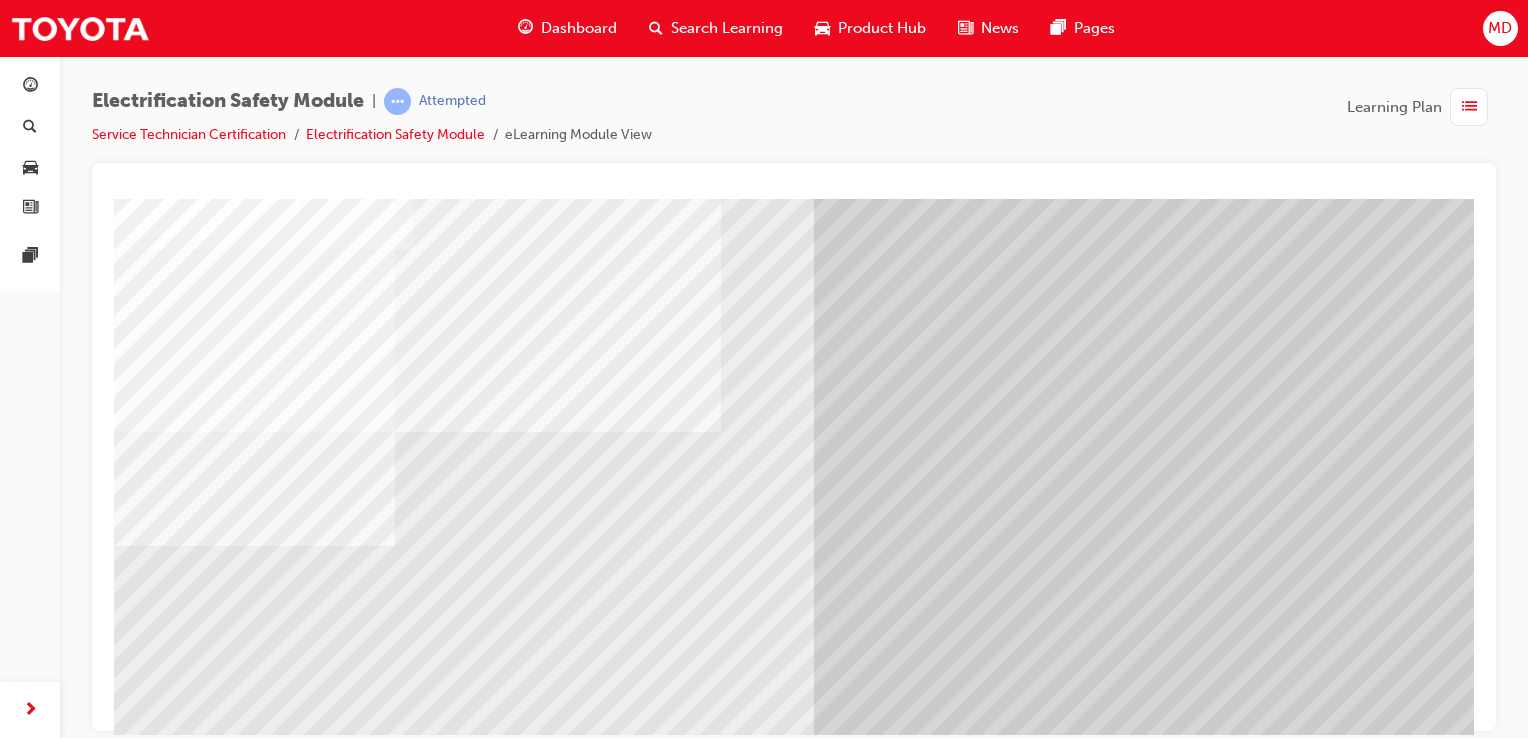 click at bounding box center [179, 7062] 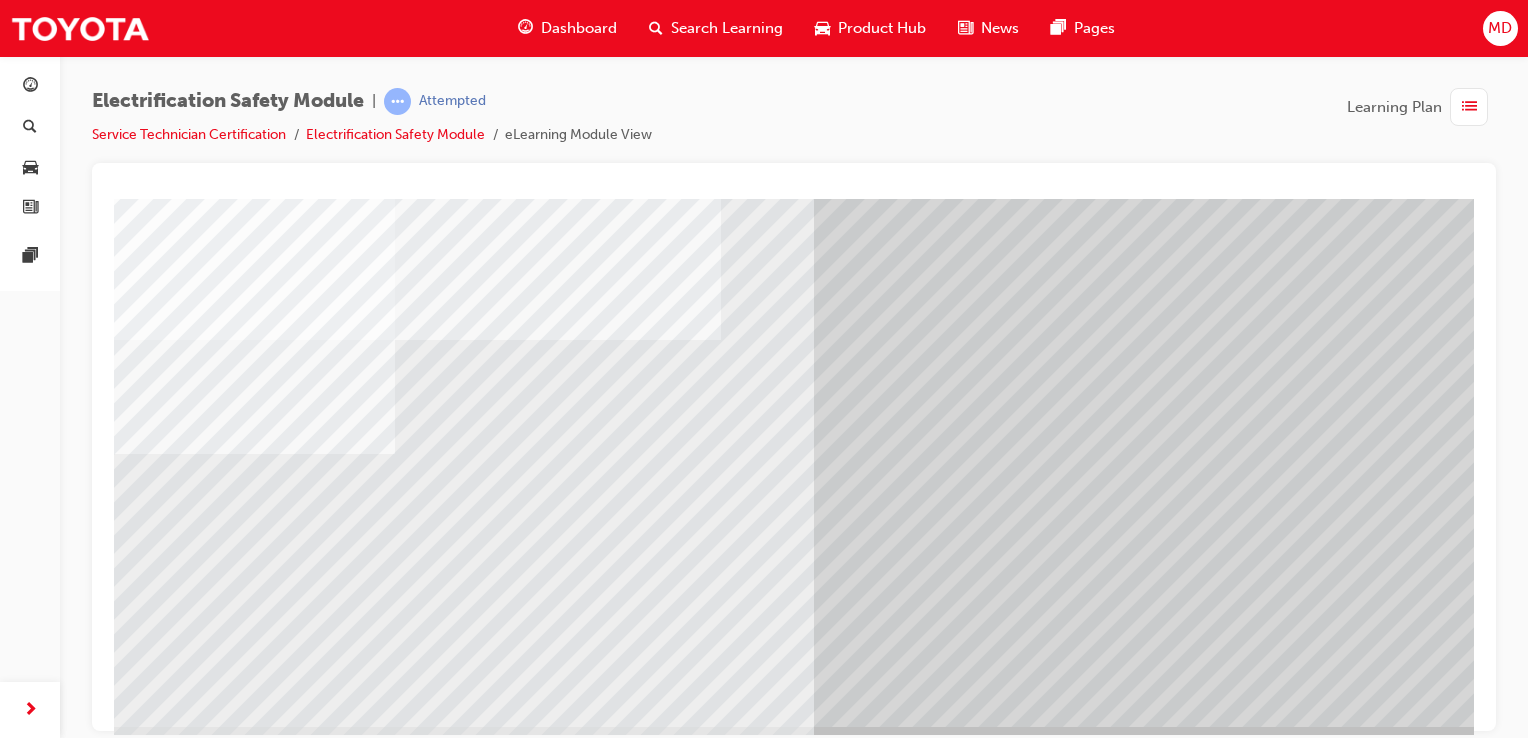 scroll, scrollTop: 200, scrollLeft: 0, axis: vertical 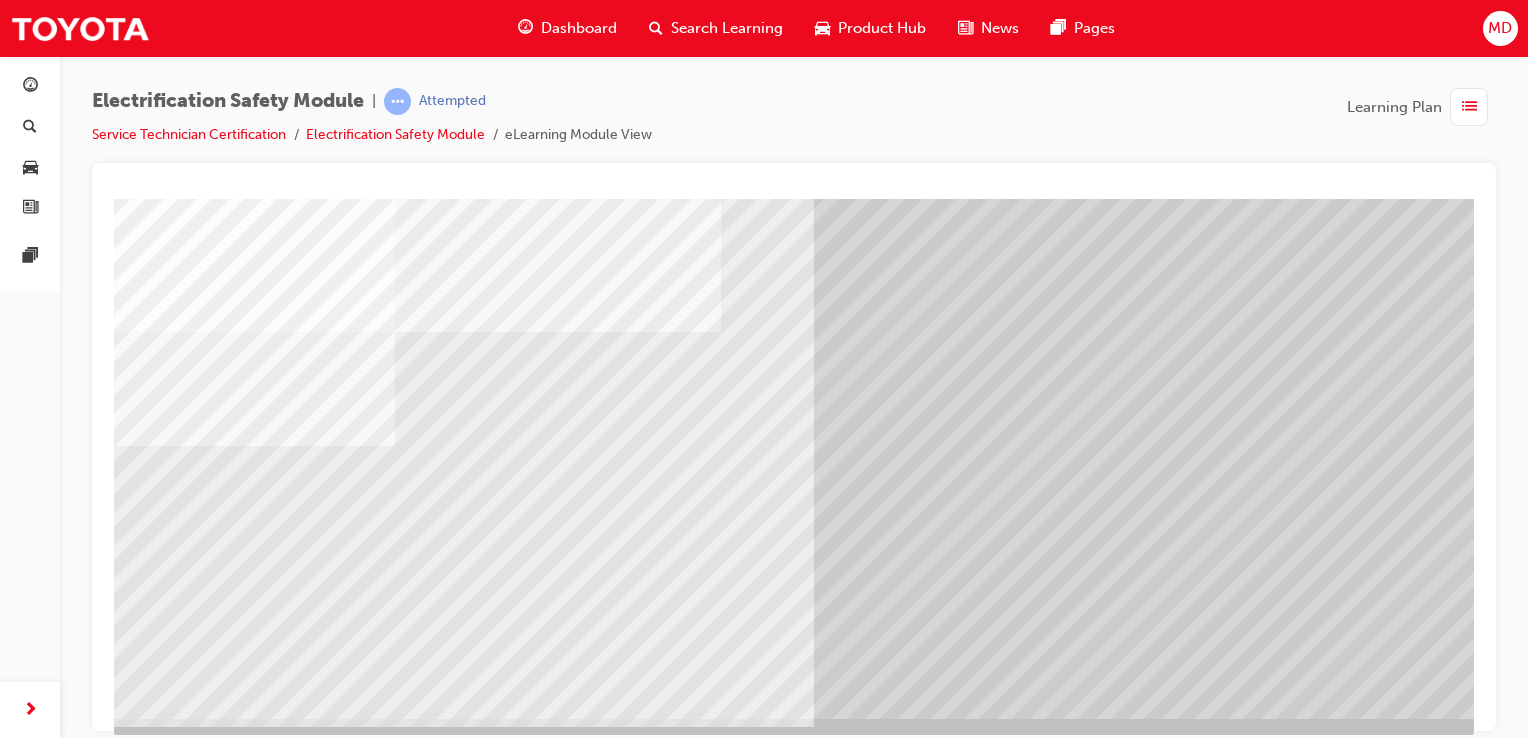 click at bounding box center [177, 6489] 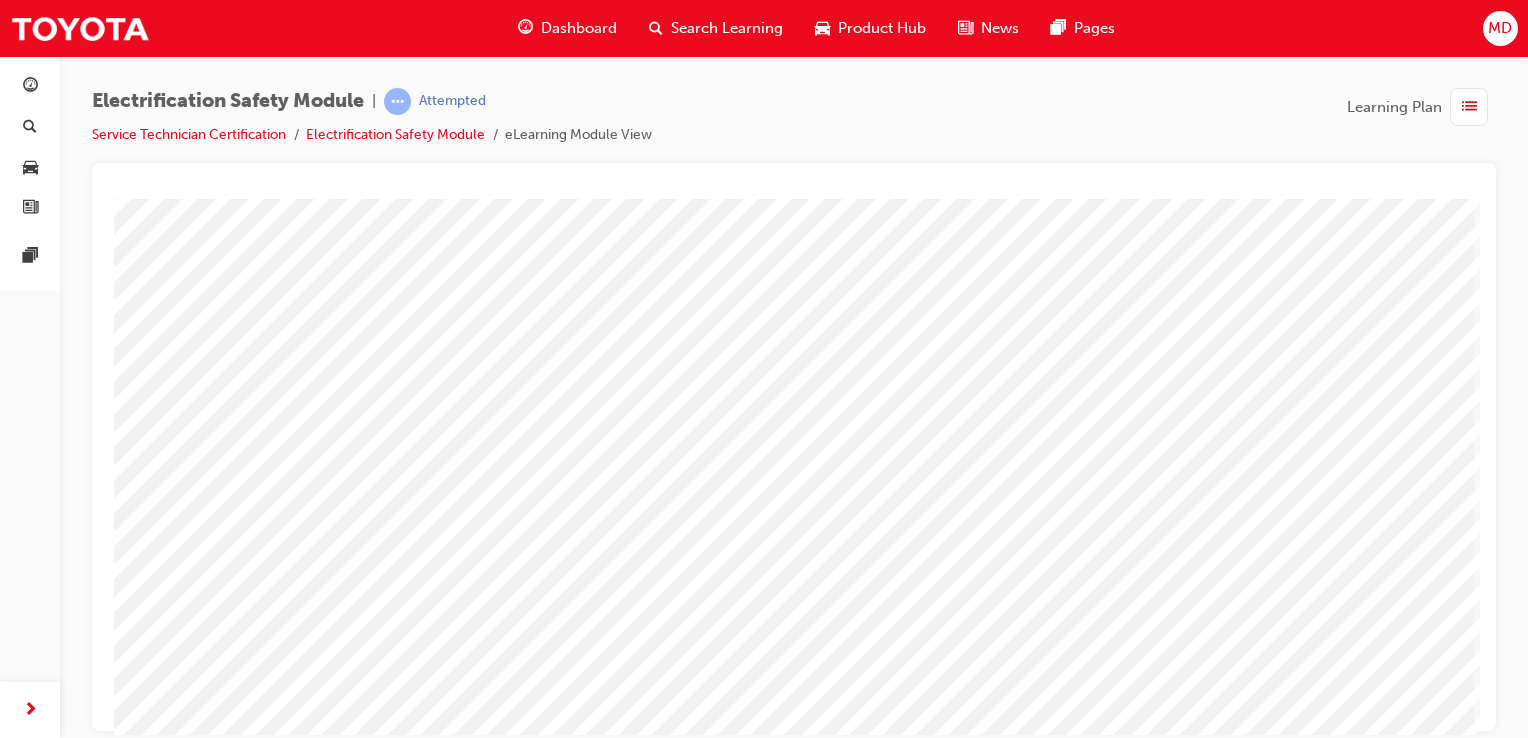 scroll, scrollTop: 200, scrollLeft: 0, axis: vertical 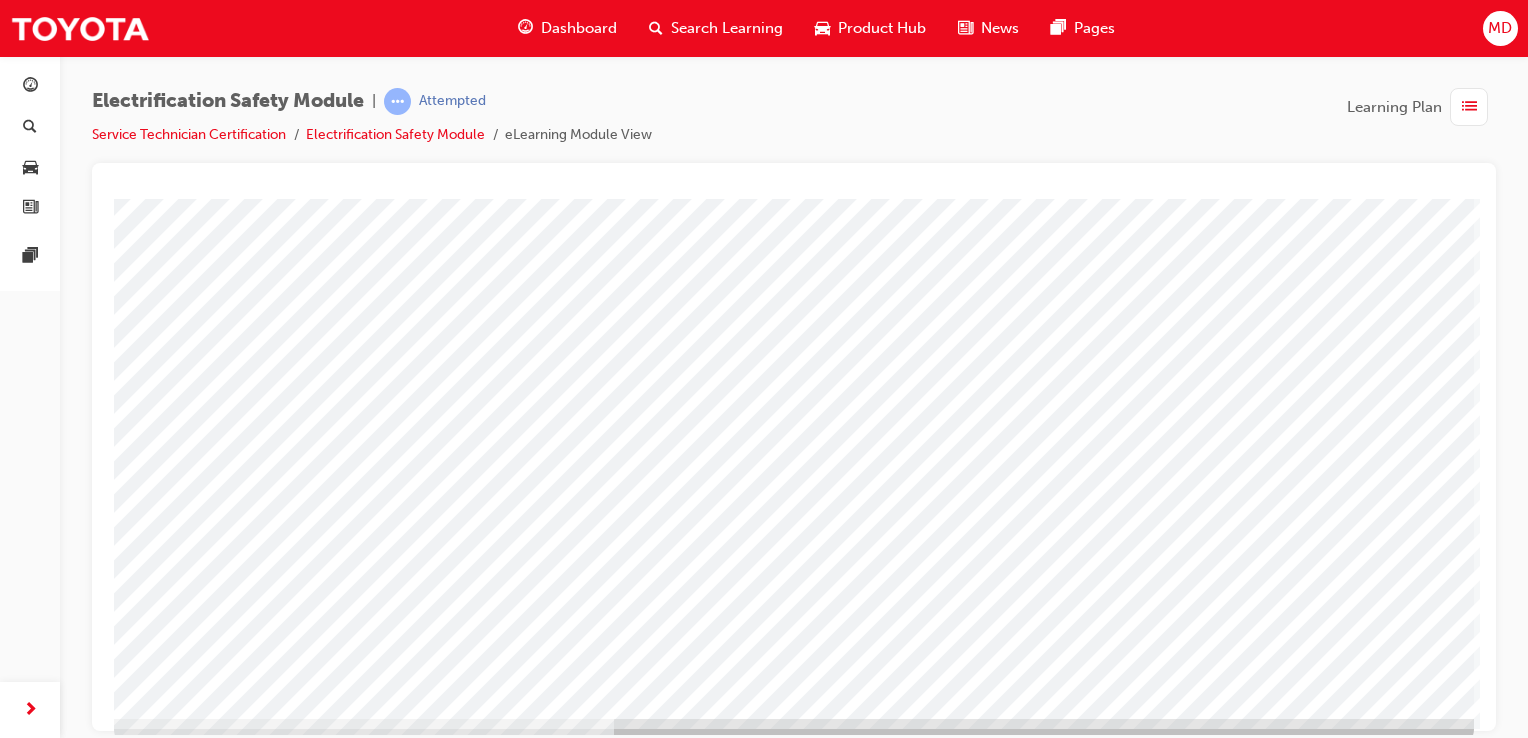 drag, startPoint x: 231, startPoint y: 579, endPoint x: 493, endPoint y: 273, distance: 402.8399 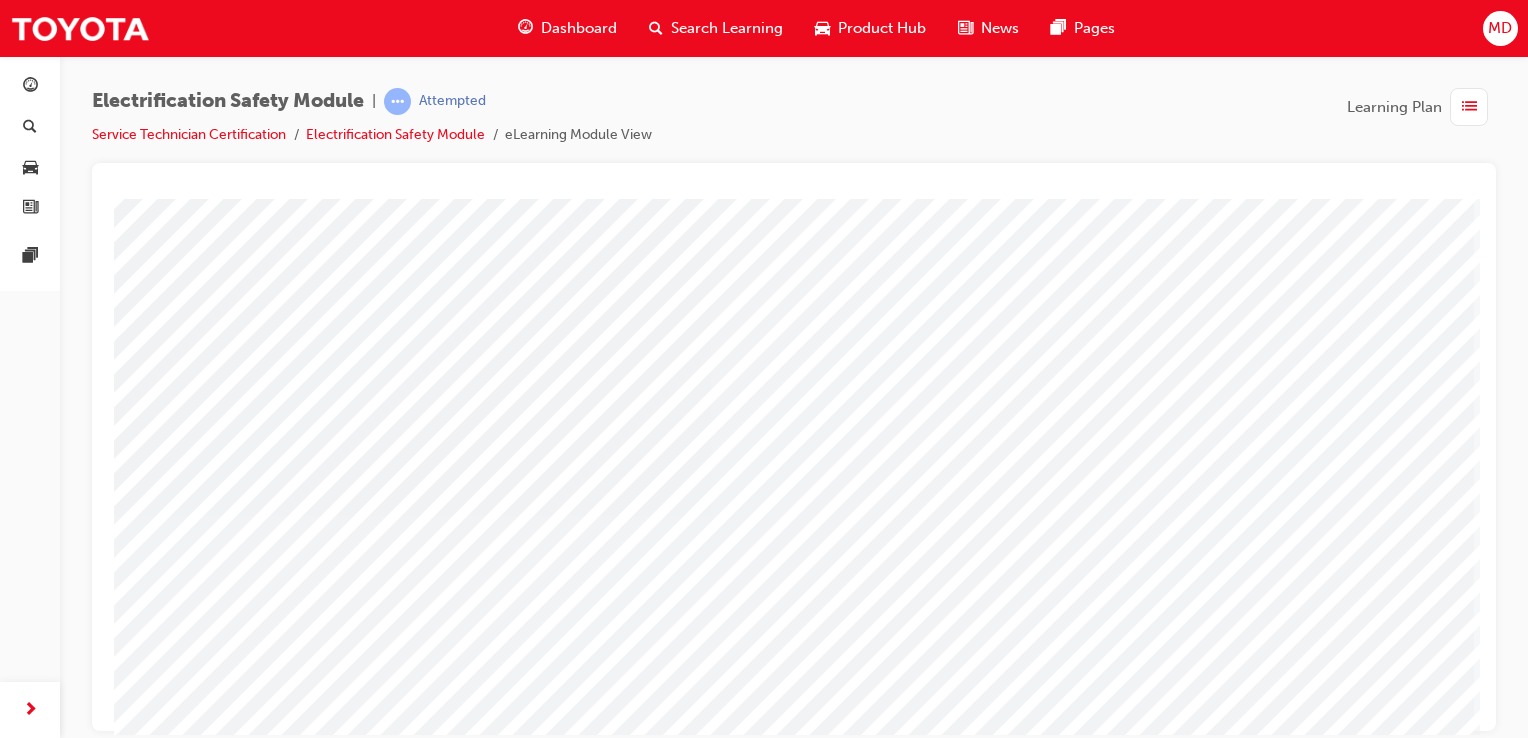 scroll, scrollTop: 200, scrollLeft: 0, axis: vertical 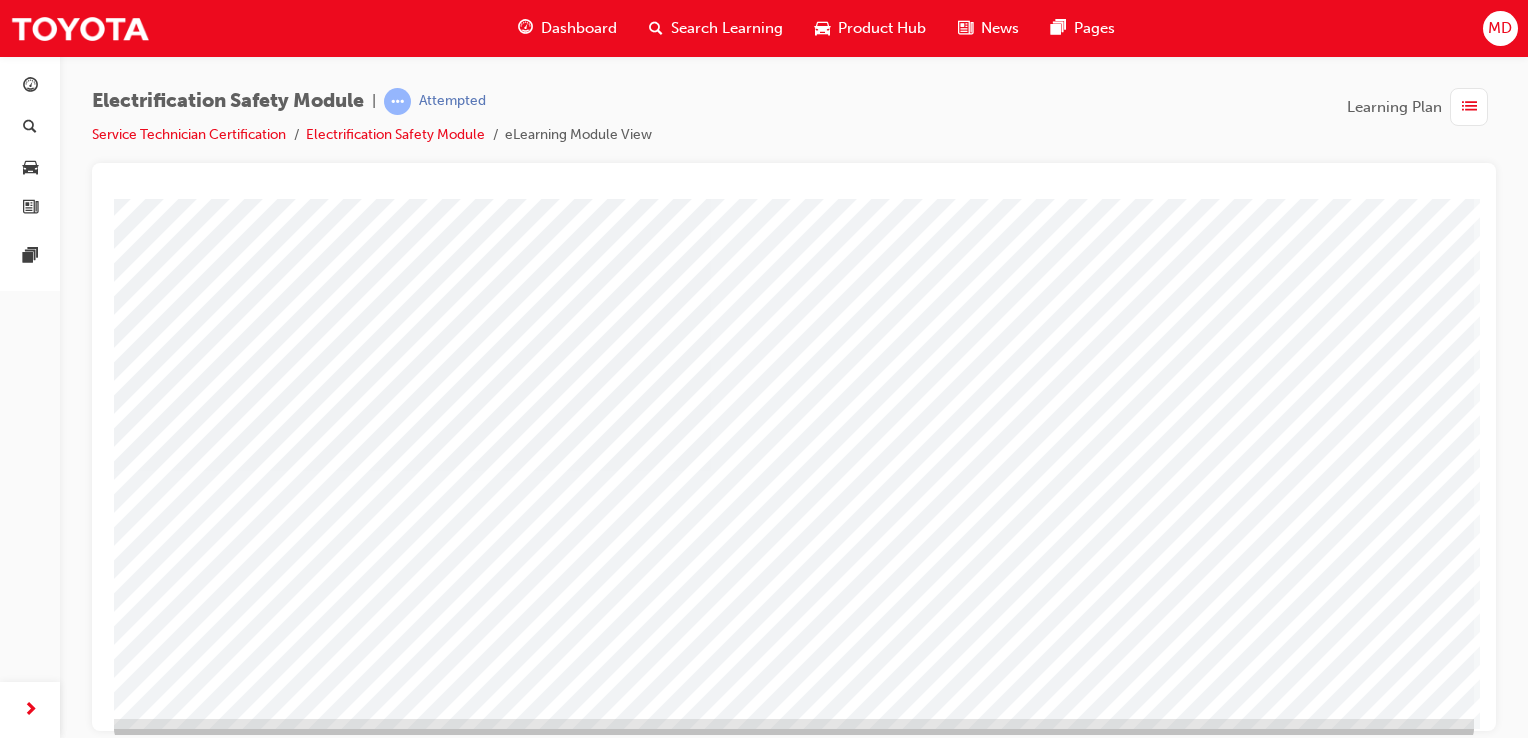 click at bounding box center (177, 2784) 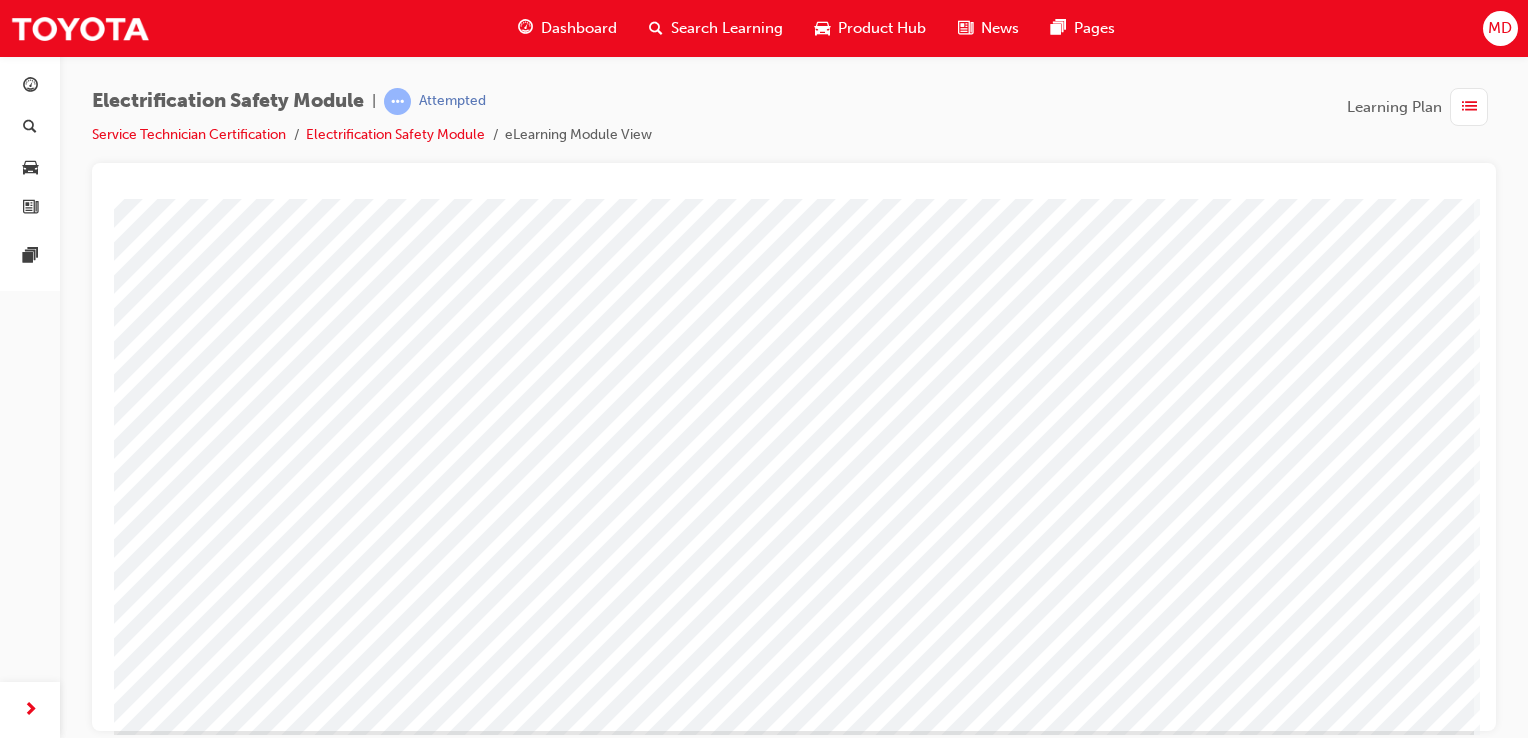 scroll, scrollTop: 200, scrollLeft: 0, axis: vertical 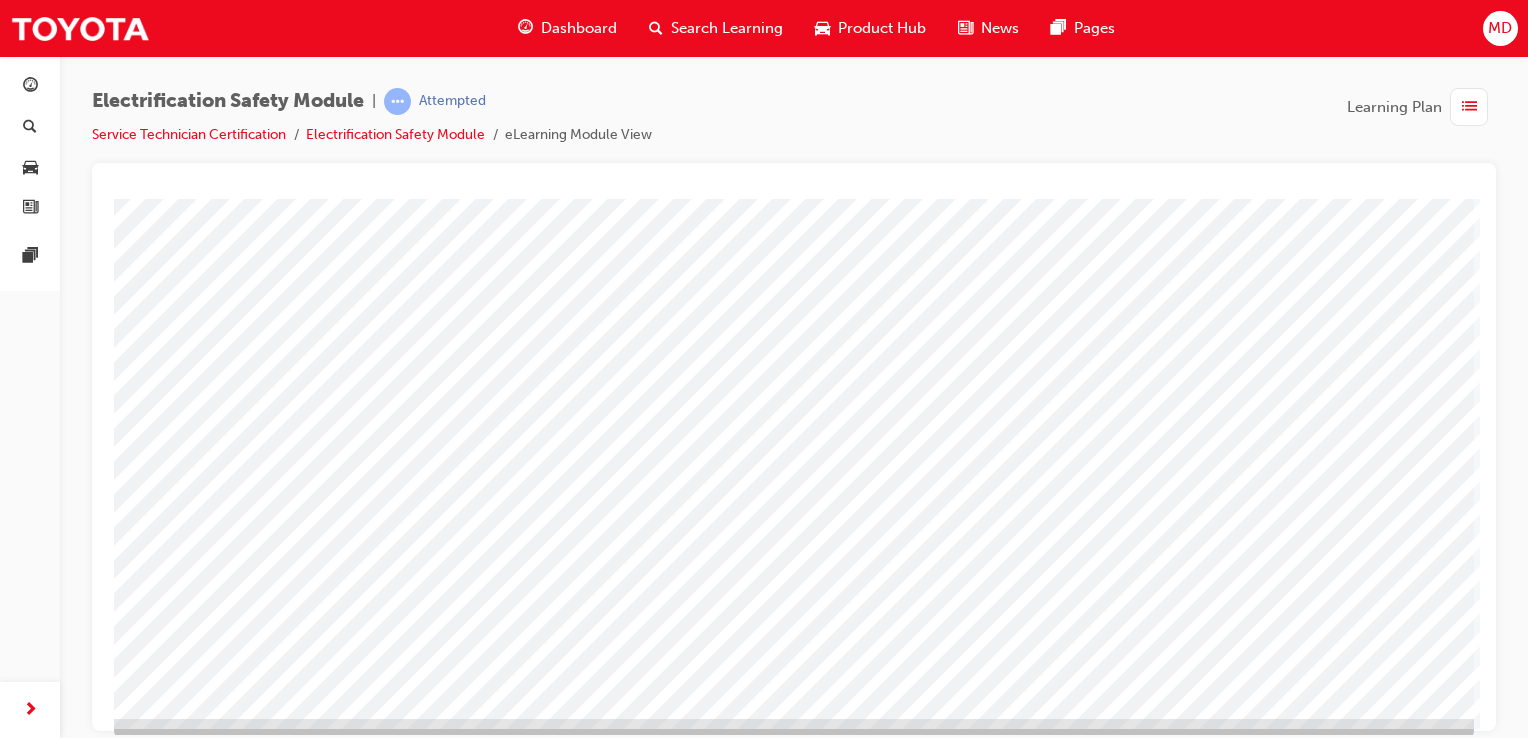 click at bounding box center [177, 3504] 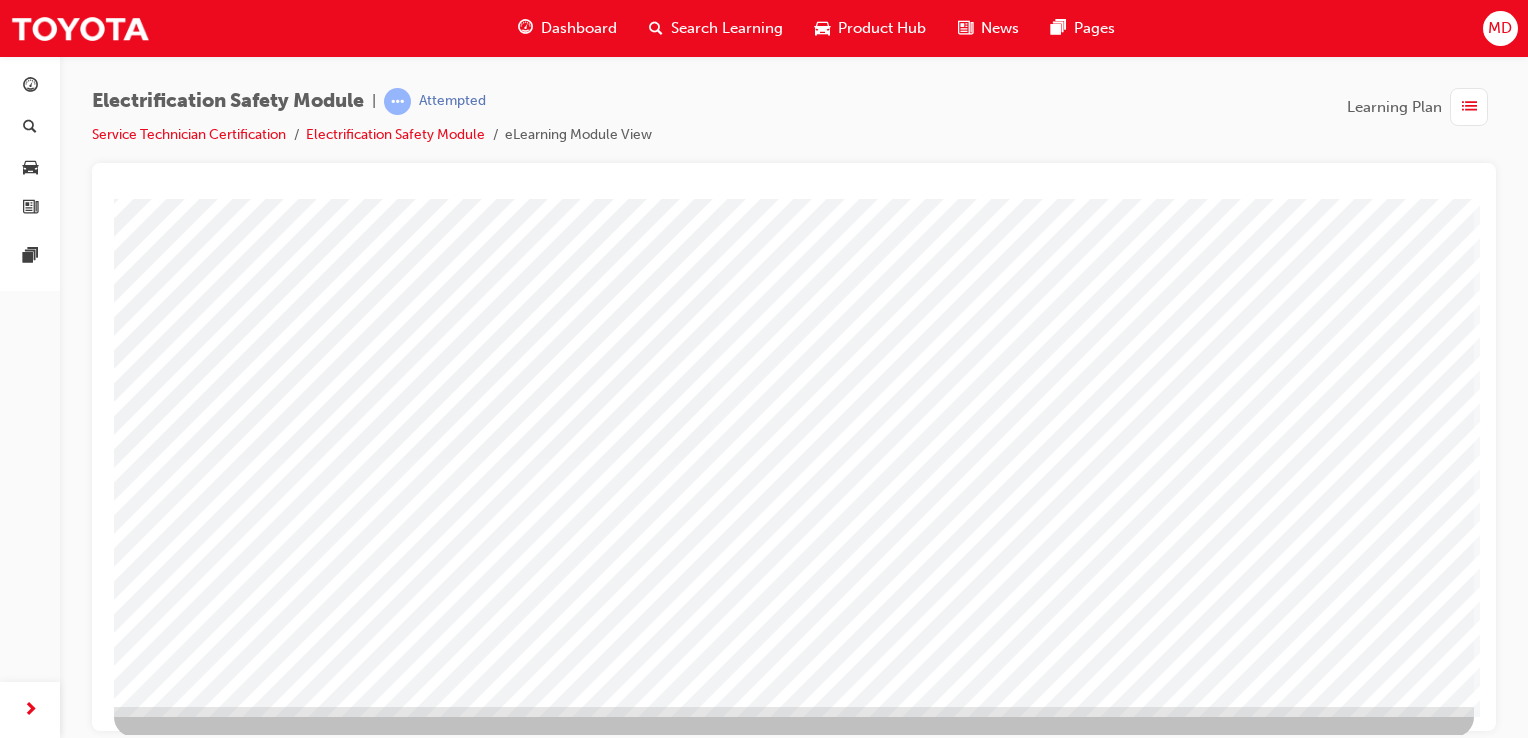 scroll, scrollTop: 228, scrollLeft: 0, axis: vertical 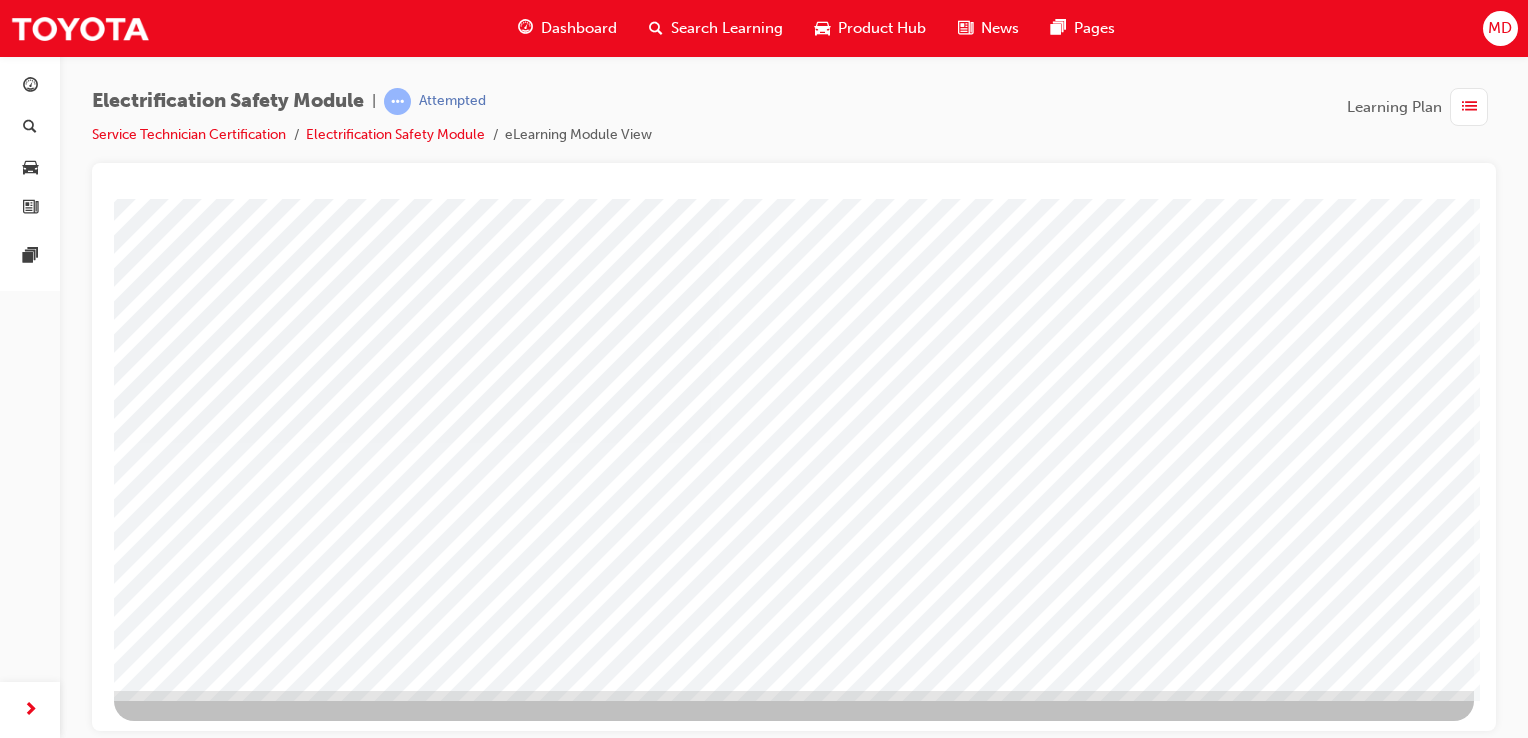 click at bounding box center (177, 2756) 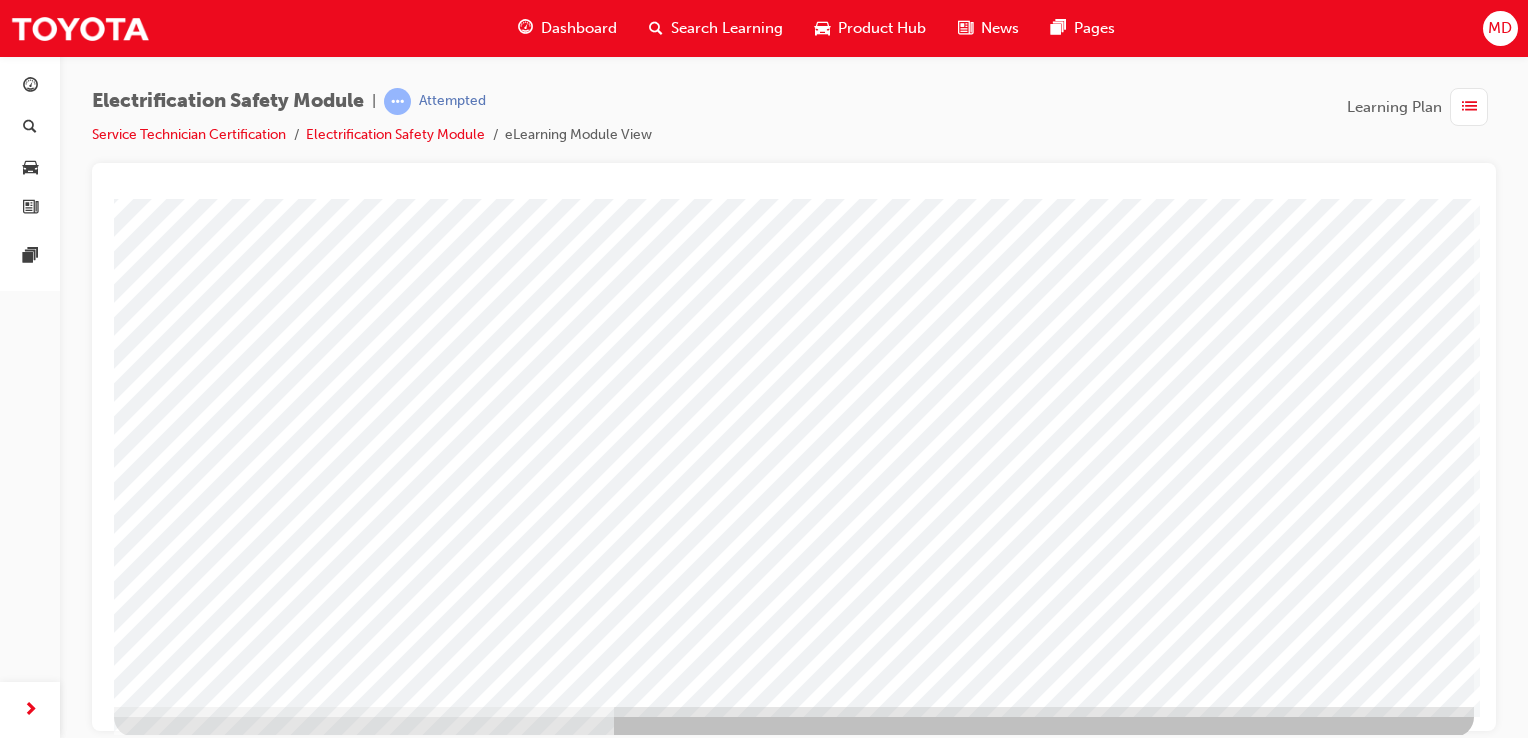scroll, scrollTop: 228, scrollLeft: 0, axis: vertical 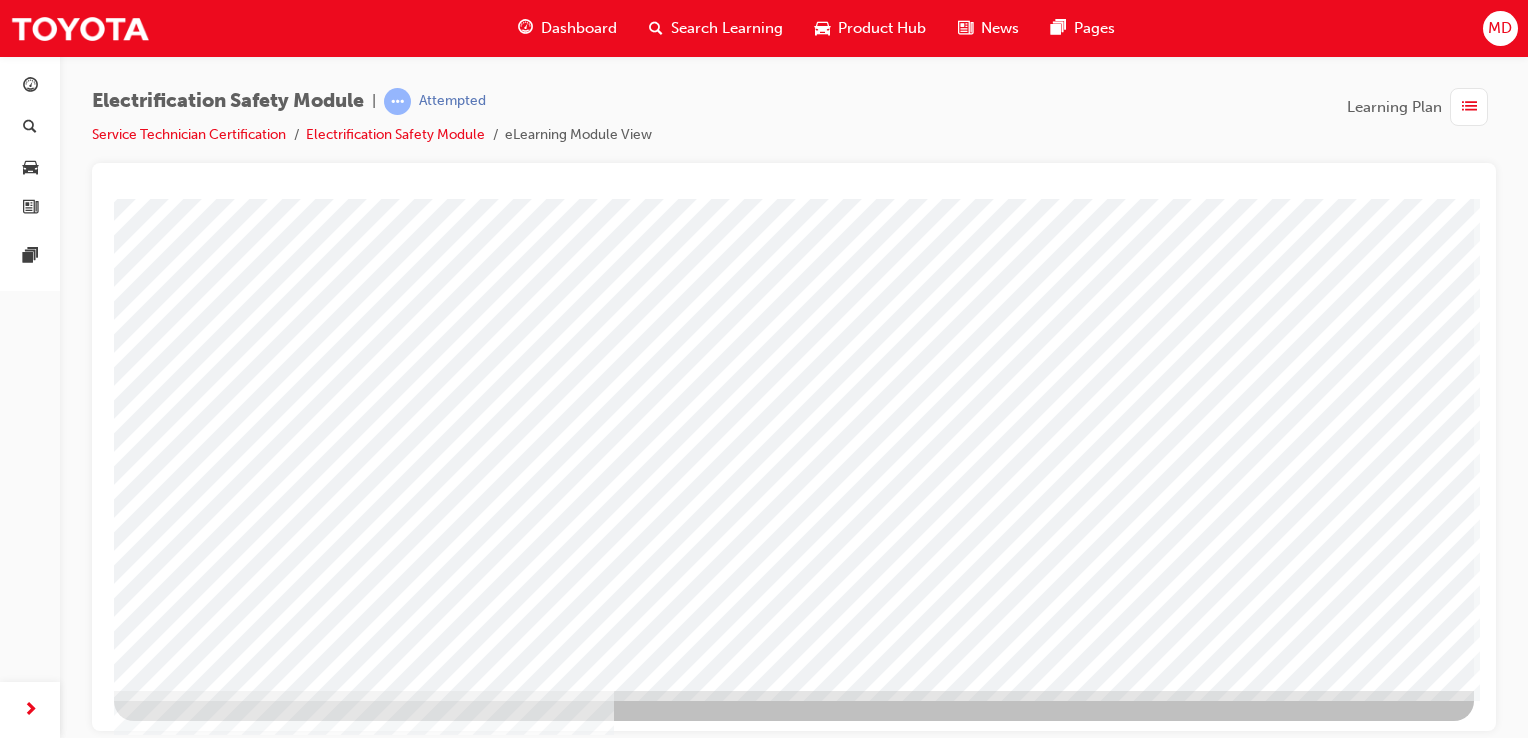 click at bounding box center (177, 3004) 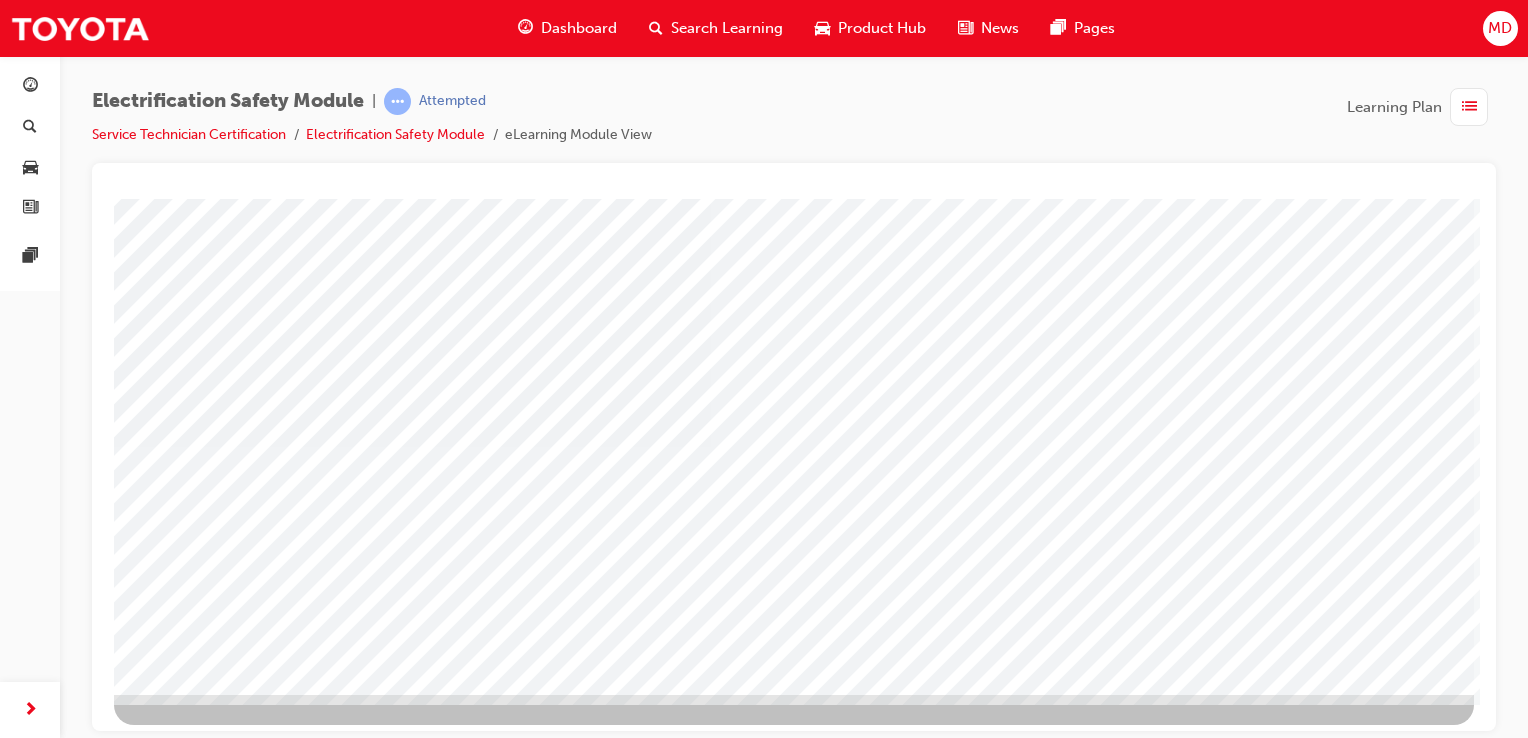 scroll, scrollTop: 228, scrollLeft: 0, axis: vertical 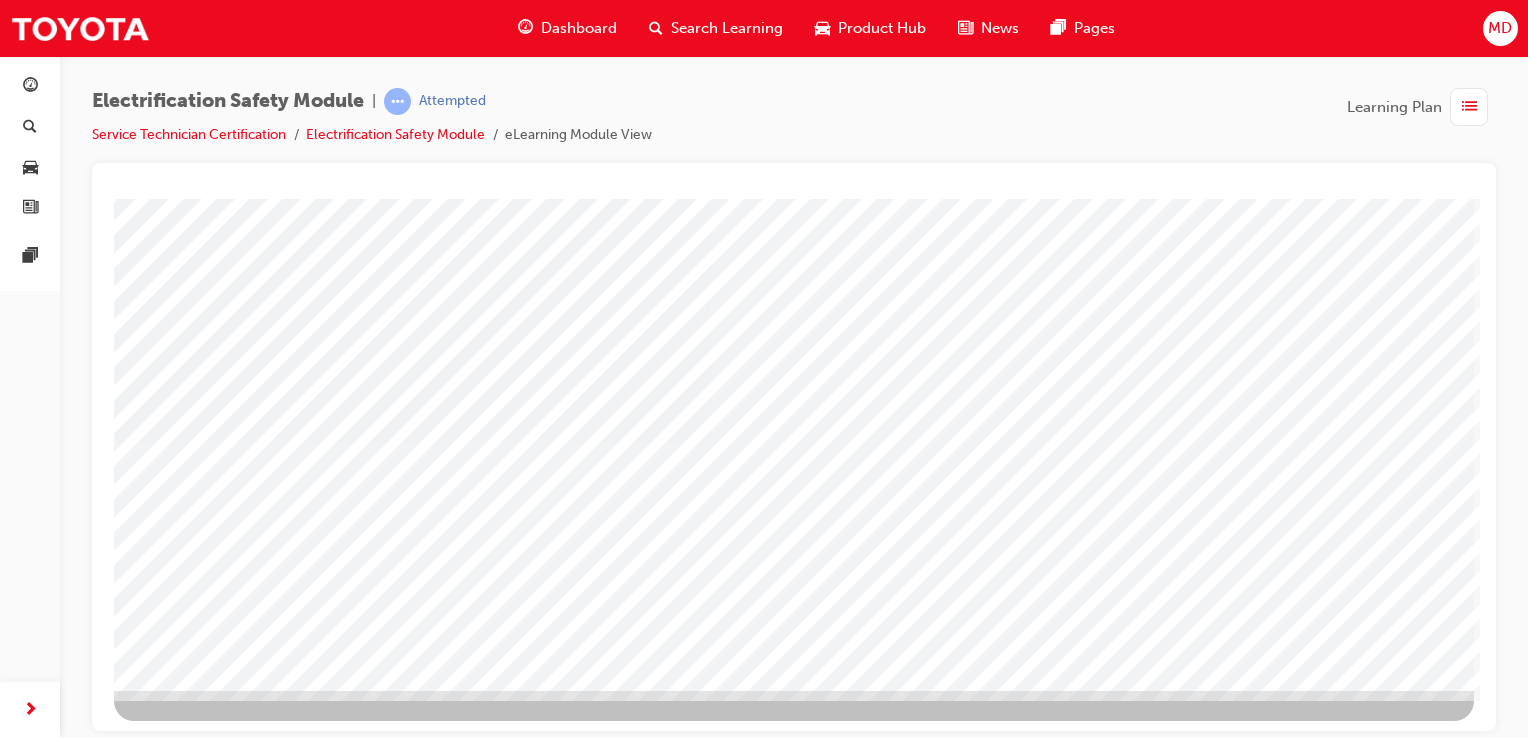 click at bounding box center (177, 2756) 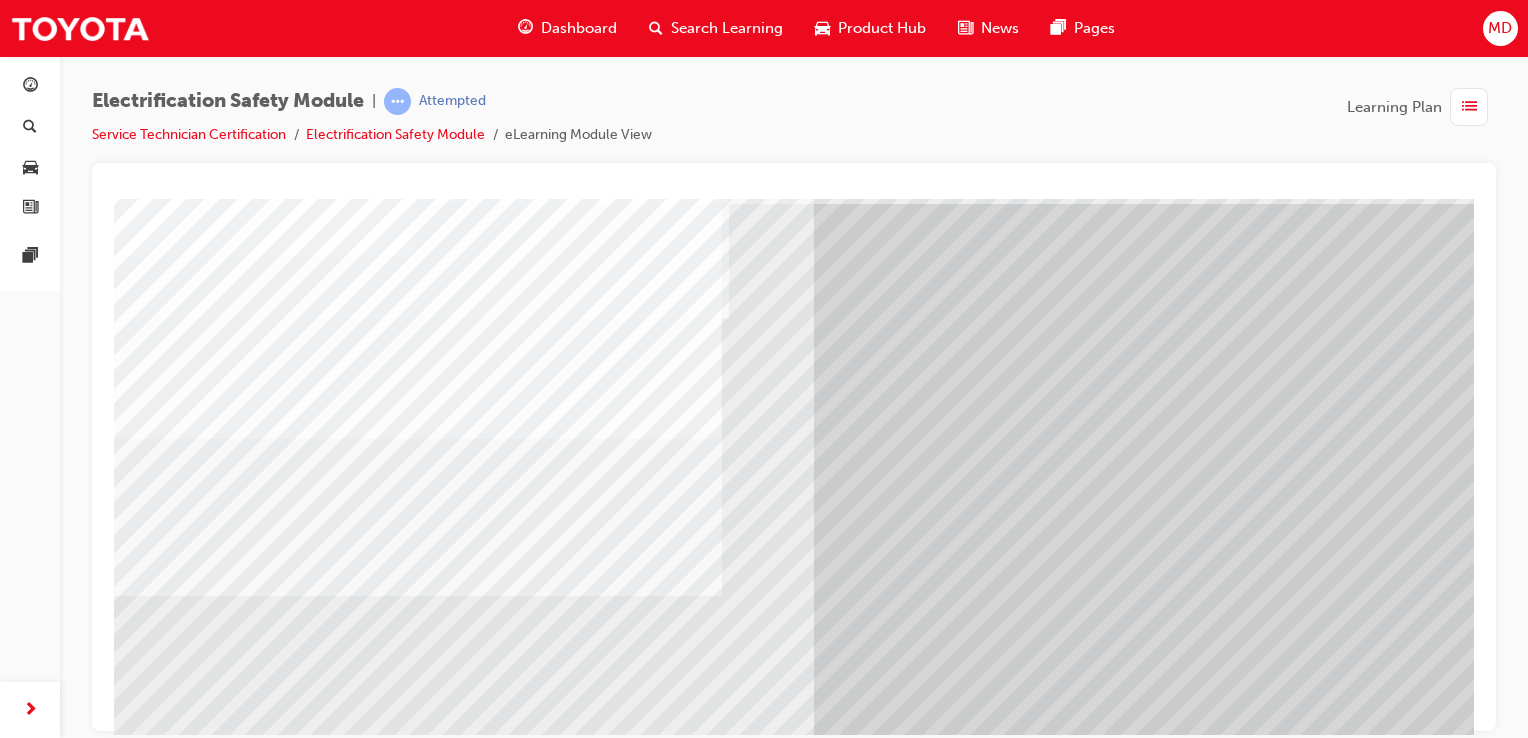 scroll, scrollTop: 100, scrollLeft: 0, axis: vertical 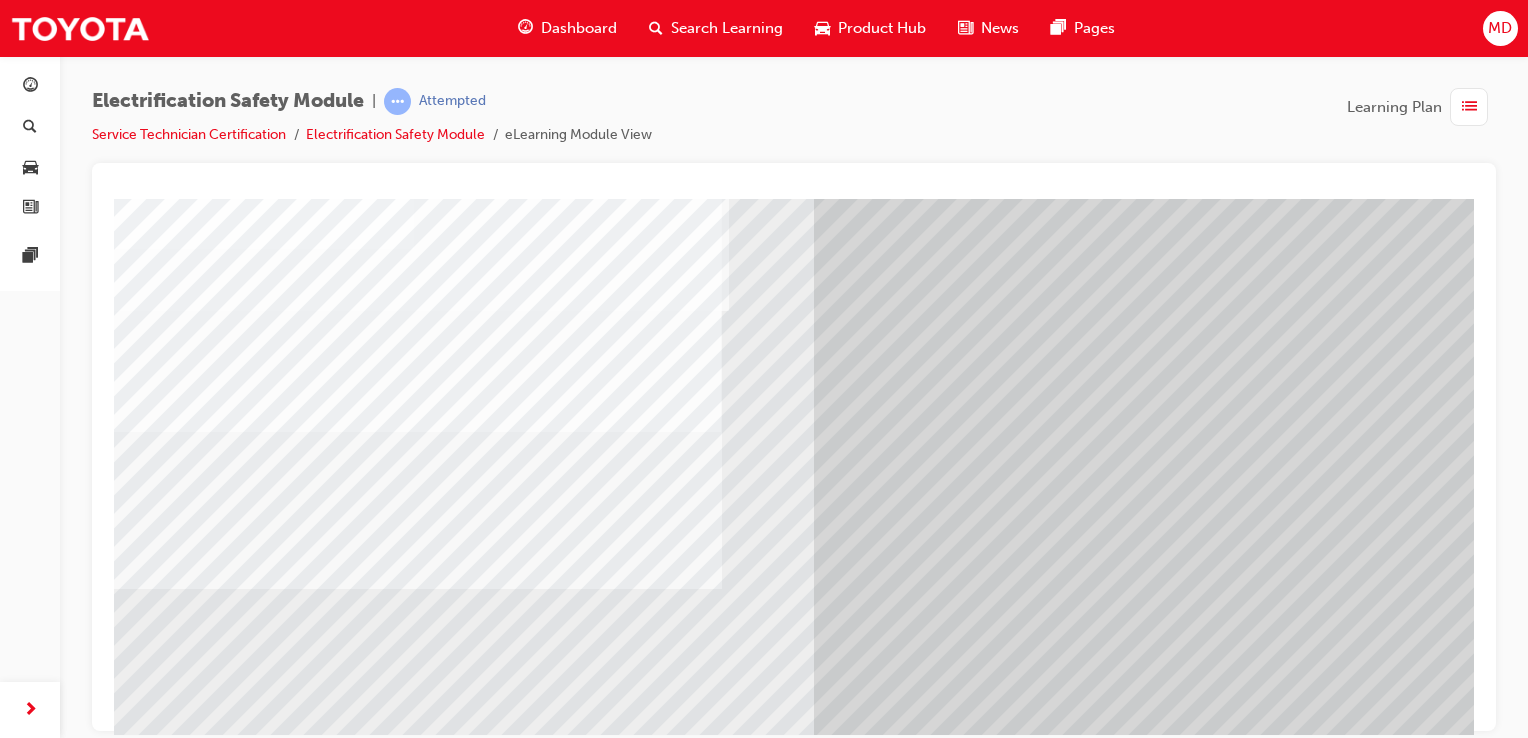 click at bounding box center (154, 8915) 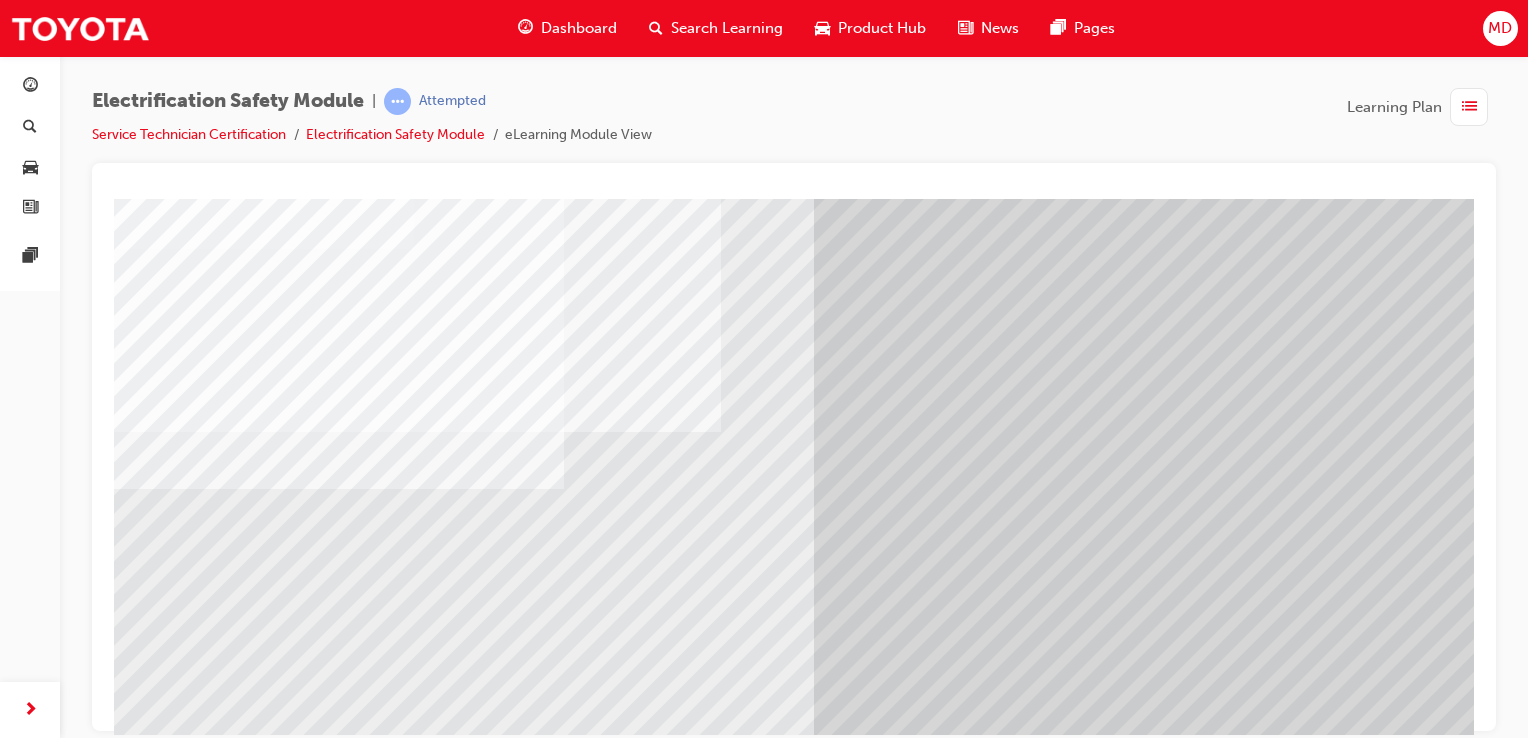 click at bounding box center (154, 8995) 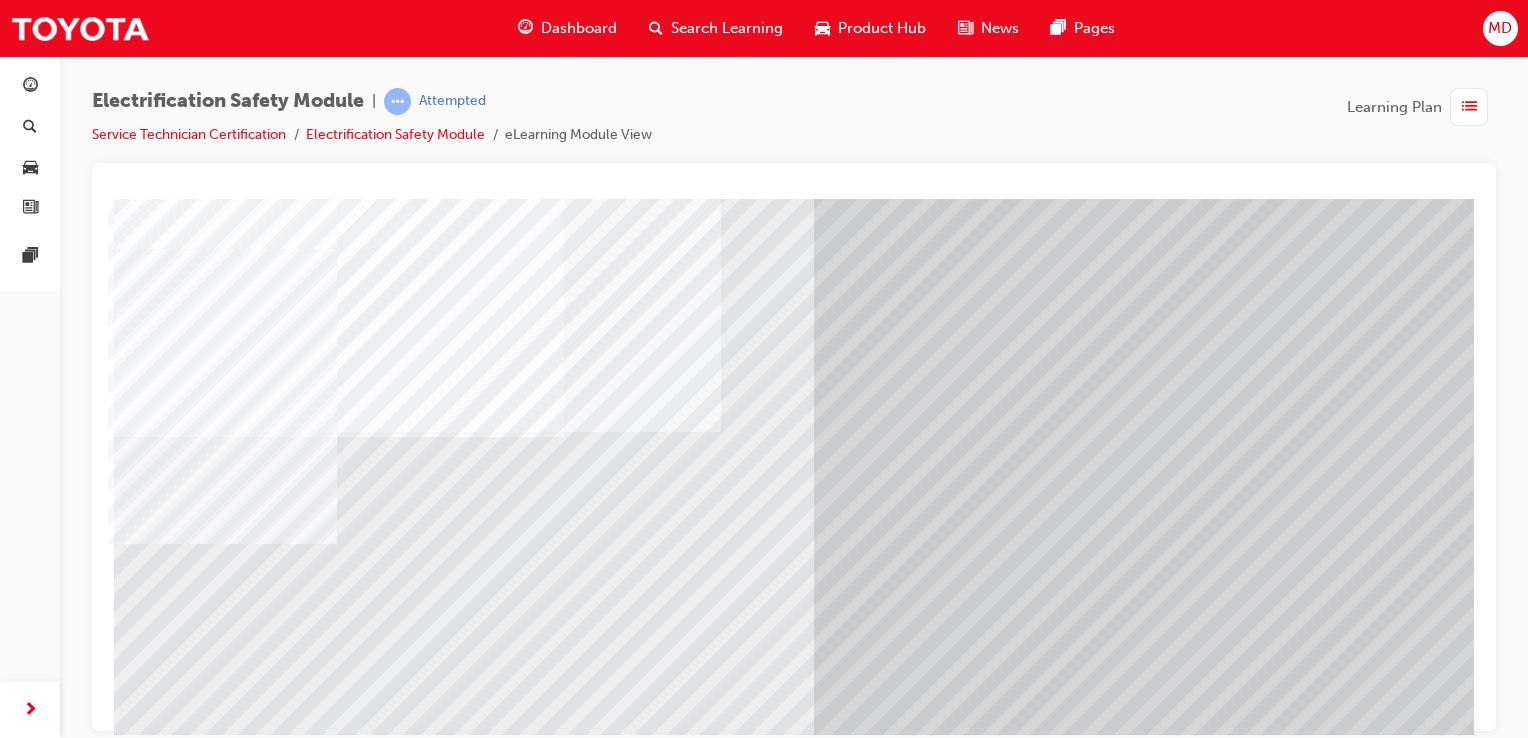 click at bounding box center (154, 9075) 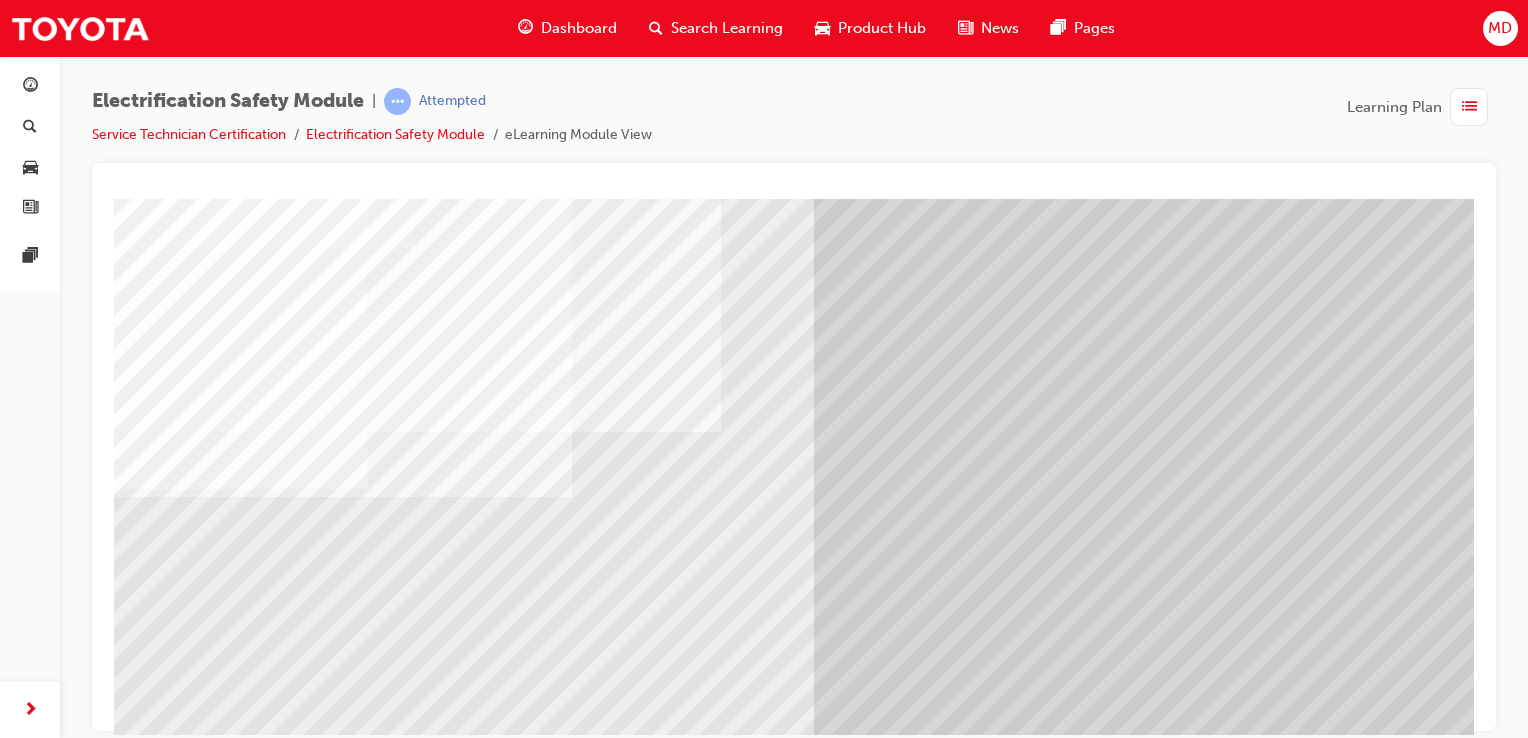 click at bounding box center [154, 9315] 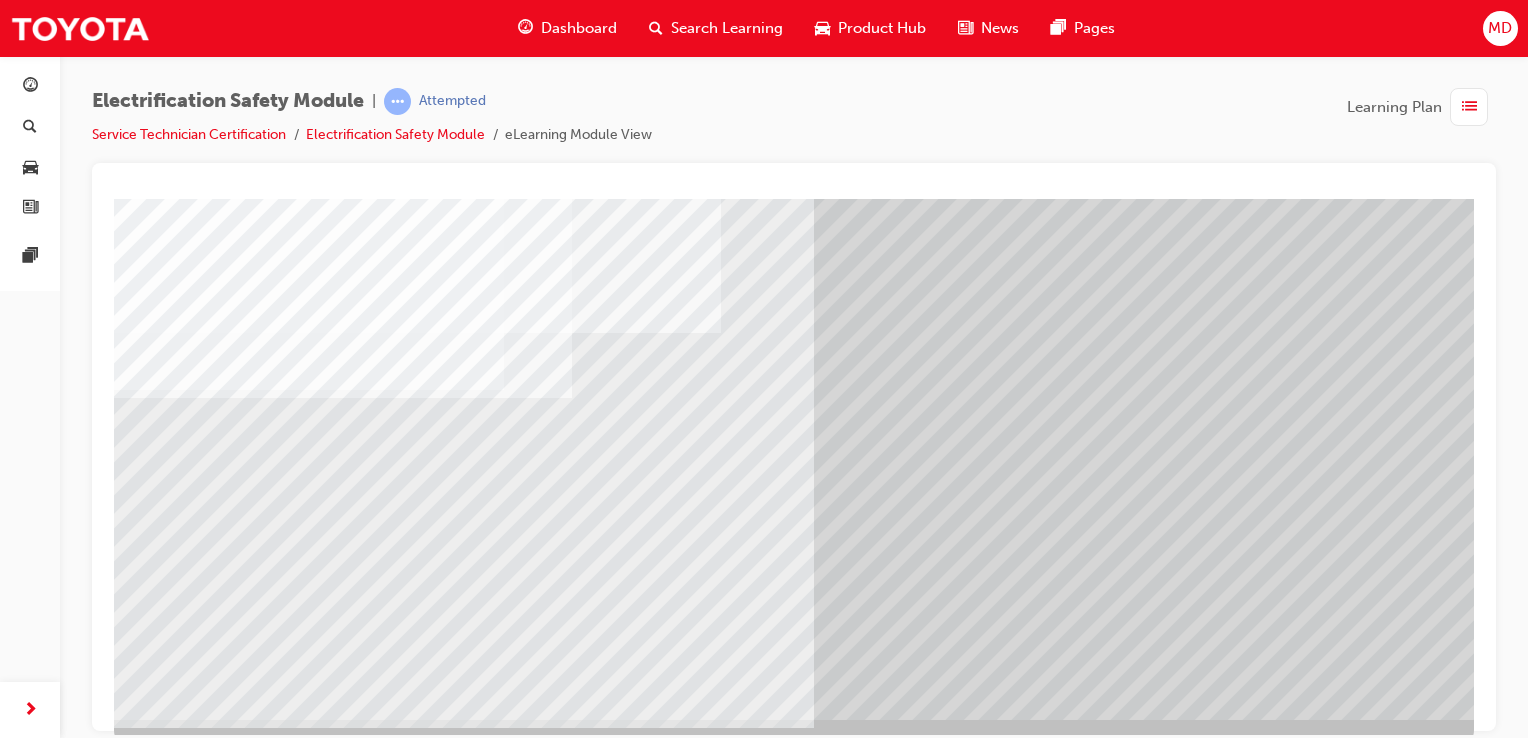 scroll, scrollTop: 228, scrollLeft: 0, axis: vertical 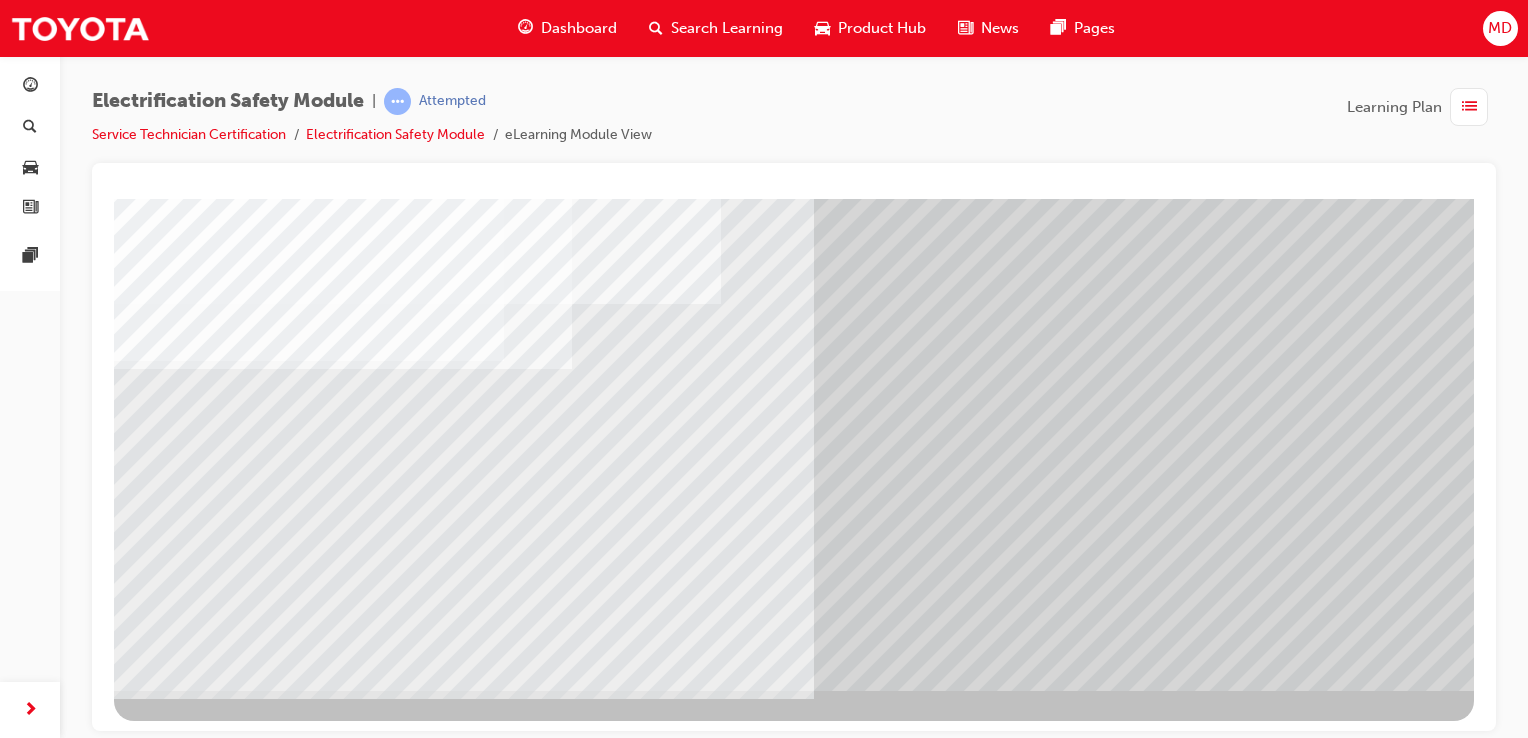click at bounding box center [177, 8729] 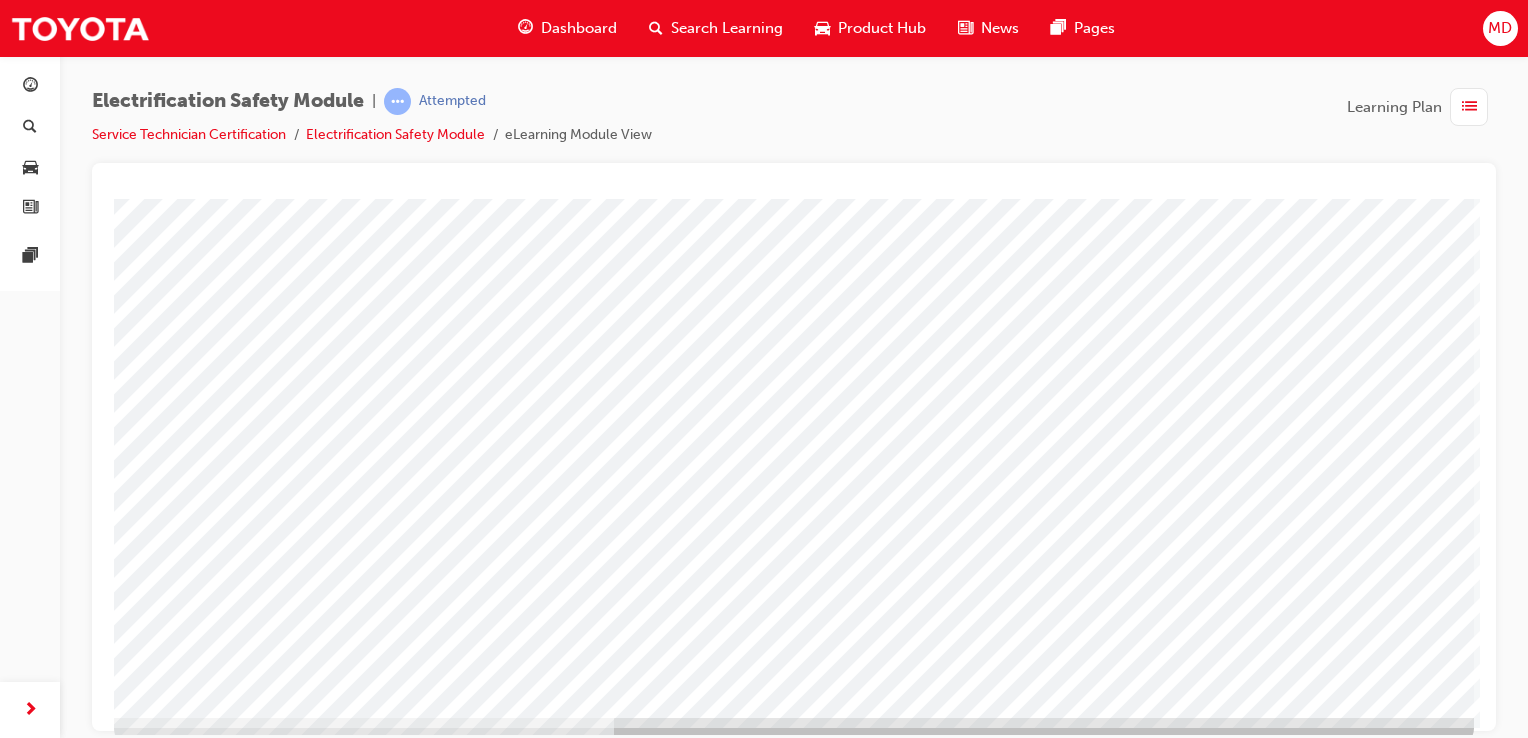 scroll, scrollTop: 228, scrollLeft: 0, axis: vertical 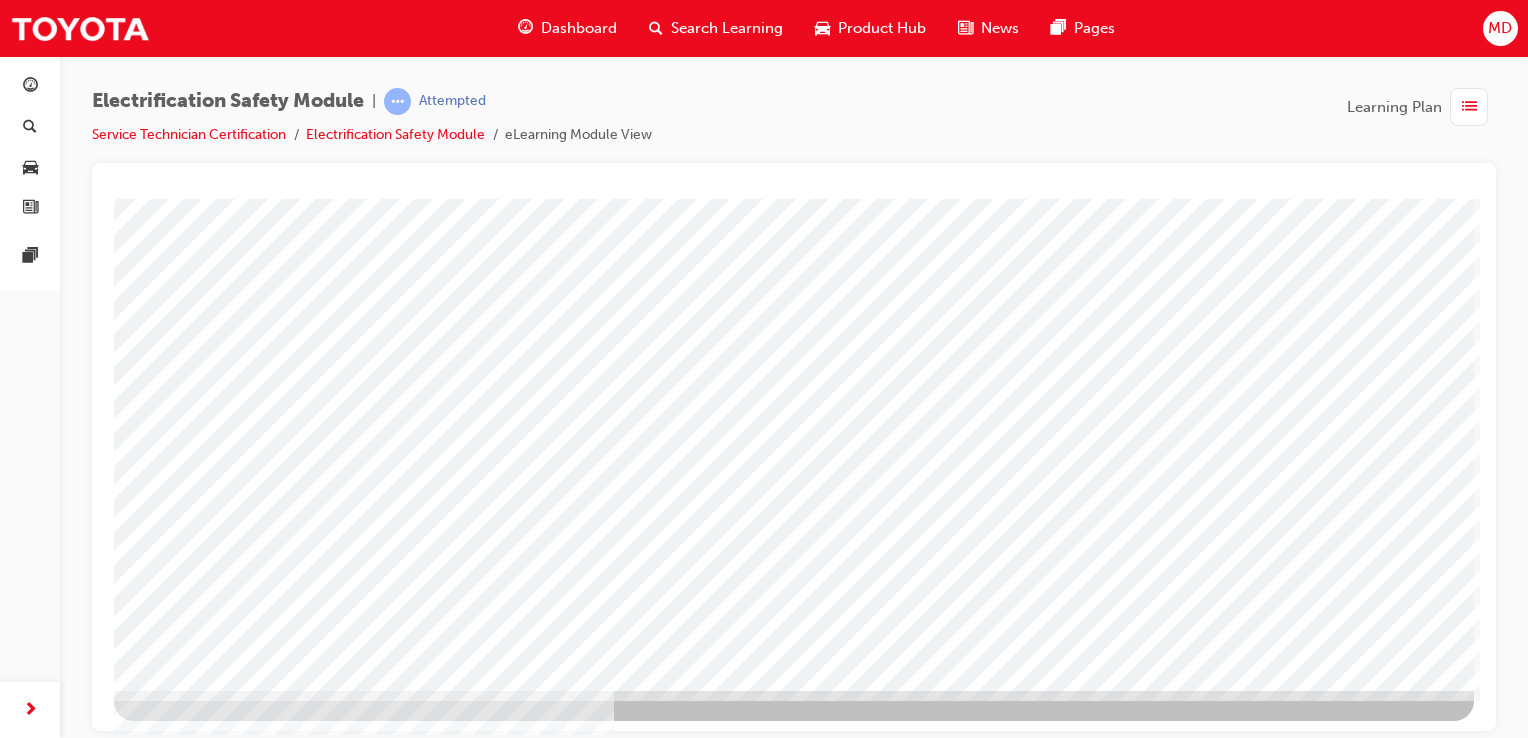 drag, startPoint x: 110, startPoint y: 577, endPoint x: 1343, endPoint y: 635, distance: 1234.3634 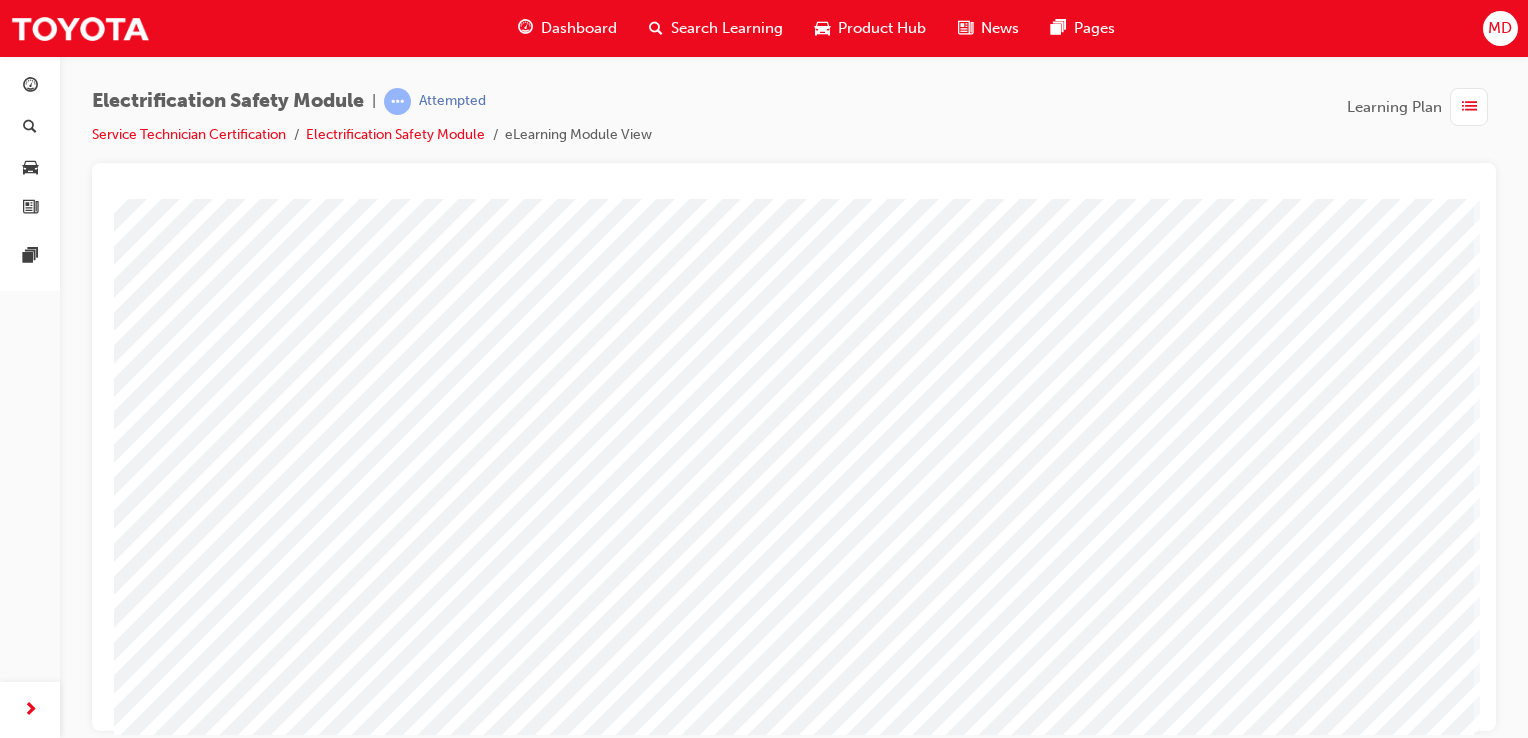 scroll, scrollTop: 200, scrollLeft: 0, axis: vertical 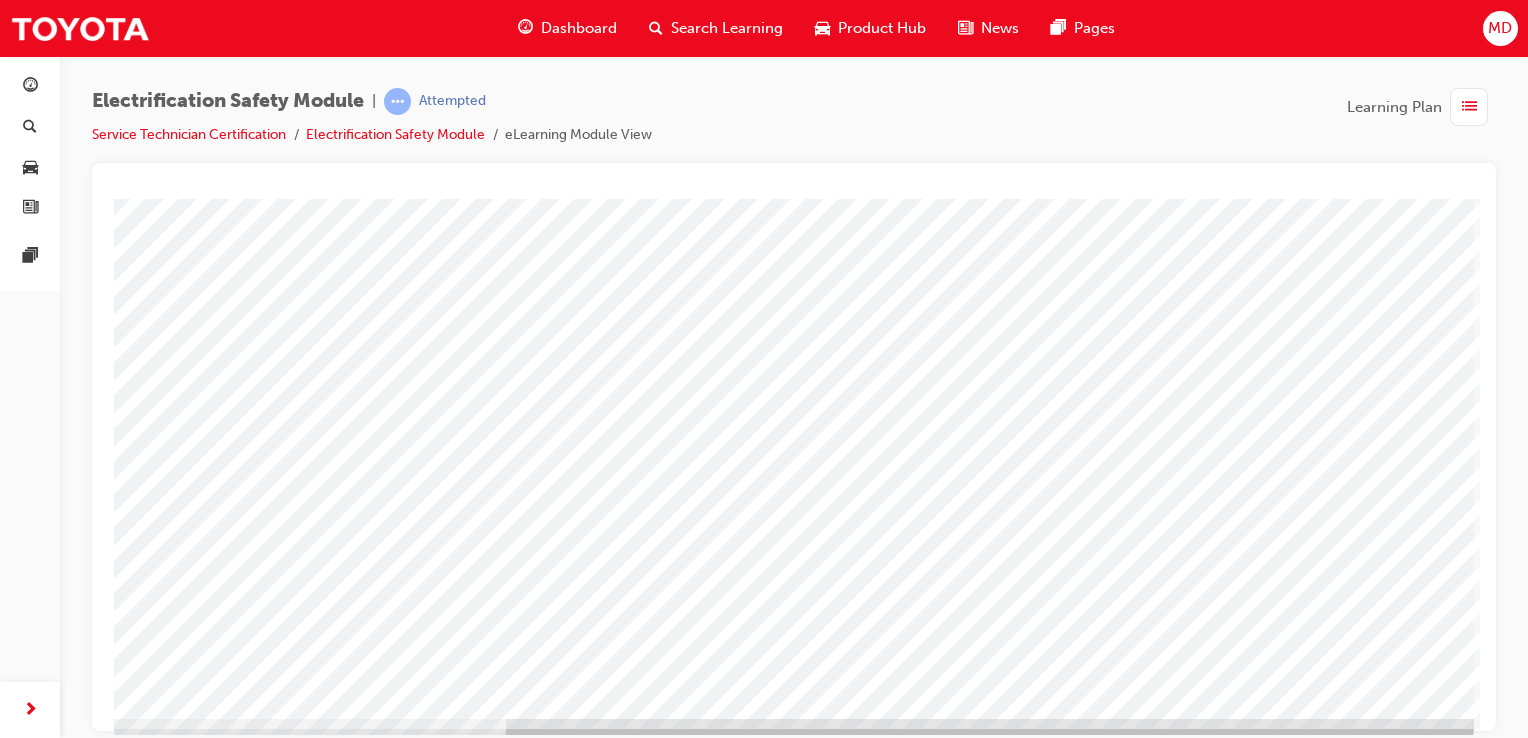 click at bounding box center [177, 3811] 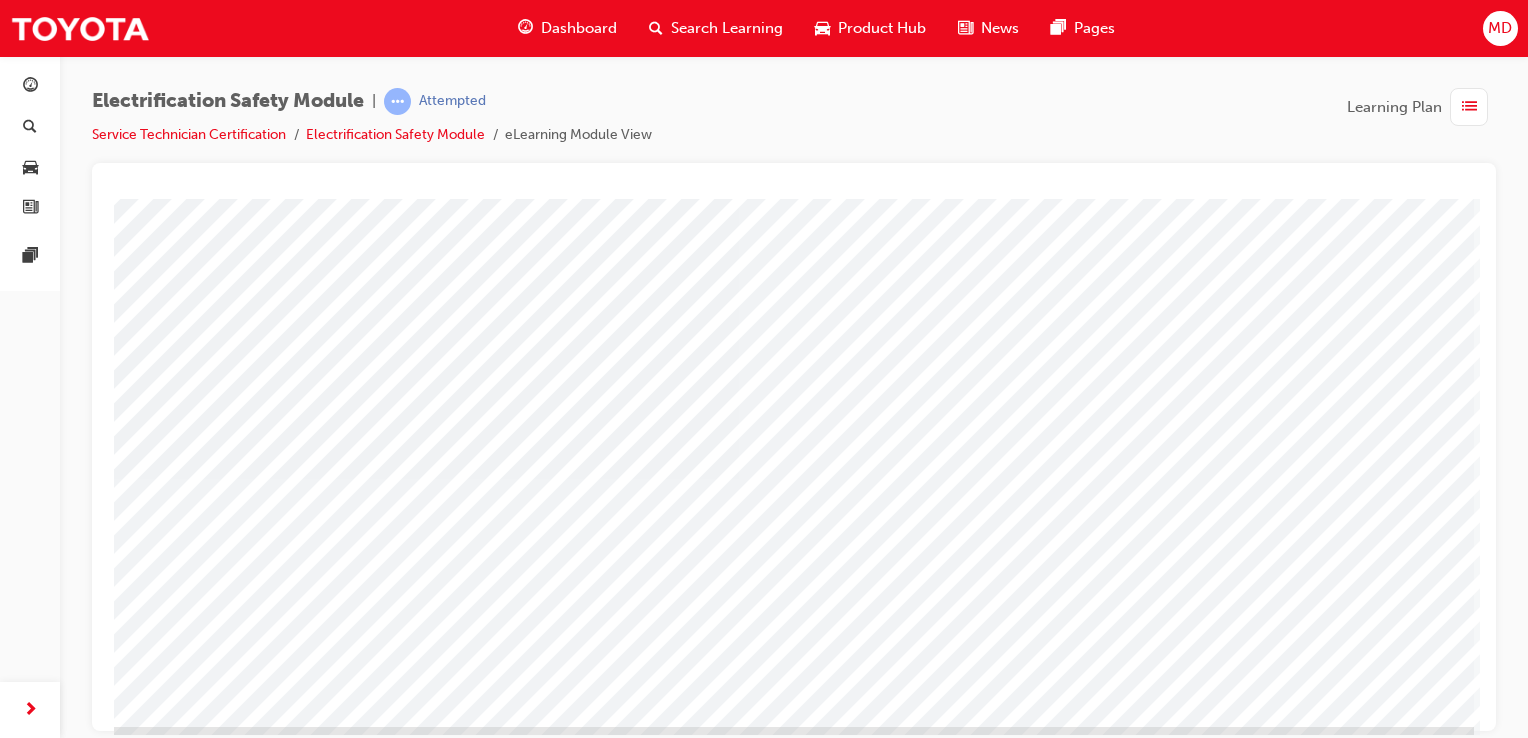 scroll, scrollTop: 200, scrollLeft: 0, axis: vertical 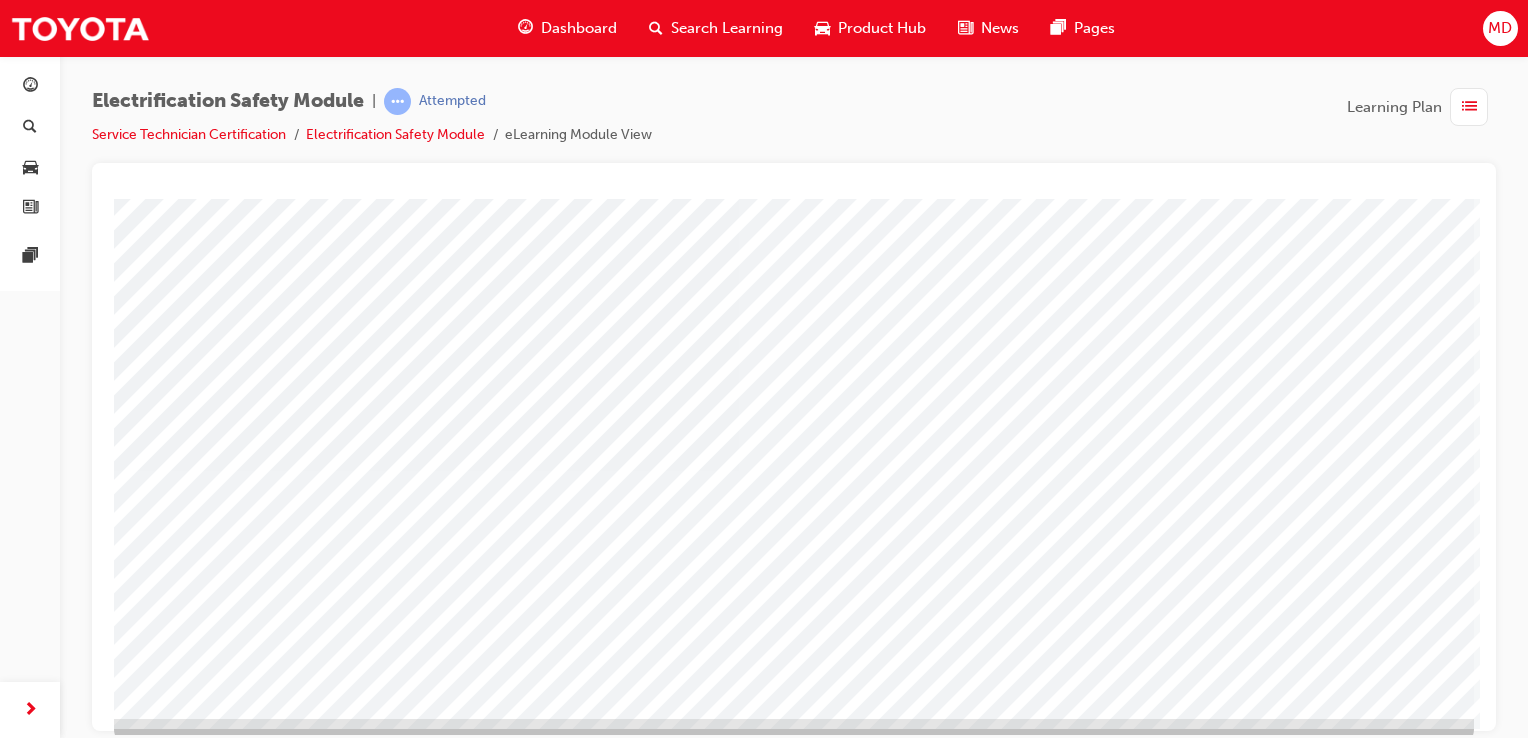click at bounding box center [177, 2784] 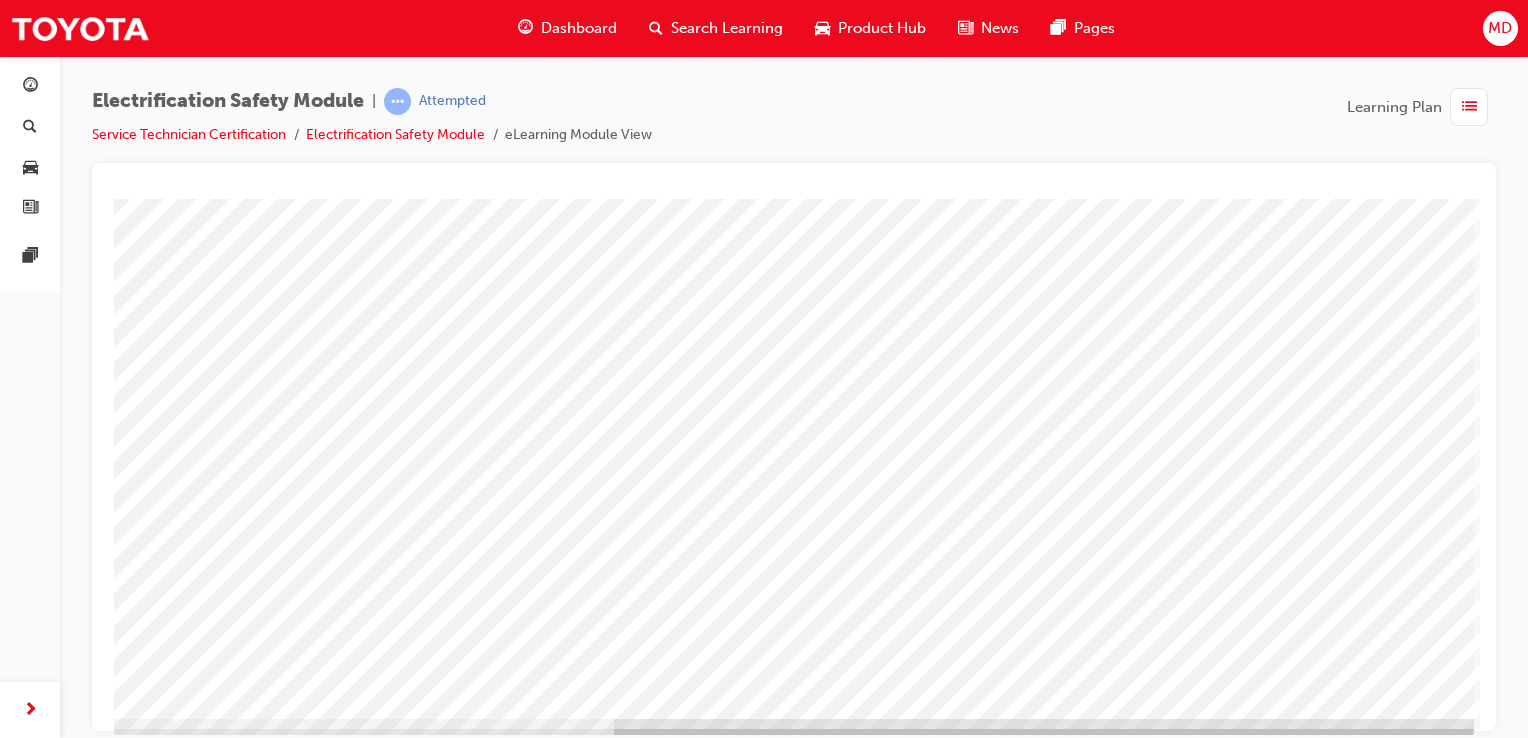 scroll, scrollTop: 0, scrollLeft: 0, axis: both 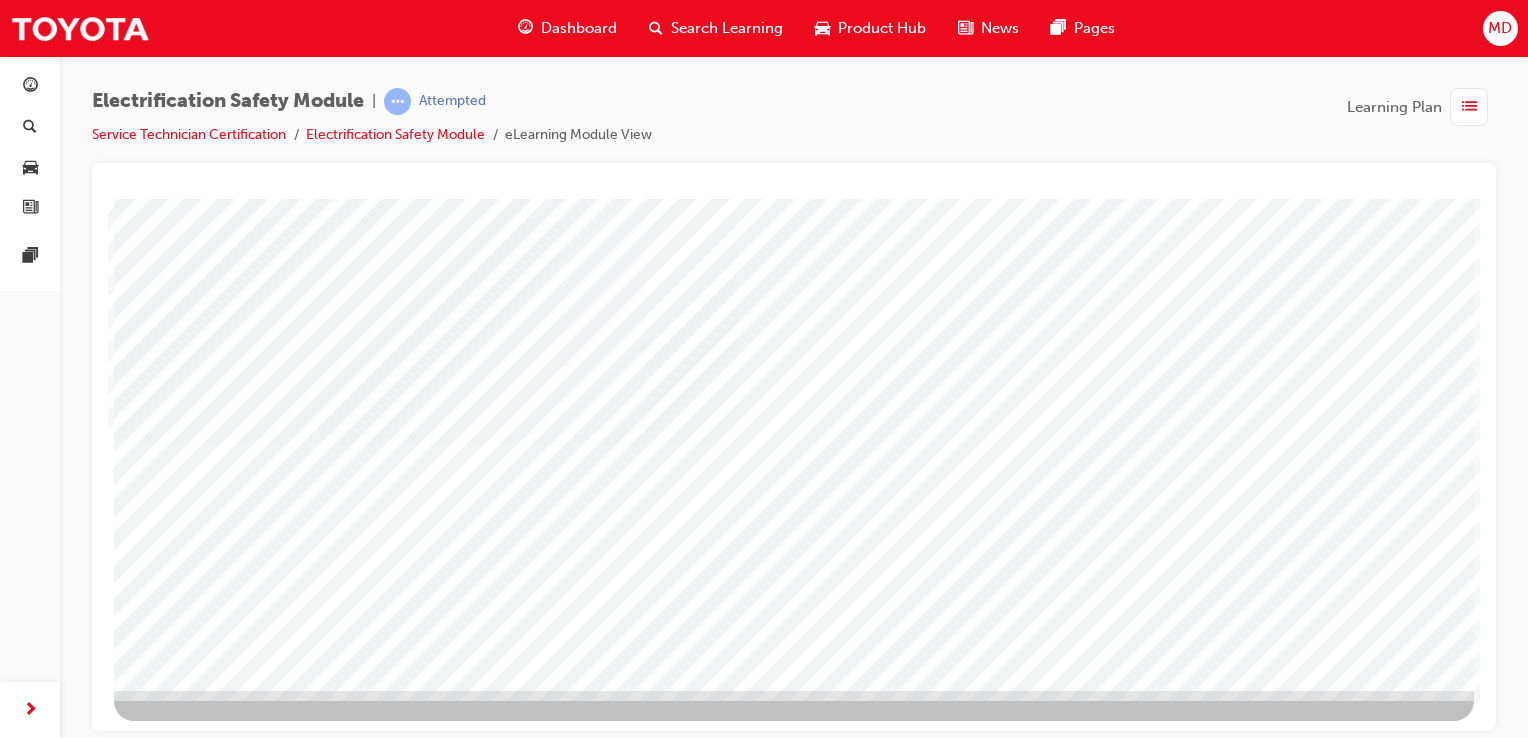 click at bounding box center (177, 2756) 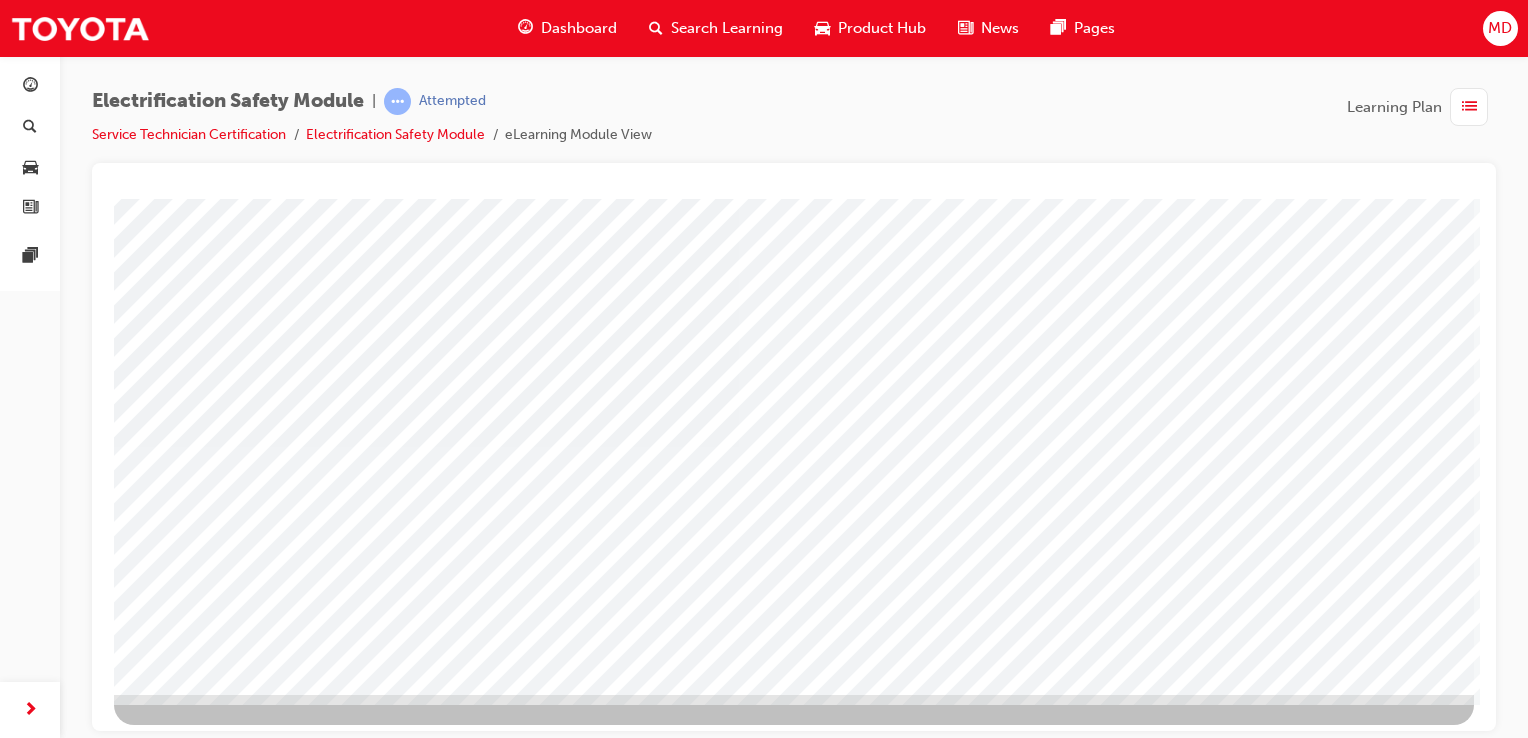 scroll, scrollTop: 228, scrollLeft: 0, axis: vertical 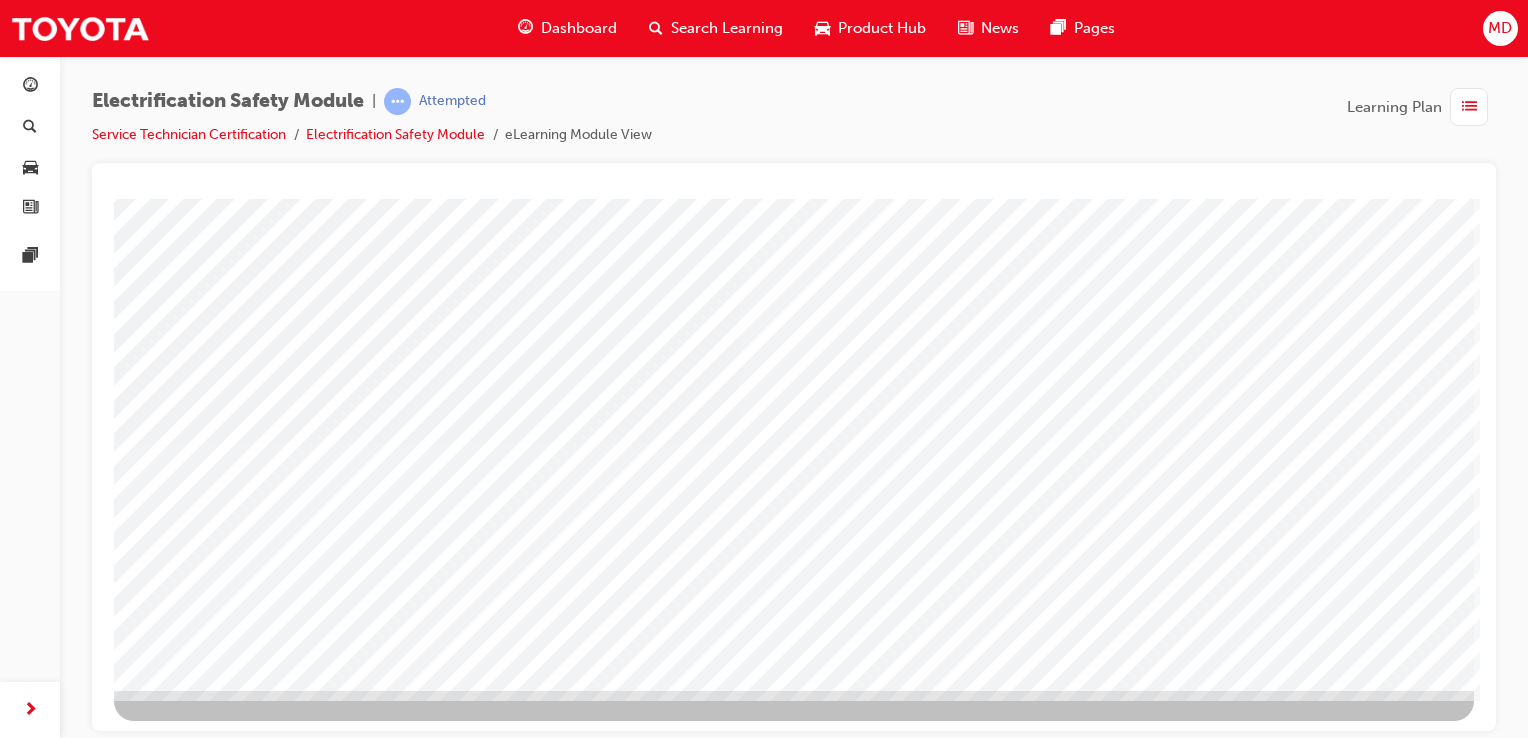 click at bounding box center (177, 2756) 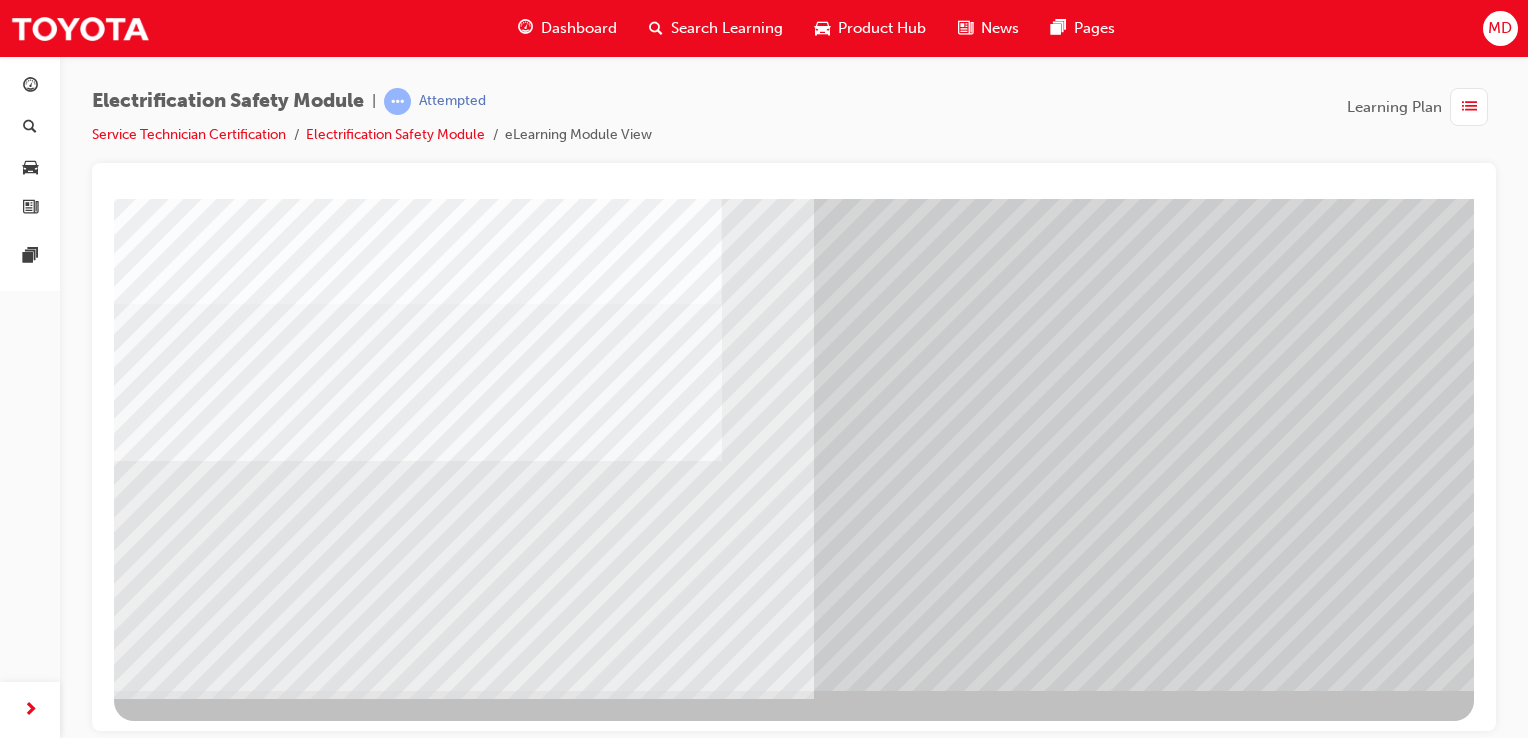 scroll, scrollTop: 228, scrollLeft: 0, axis: vertical 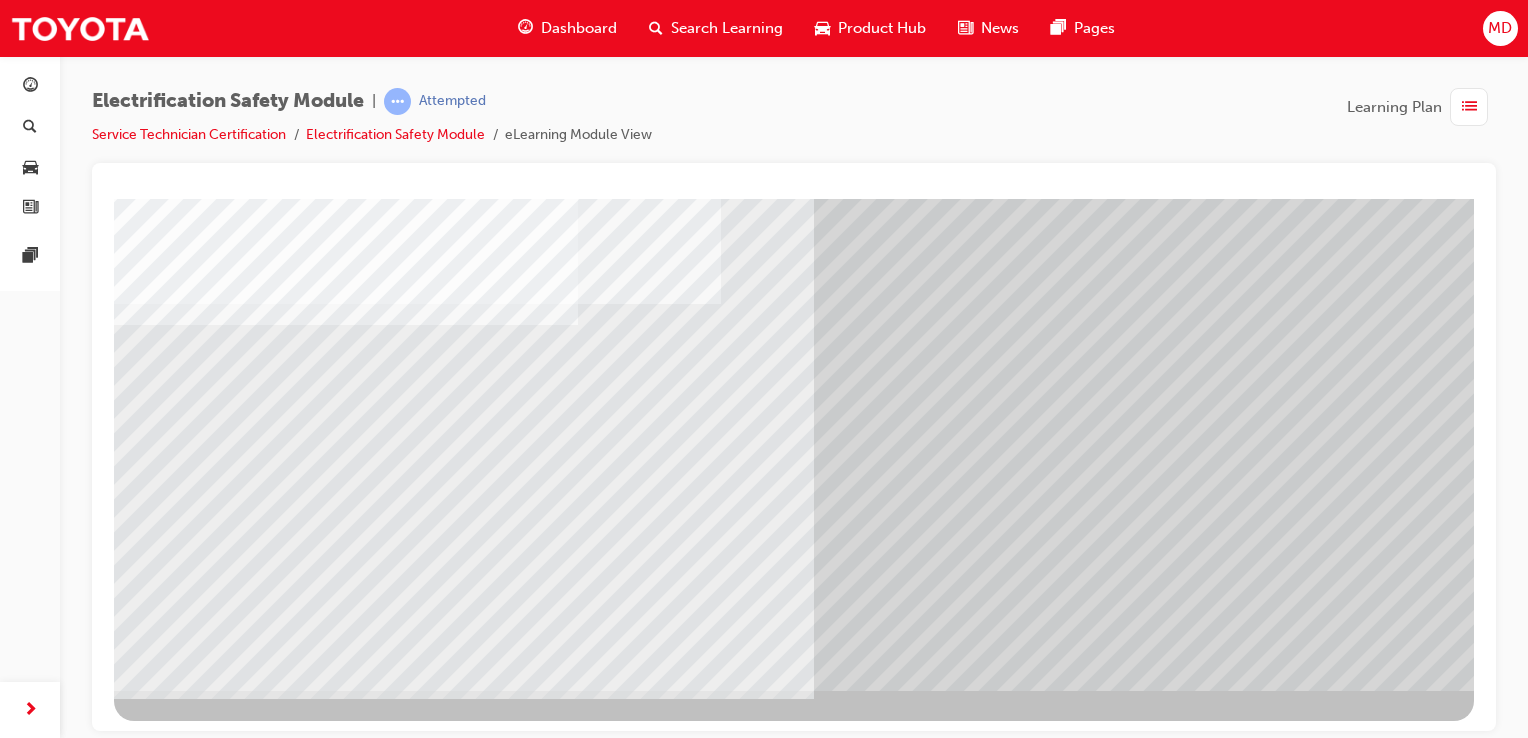 drag, startPoint x: 356, startPoint y: 541, endPoint x: 440, endPoint y: 540, distance: 84.00595 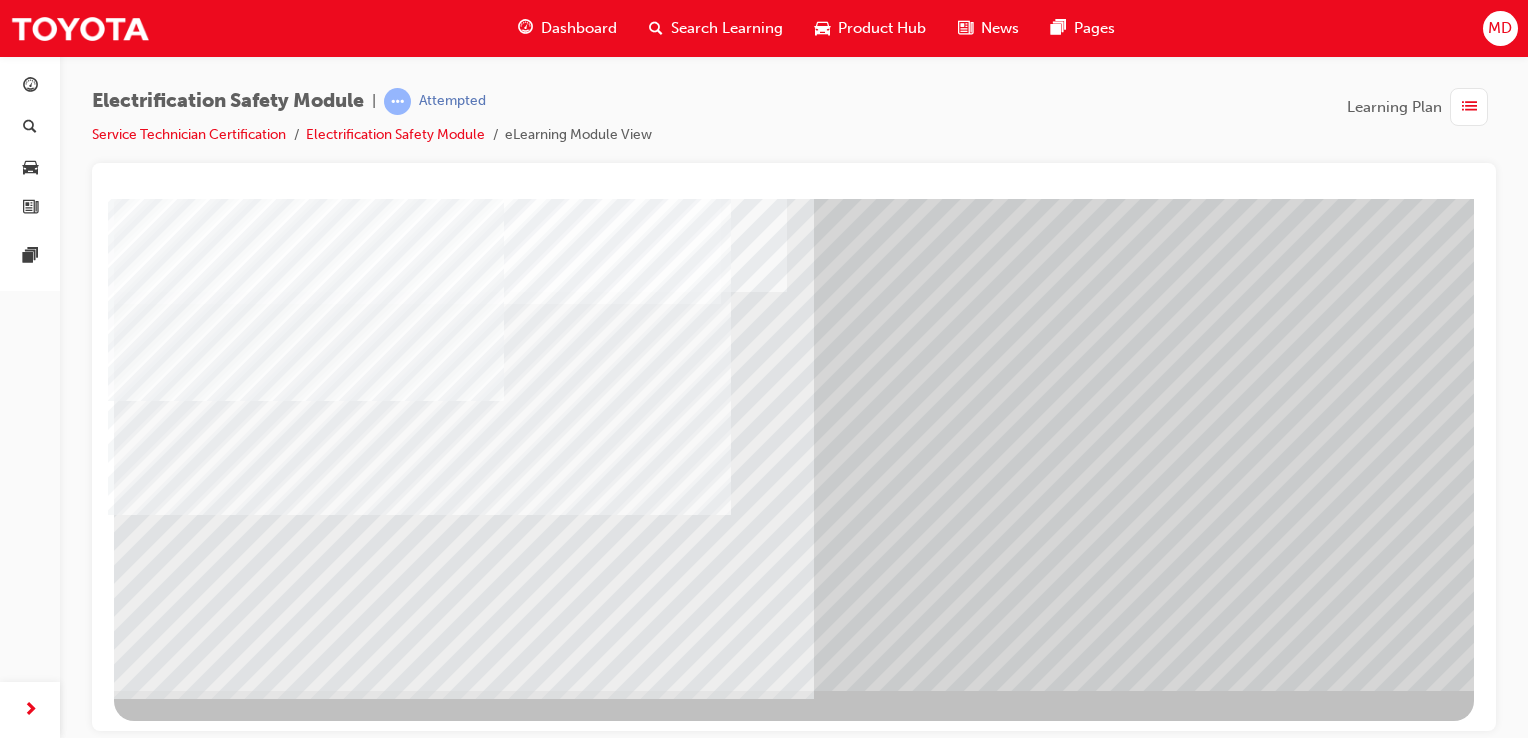 click at bounding box center (179, 6729) 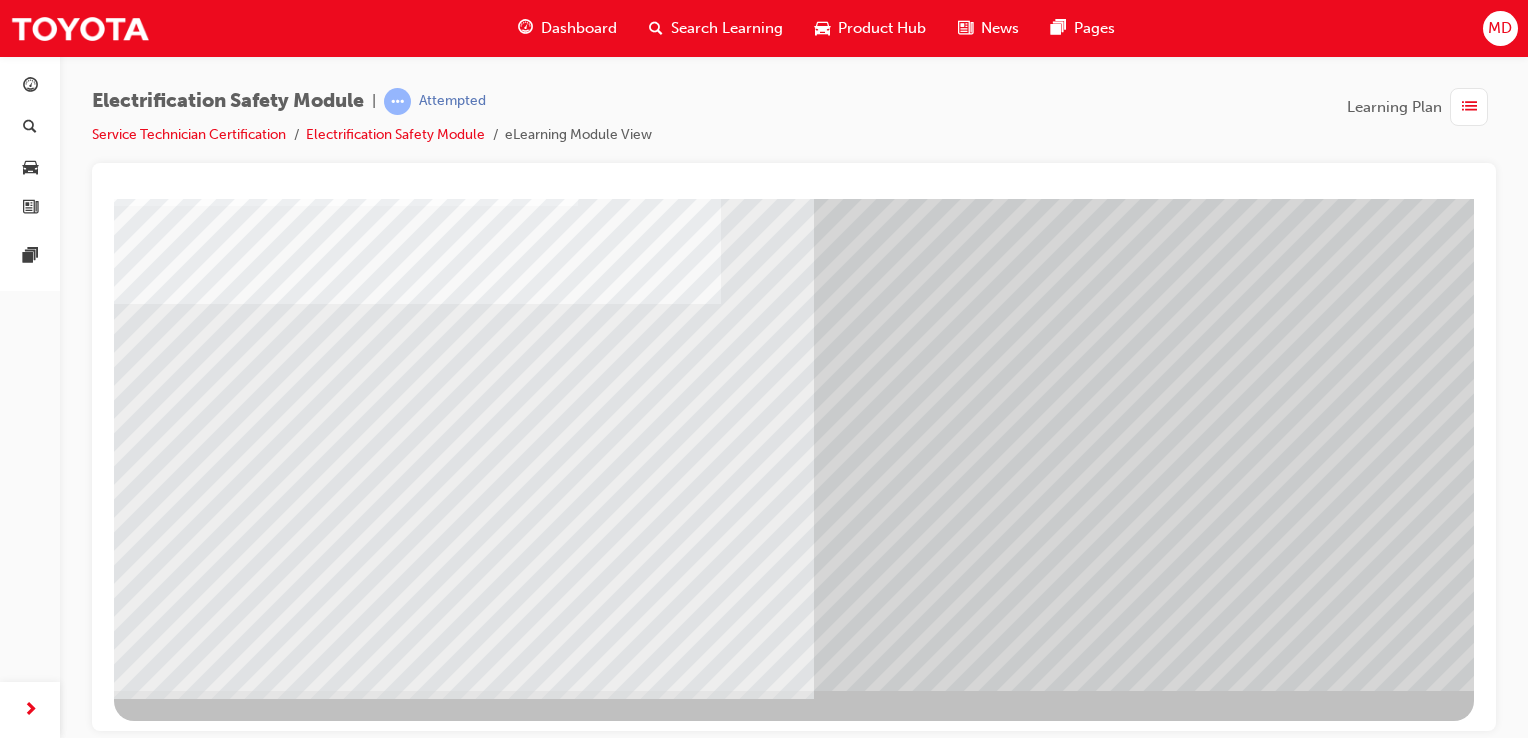drag, startPoint x: 634, startPoint y: 519, endPoint x: 734, endPoint y: 519, distance: 100 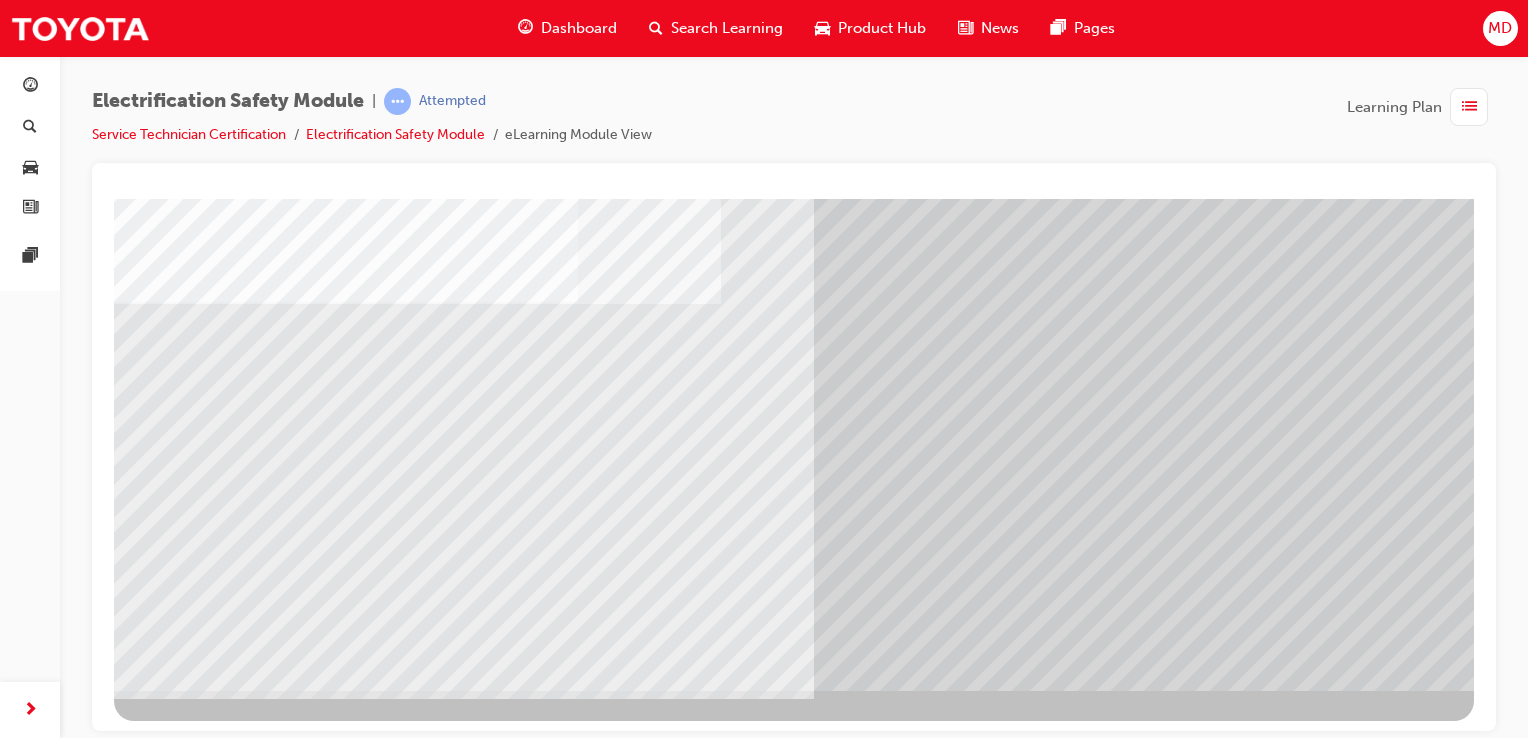 click at bounding box center (177, 6256) 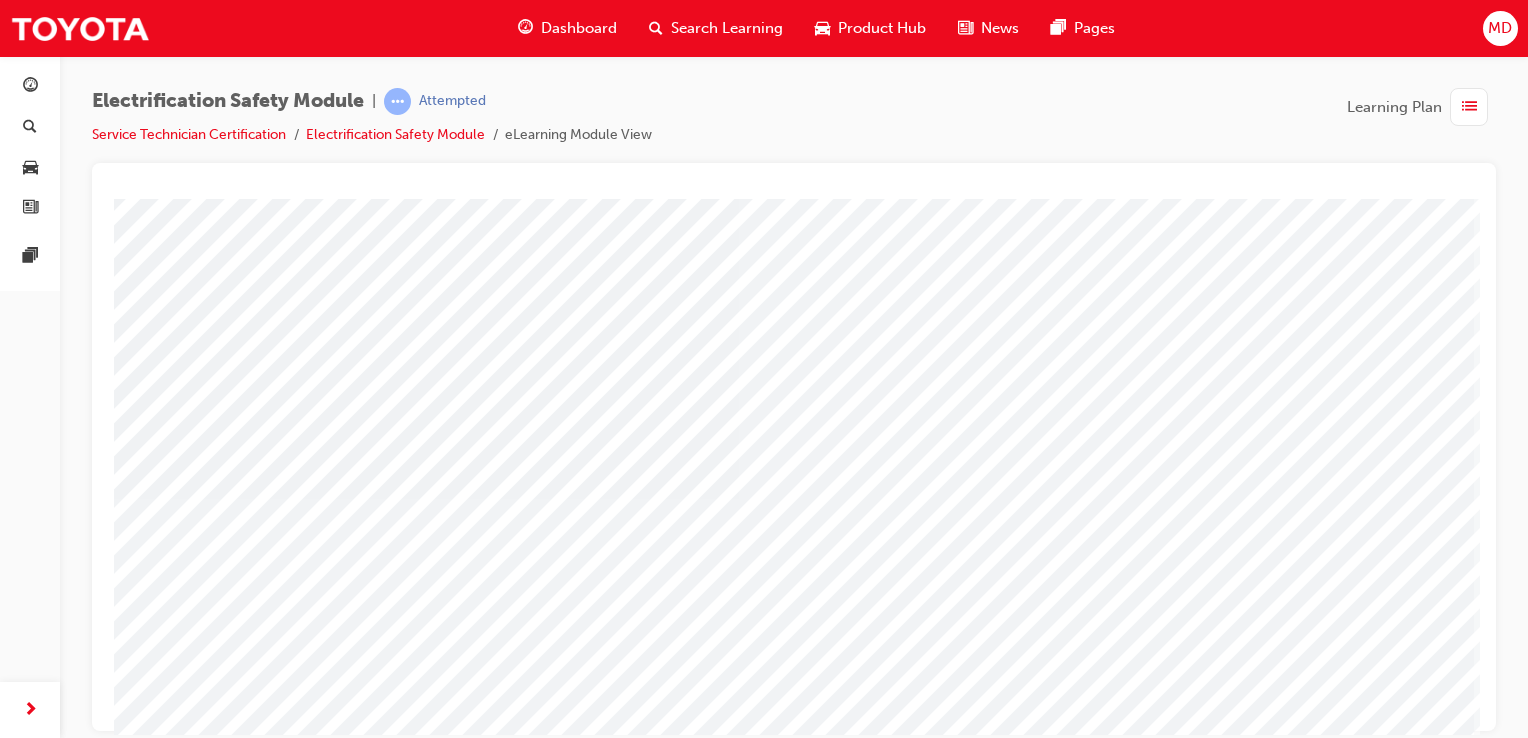 scroll, scrollTop: 200, scrollLeft: 0, axis: vertical 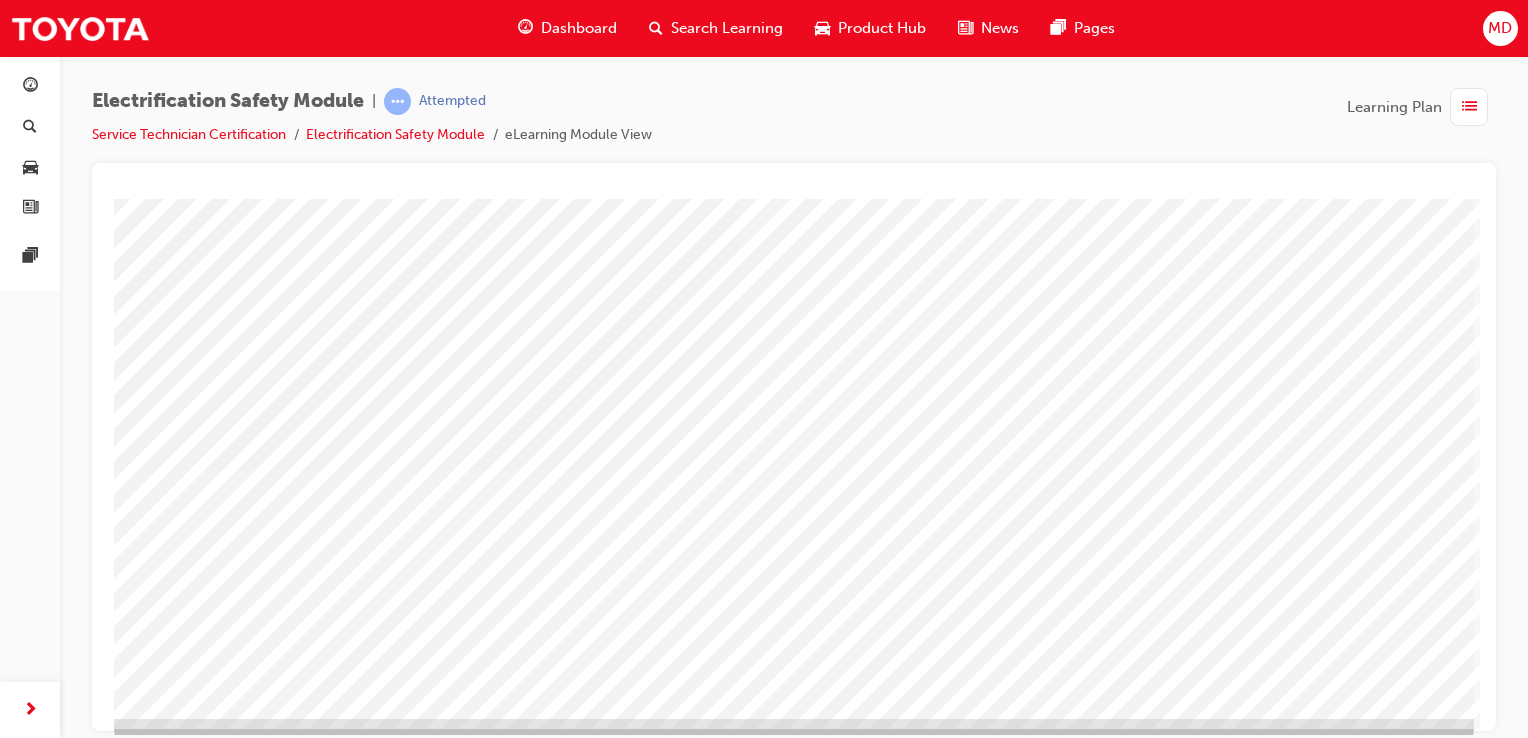 click at bounding box center (177, 2784) 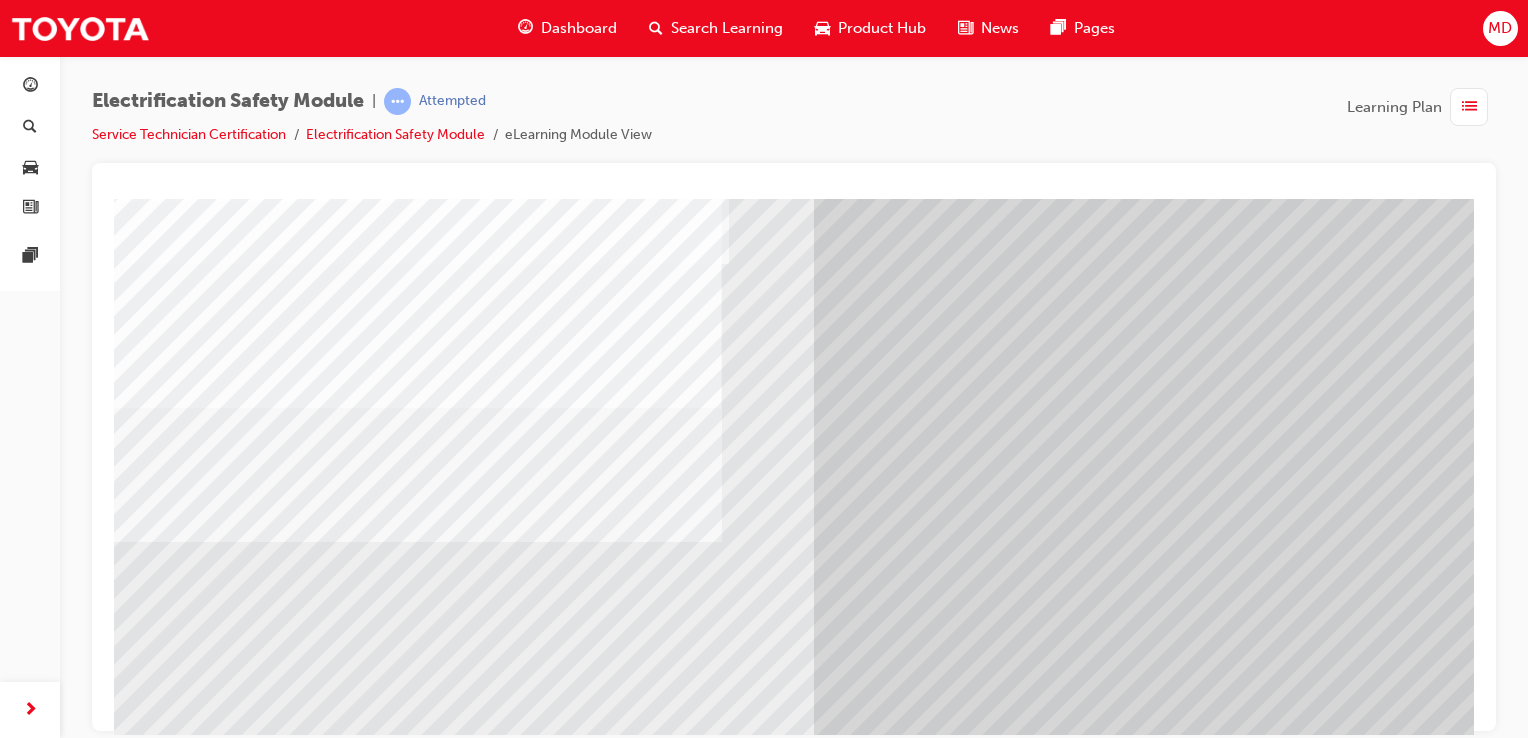 scroll, scrollTop: 200, scrollLeft: 0, axis: vertical 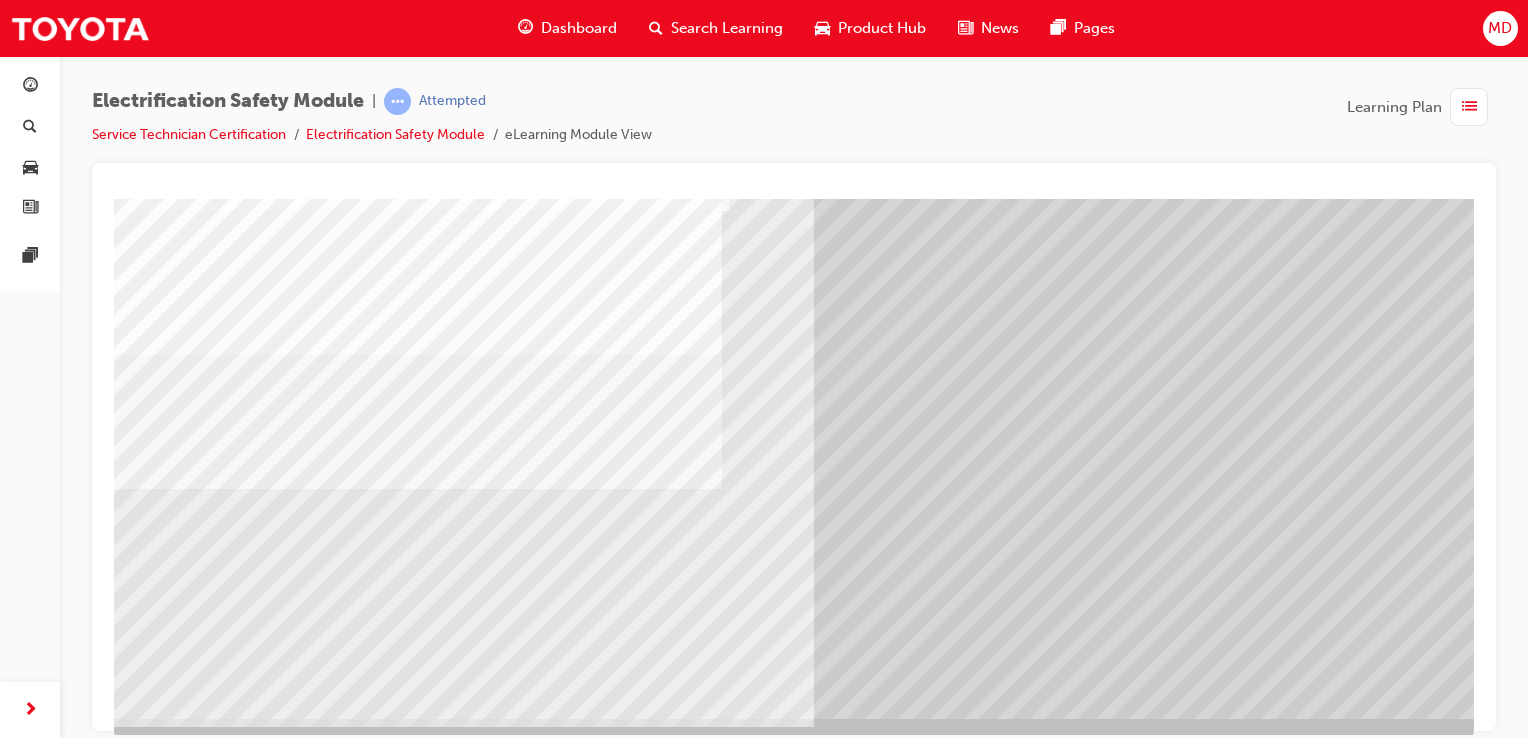 click at bounding box center [179, 5402] 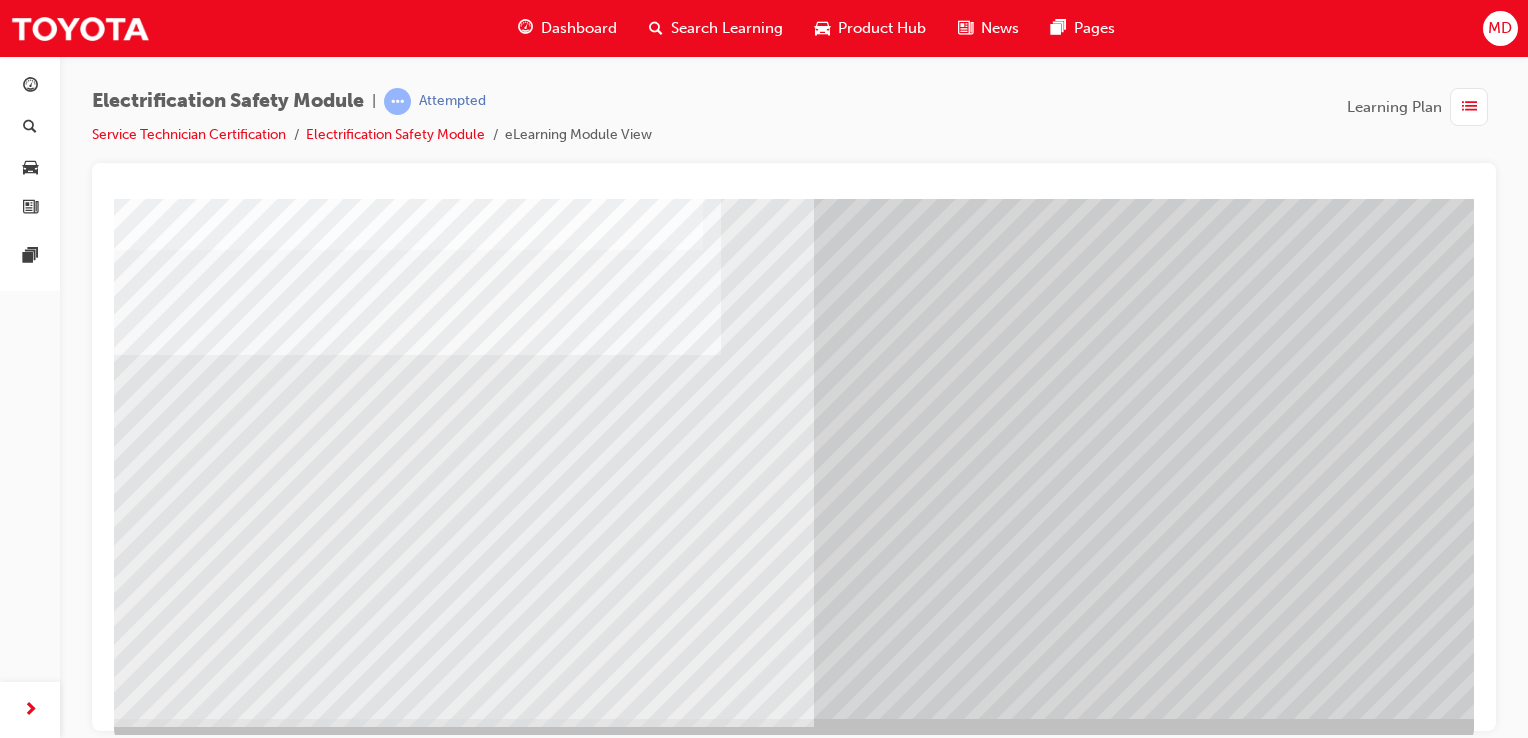click at bounding box center [179, 5532] 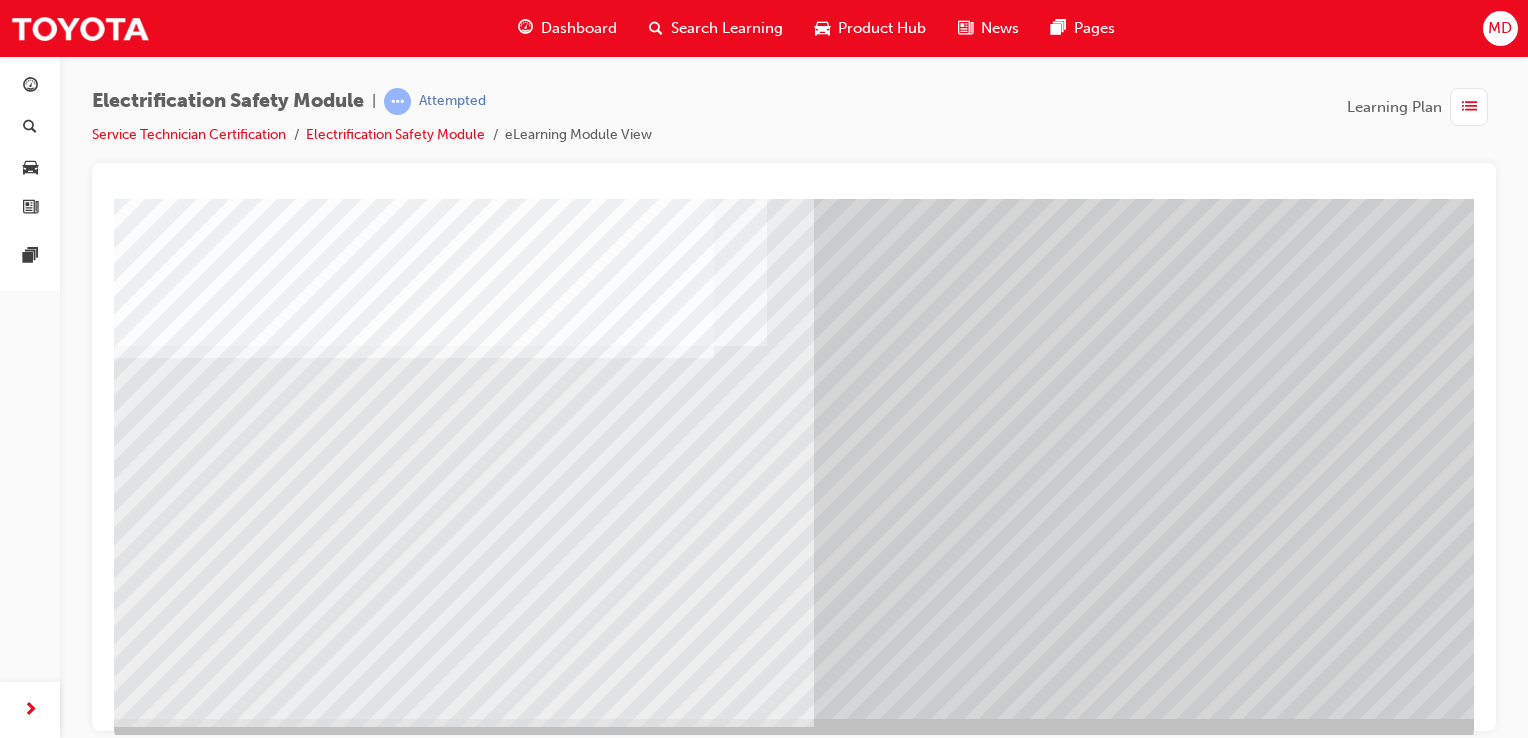 drag, startPoint x: 584, startPoint y: 526, endPoint x: 637, endPoint y: 532, distance: 53.338543 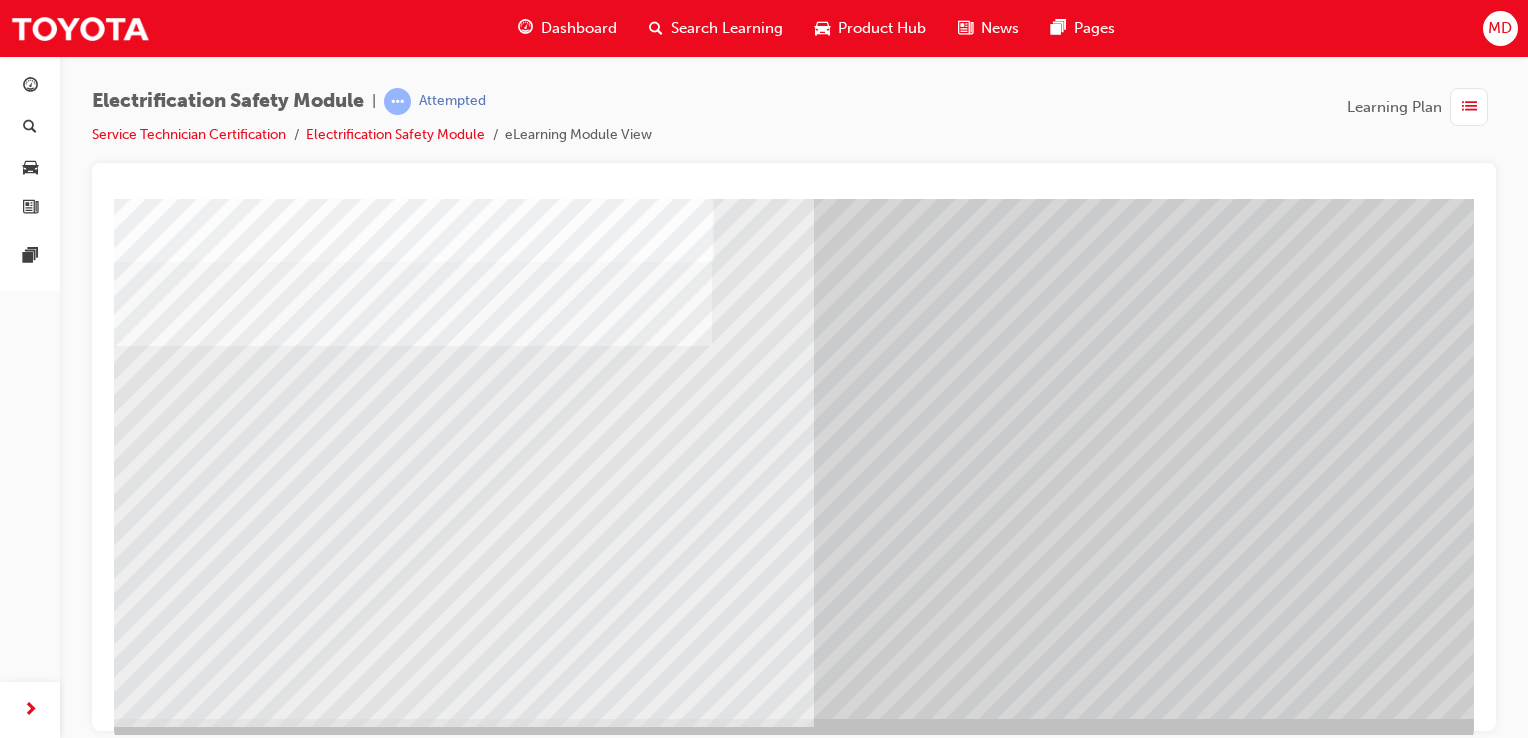 click at bounding box center [179, 5783] 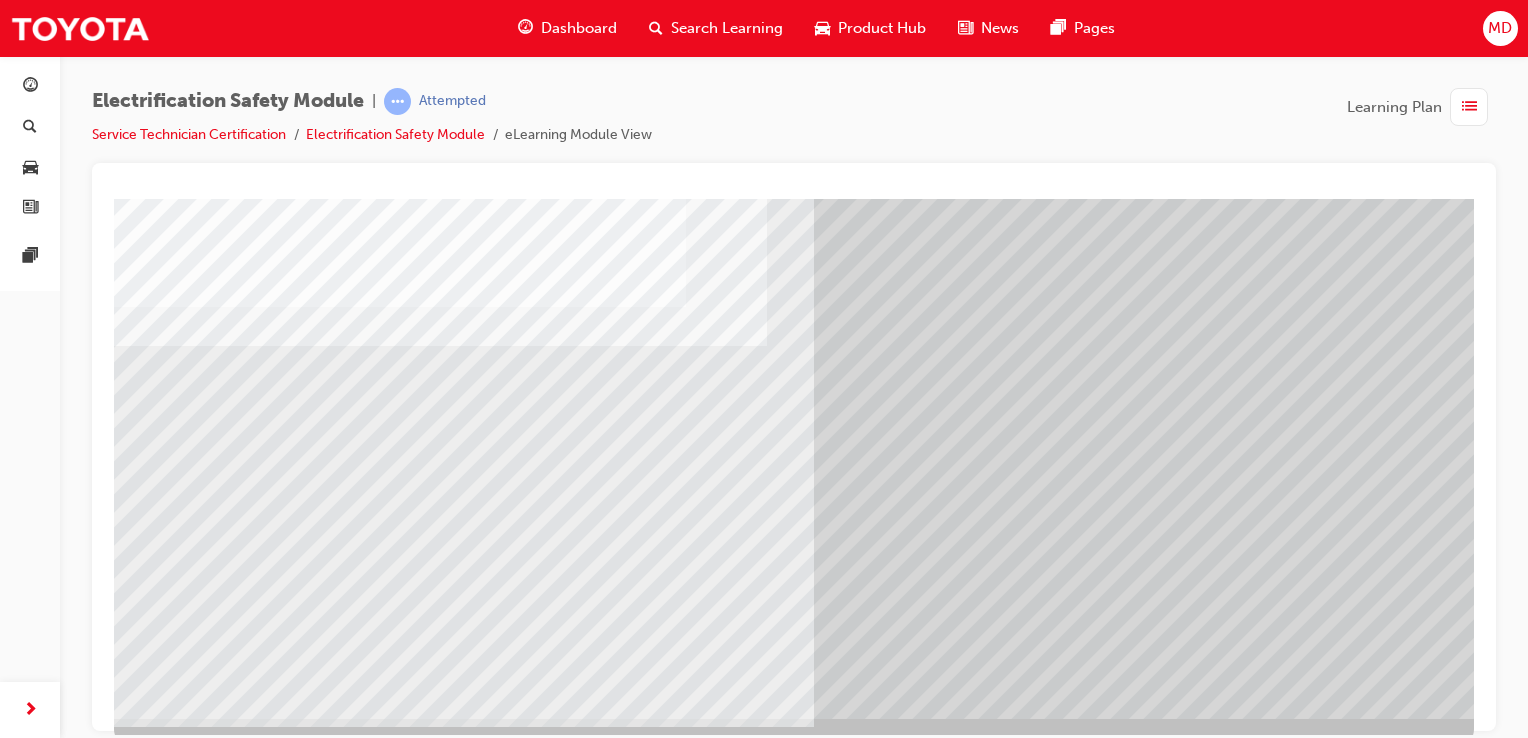 click at bounding box center (177, 5310) 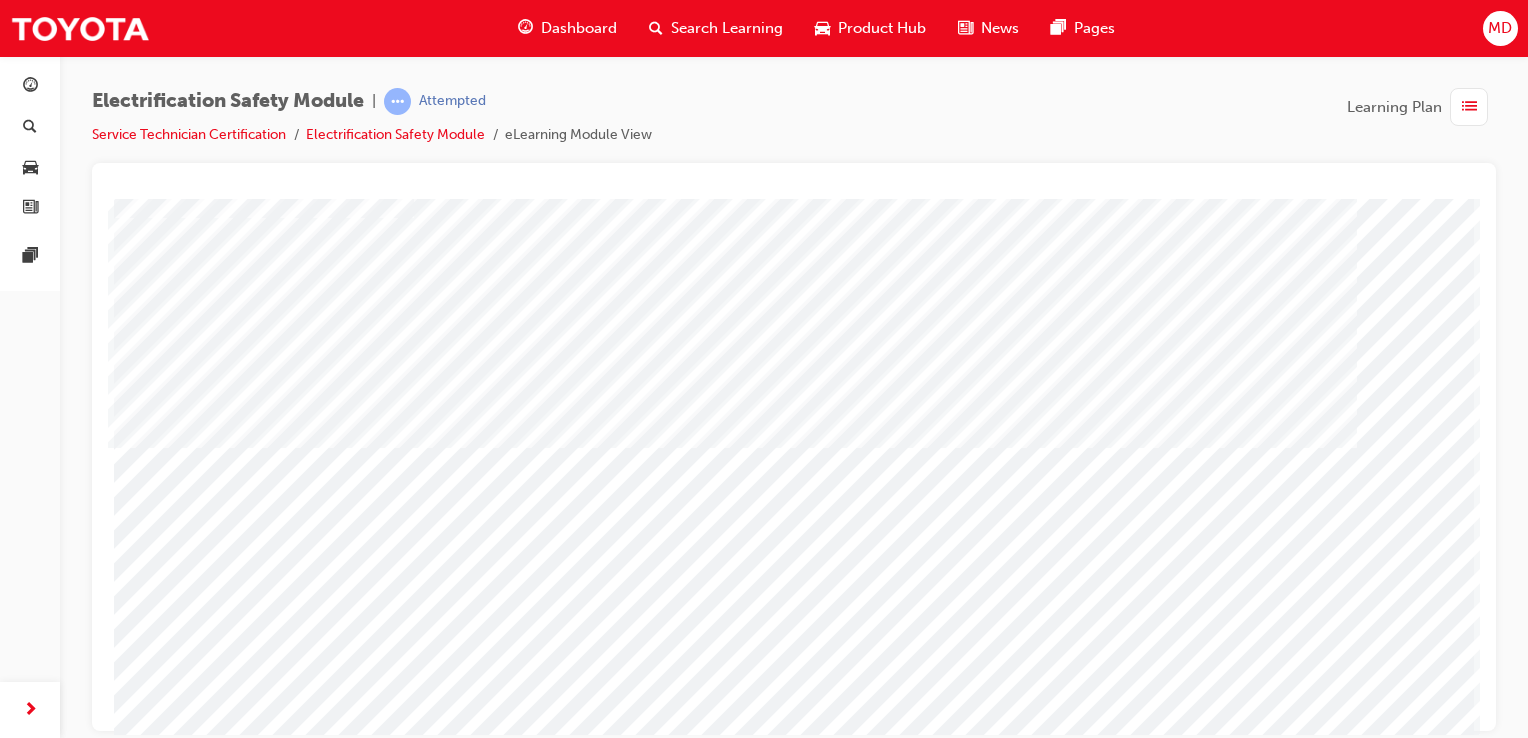 scroll, scrollTop: 200, scrollLeft: 0, axis: vertical 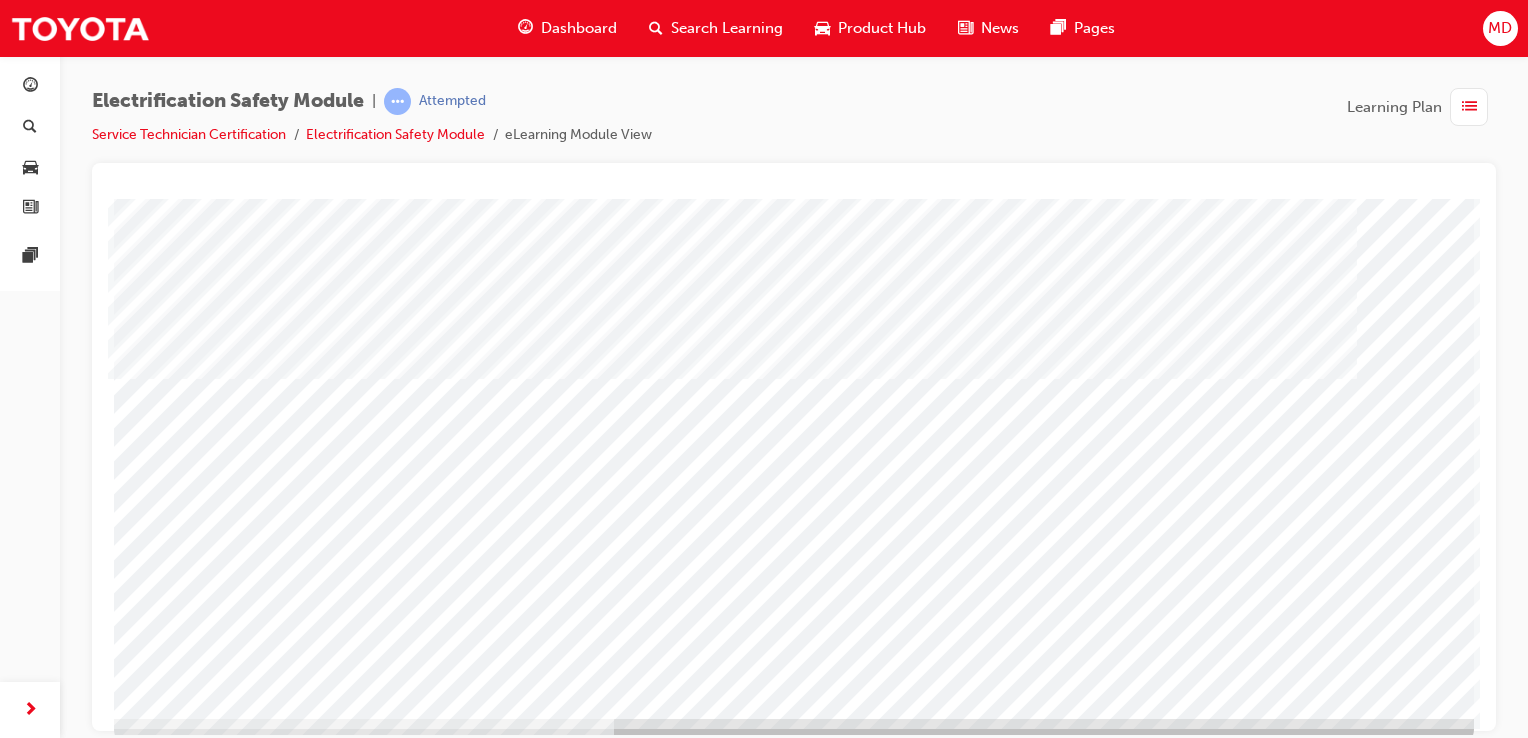 drag, startPoint x: 868, startPoint y: 632, endPoint x: 837, endPoint y: 409, distance: 225.1444 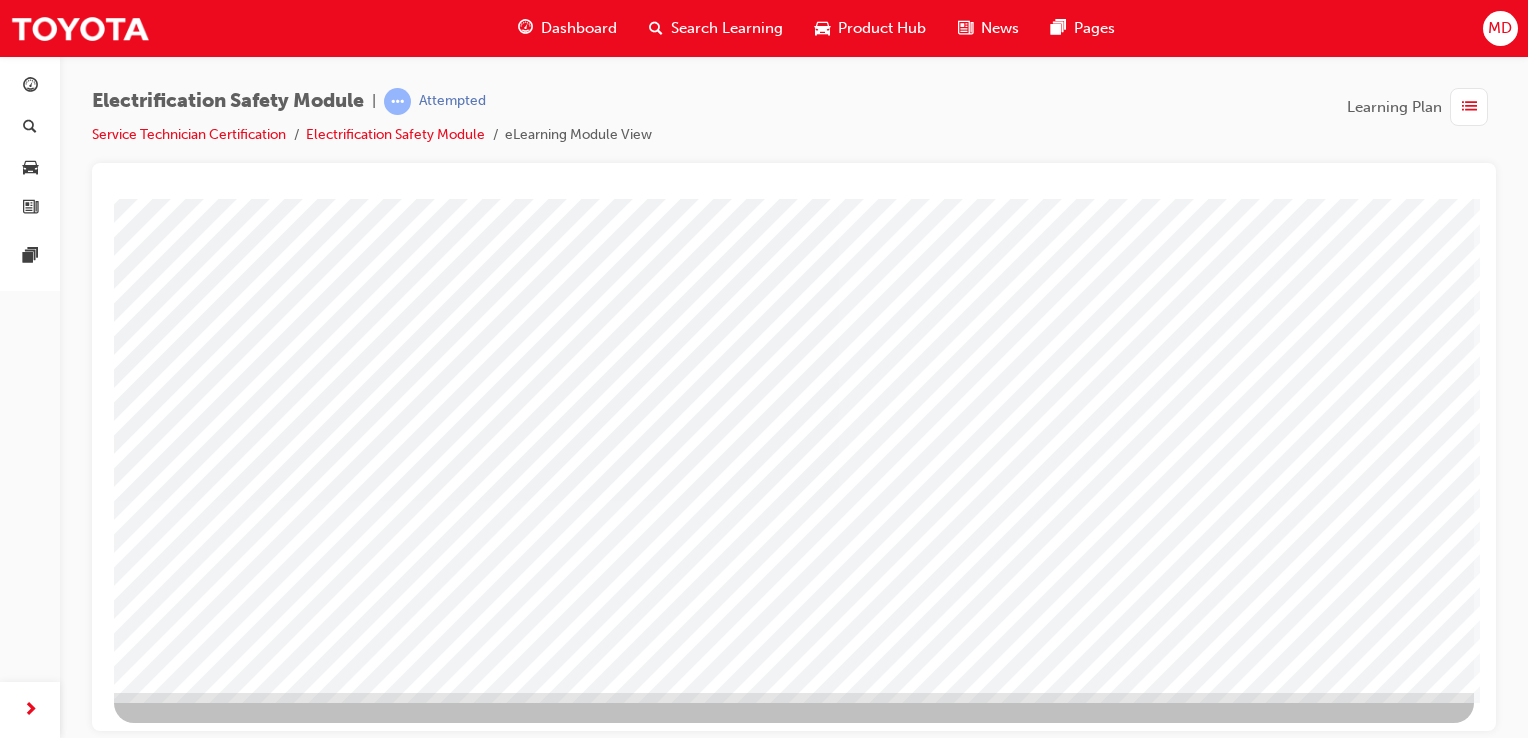 scroll, scrollTop: 228, scrollLeft: 0, axis: vertical 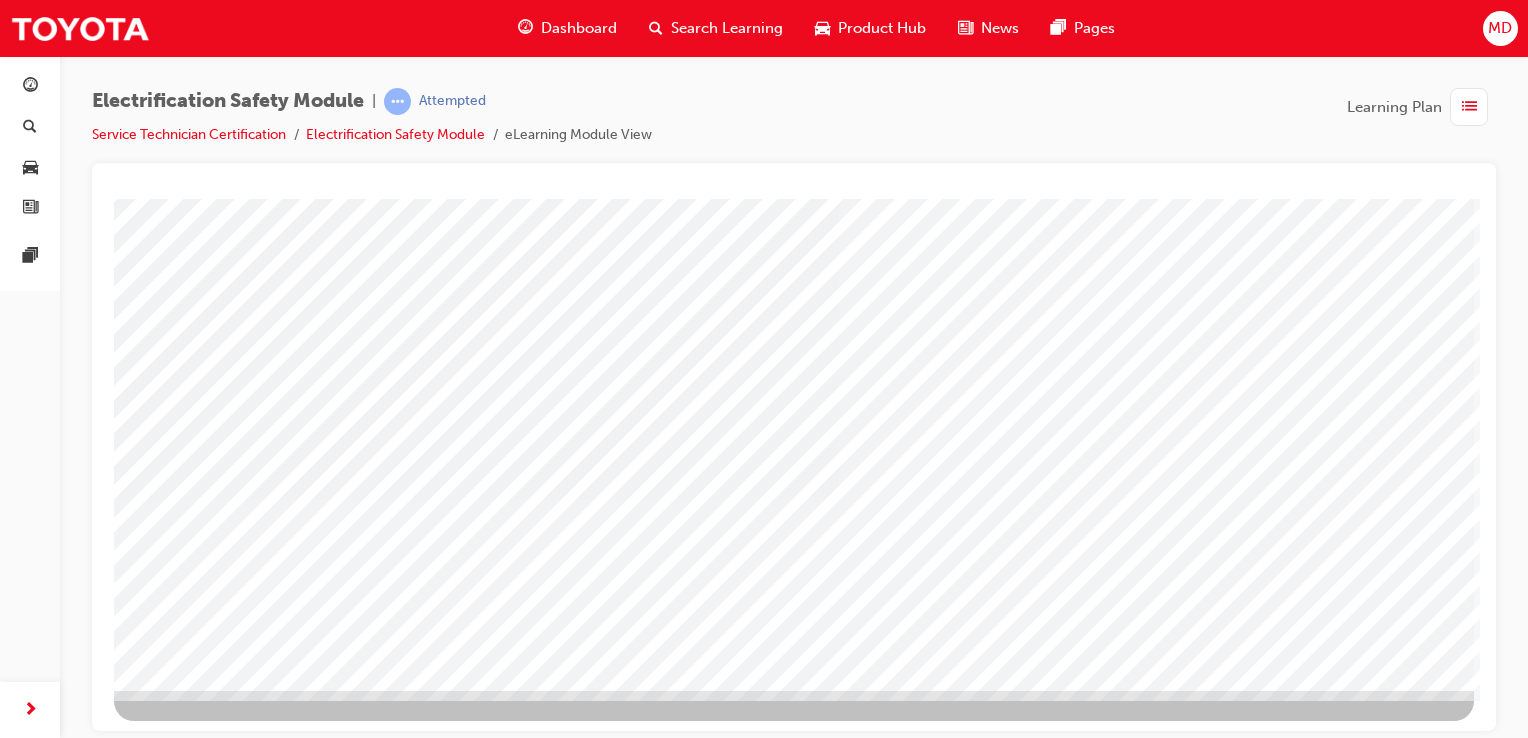 click at bounding box center [194, 5127] 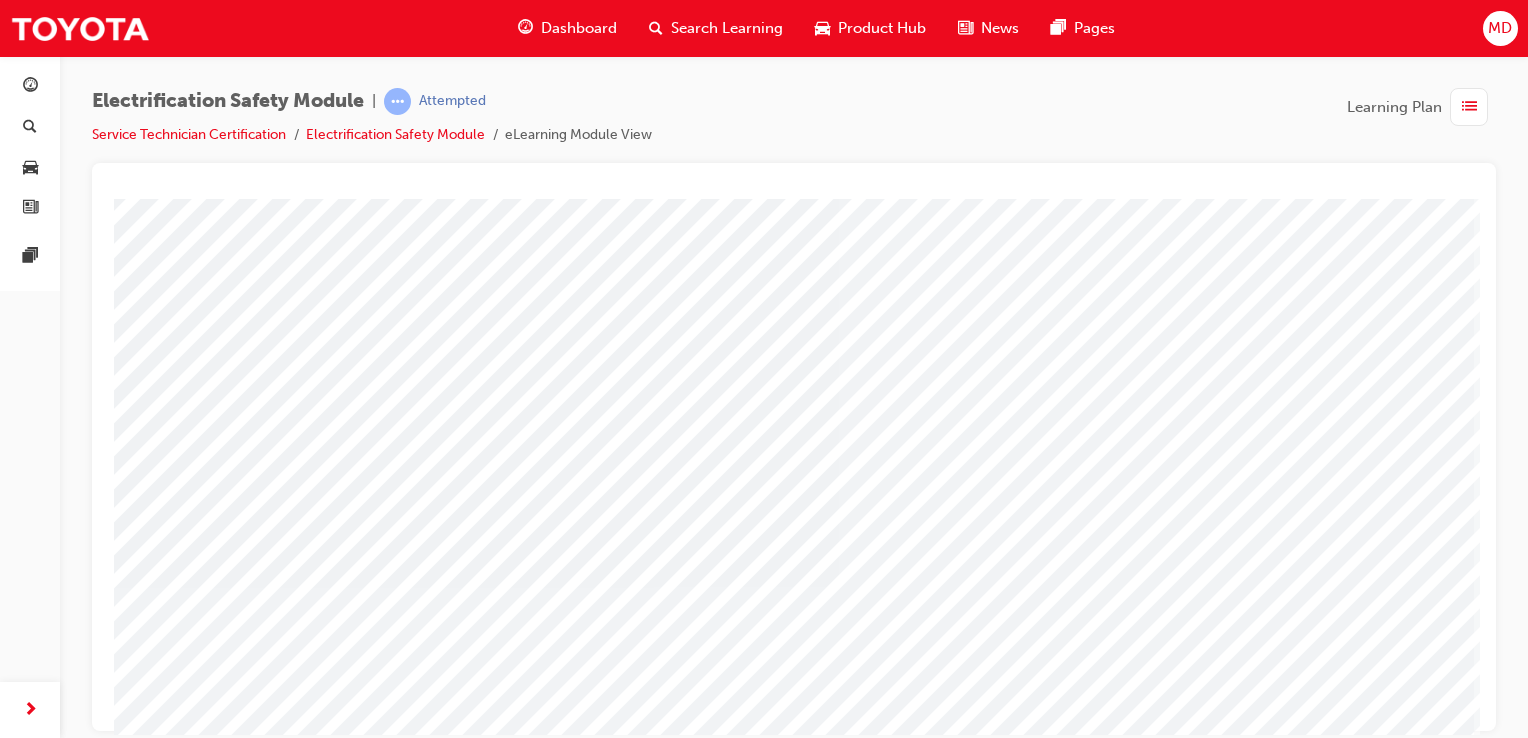 scroll, scrollTop: 128, scrollLeft: 0, axis: vertical 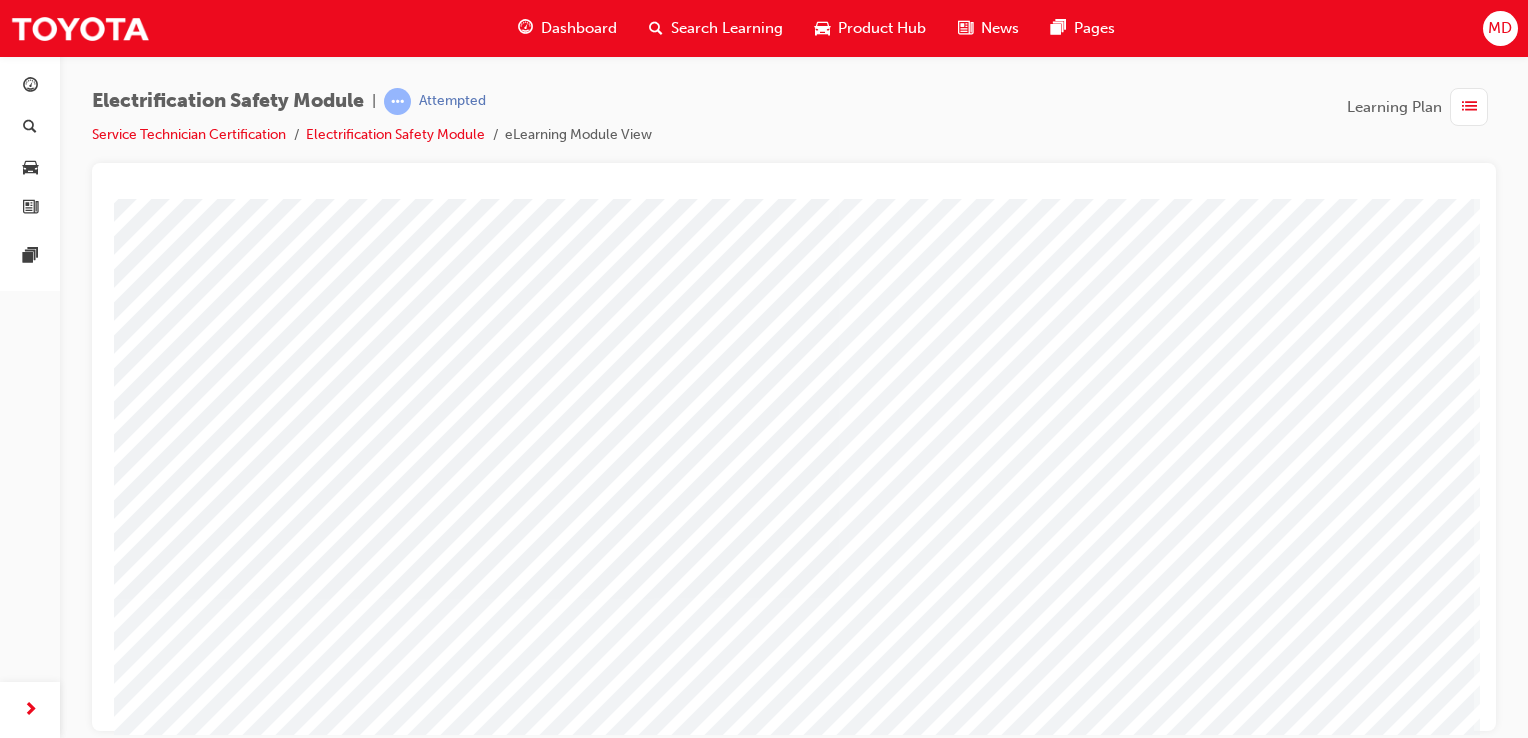click at bounding box center [476, 2531] 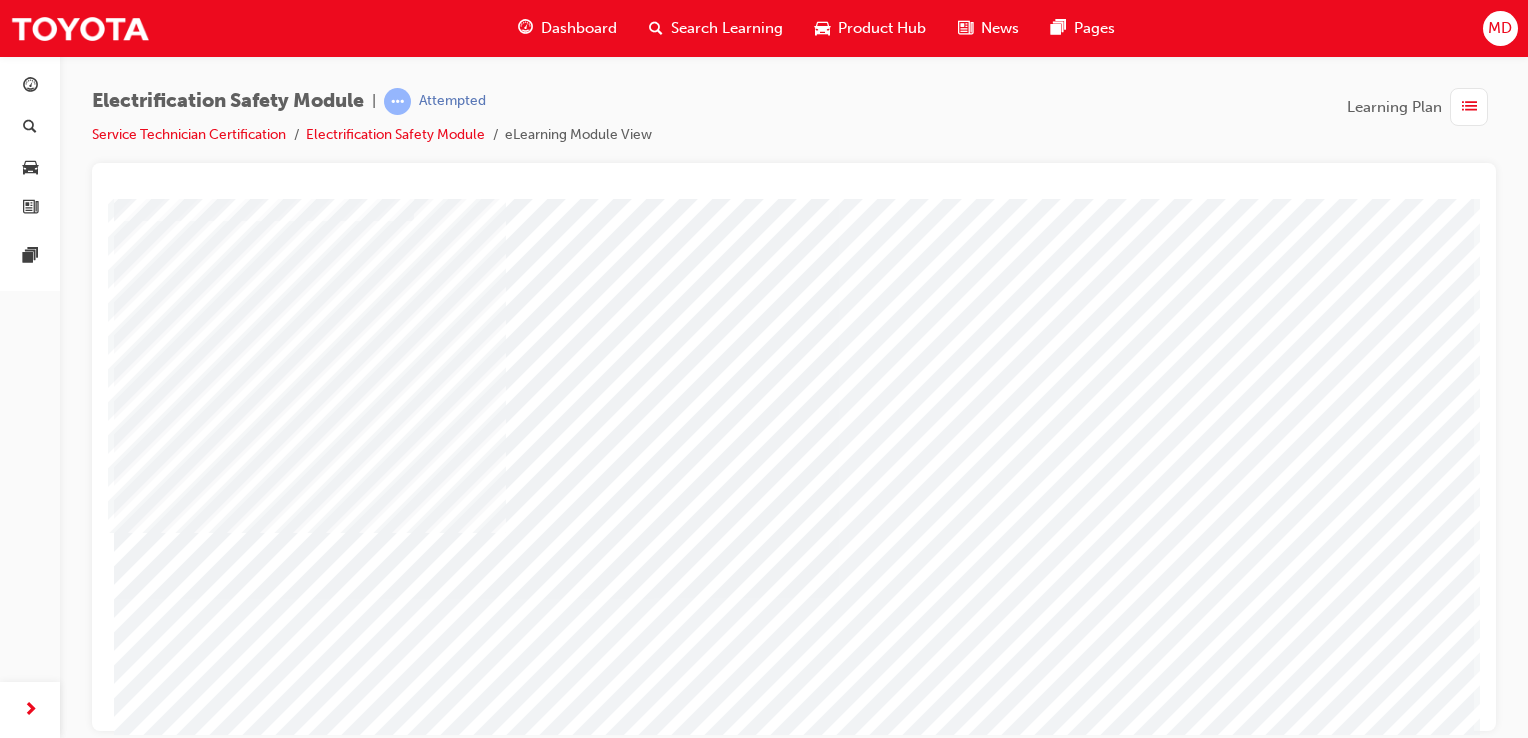click at bounding box center [194, 5319] 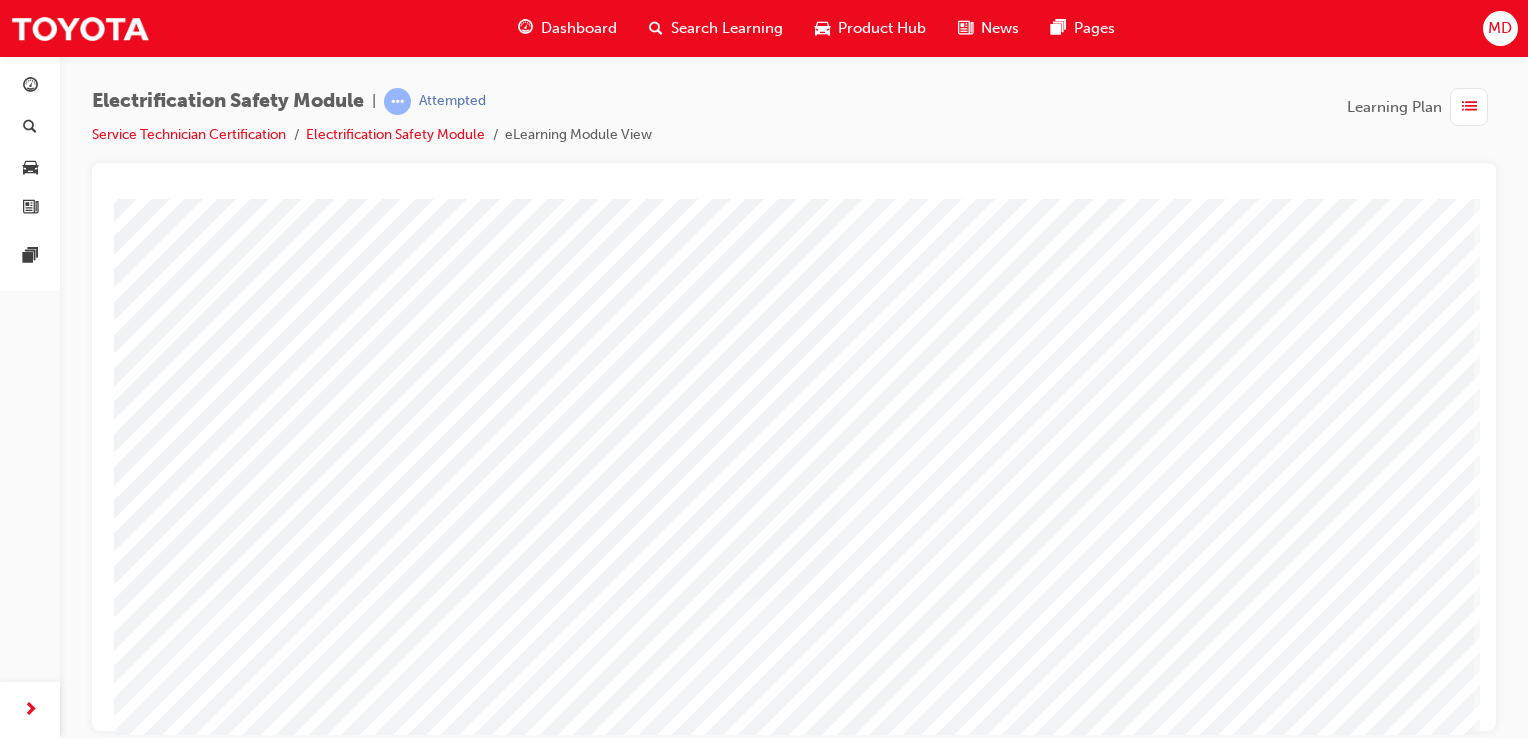 click at bounding box center (194, 5365) 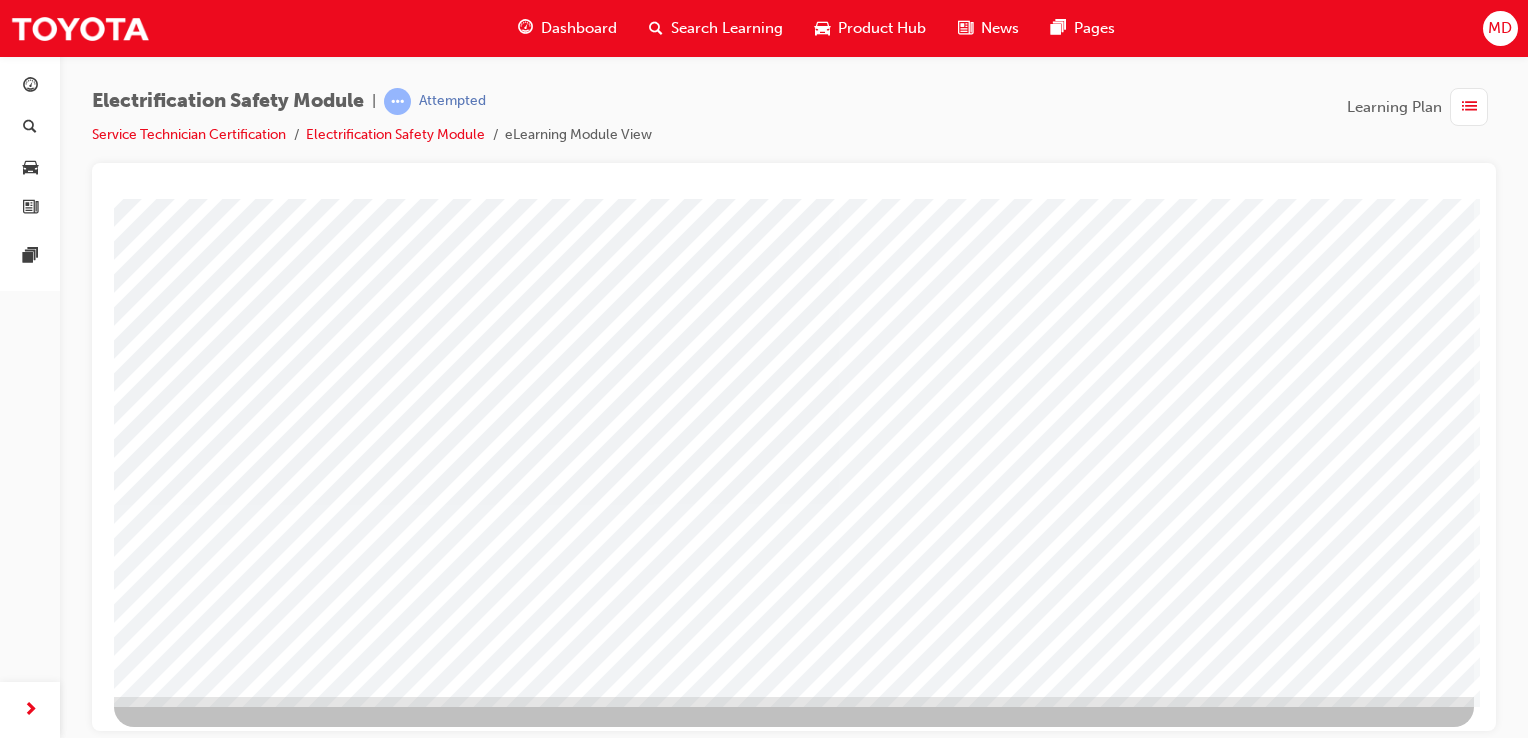 scroll, scrollTop: 228, scrollLeft: 0, axis: vertical 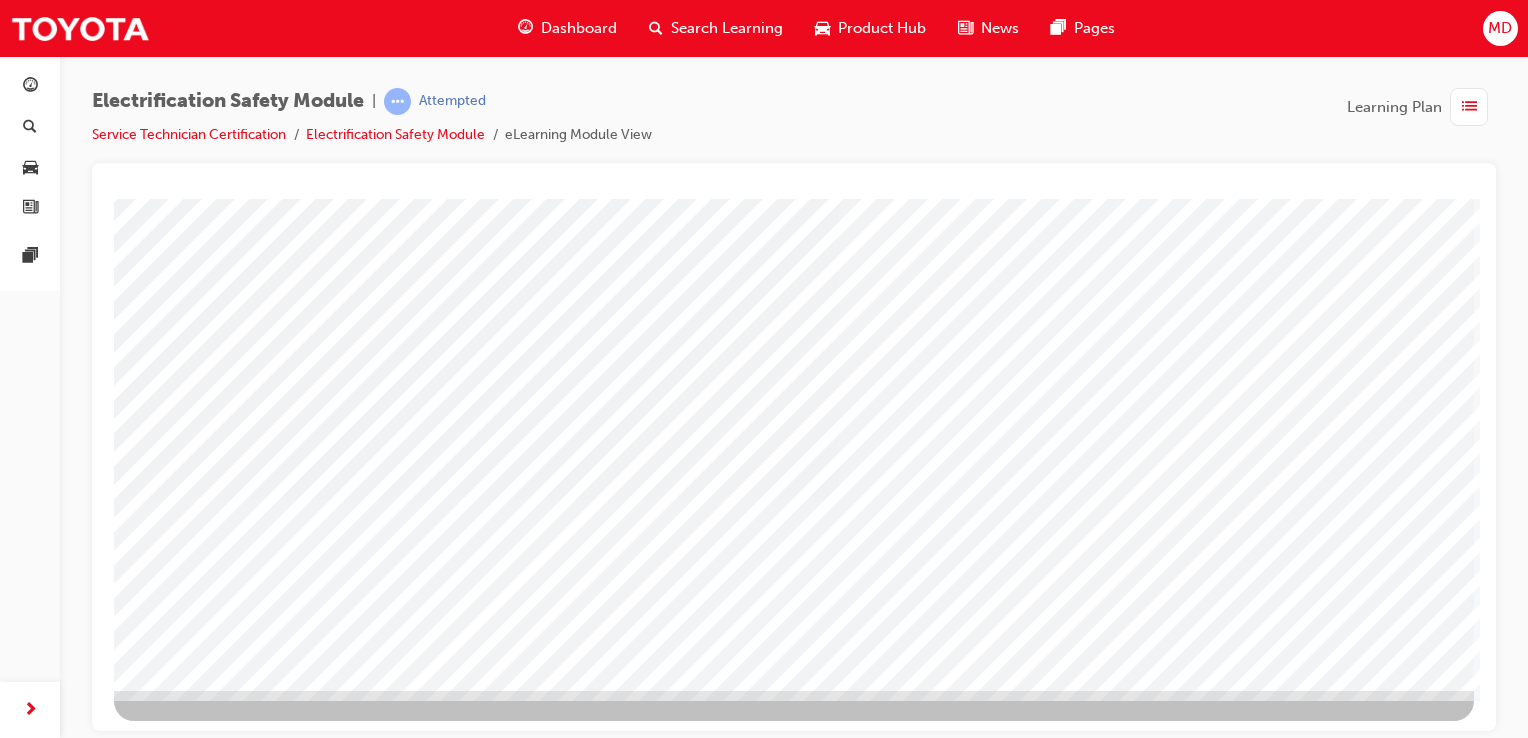 click at bounding box center (177, 3580) 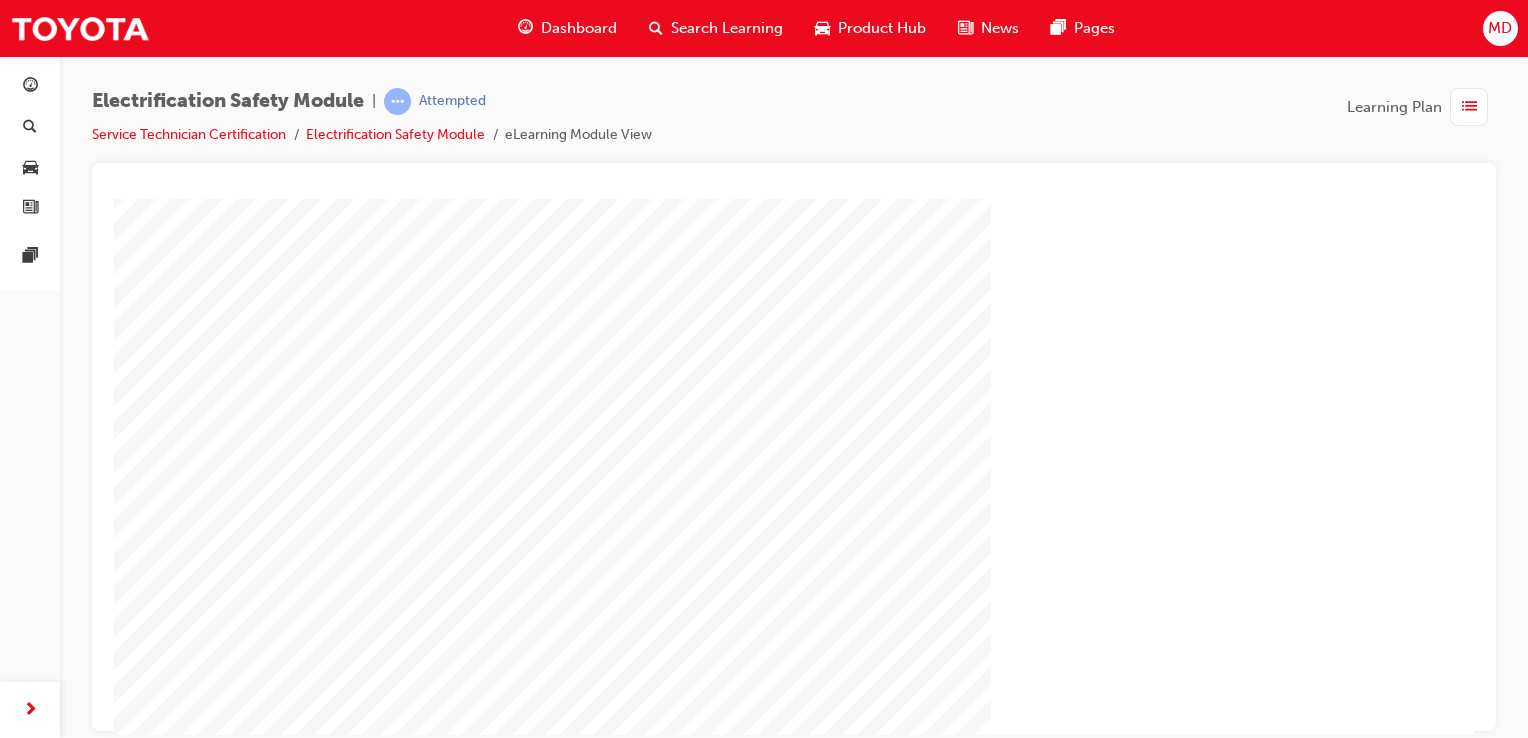 scroll, scrollTop: 228, scrollLeft: 0, axis: vertical 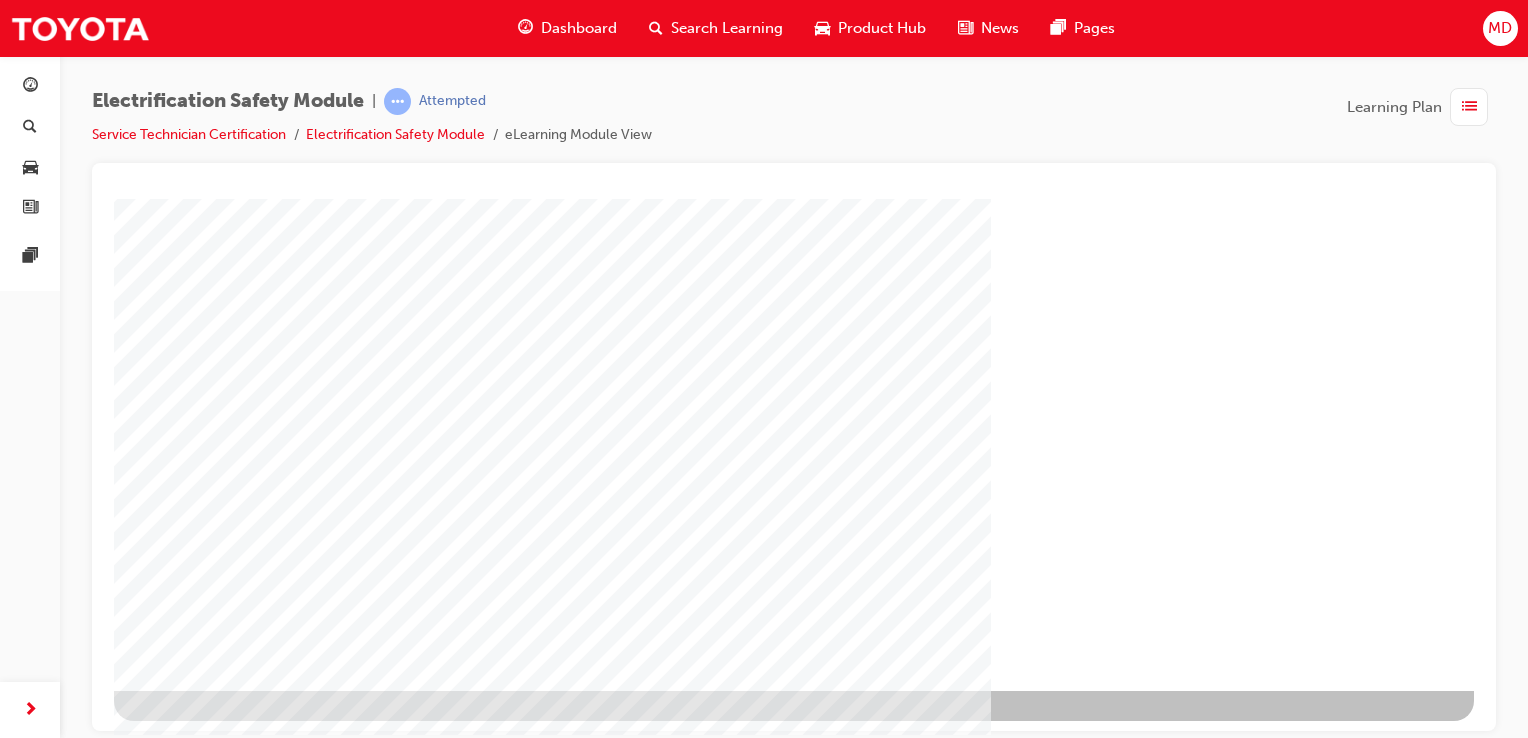 click at bounding box center [794, 330] 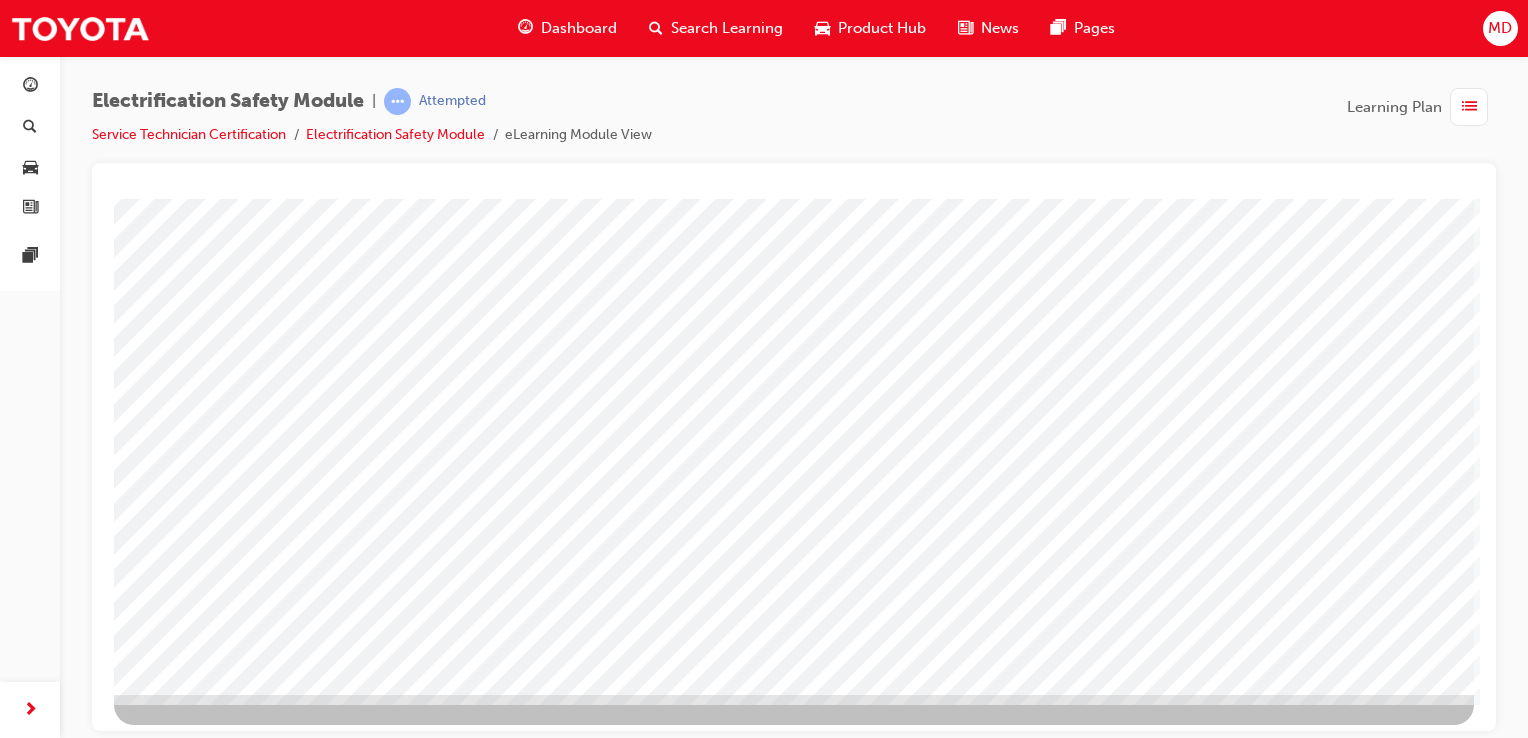 scroll, scrollTop: 228, scrollLeft: 0, axis: vertical 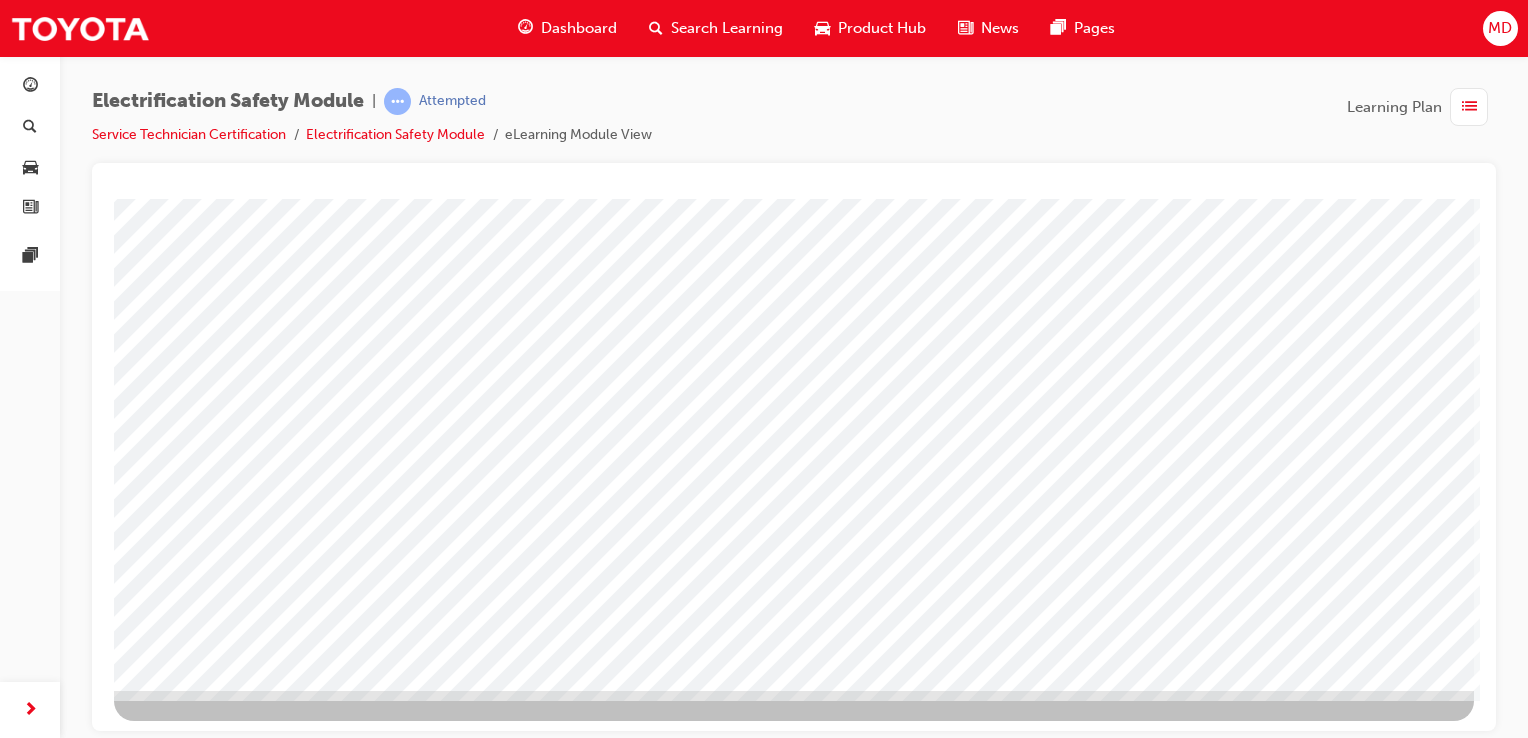 click at bounding box center [177, 3476] 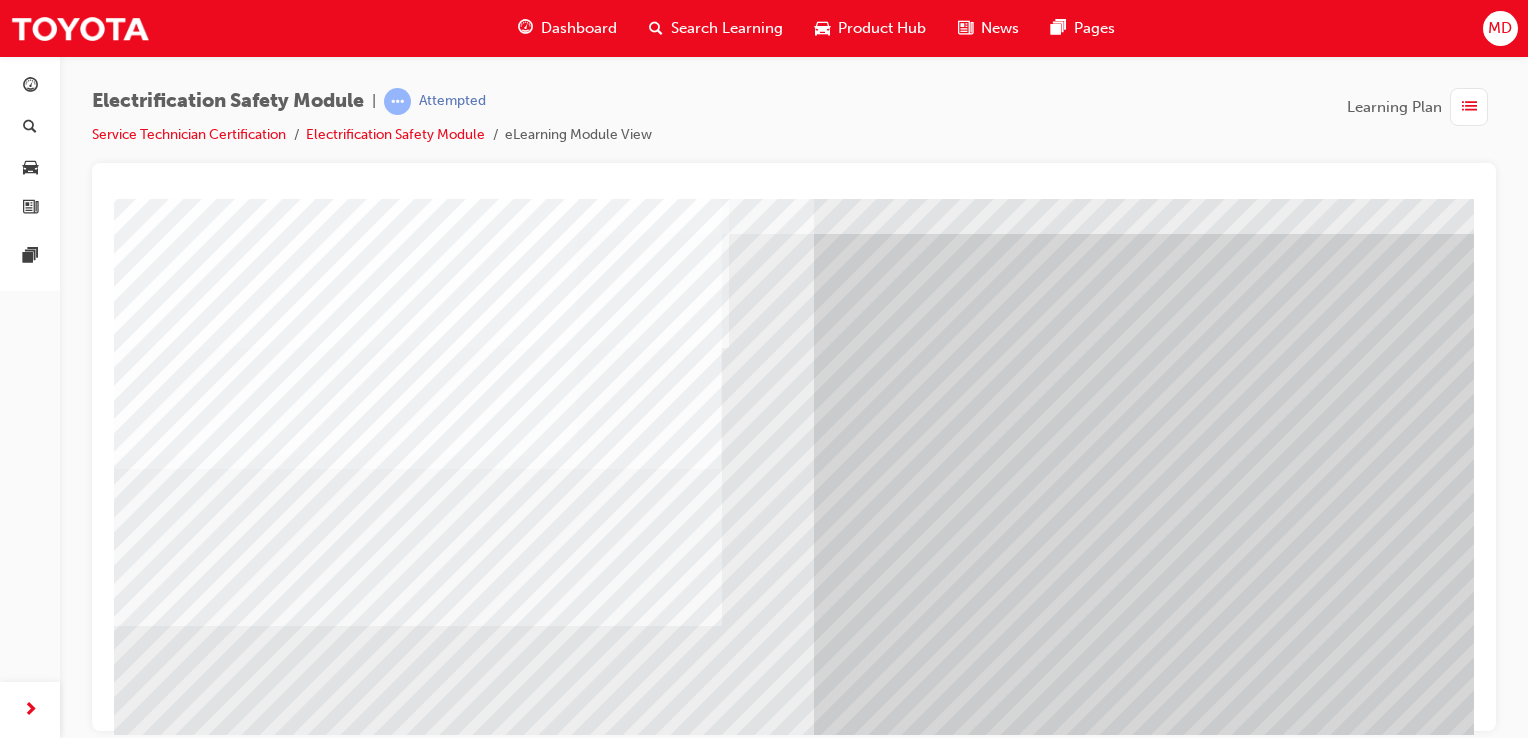scroll, scrollTop: 228, scrollLeft: 0, axis: vertical 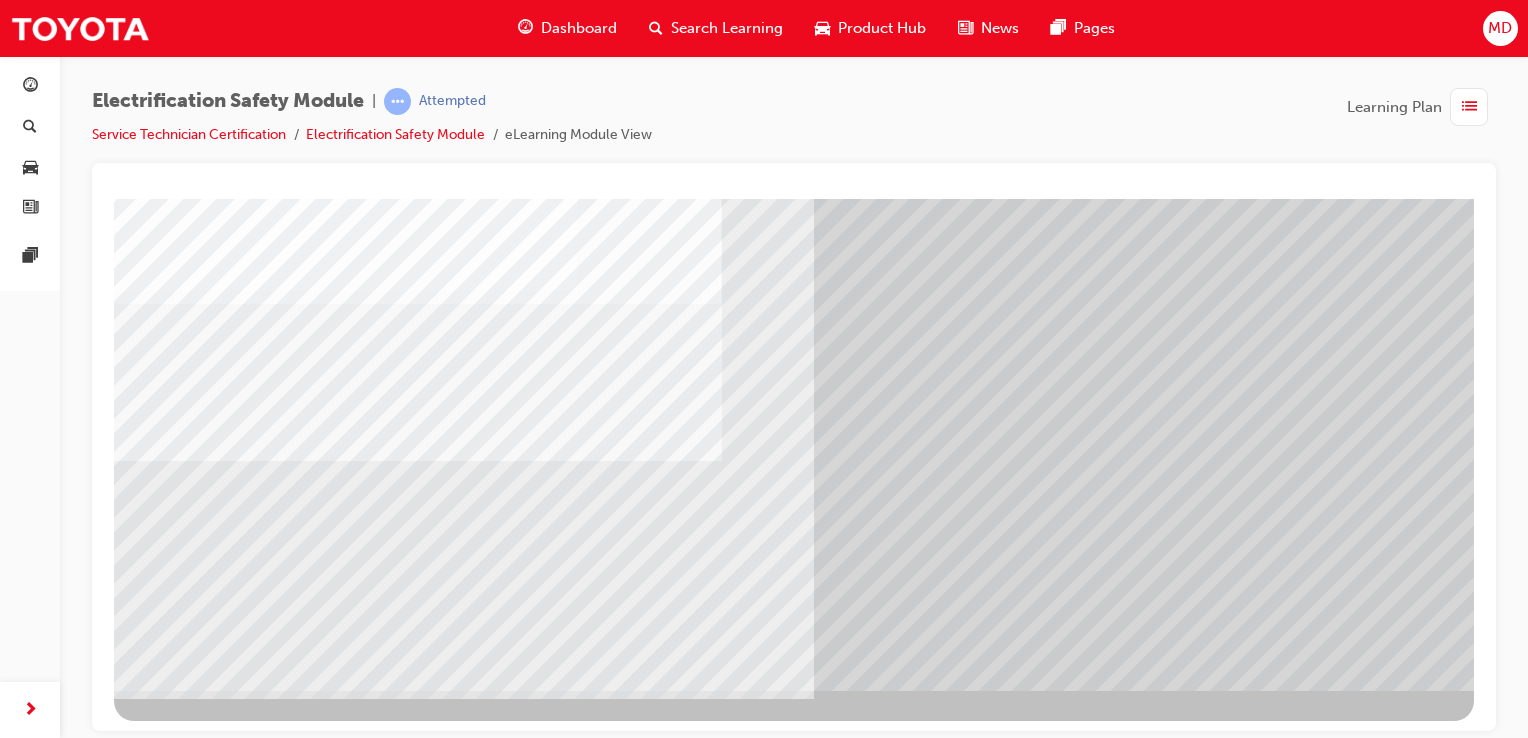 click at bounding box center [134, 7224] 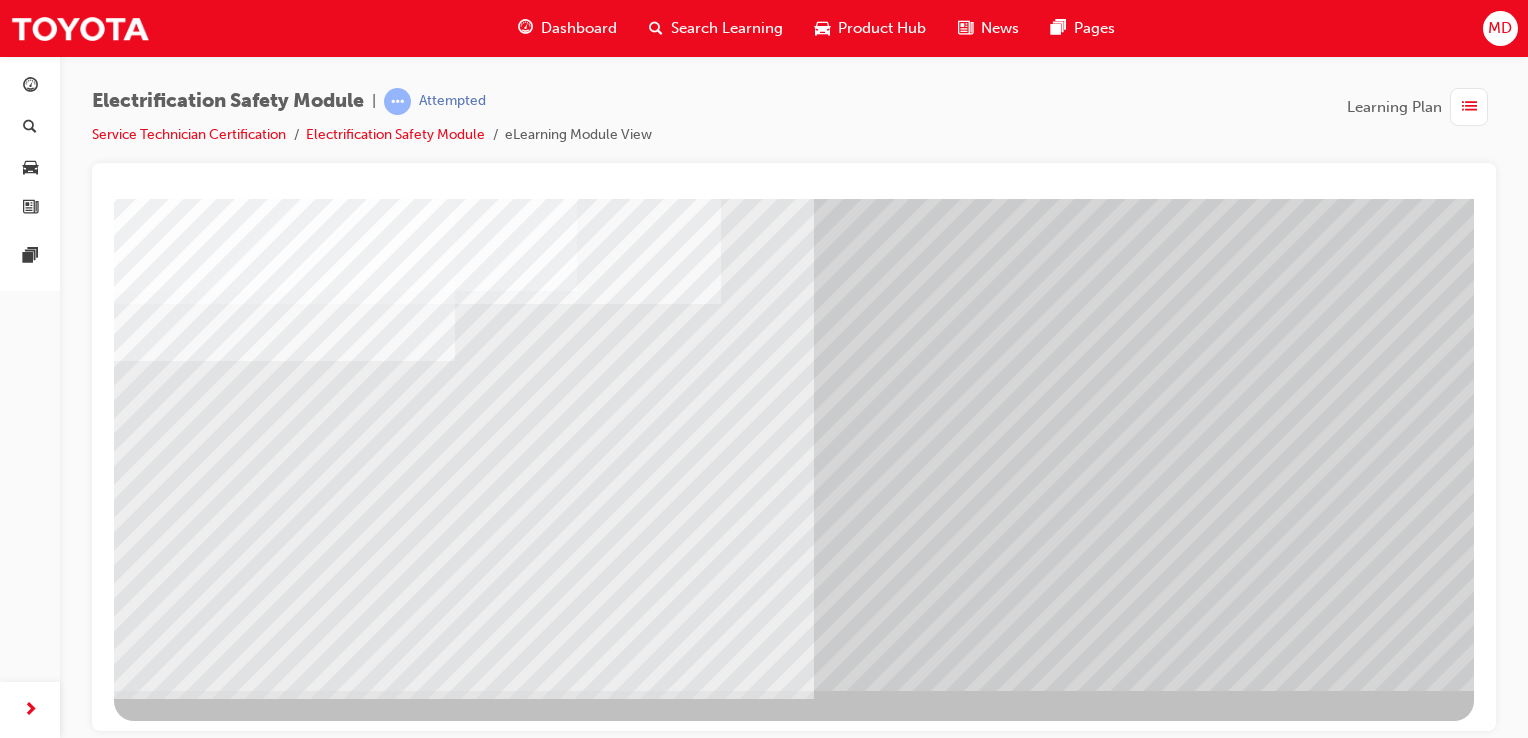 click at bounding box center (134, 7264) 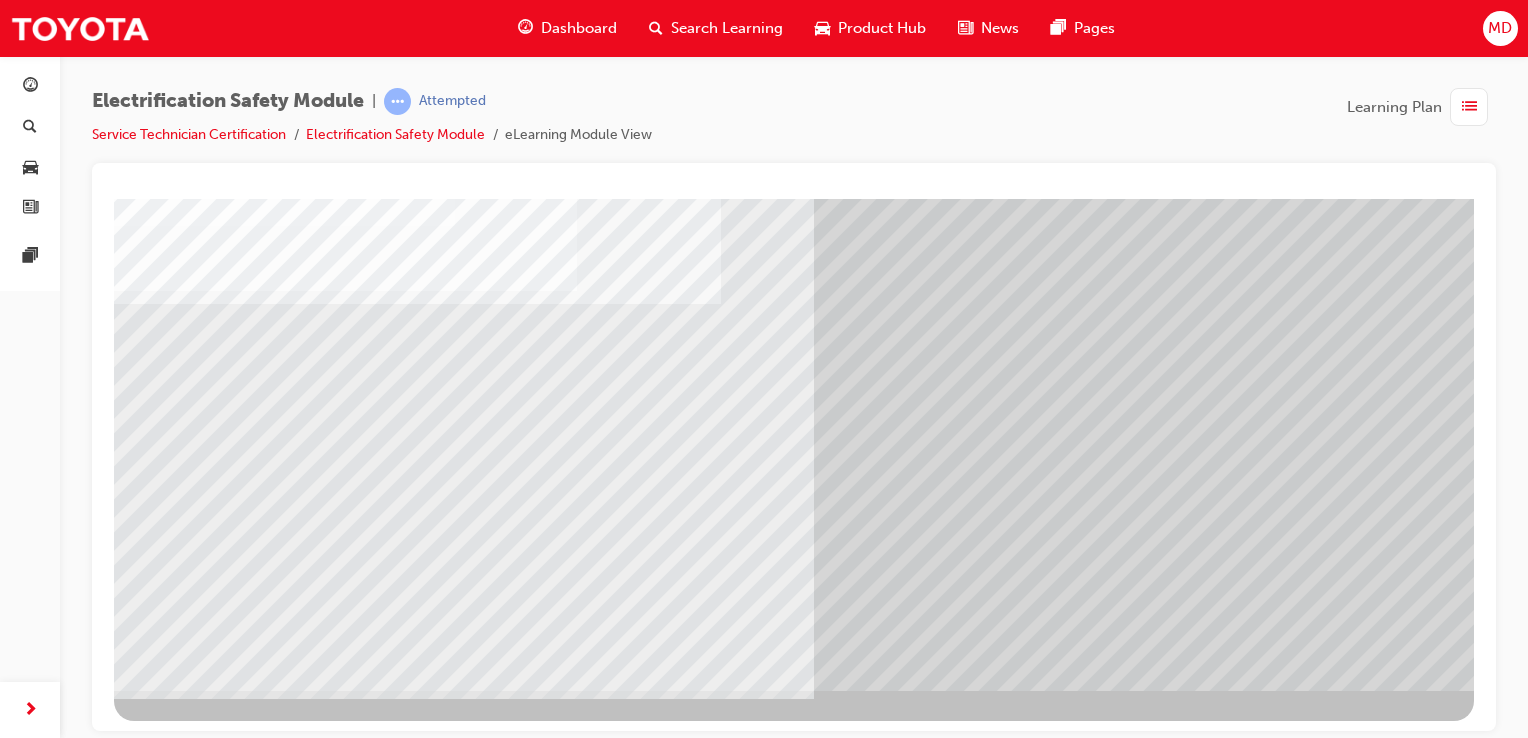 click at bounding box center [134, 7304] 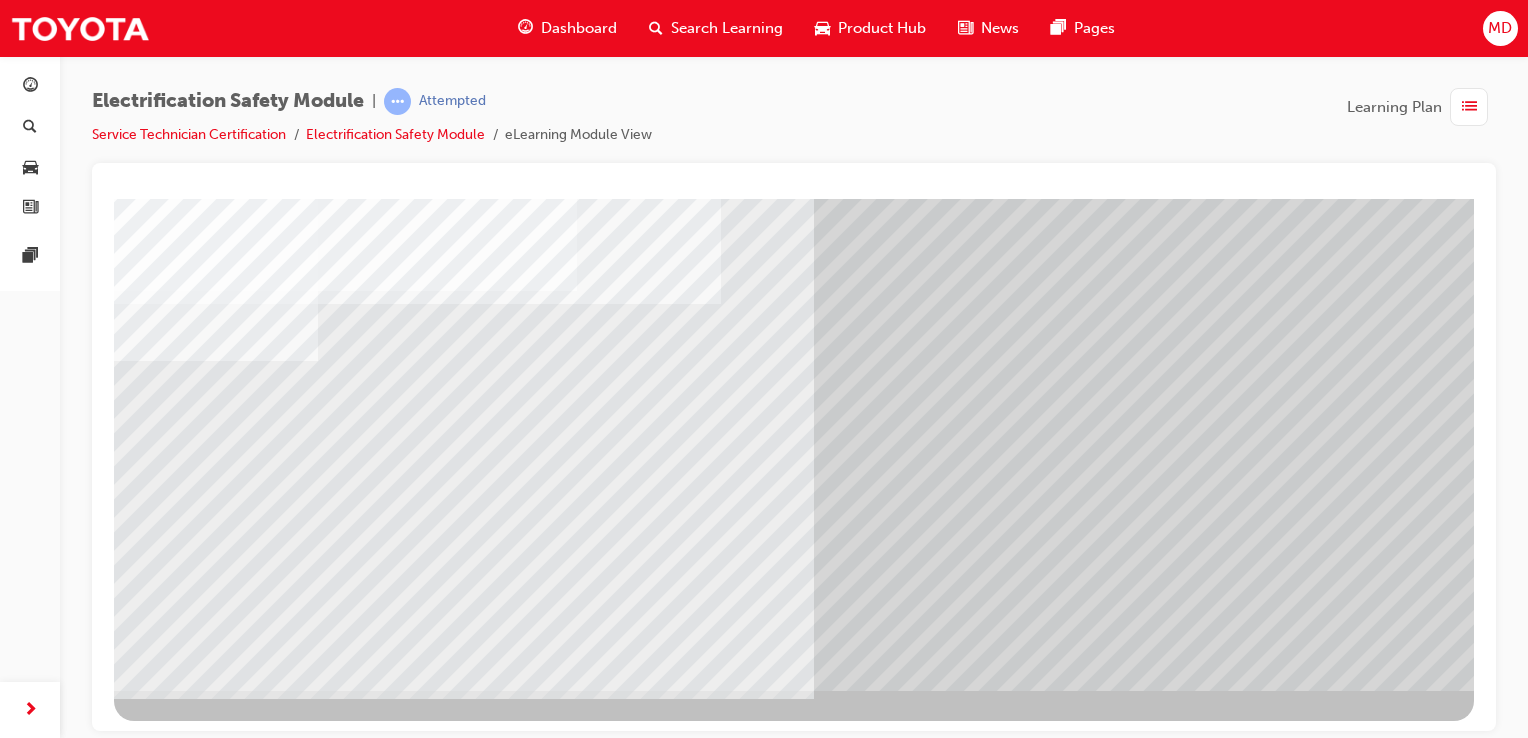 click at bounding box center (134, 7344) 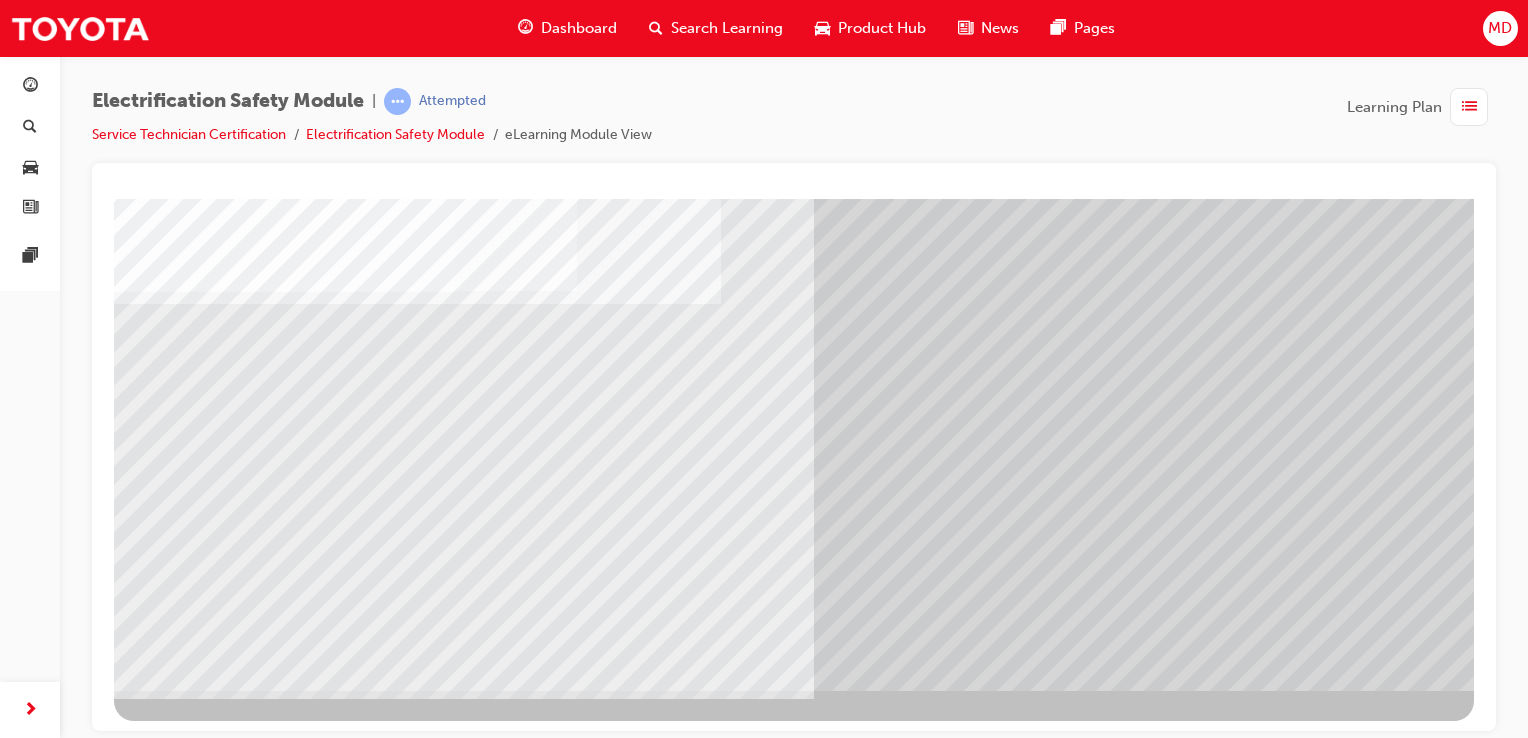 click at bounding box center [134, 7384] 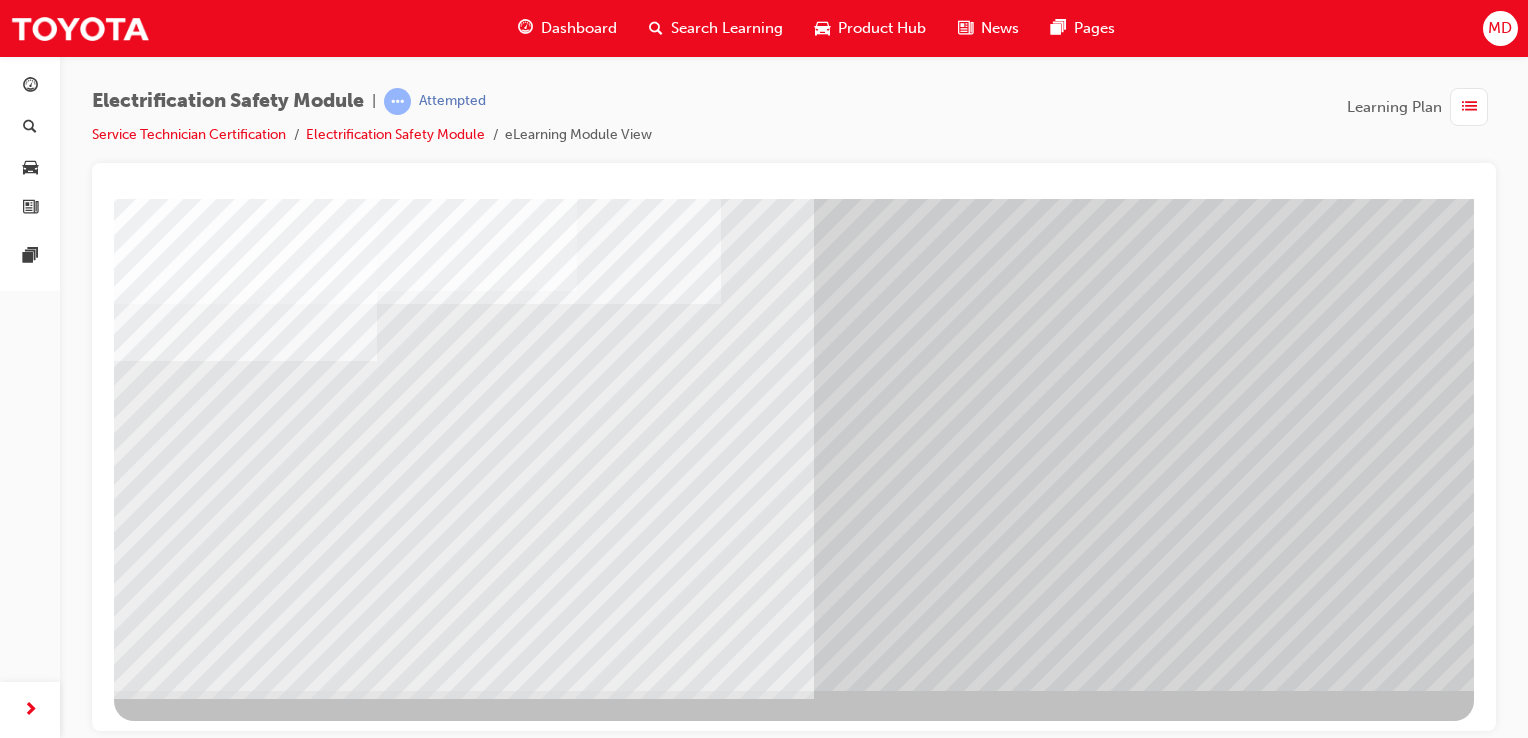click at bounding box center (177, 7422) 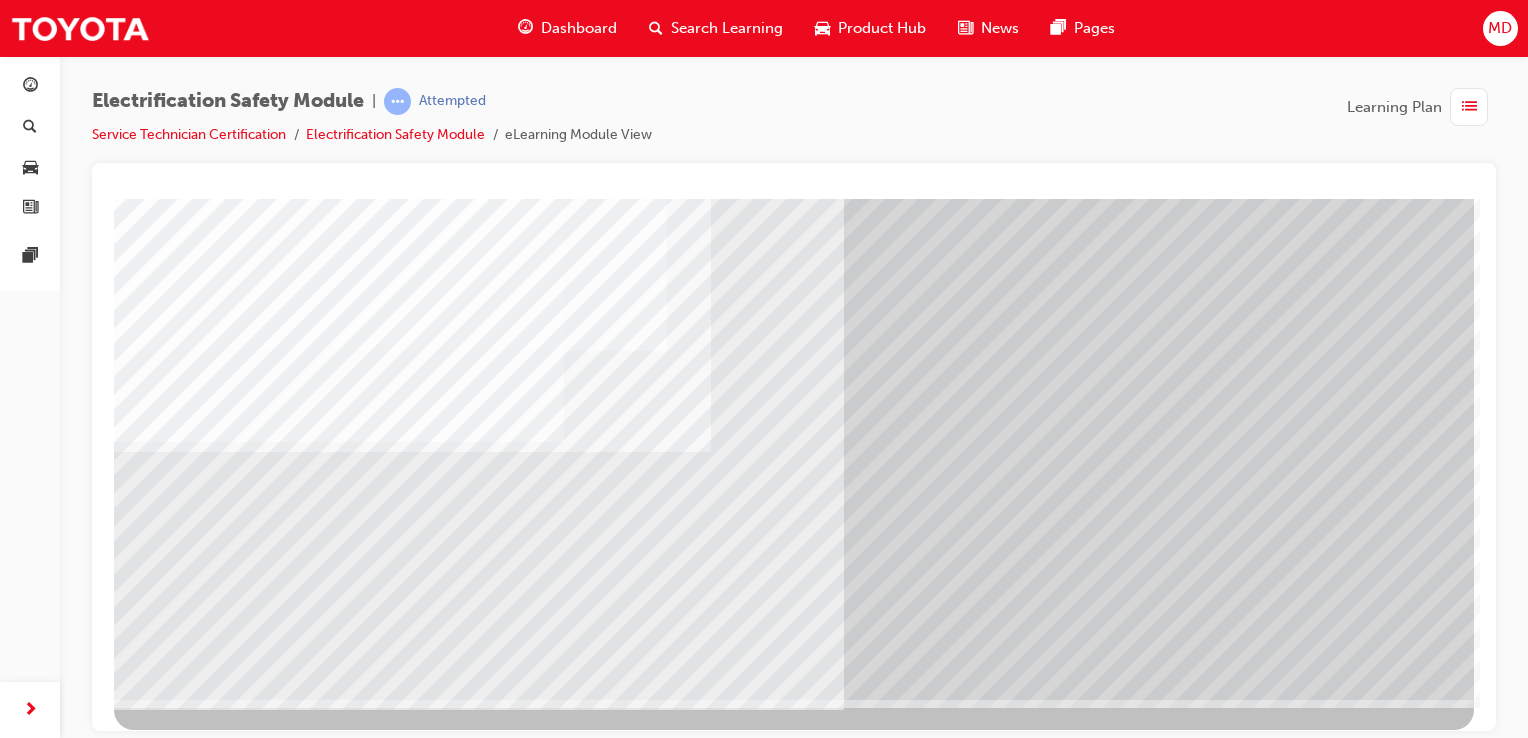 scroll, scrollTop: 228, scrollLeft: 0, axis: vertical 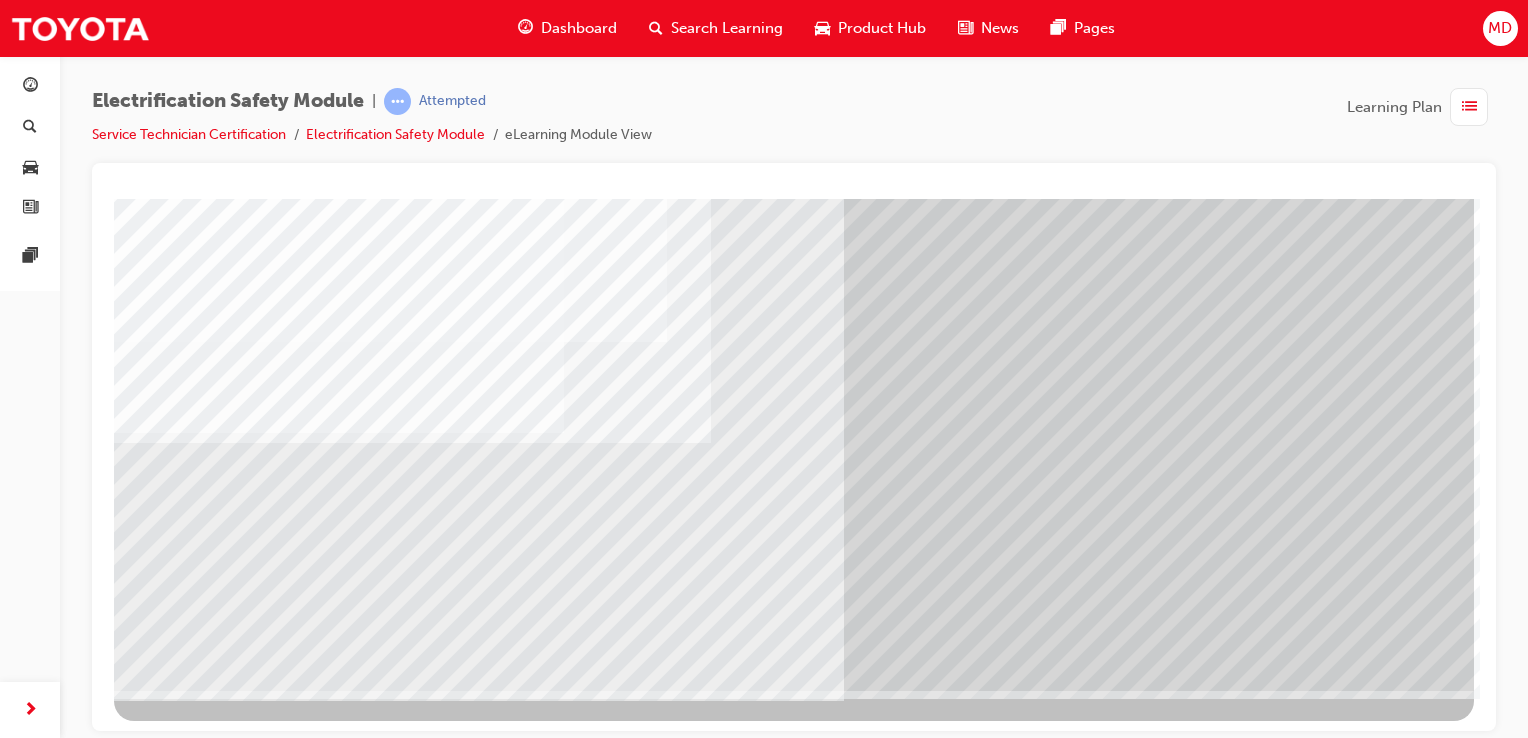 click at bounding box center (177, 3004) 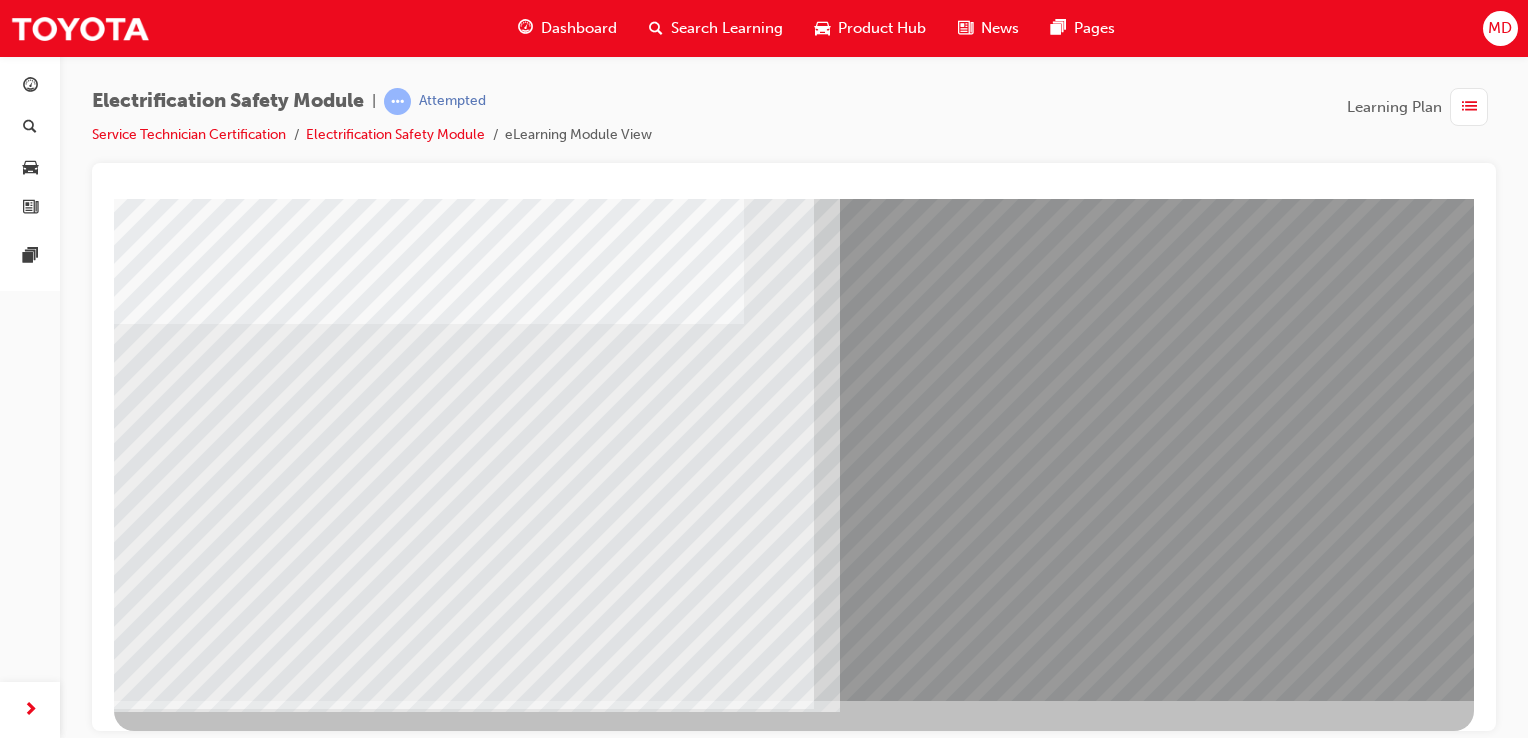 scroll, scrollTop: 228, scrollLeft: 0, axis: vertical 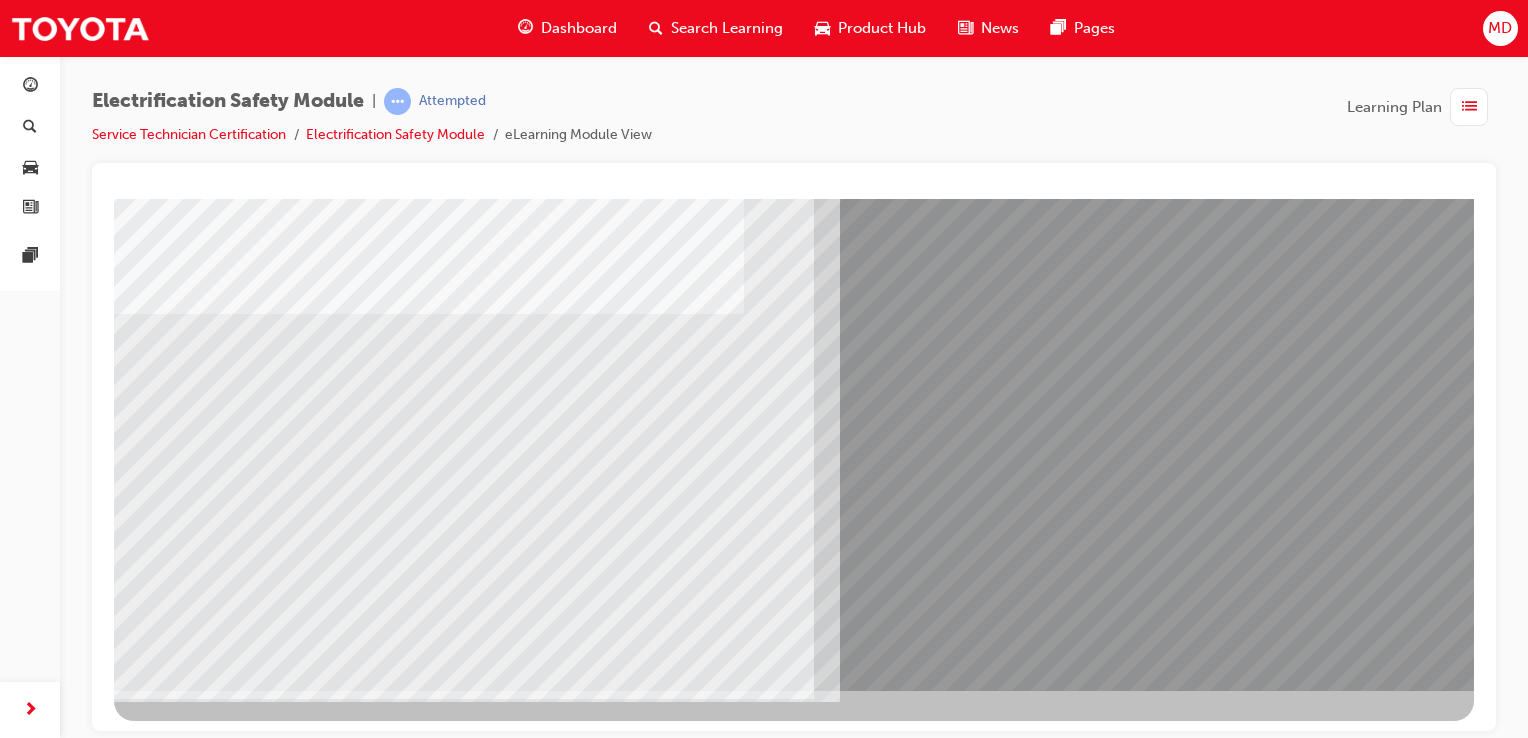 click at bounding box center (154, 10641) 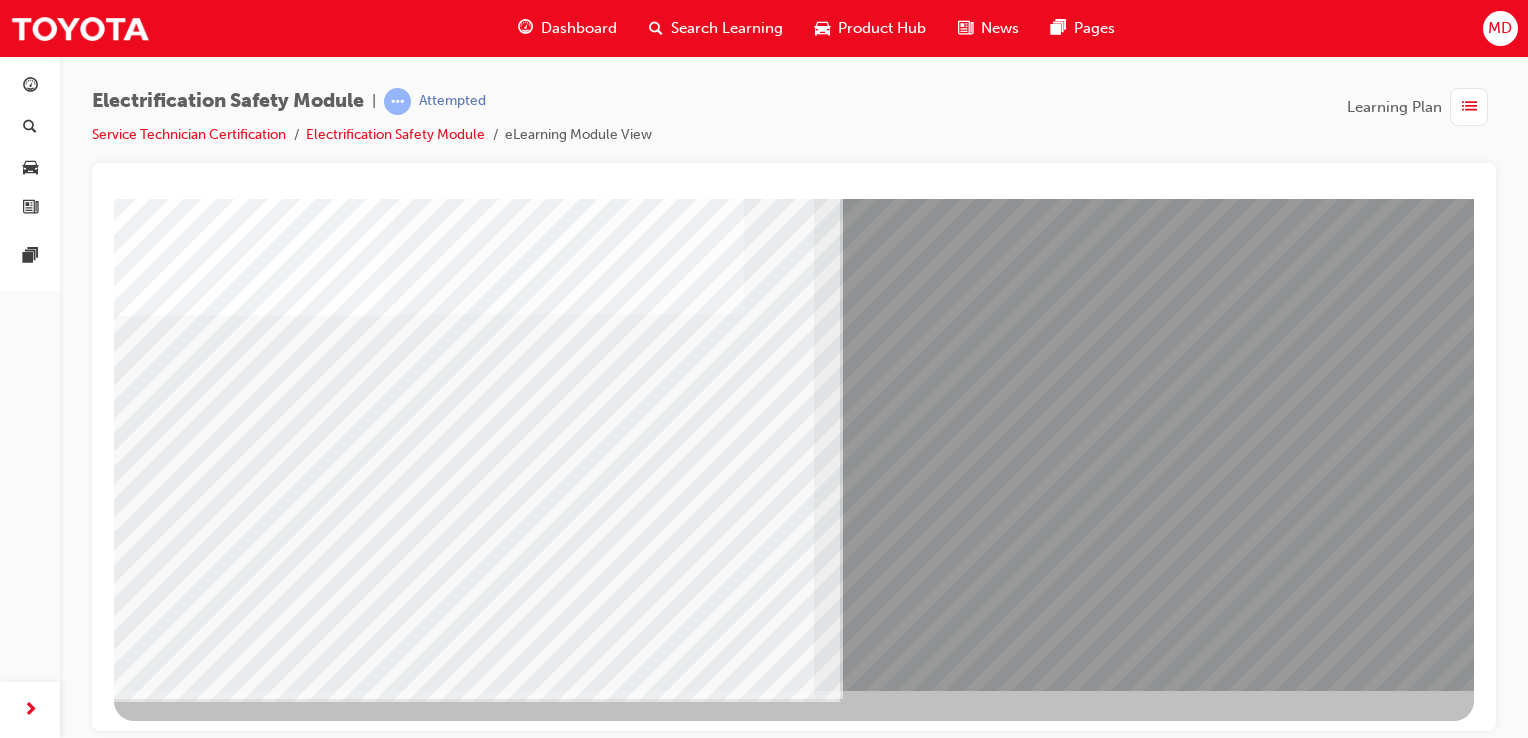 click at bounding box center [154, 10721] 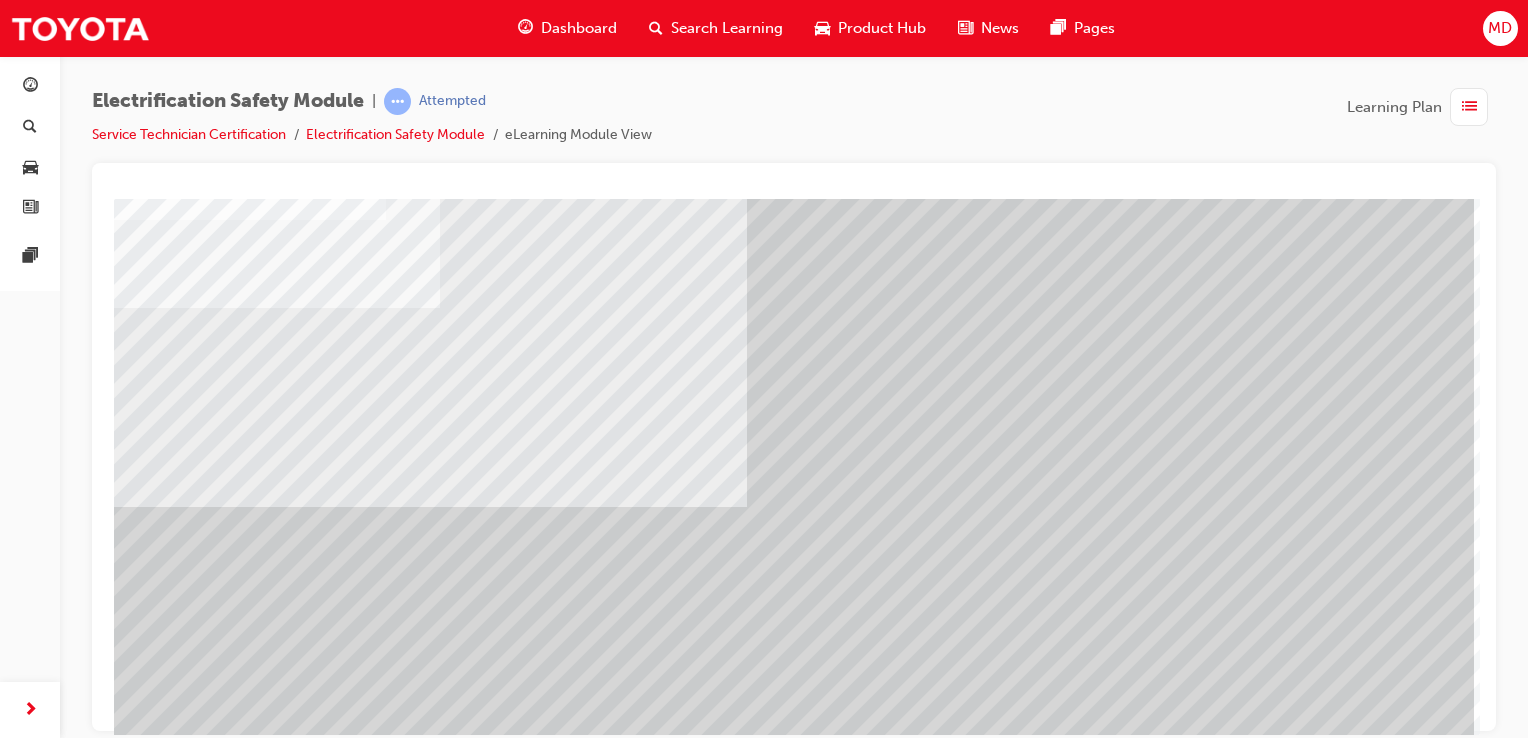 scroll, scrollTop: 200, scrollLeft: 0, axis: vertical 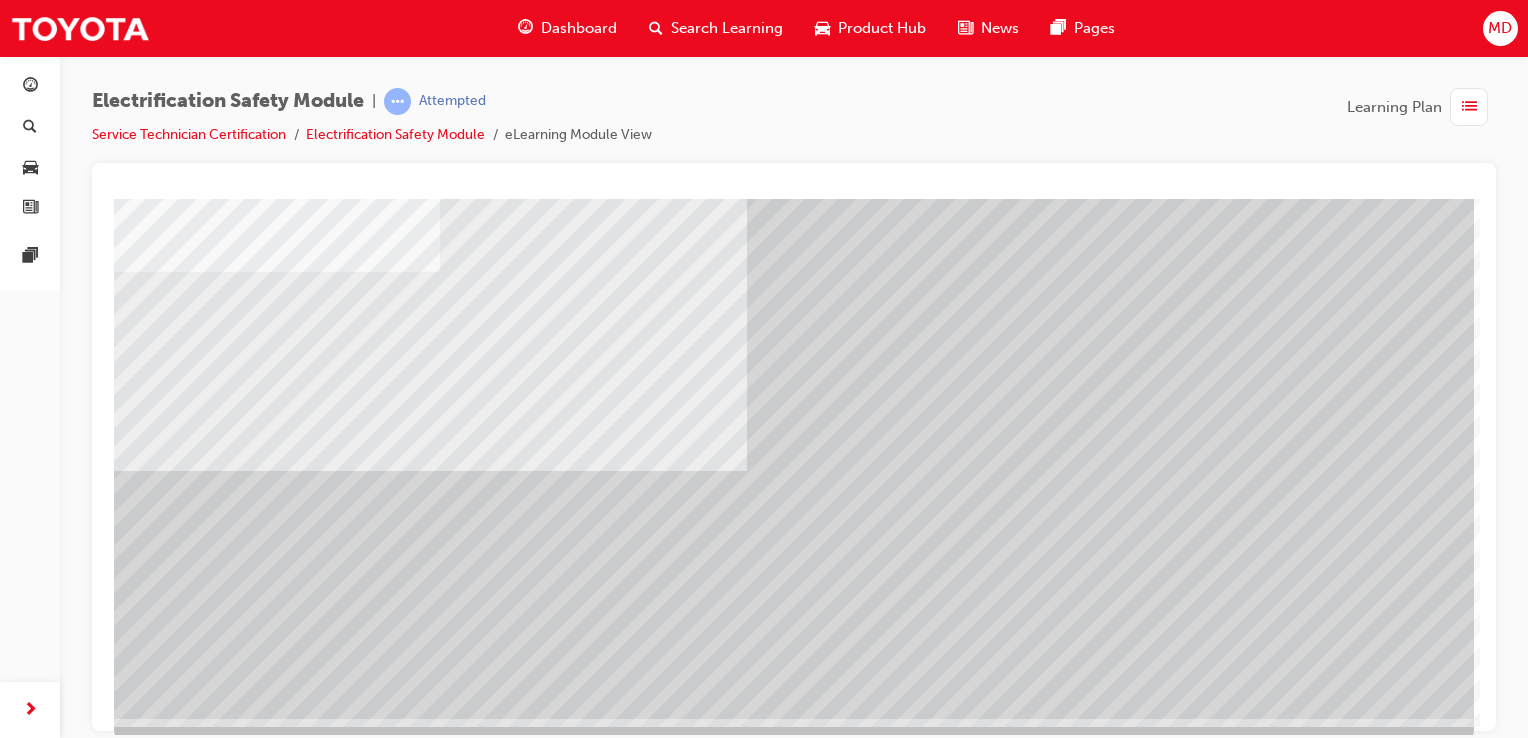 click at bounding box center (177, 2310) 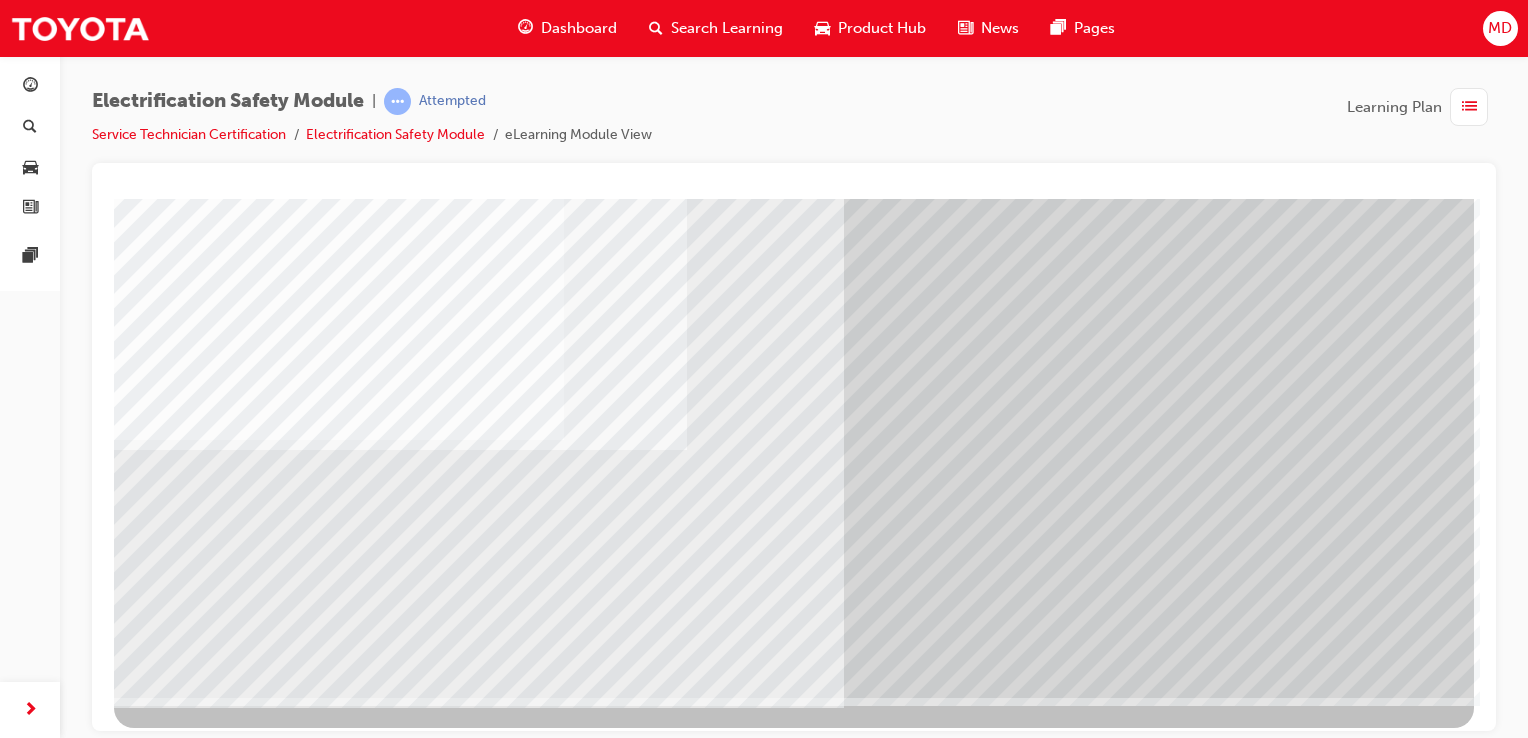 scroll, scrollTop: 228, scrollLeft: 0, axis: vertical 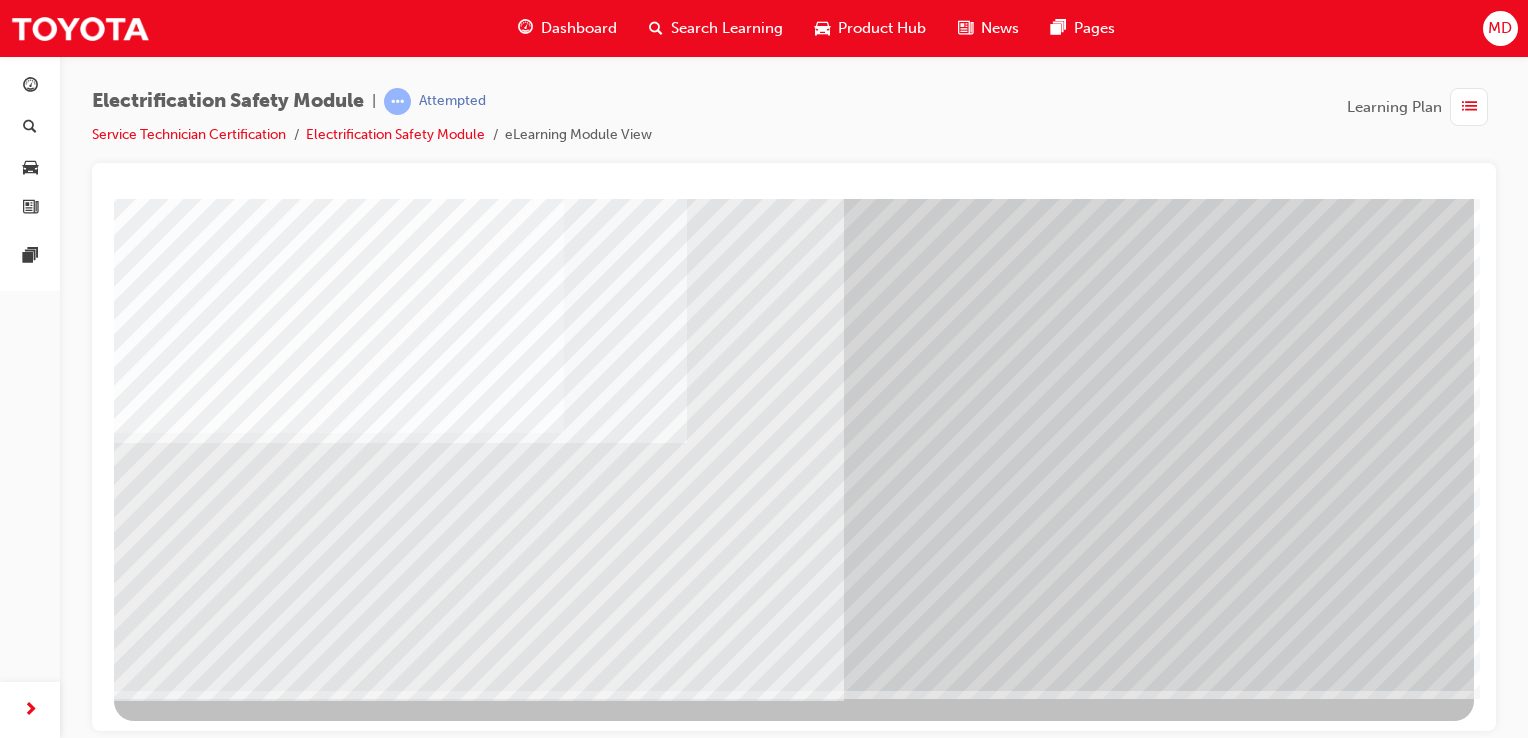 click at bounding box center [177, 3004] 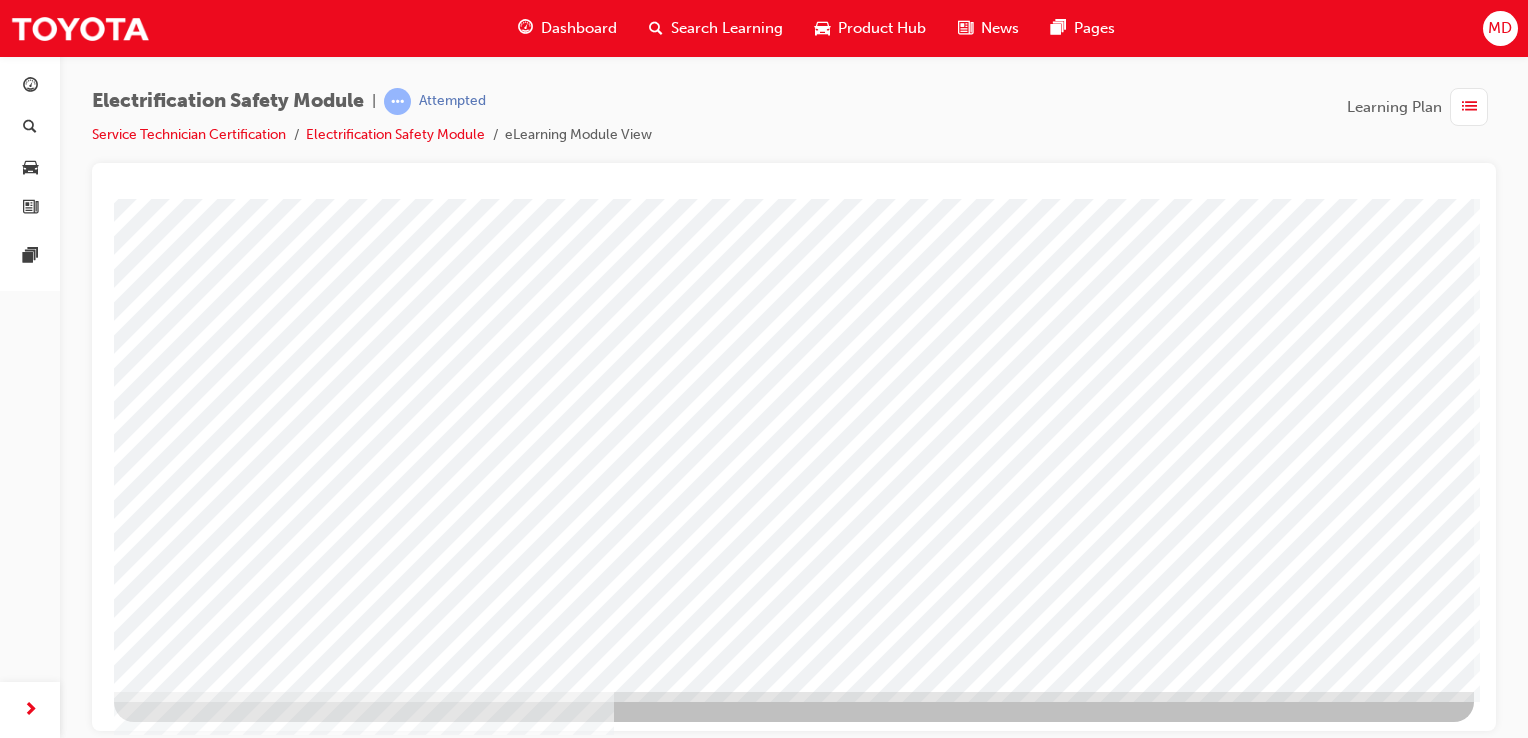 scroll, scrollTop: 228, scrollLeft: 0, axis: vertical 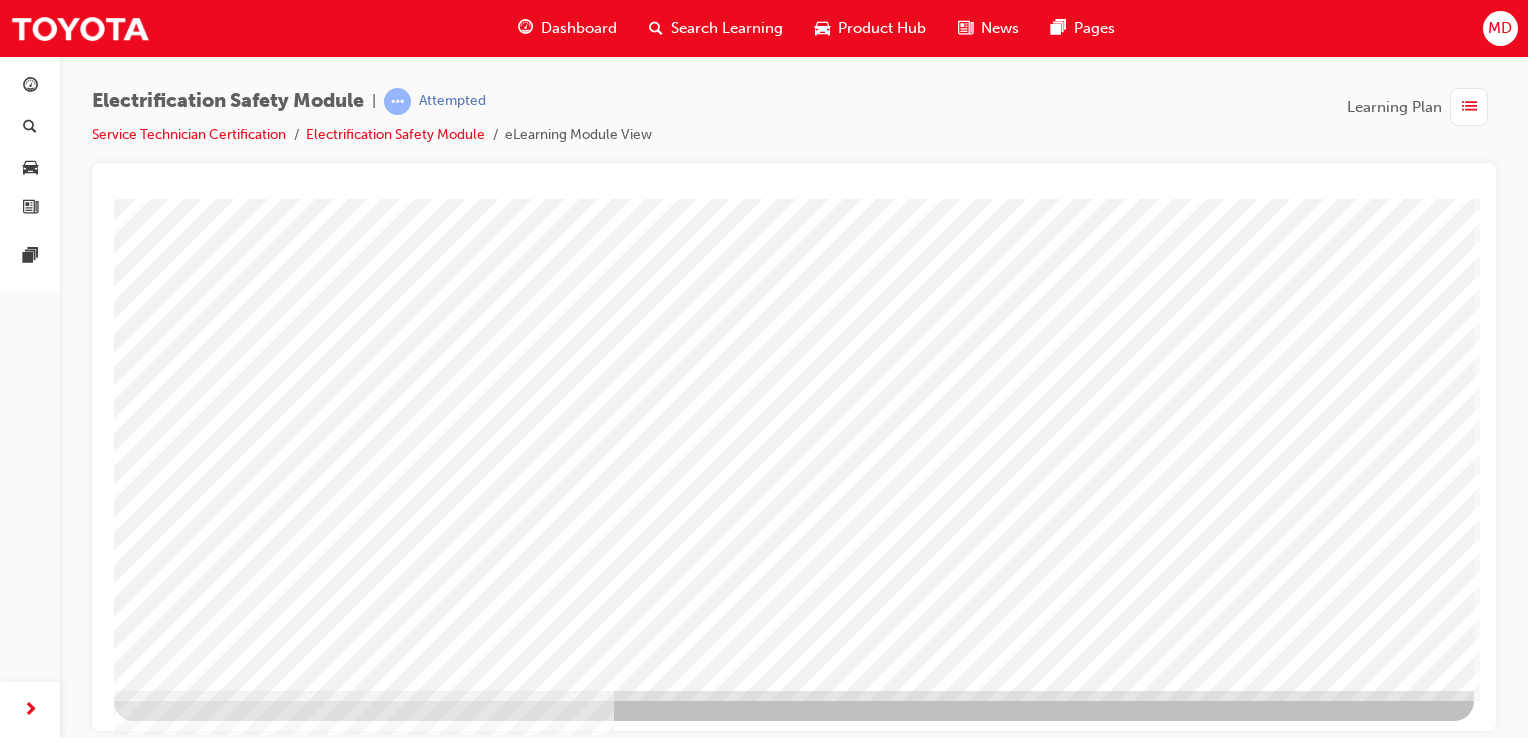 click at bounding box center (177, 3004) 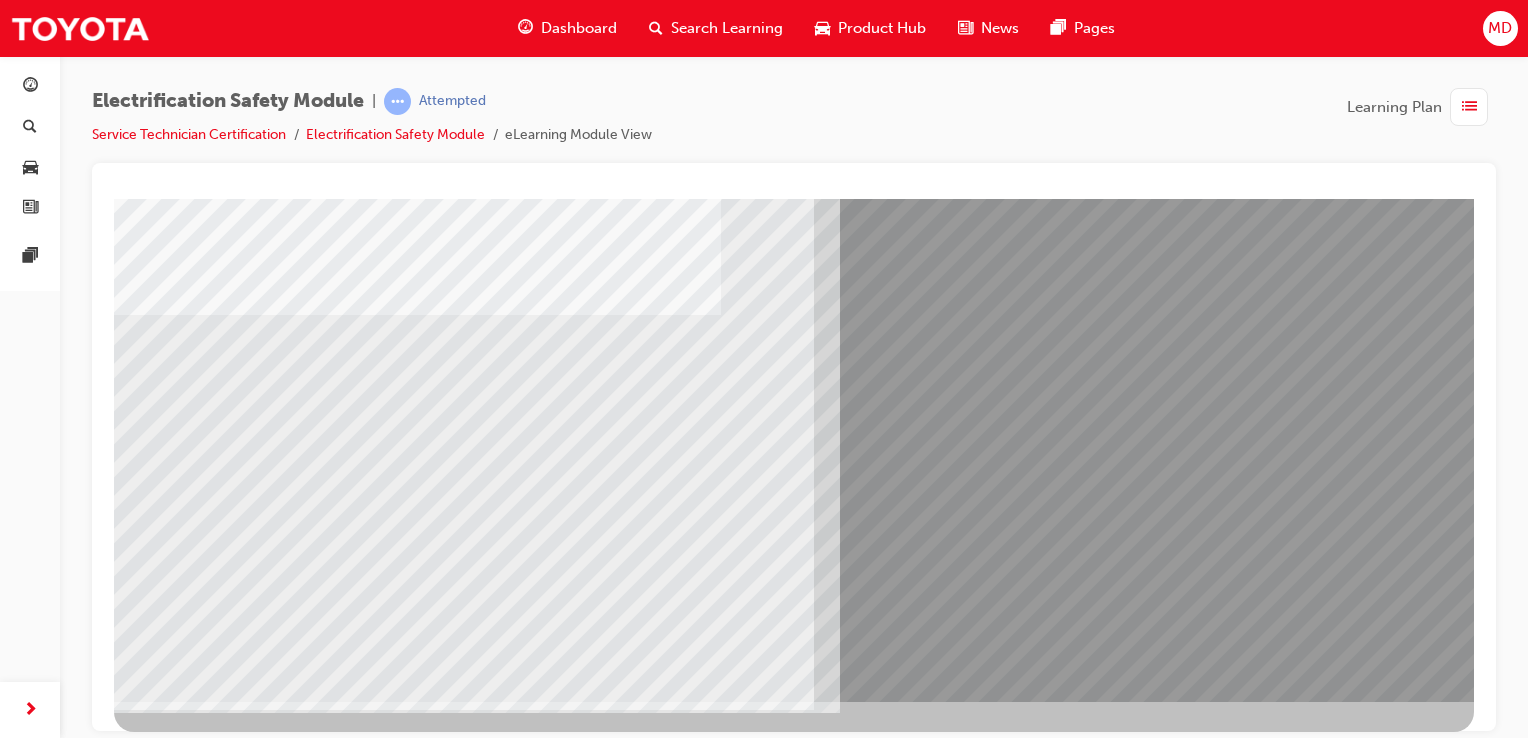 scroll, scrollTop: 228, scrollLeft: 0, axis: vertical 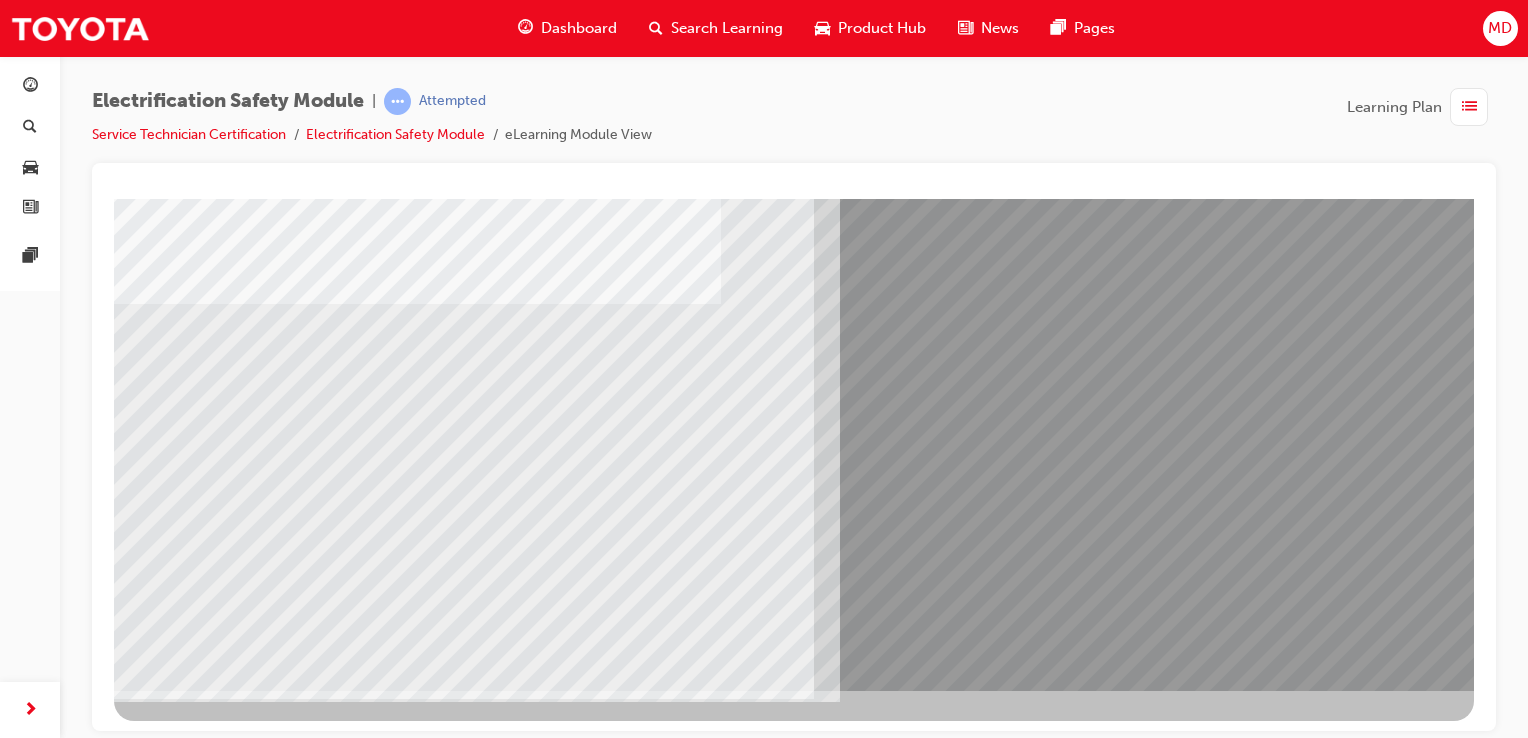 click at bounding box center (179, 7921) 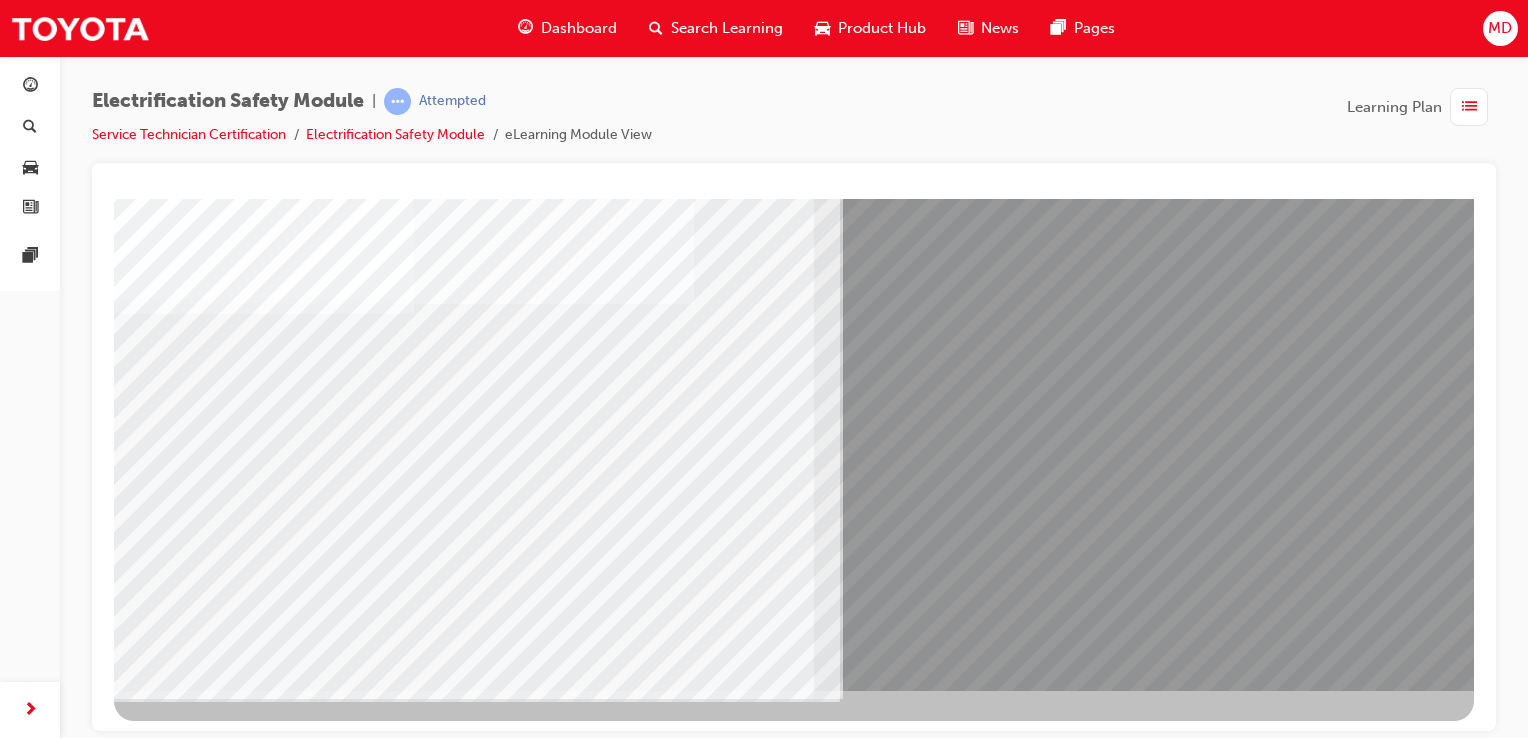 drag, startPoint x: 446, startPoint y: 509, endPoint x: 504, endPoint y: 516, distance: 58.420887 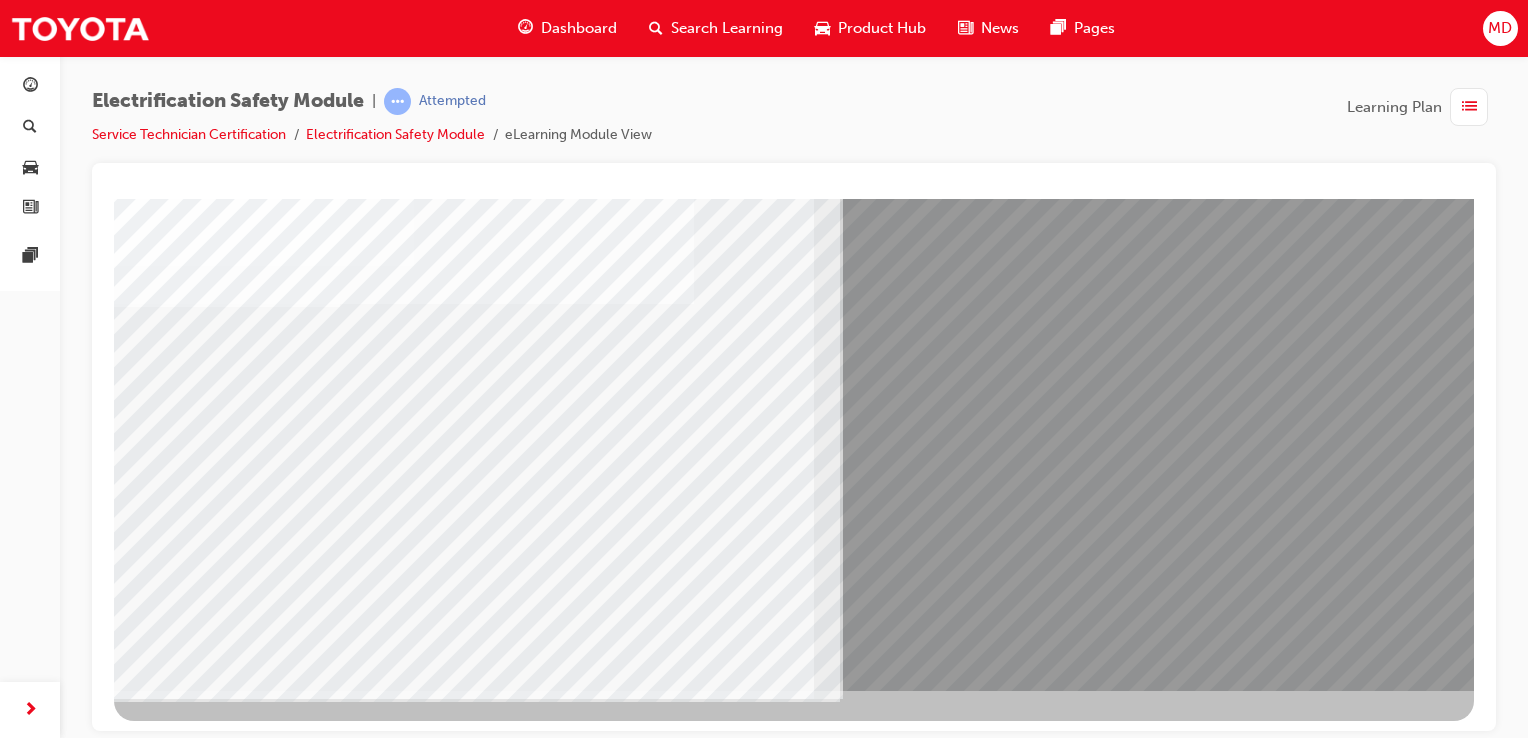 click at bounding box center (179, 8181) 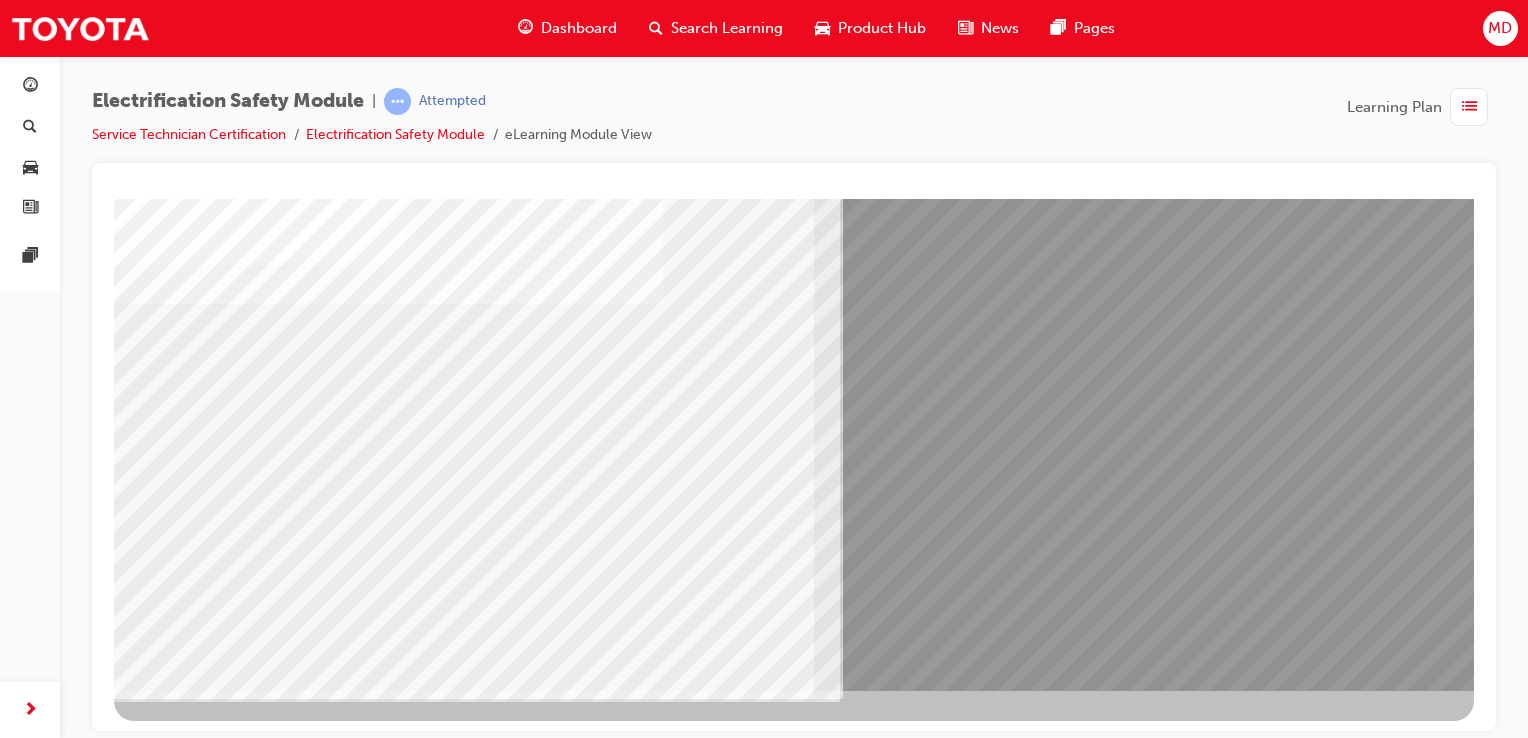 click at bounding box center [177, 7838] 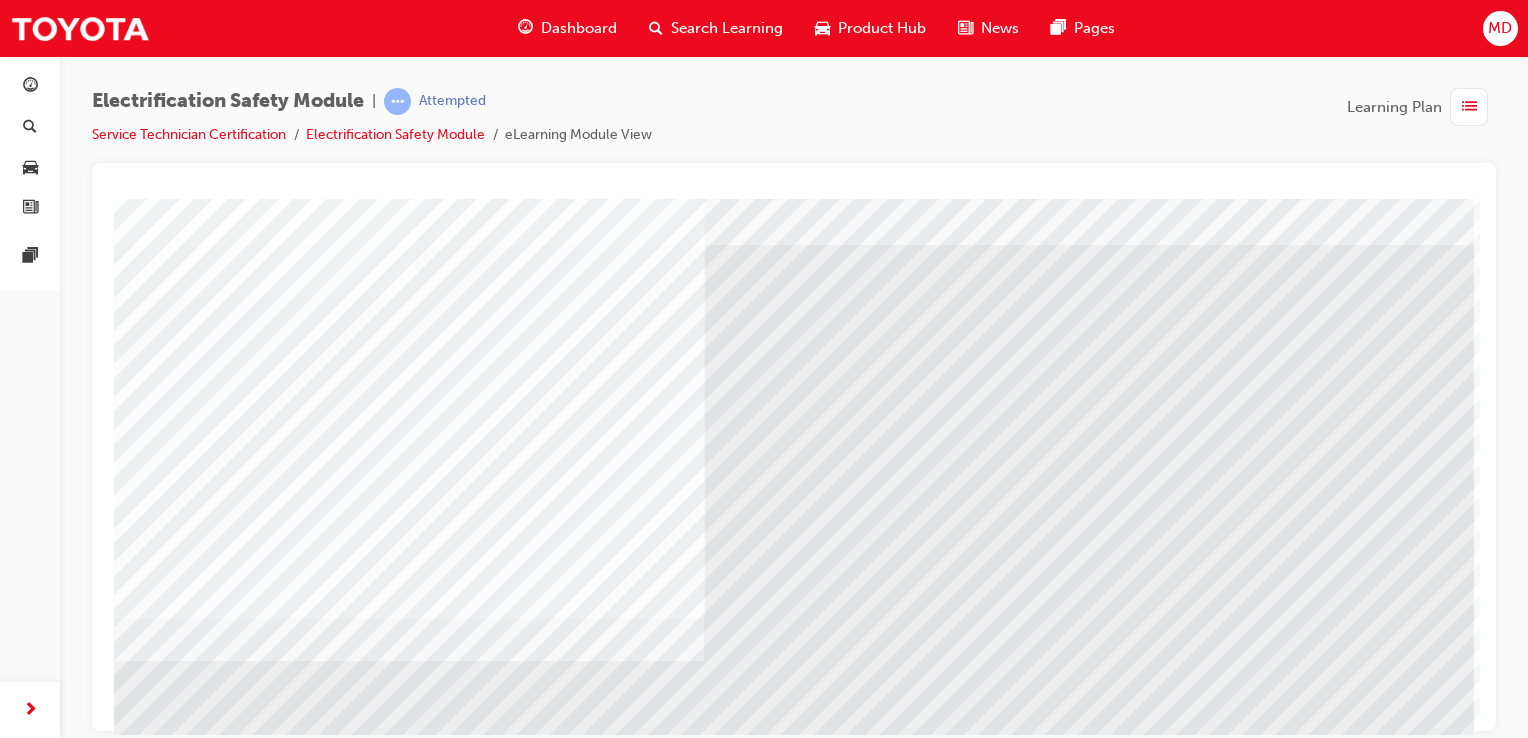 scroll, scrollTop: 200, scrollLeft: 0, axis: vertical 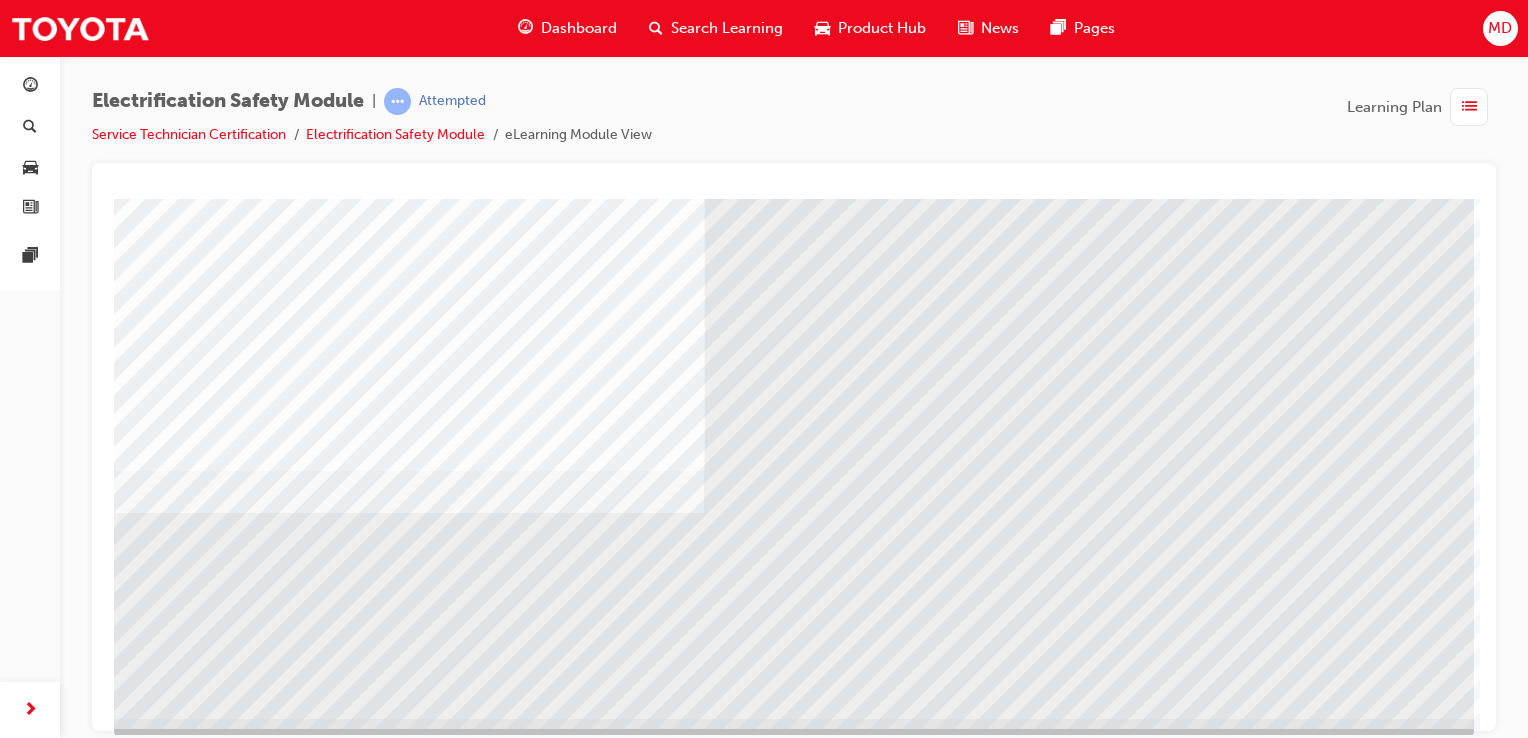 click at bounding box center (177, 4018) 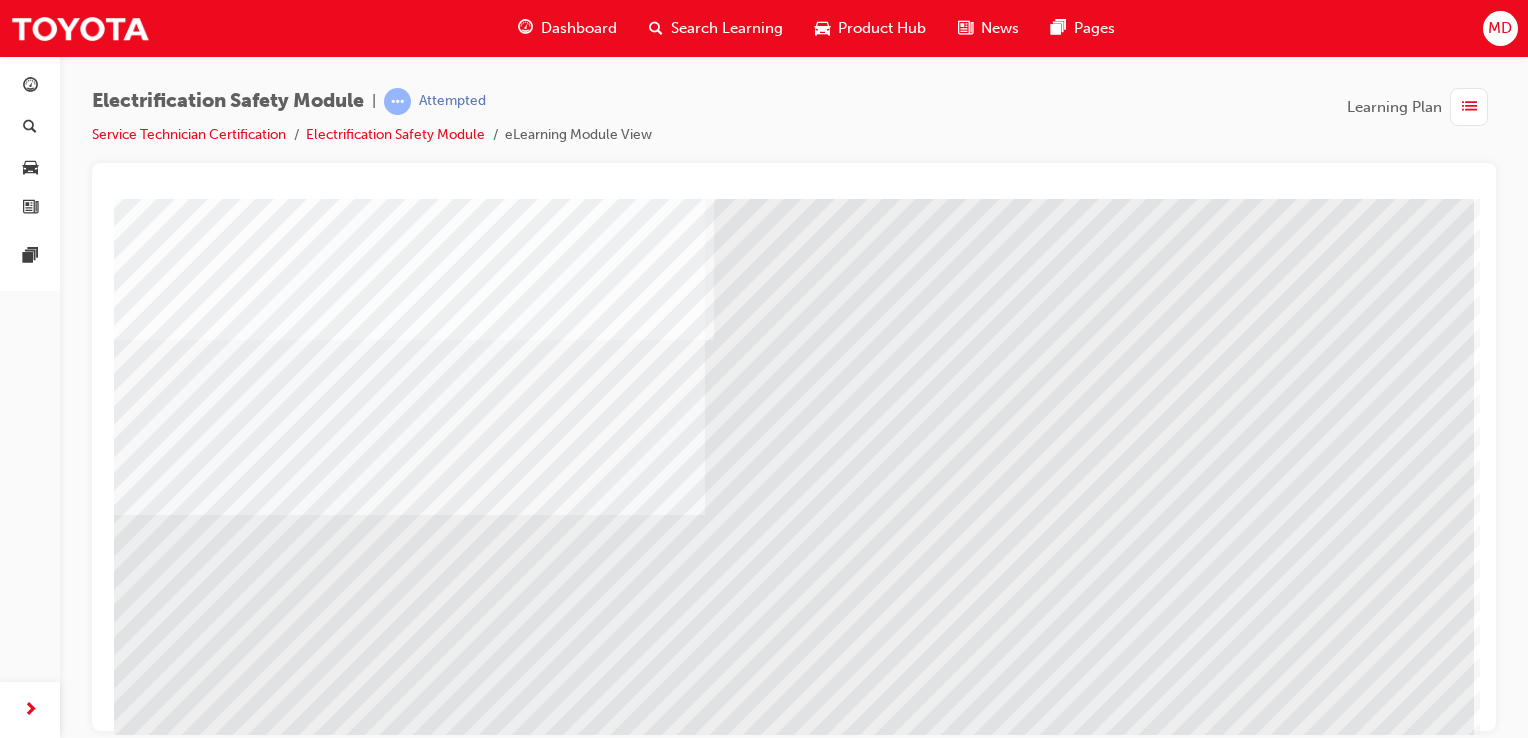 scroll, scrollTop: 200, scrollLeft: 0, axis: vertical 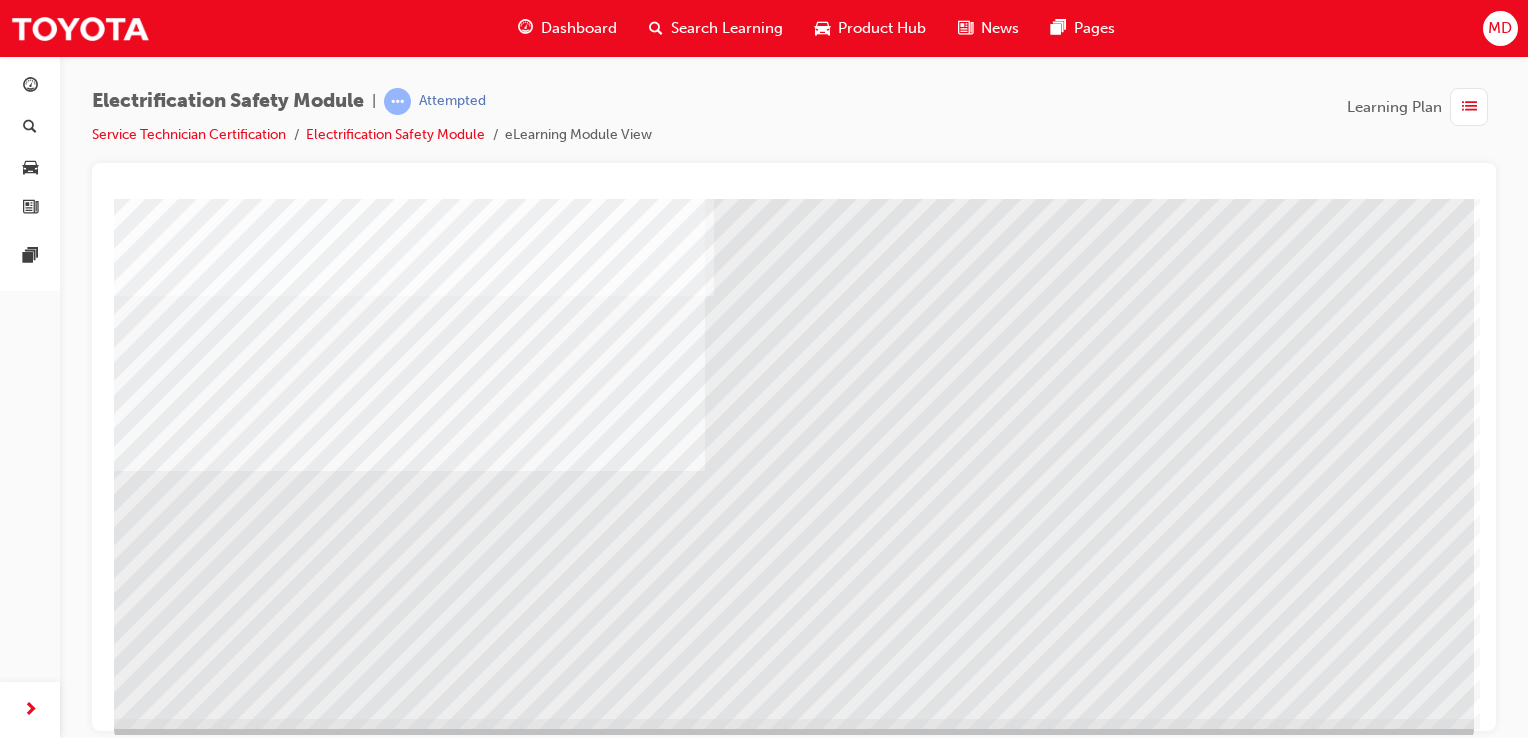 click at bounding box center [177, 3801] 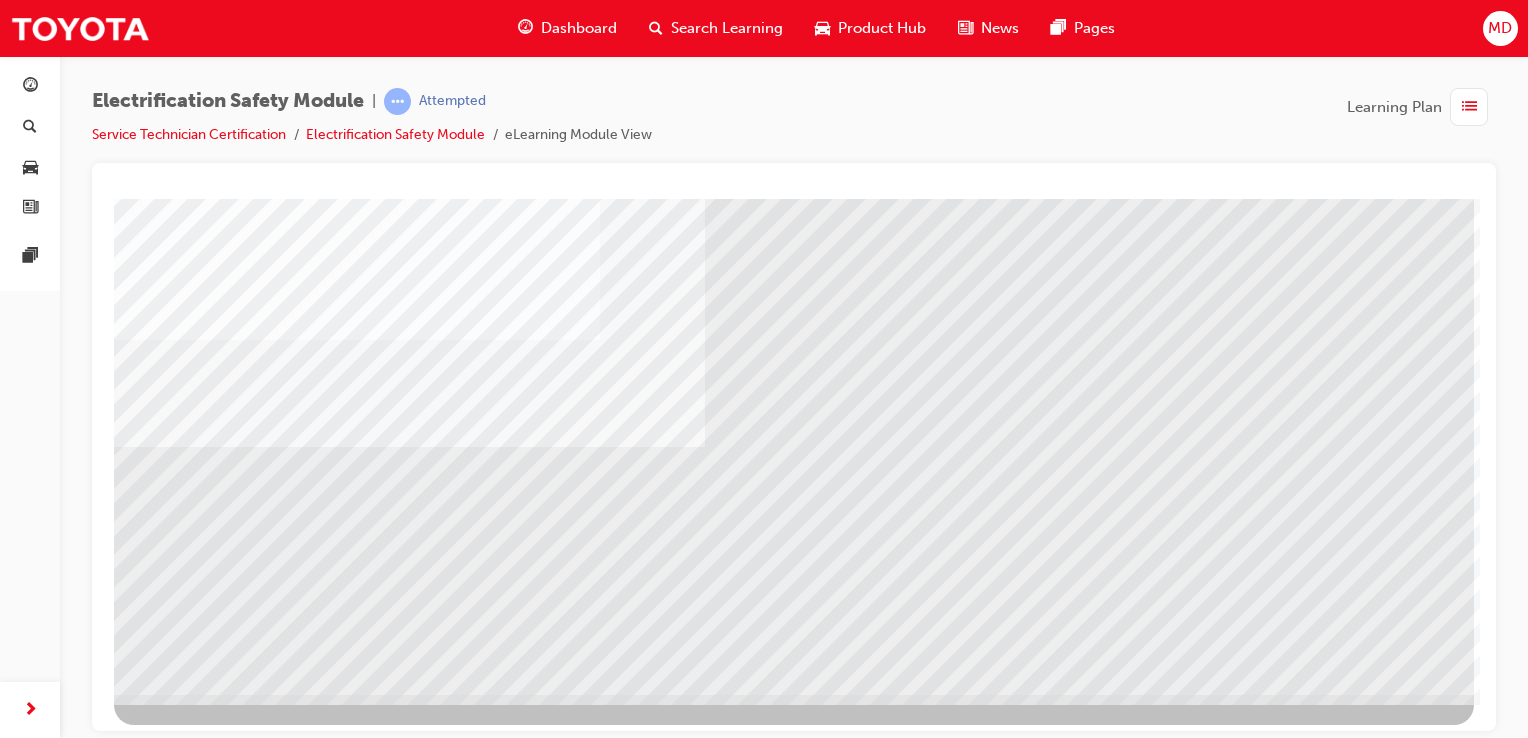 scroll, scrollTop: 228, scrollLeft: 0, axis: vertical 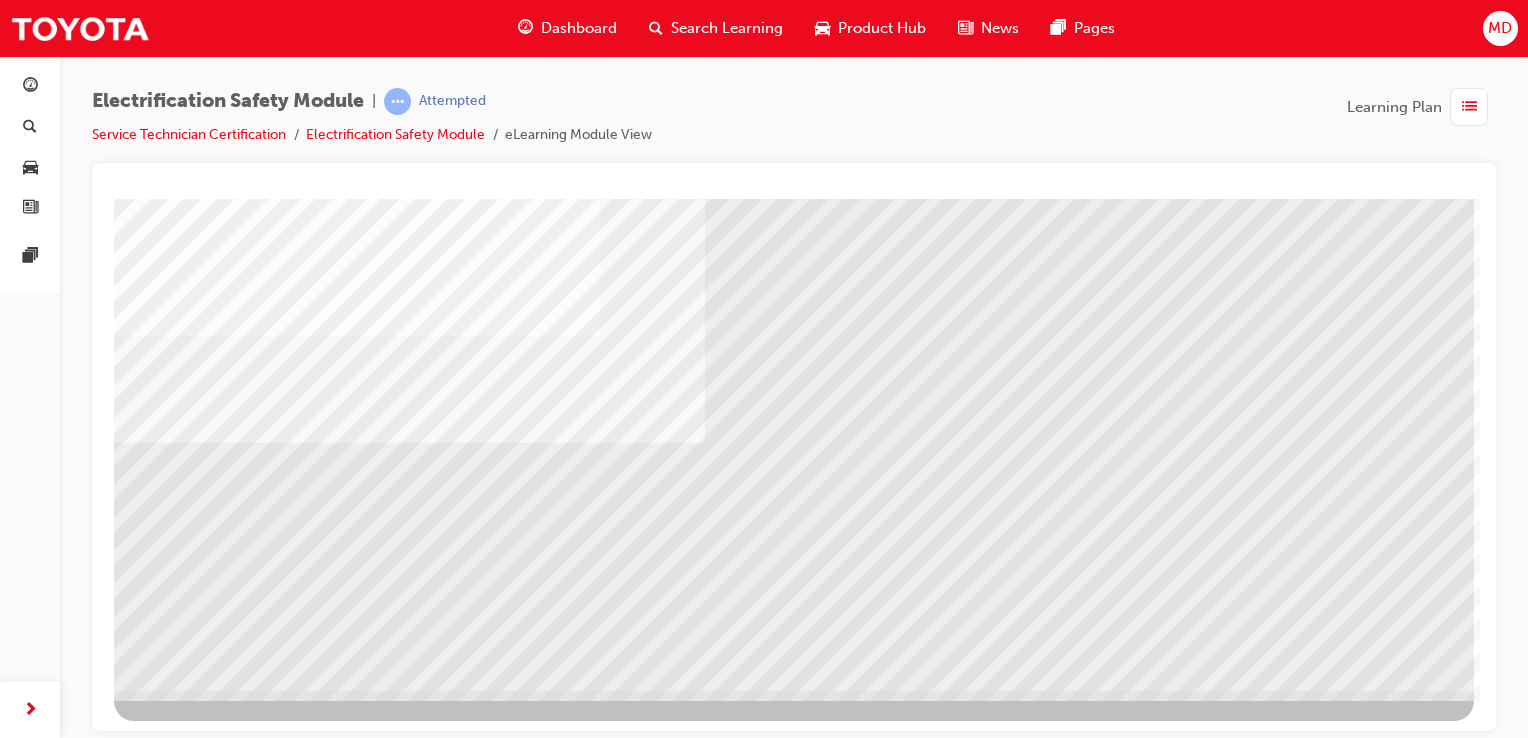 click at bounding box center (177, 3841) 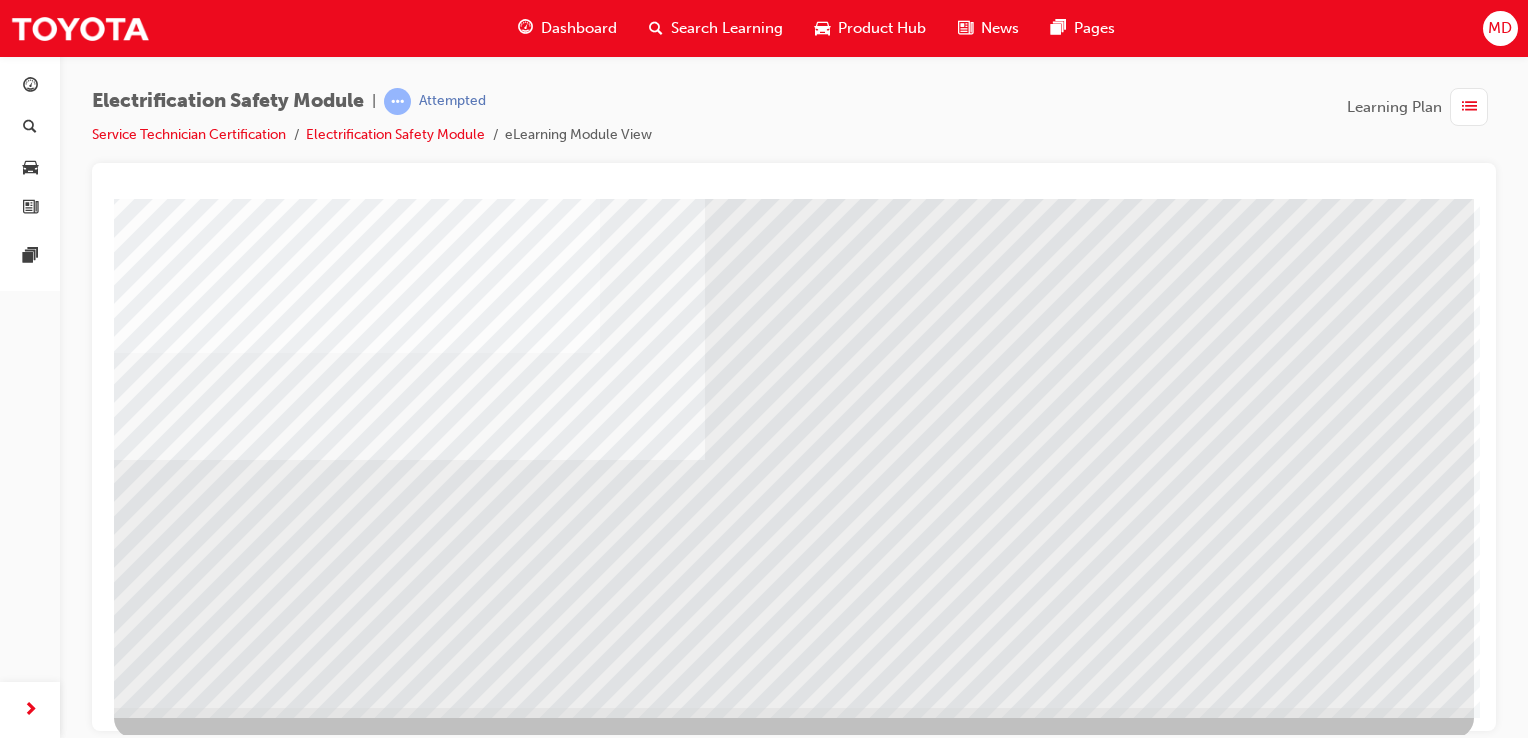 scroll, scrollTop: 228, scrollLeft: 0, axis: vertical 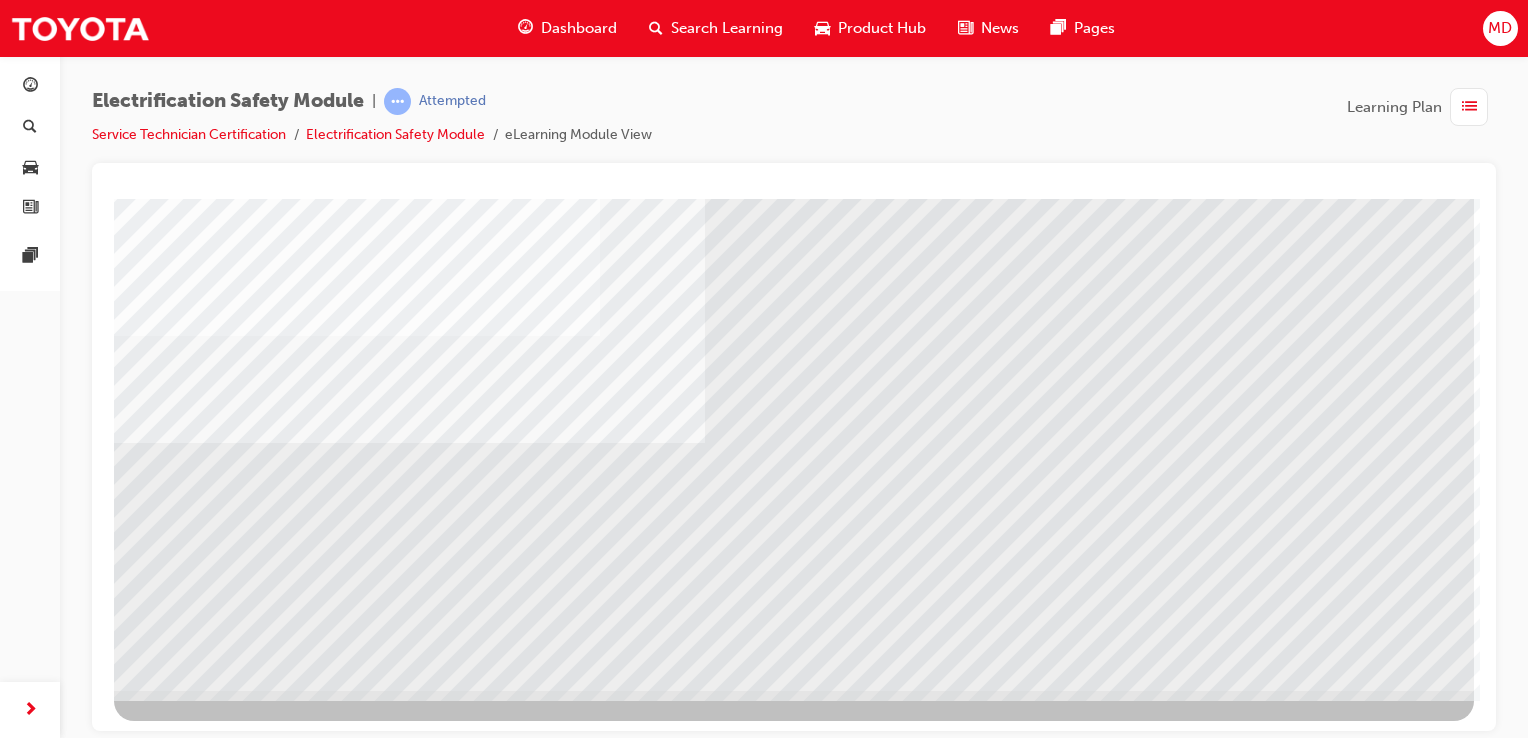 click at bounding box center (177, 3841) 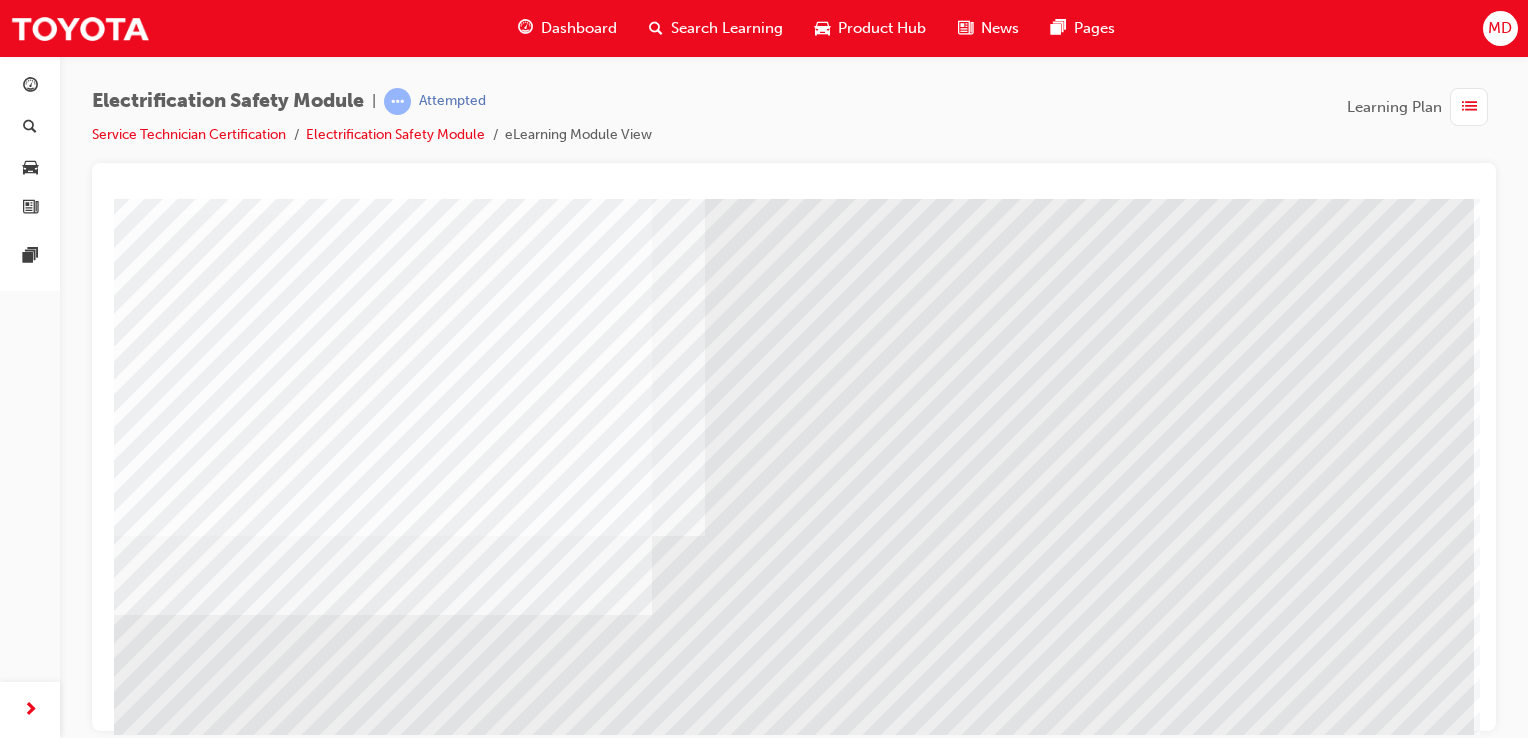scroll, scrollTop: 228, scrollLeft: 0, axis: vertical 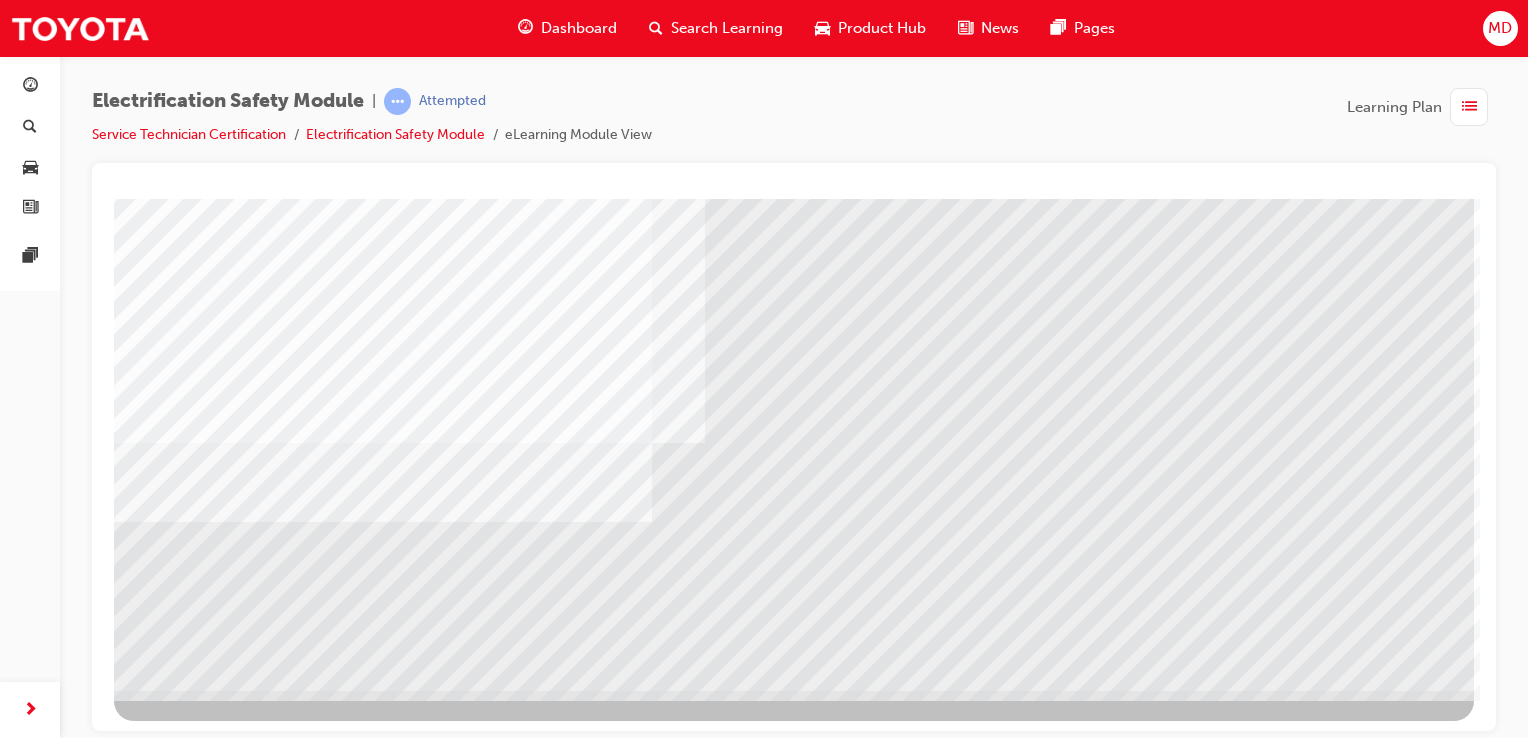 click at bounding box center [383, 3805] 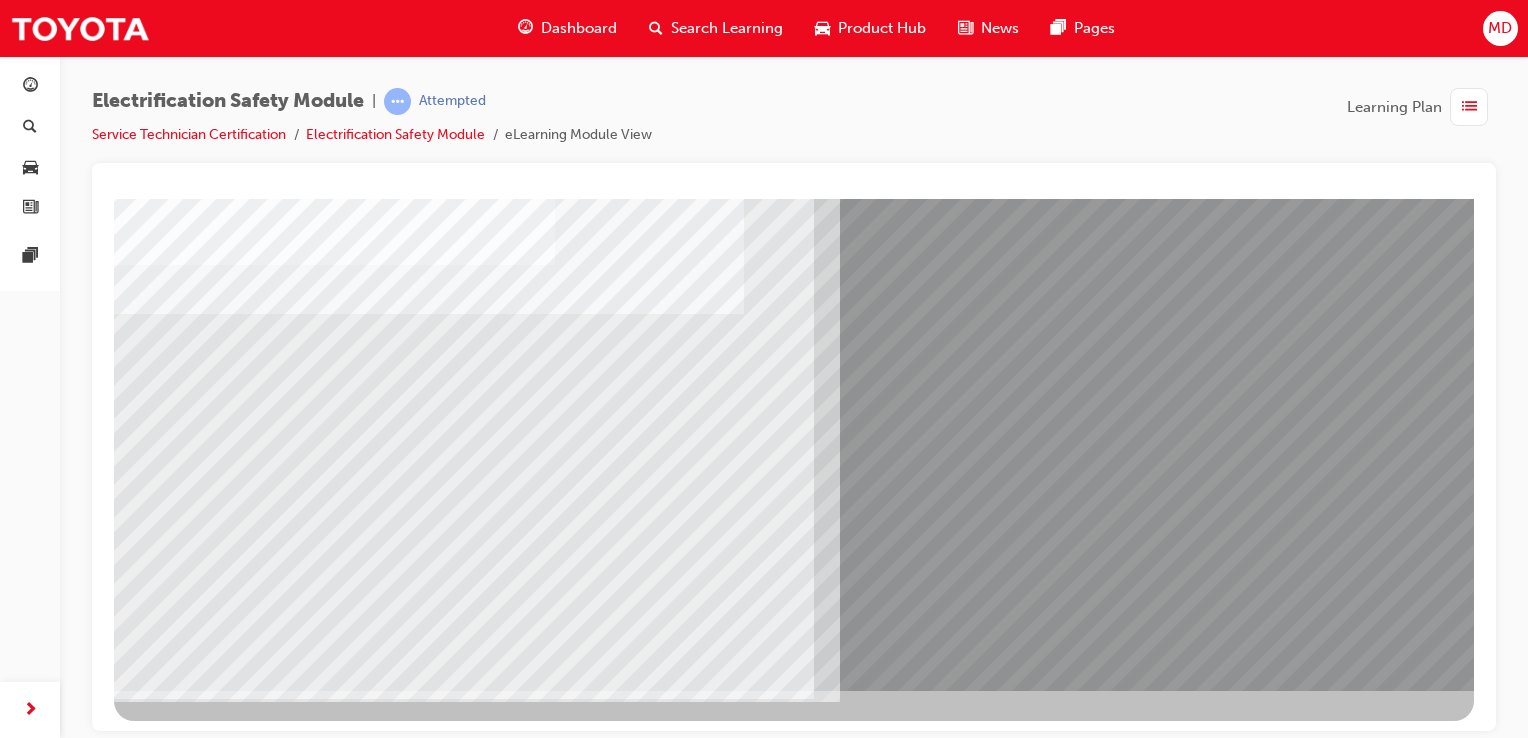click at bounding box center [421, 3436] 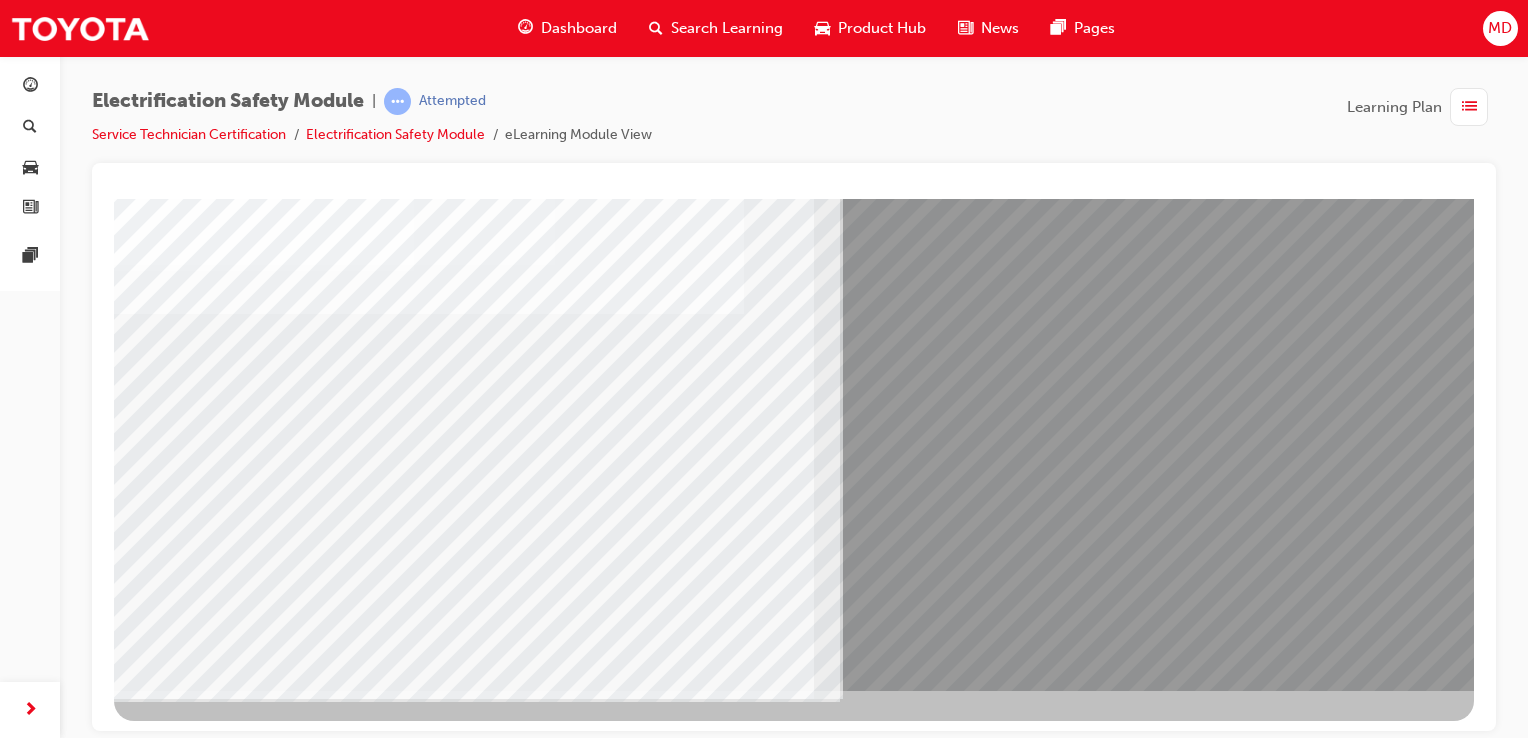click at bounding box center [194, 7338] 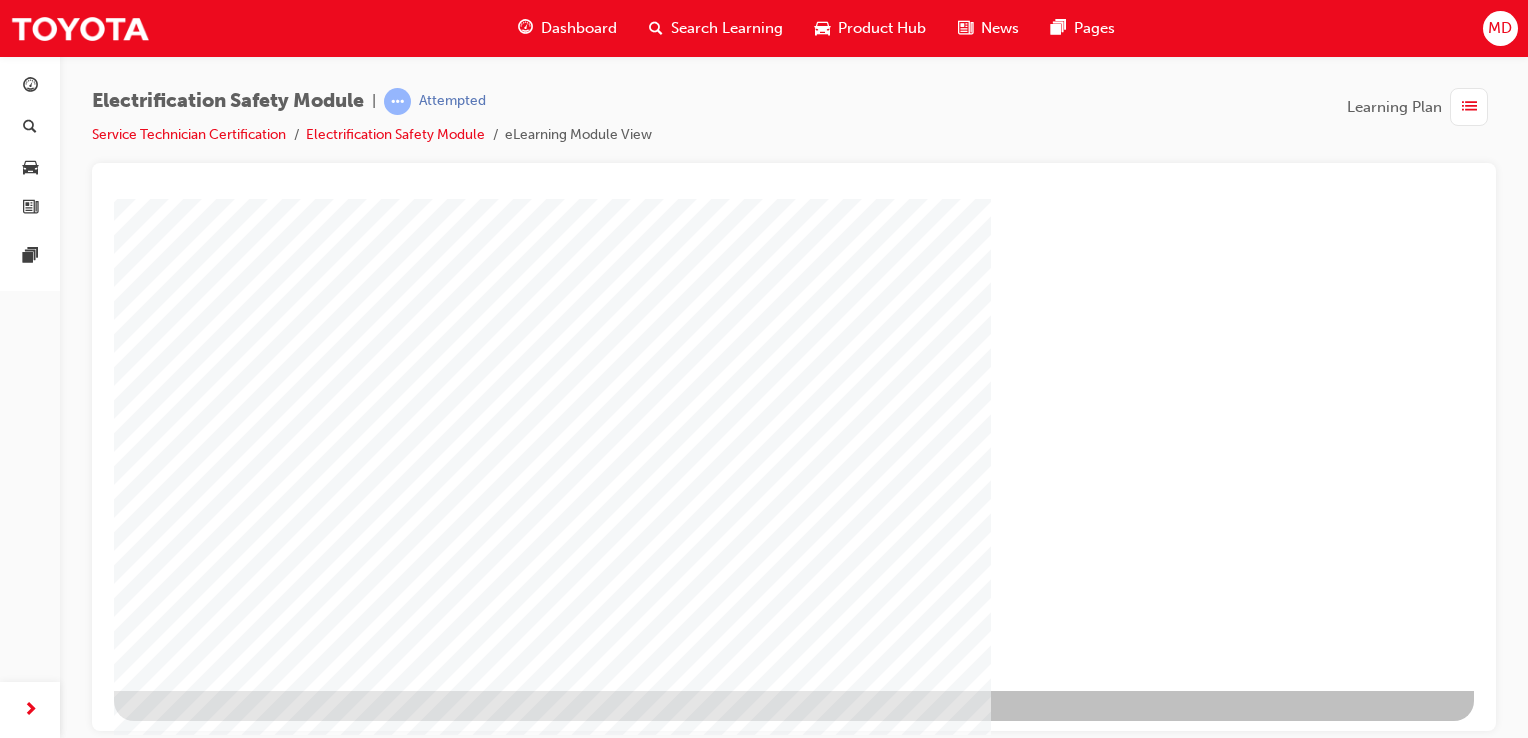 drag, startPoint x: 1310, startPoint y: 637, endPoint x: 1299, endPoint y: 635, distance: 11.18034 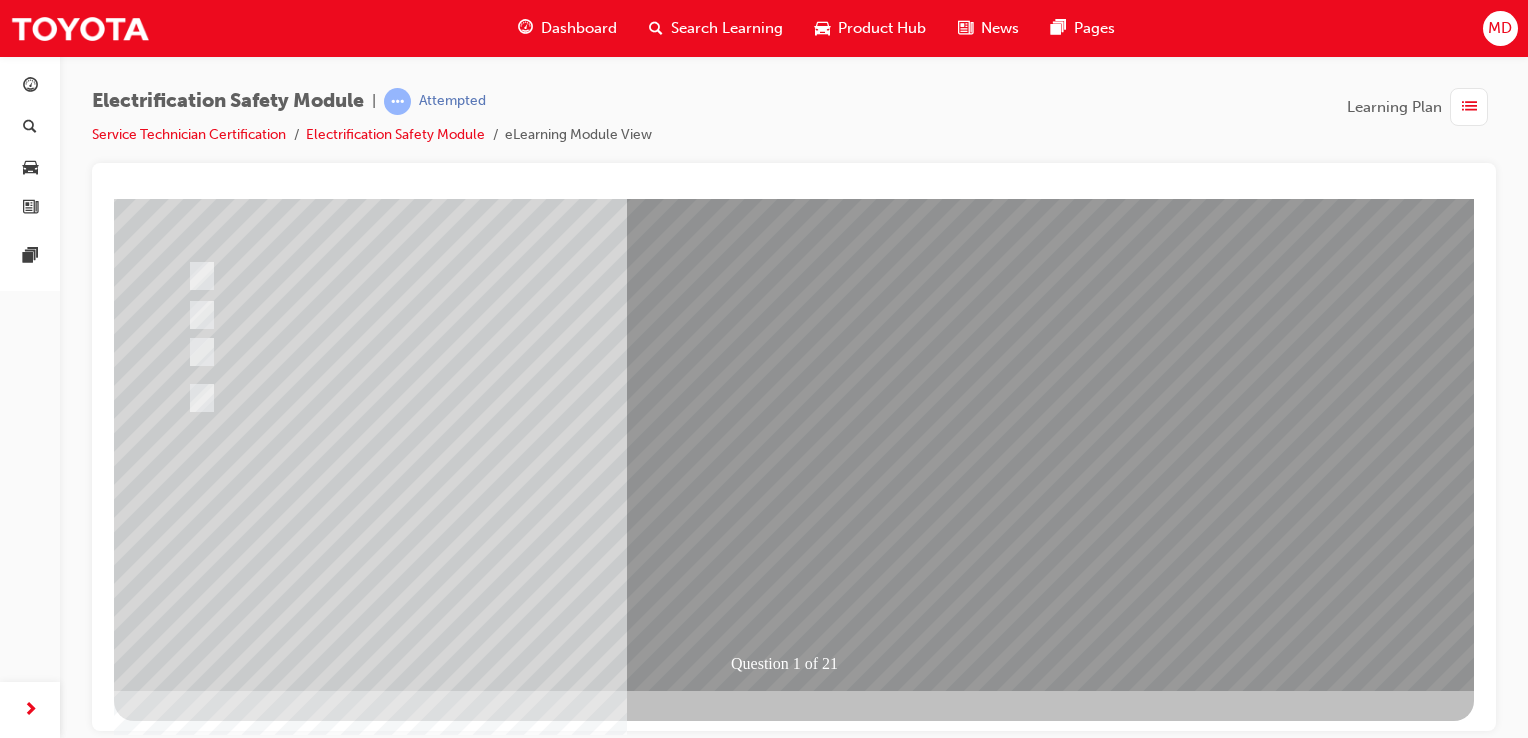 drag, startPoint x: 614, startPoint y: 452, endPoint x: 323, endPoint y: 508, distance: 296.33932 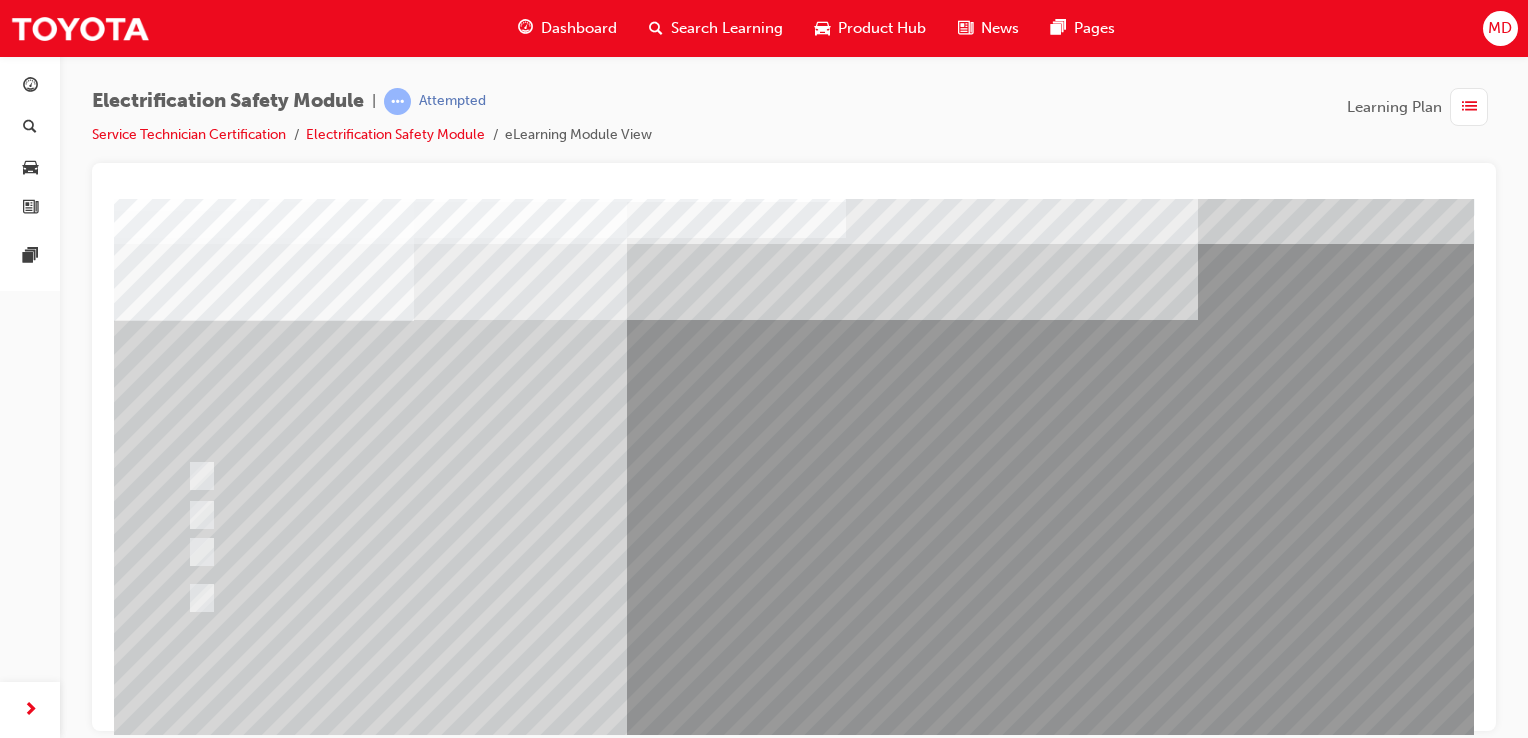 drag, startPoint x: 390, startPoint y: 488, endPoint x: 1057, endPoint y: 501, distance: 667.12665 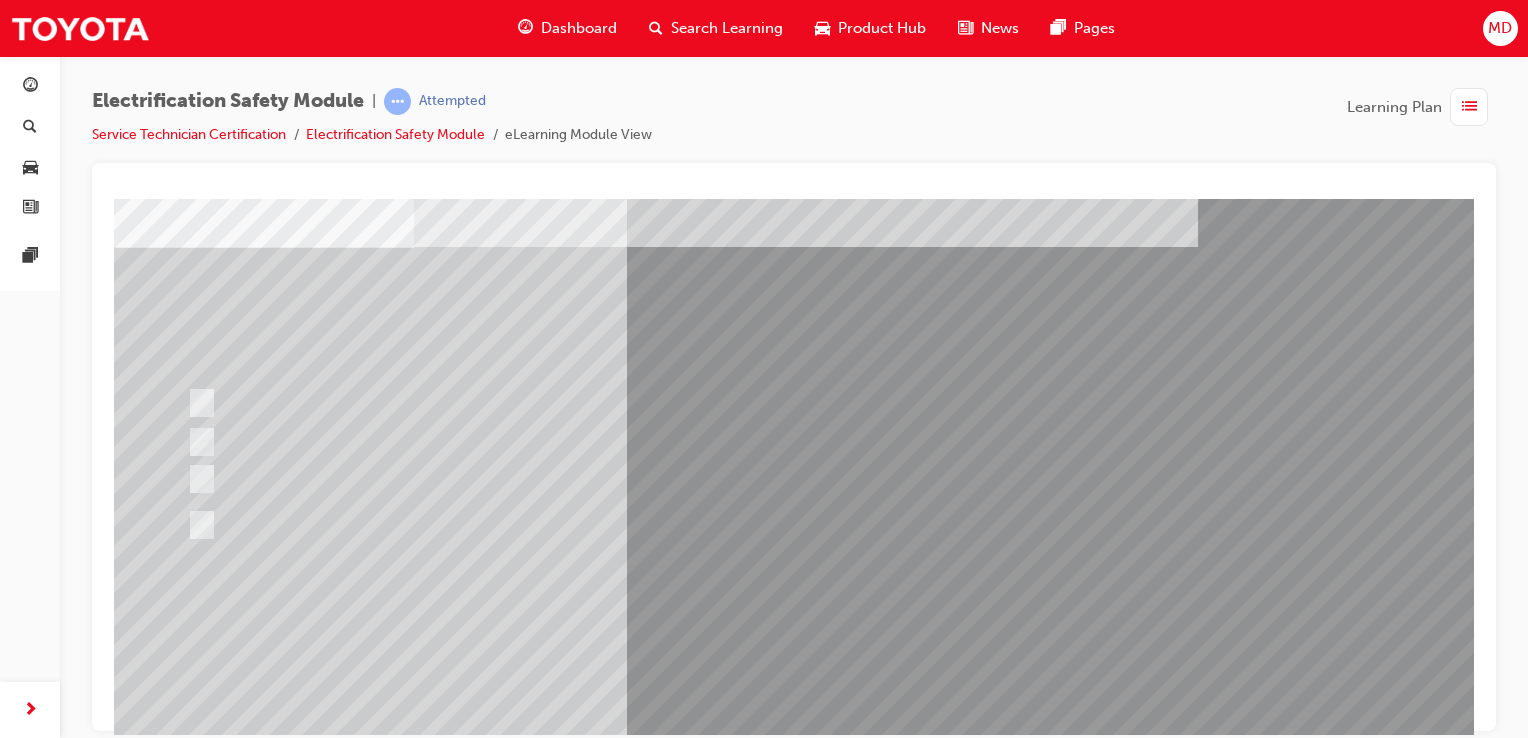 scroll, scrollTop: 80, scrollLeft: 0, axis: vertical 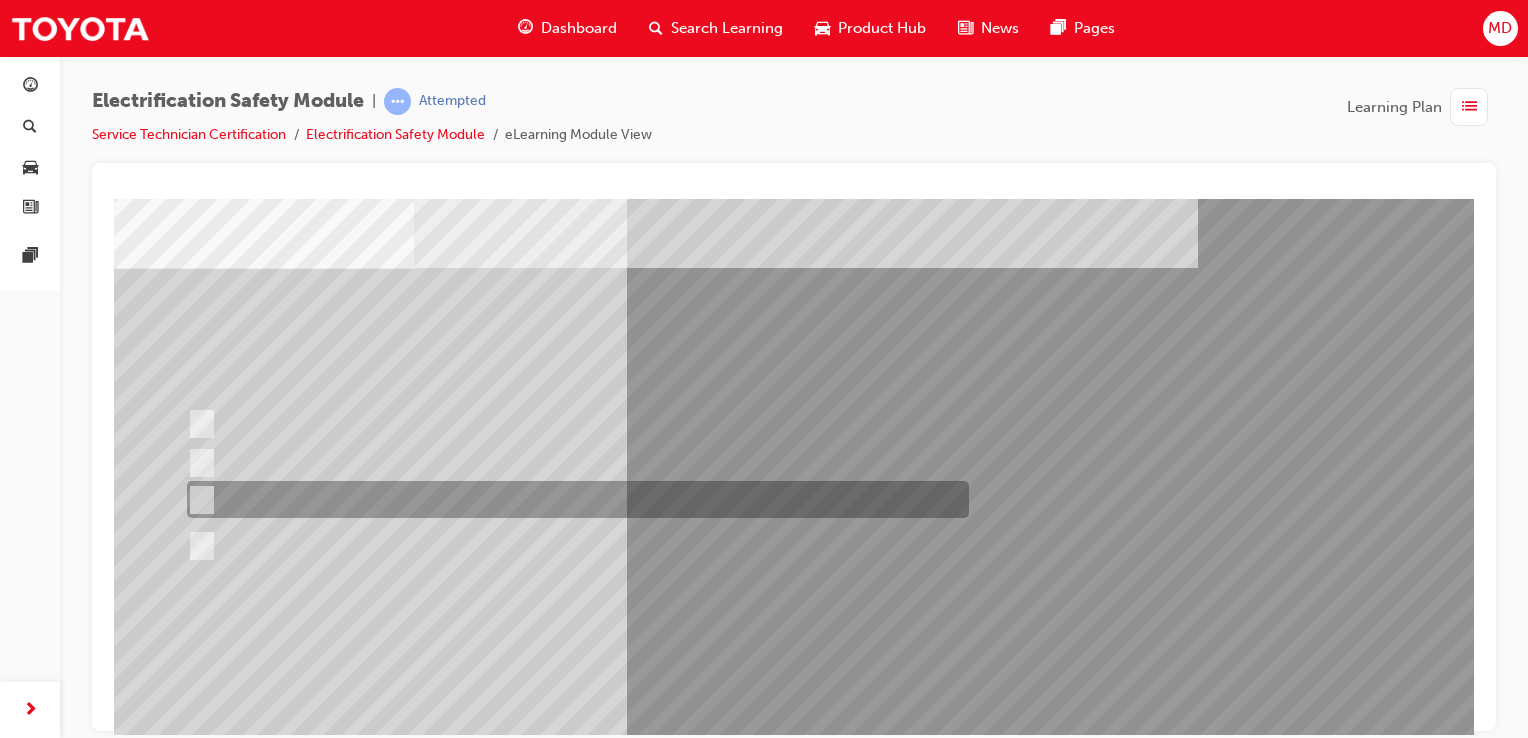 click at bounding box center (573, 499) 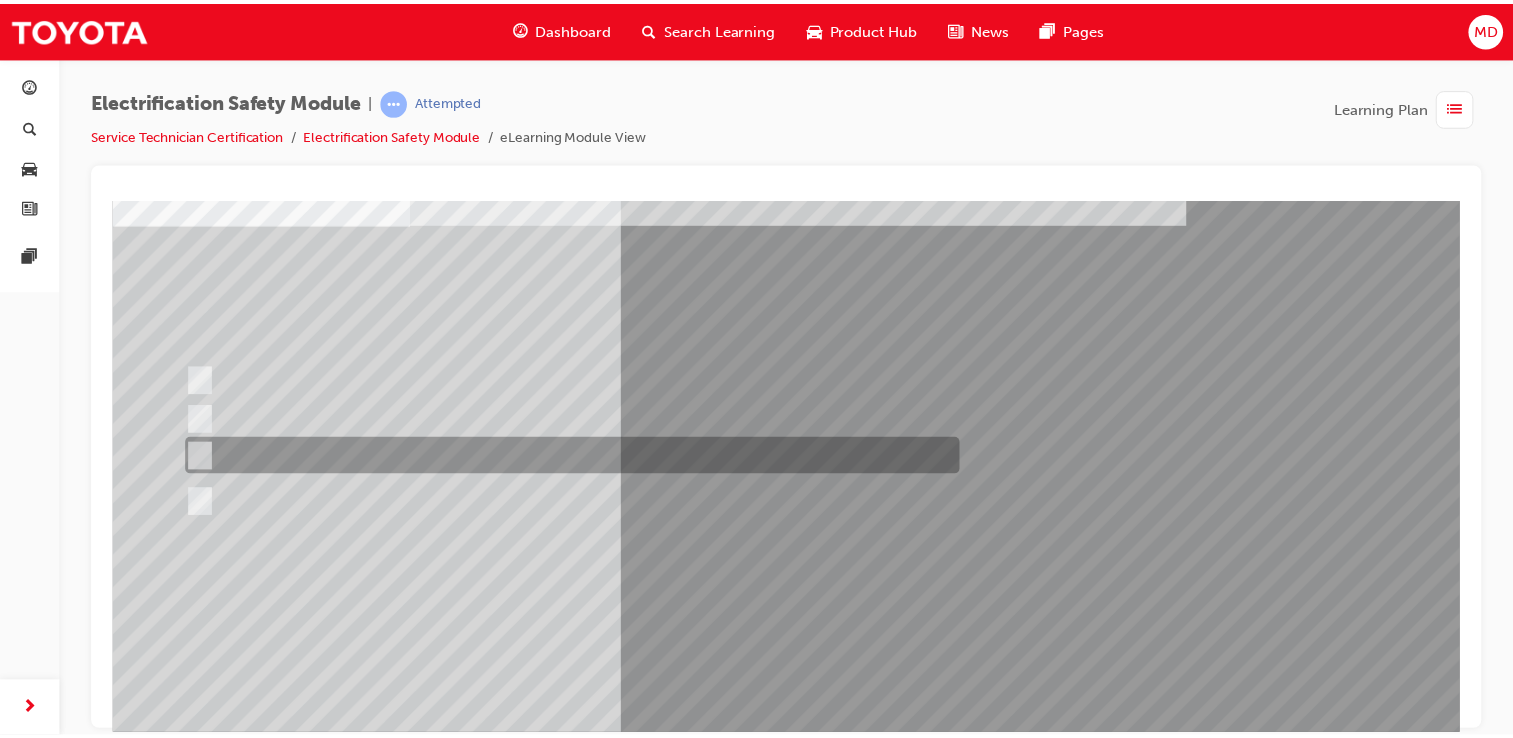 scroll, scrollTop: 127, scrollLeft: 0, axis: vertical 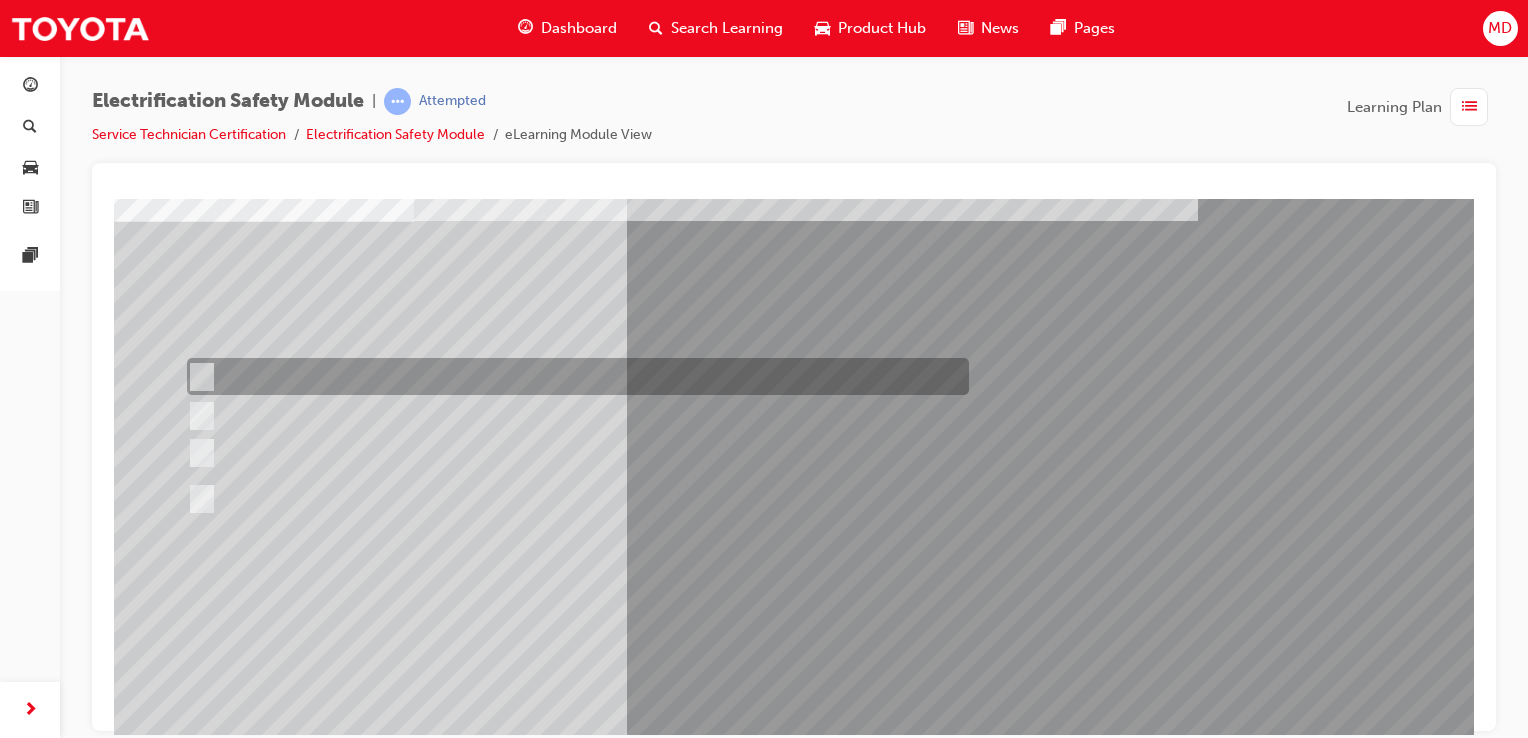 click at bounding box center (573, 376) 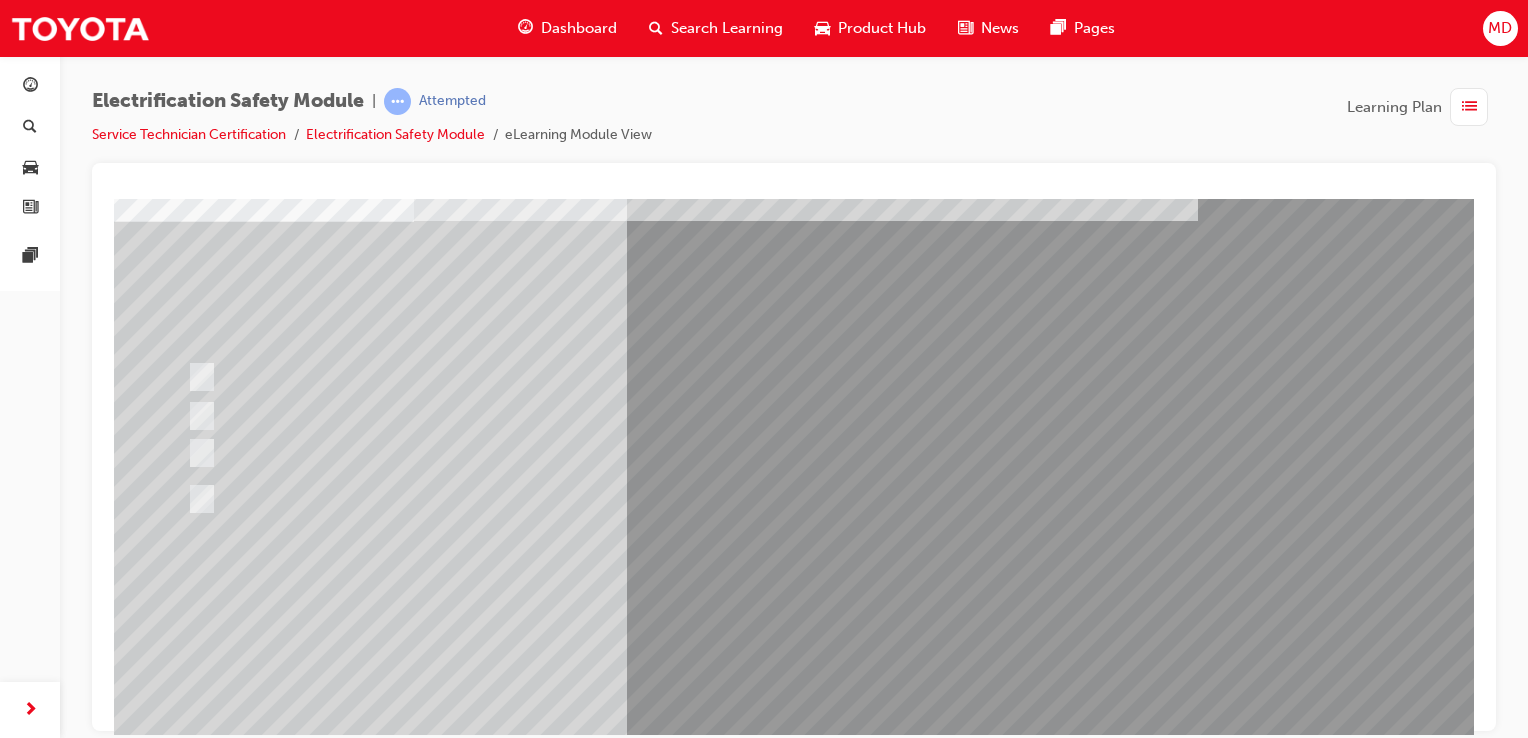 click at bounding box center (186, 2860) 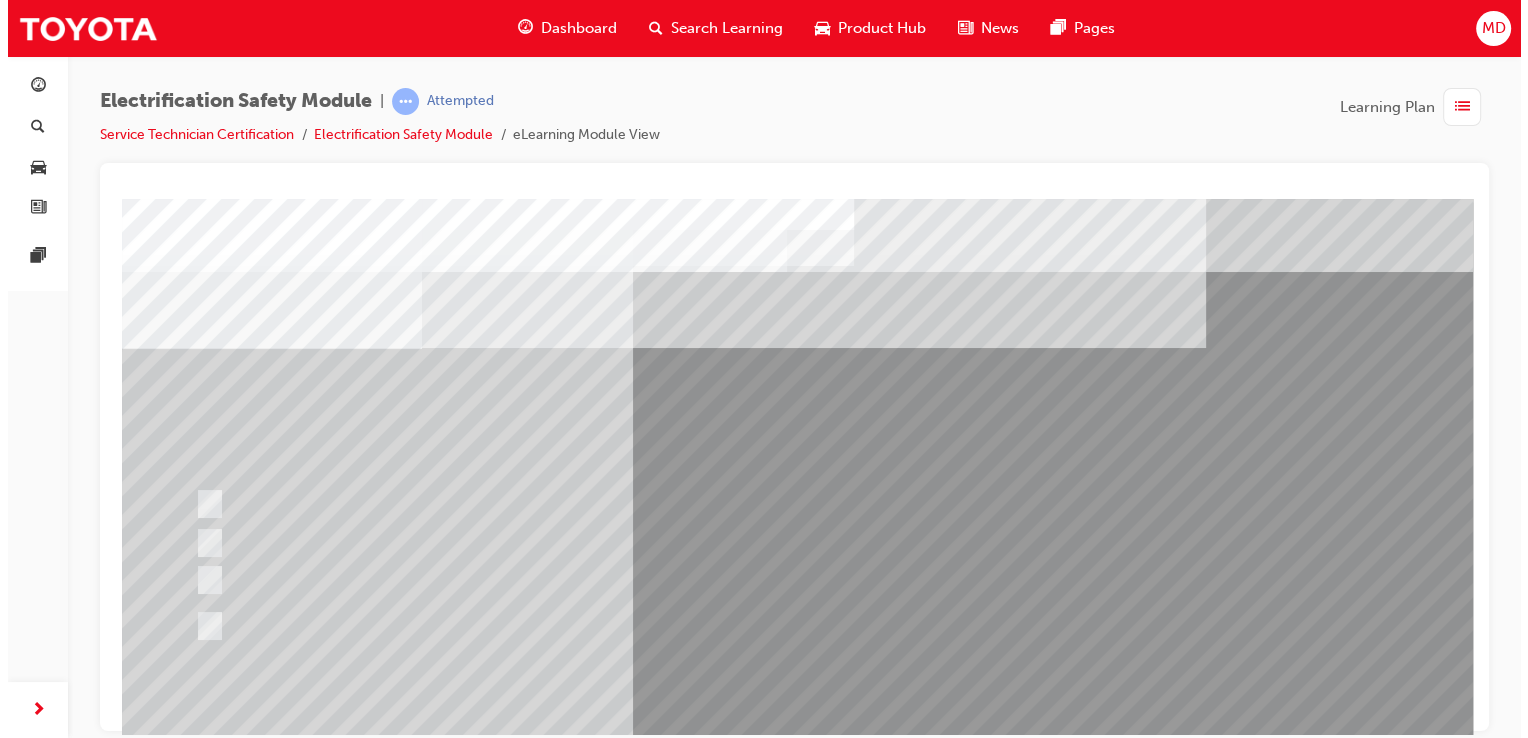 scroll, scrollTop: 0, scrollLeft: 0, axis: both 